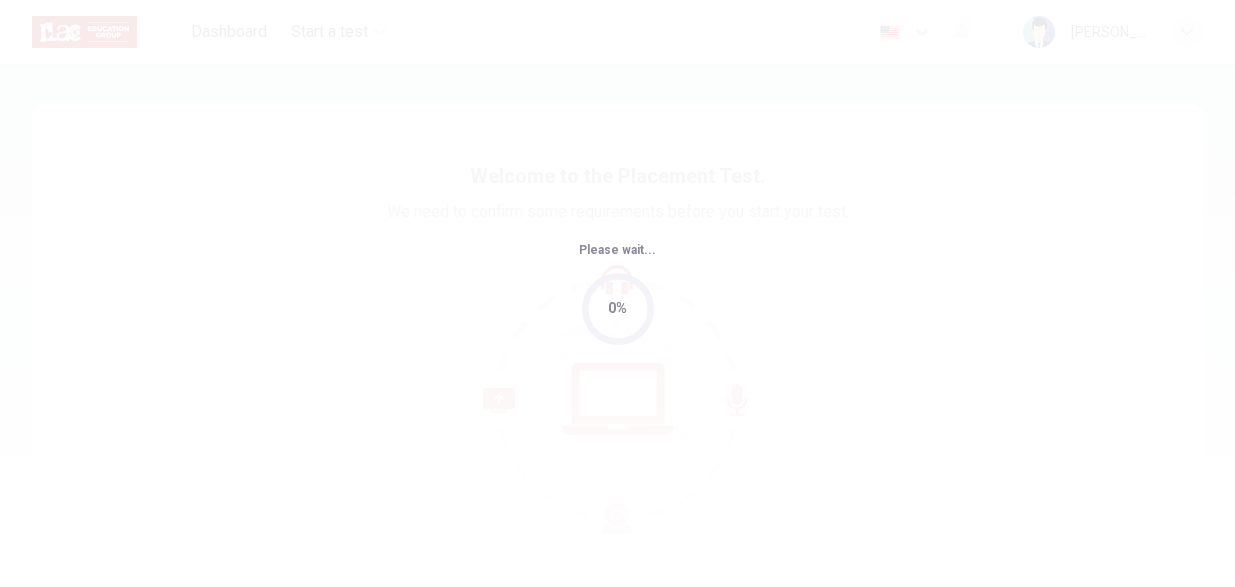 scroll, scrollTop: 0, scrollLeft: 0, axis: both 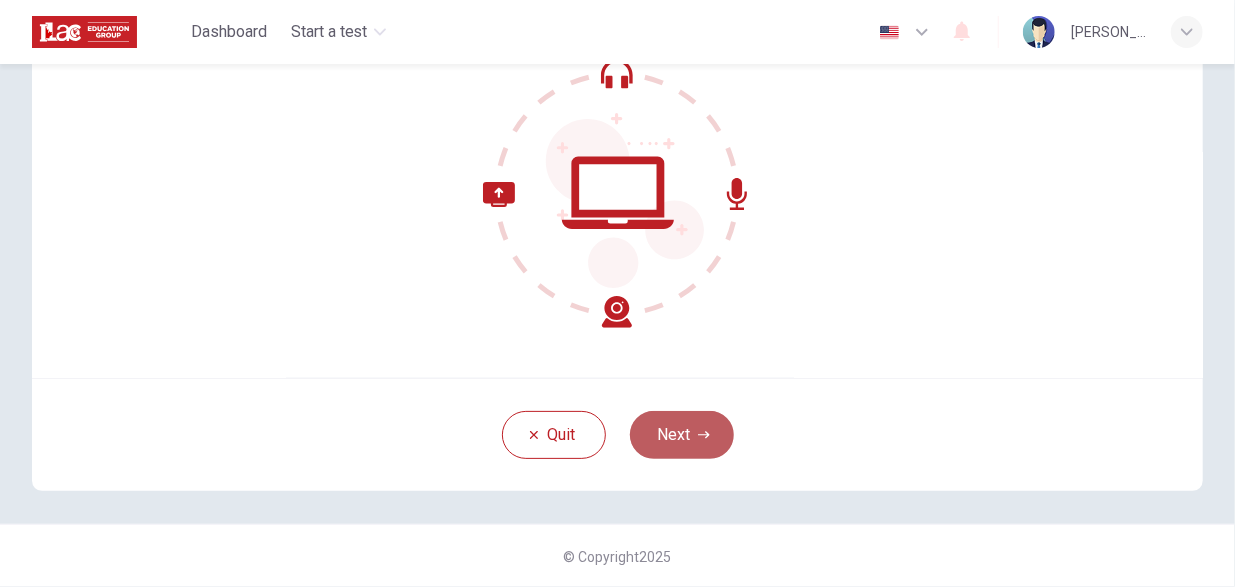 click on "Next" at bounding box center (682, 435) 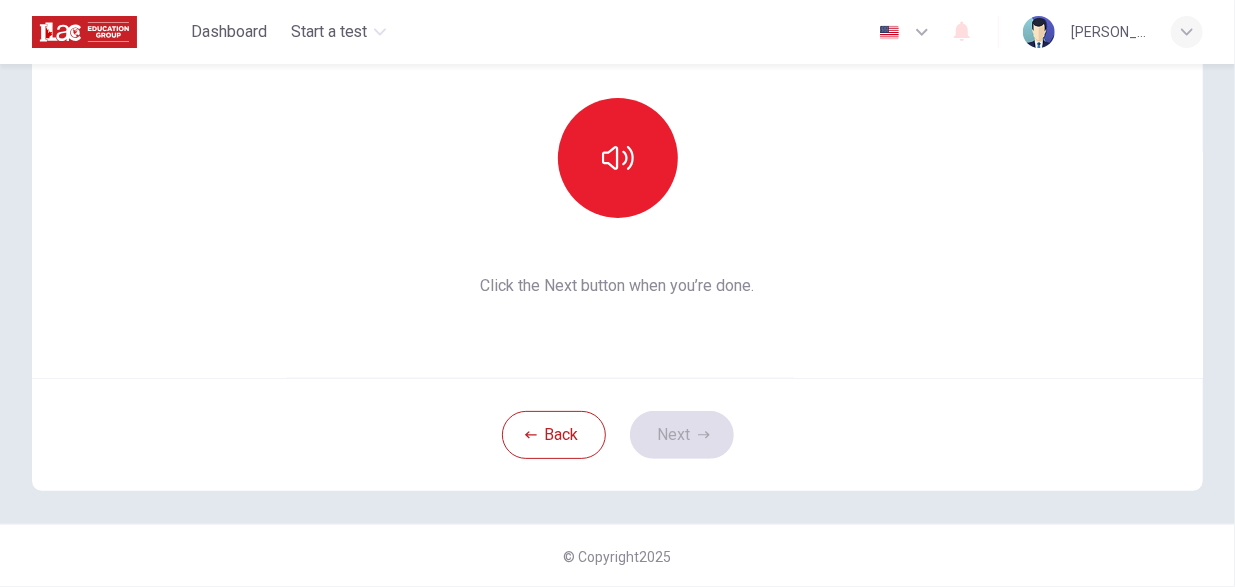 click on "This section requires audio. Click the icon to make sure you can hear the tune clearly. Click the Next button when you’re done." at bounding box center (617, 138) 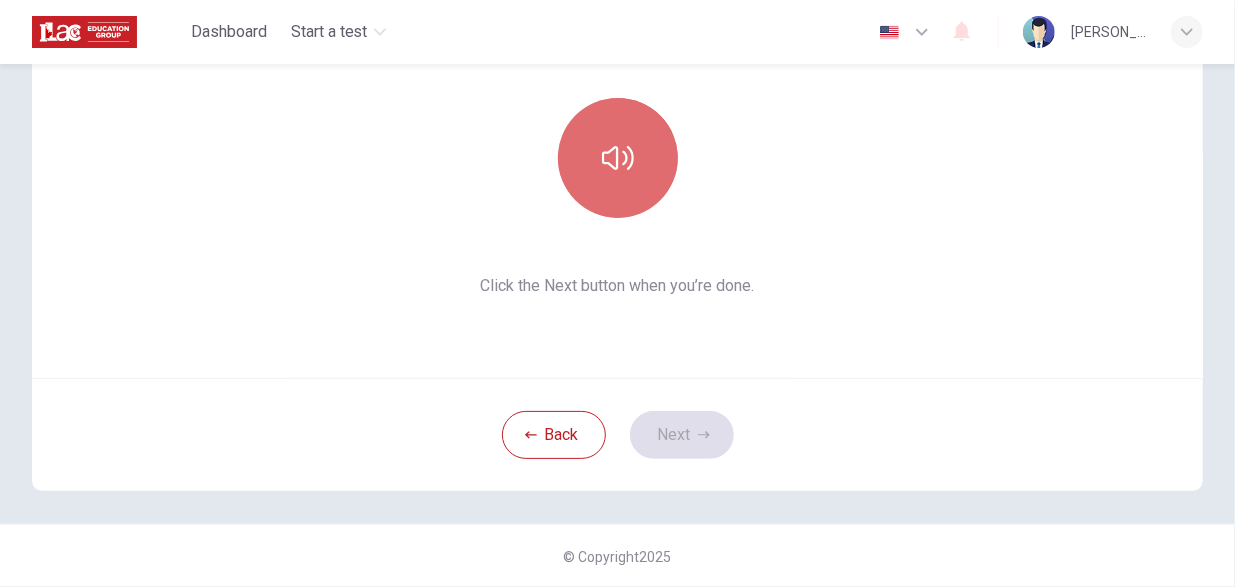 click at bounding box center [618, 158] 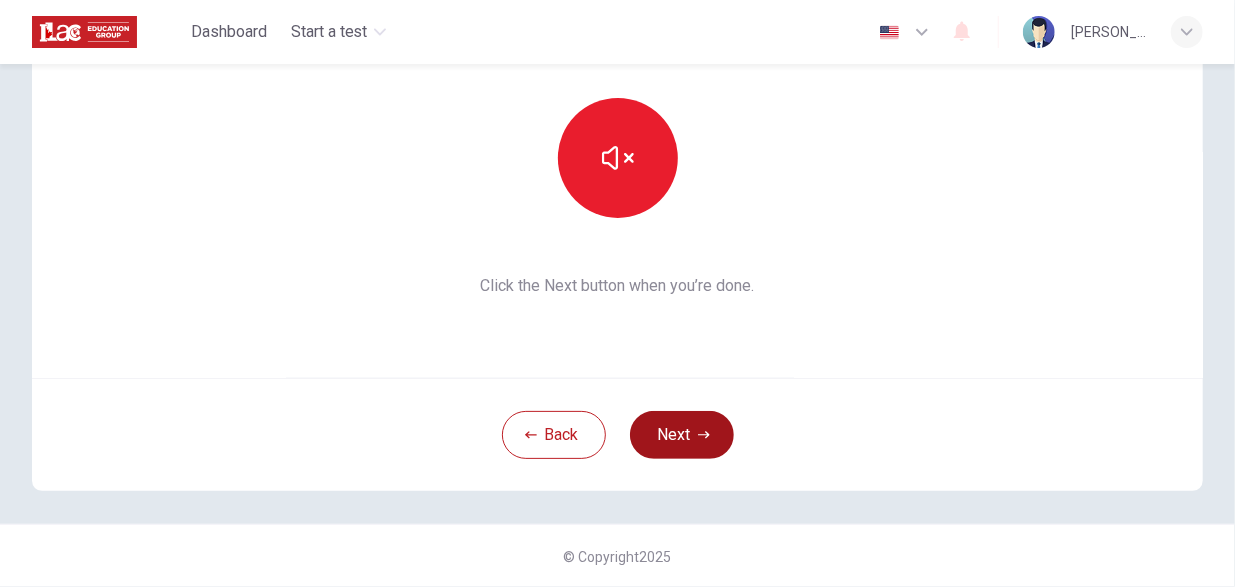 click on "Next" at bounding box center (682, 435) 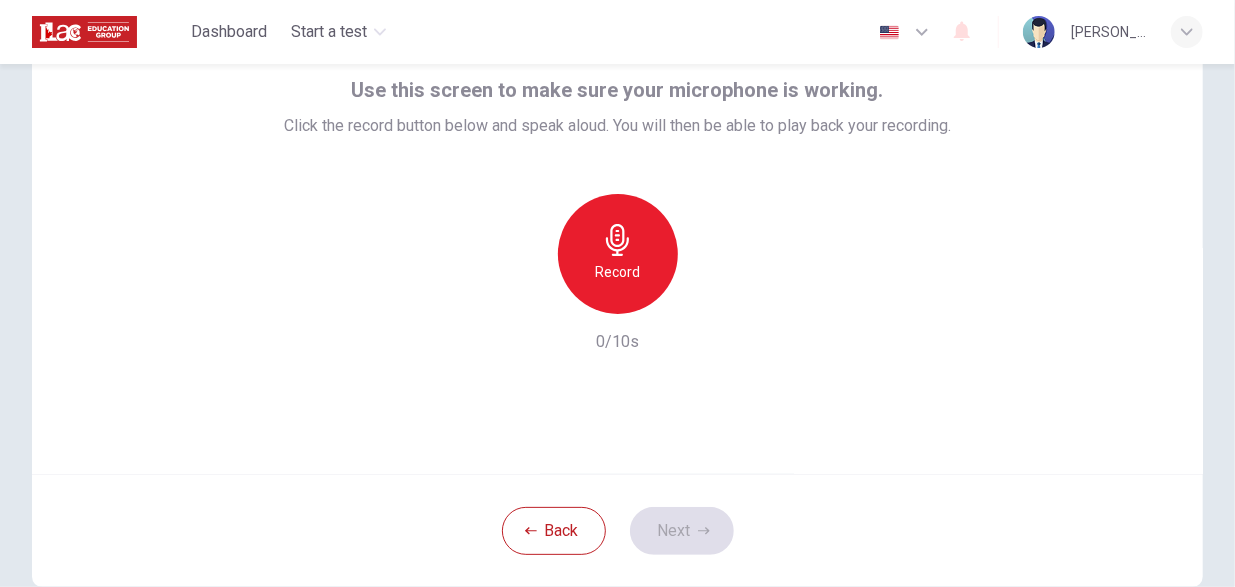 scroll, scrollTop: 108, scrollLeft: 0, axis: vertical 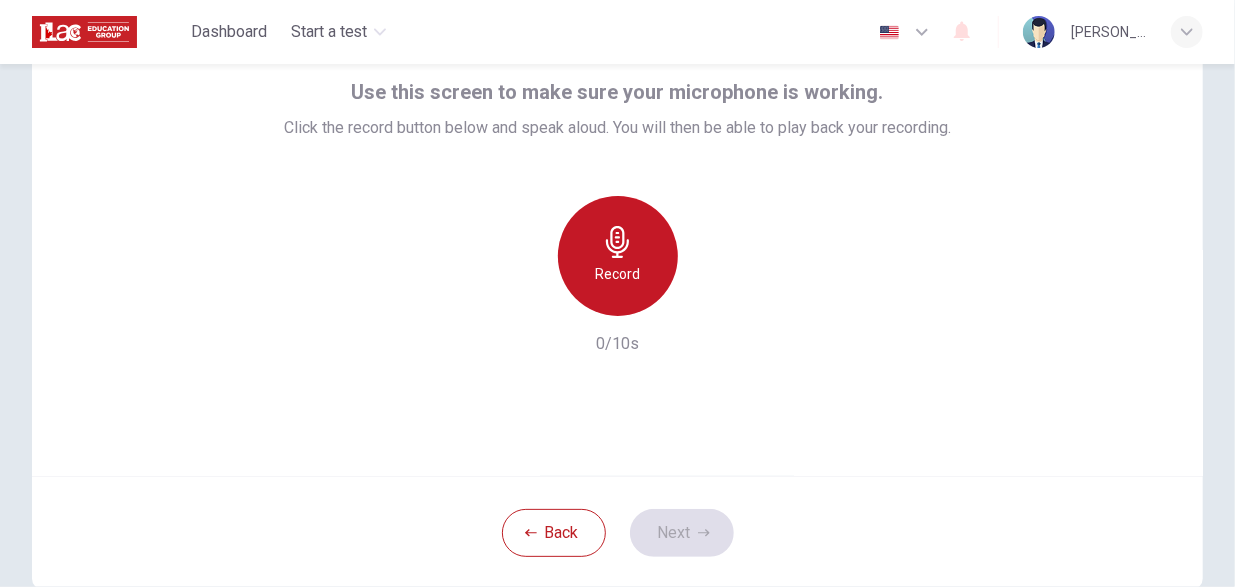 click on "Record" at bounding box center (618, 256) 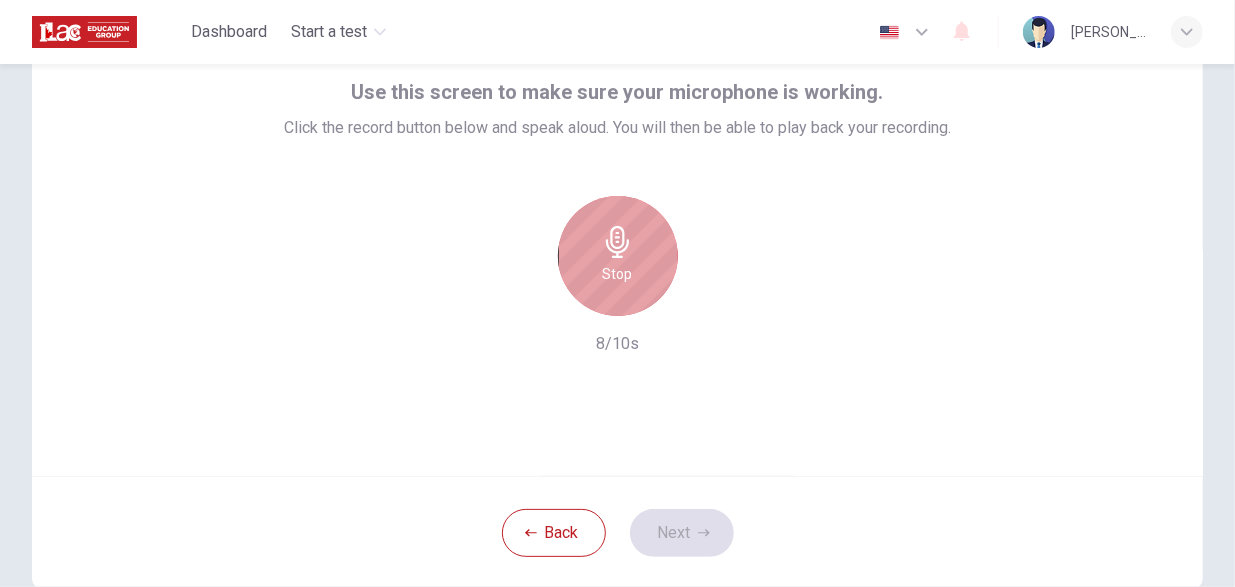 click on "Stop" at bounding box center [618, 256] 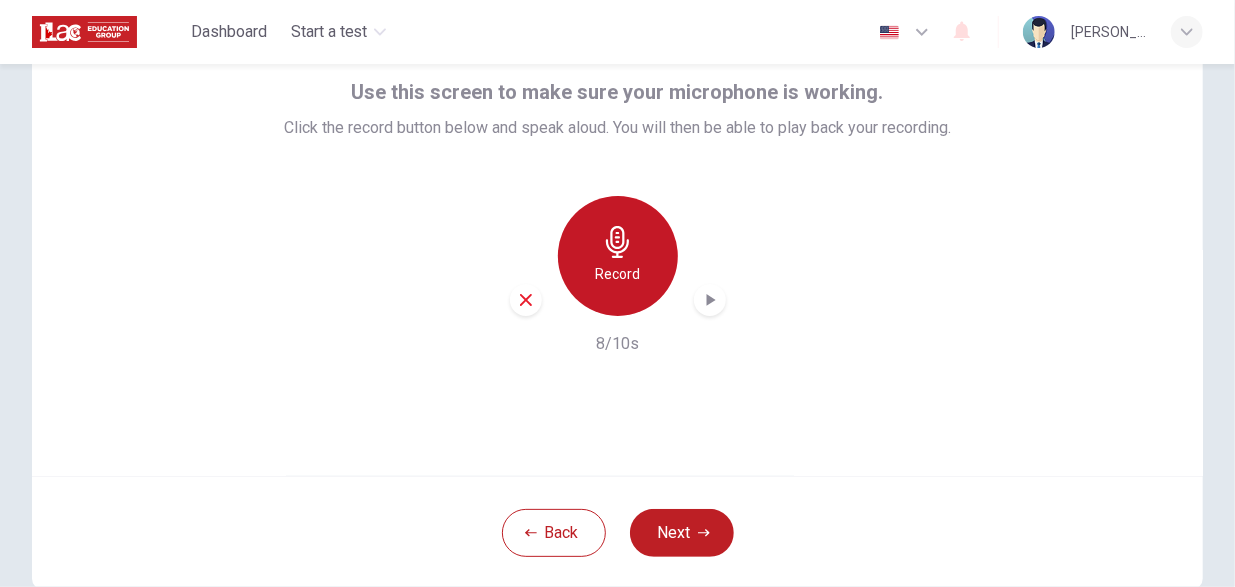click on "Record" at bounding box center (618, 256) 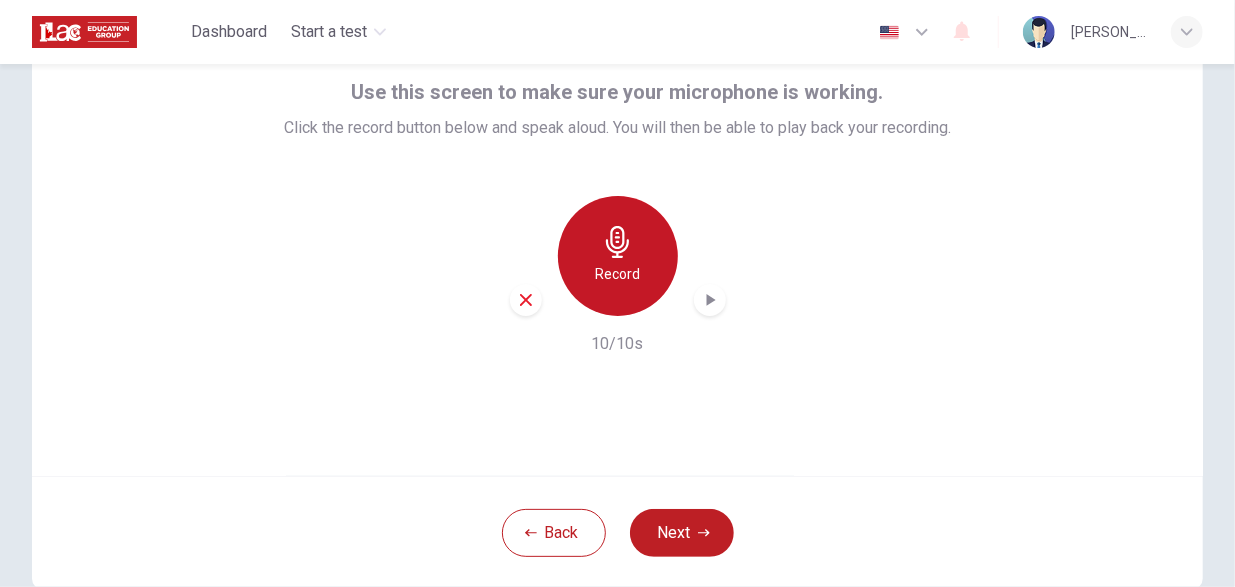 click on "Record" at bounding box center (617, 274) 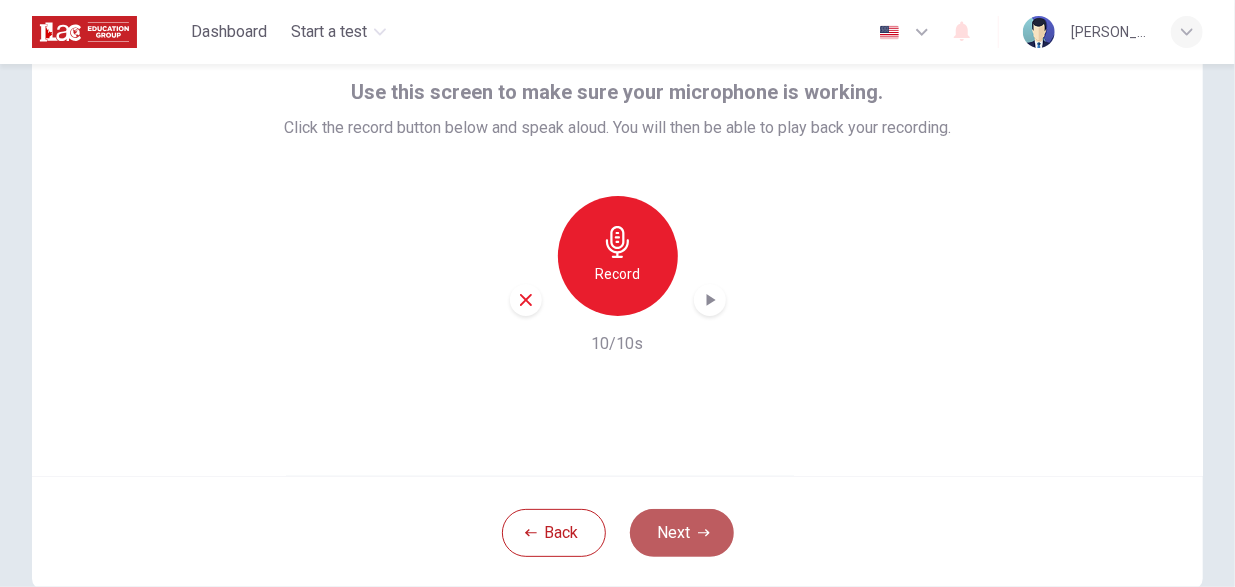 click on "Next" at bounding box center [682, 533] 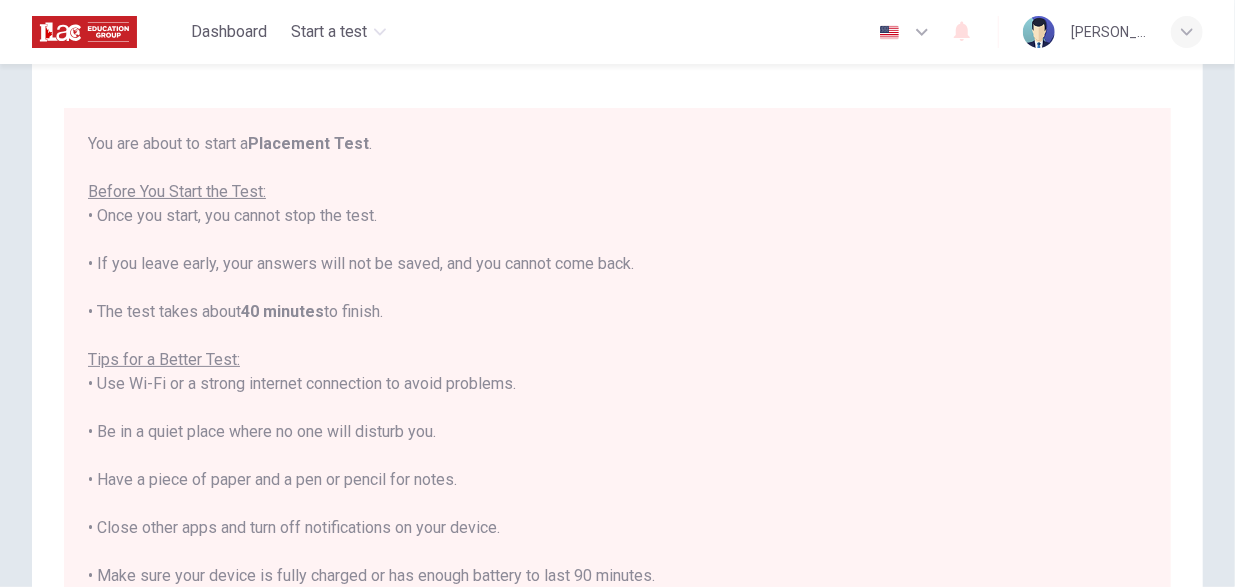 click on "You are about to start a  Placement Test .
Before You Start the Test:
• Once you start, you cannot stop the test.
• If you leave early, your answers will not be saved, and you cannot come back.
• The test takes about  40 minutes  to finish.
Tips for a Better Test:
• Use Wi-Fi or a strong internet connection to avoid problems.
• Be in a quiet place where no one will disturb you.
• Have a piece of paper and a pen or pencil for notes.
• Close other apps and turn off notifications on your device.
• Make sure your device is fully charged or has enough battery to last 90 minutes.
By clicking the button below, you agree to follow these instructions.
Good luck!" at bounding box center [617, 408] 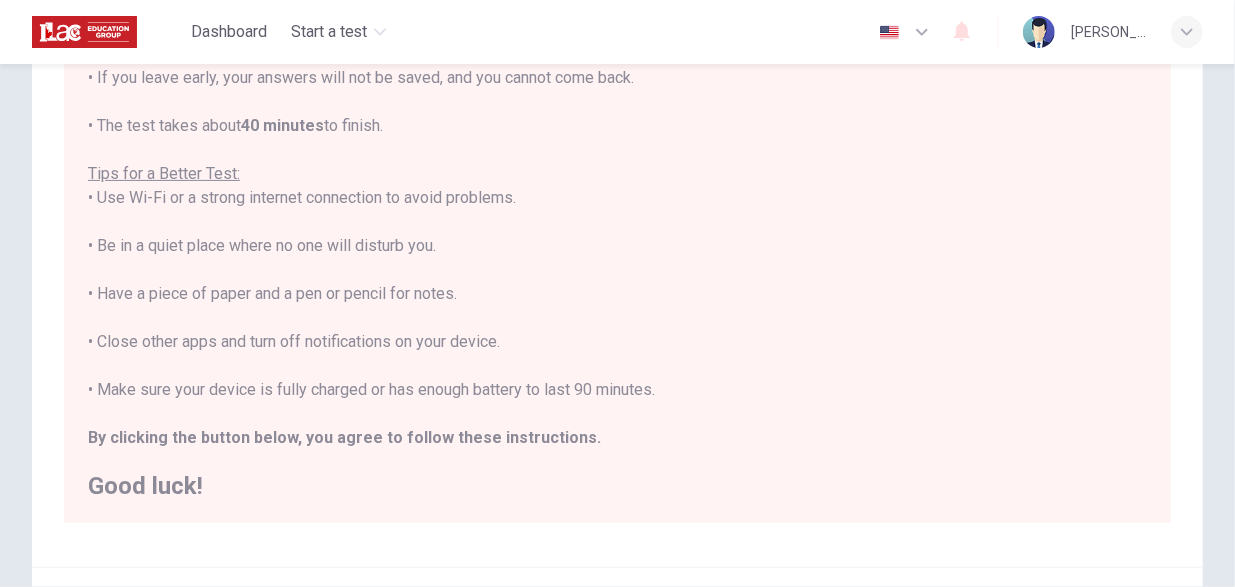 scroll, scrollTop: 272, scrollLeft: 0, axis: vertical 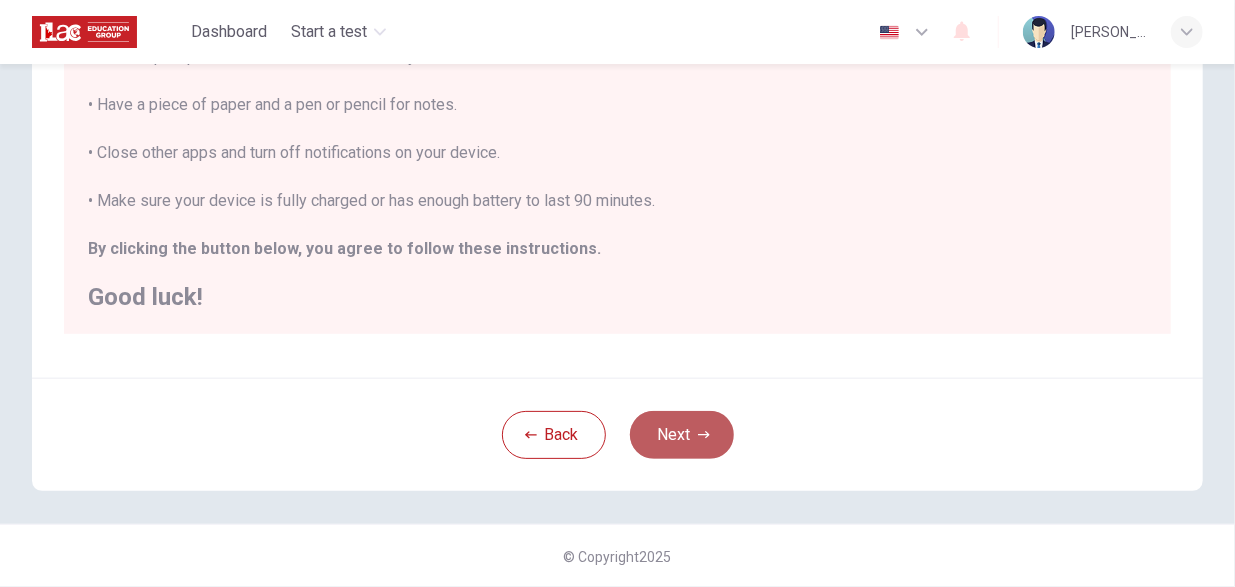 click on "Next" at bounding box center (682, 435) 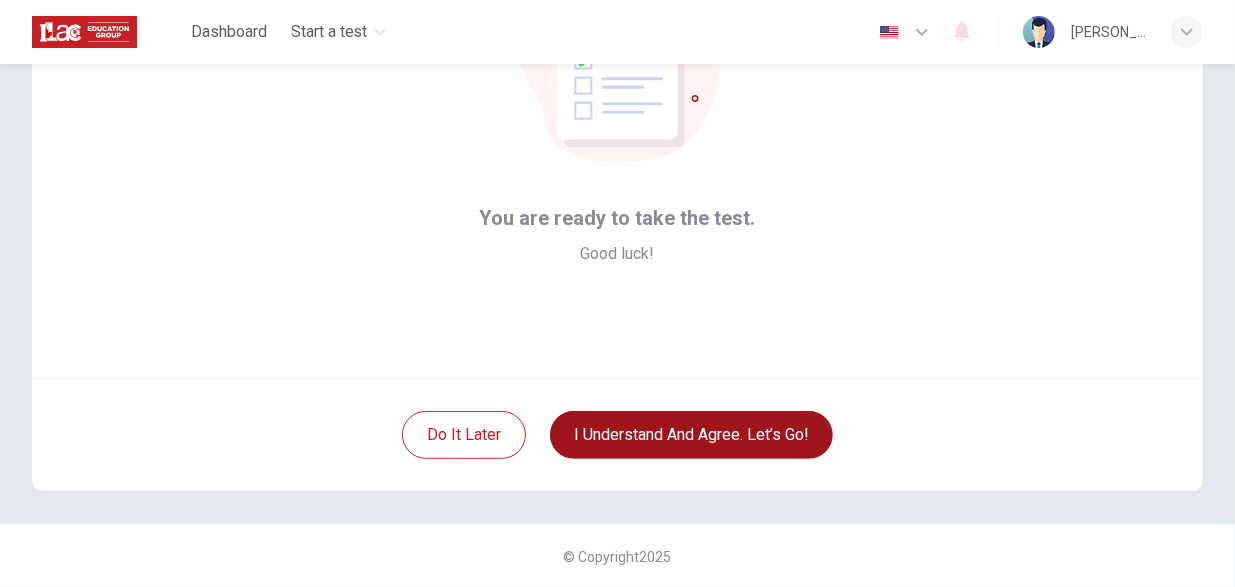click on "I understand and agree. Let’s go!" at bounding box center (691, 435) 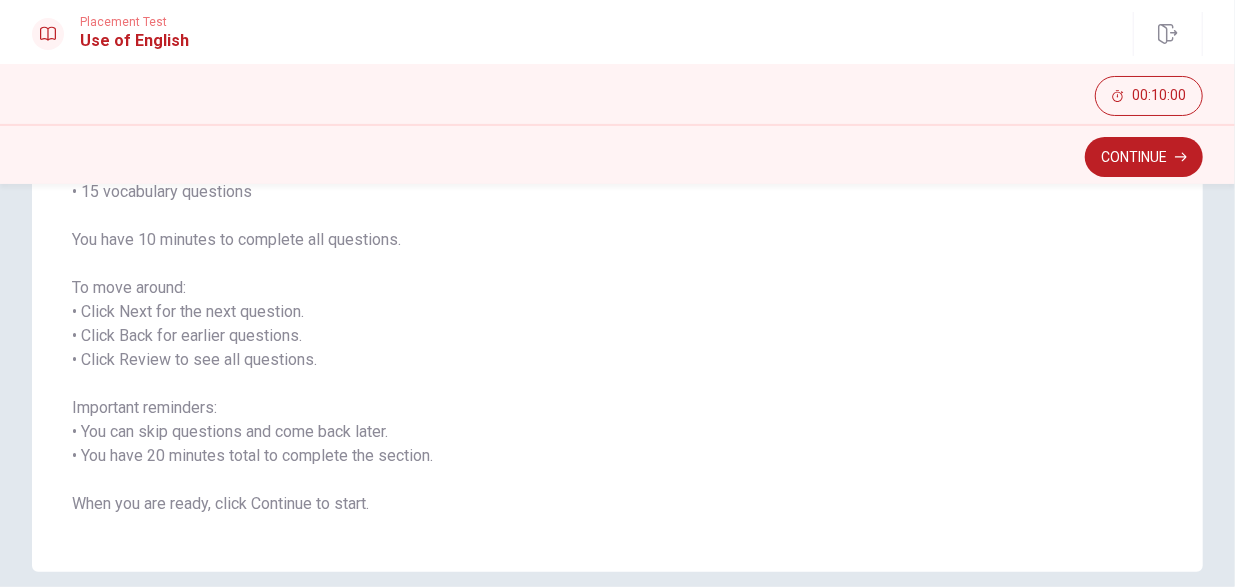 scroll, scrollTop: 308, scrollLeft: 0, axis: vertical 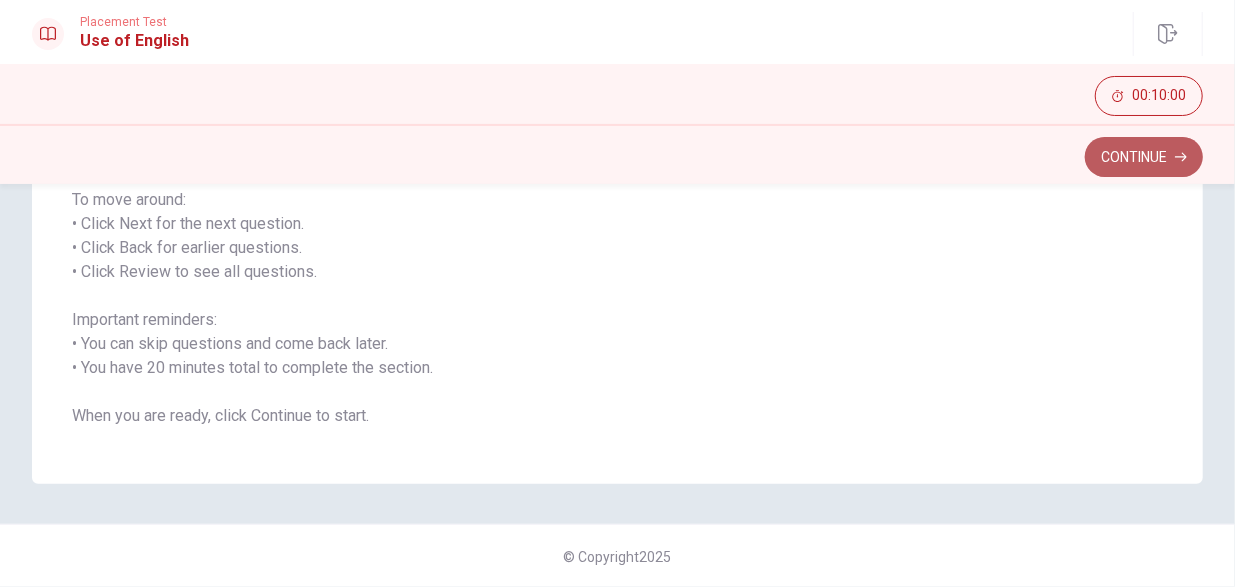 click on "Continue" at bounding box center [1144, 157] 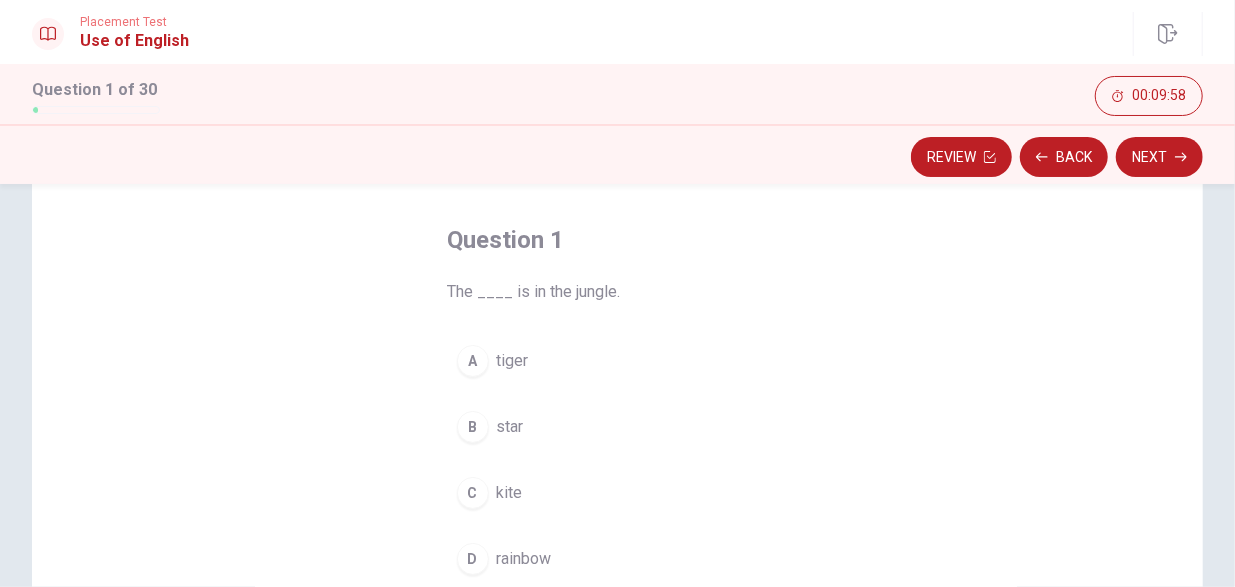 scroll, scrollTop: 82, scrollLeft: 0, axis: vertical 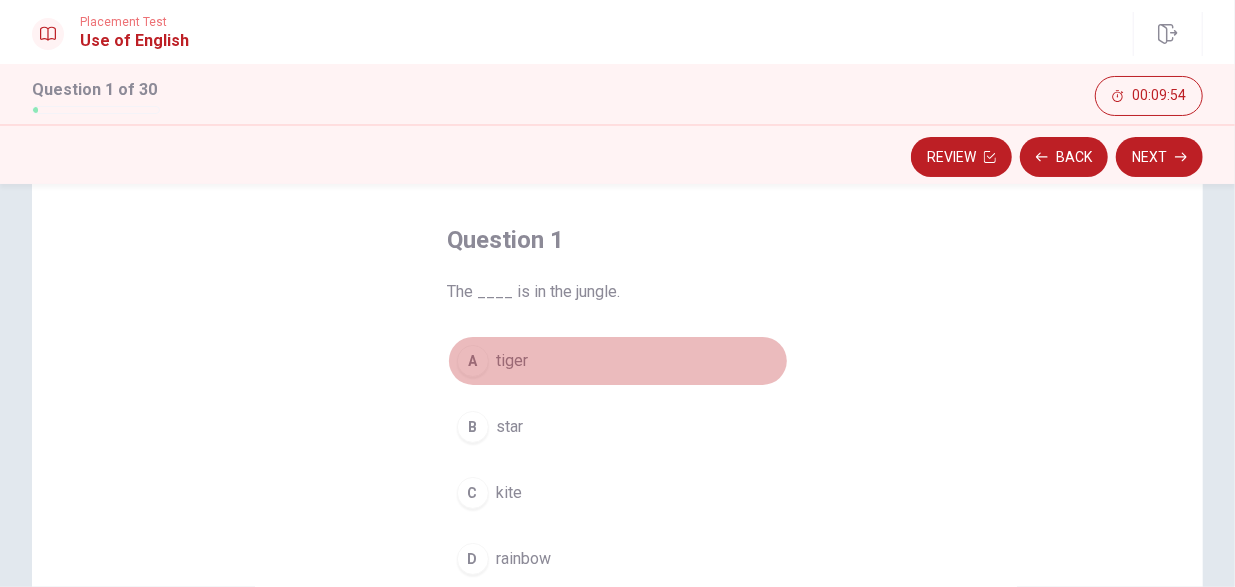 click on "A" at bounding box center (473, 361) 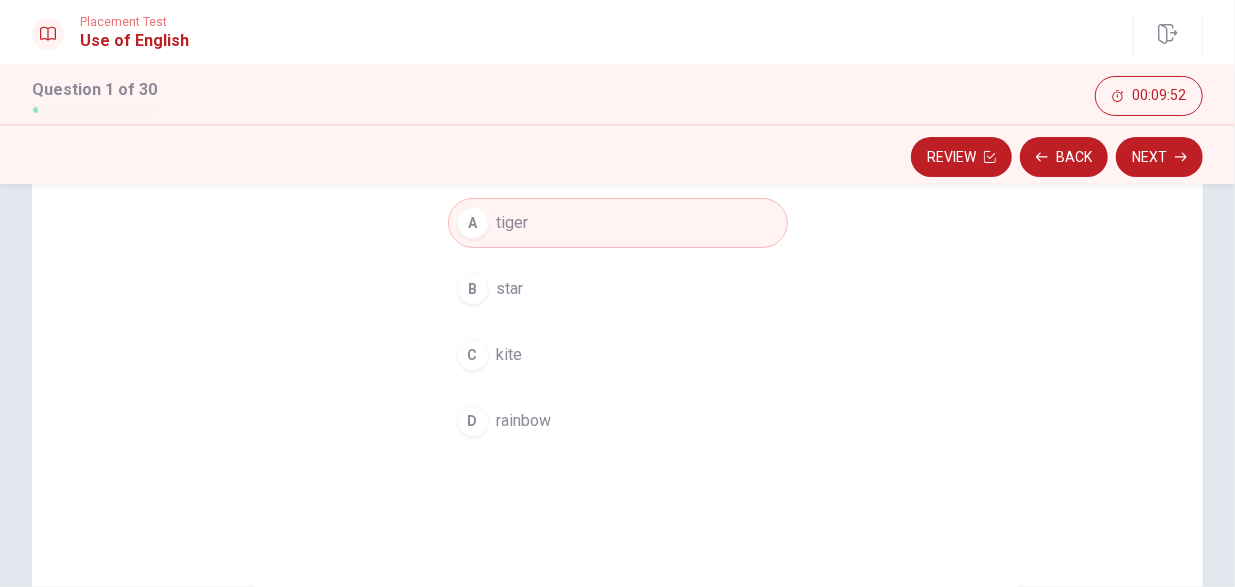scroll, scrollTop: 206, scrollLeft: 0, axis: vertical 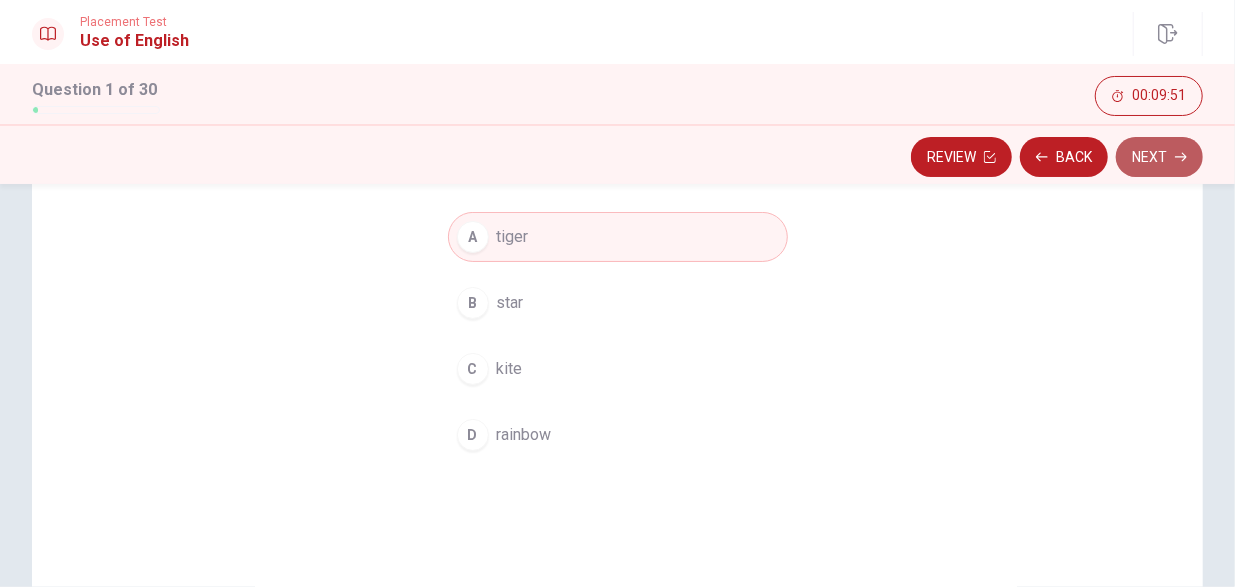 click on "Next" at bounding box center [1159, 157] 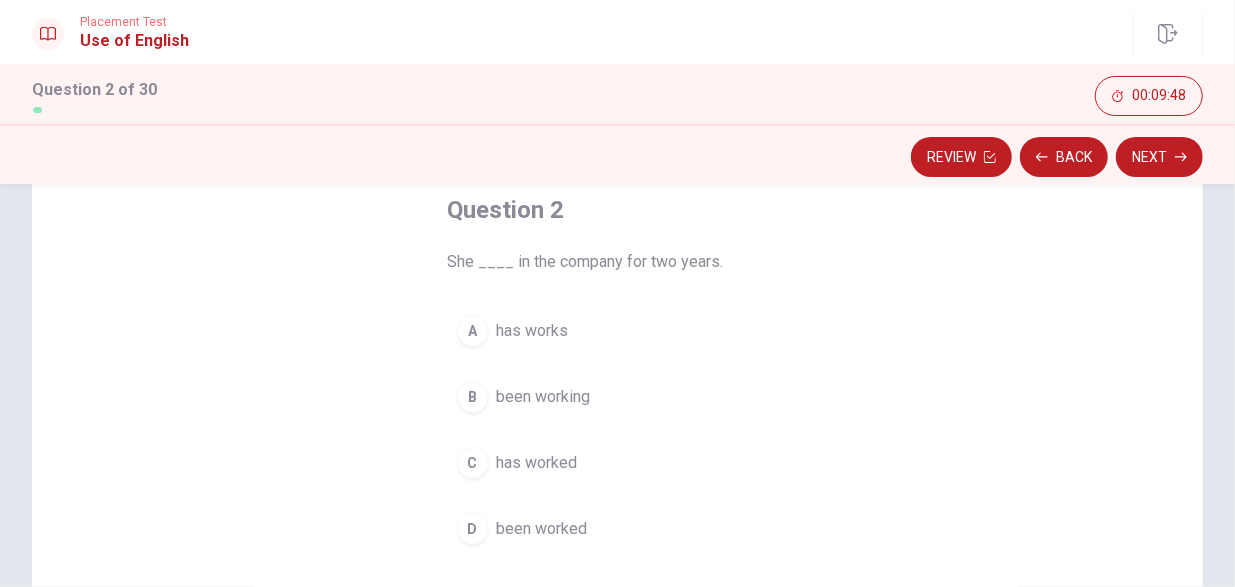 scroll, scrollTop: 114, scrollLeft: 0, axis: vertical 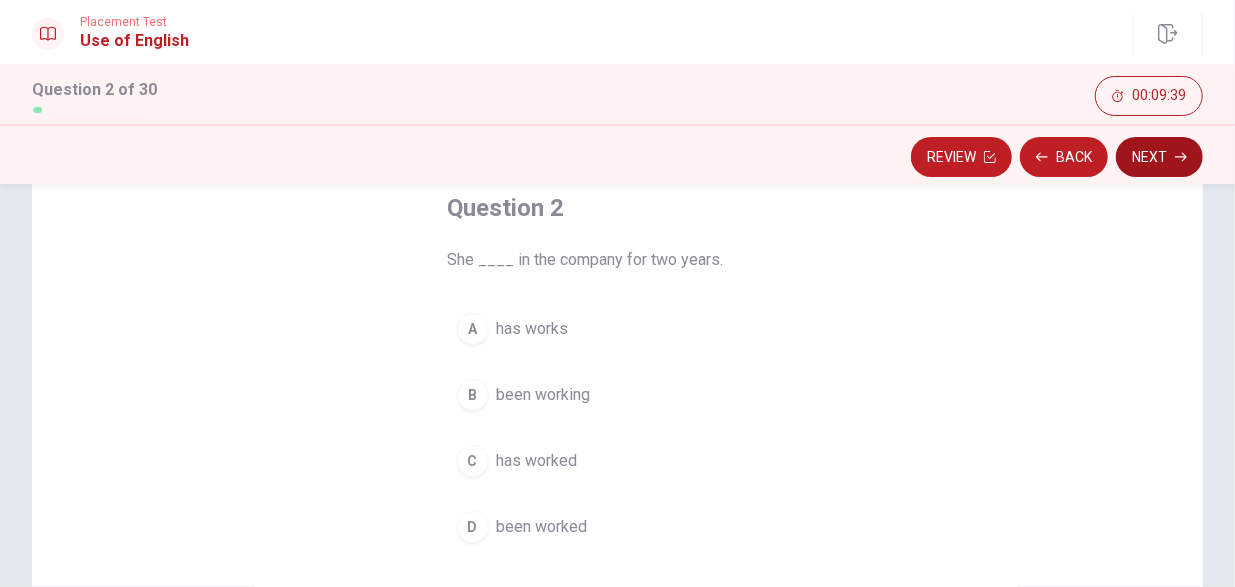 drag, startPoint x: 552, startPoint y: 462, endPoint x: 1145, endPoint y: 155, distance: 667.7559 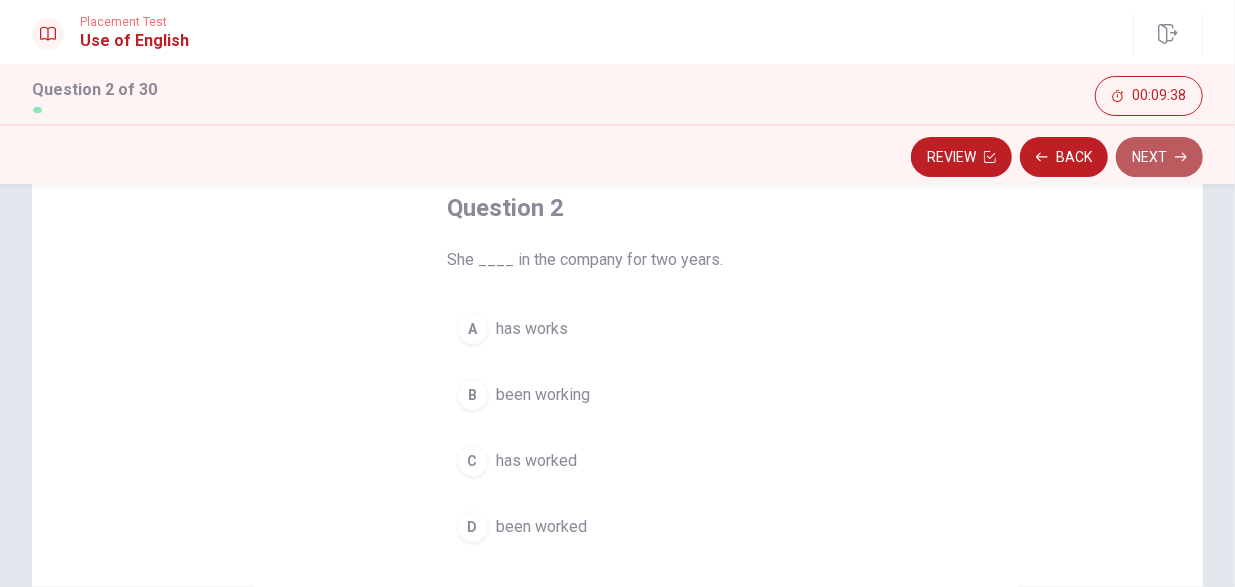 click on "Next" at bounding box center (1159, 157) 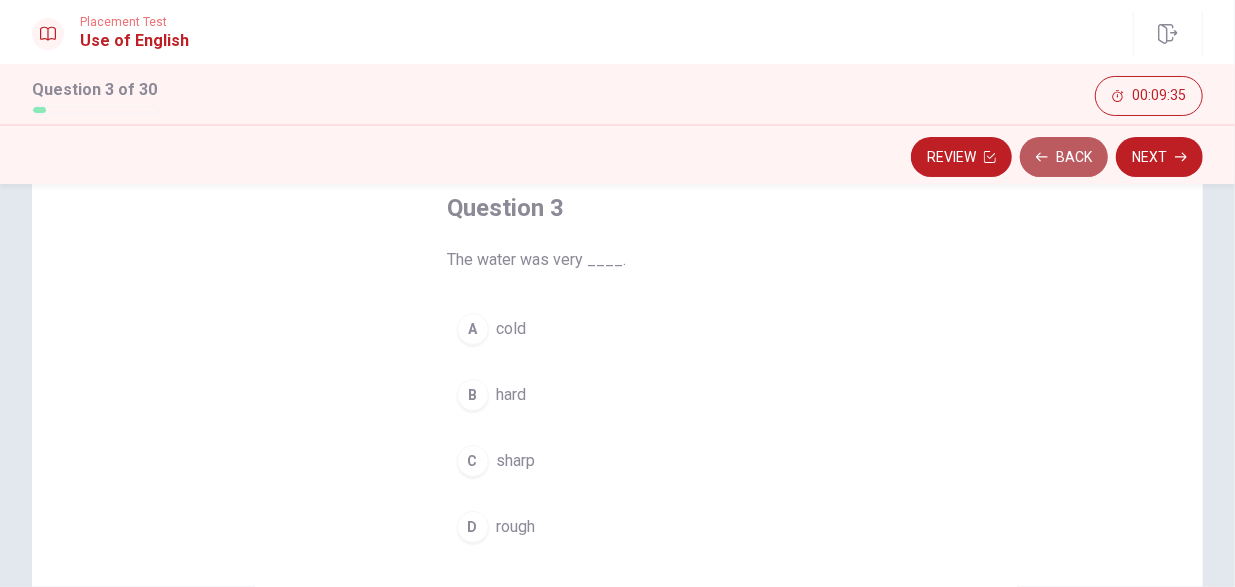 click on "Back" at bounding box center (1064, 157) 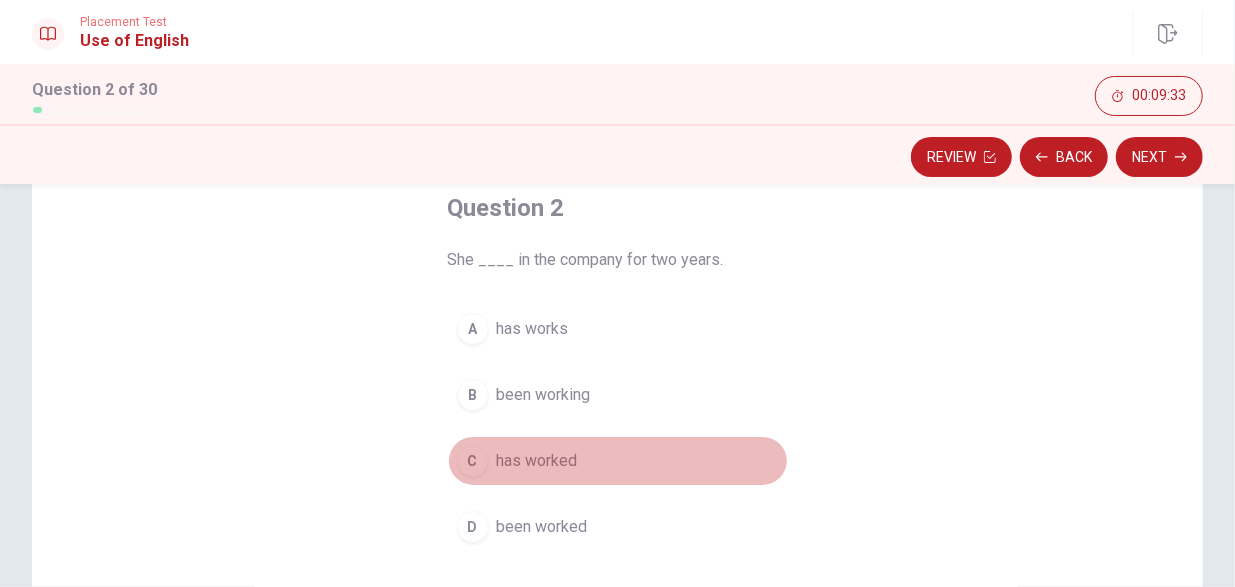 click on "has worked" at bounding box center (537, 461) 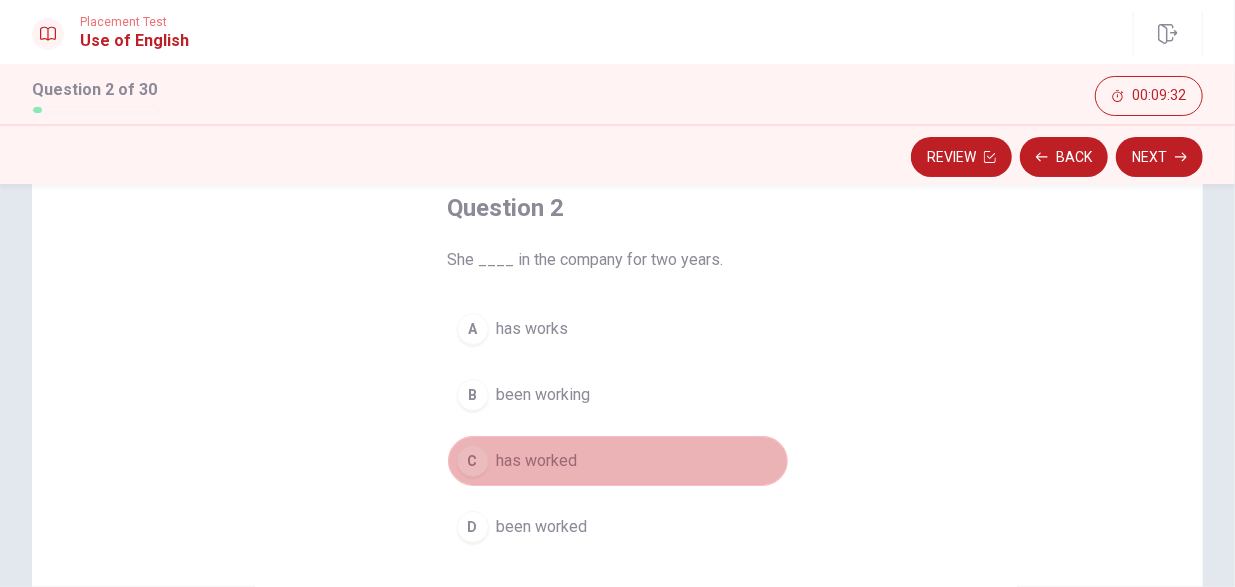 click on "C" at bounding box center (473, 461) 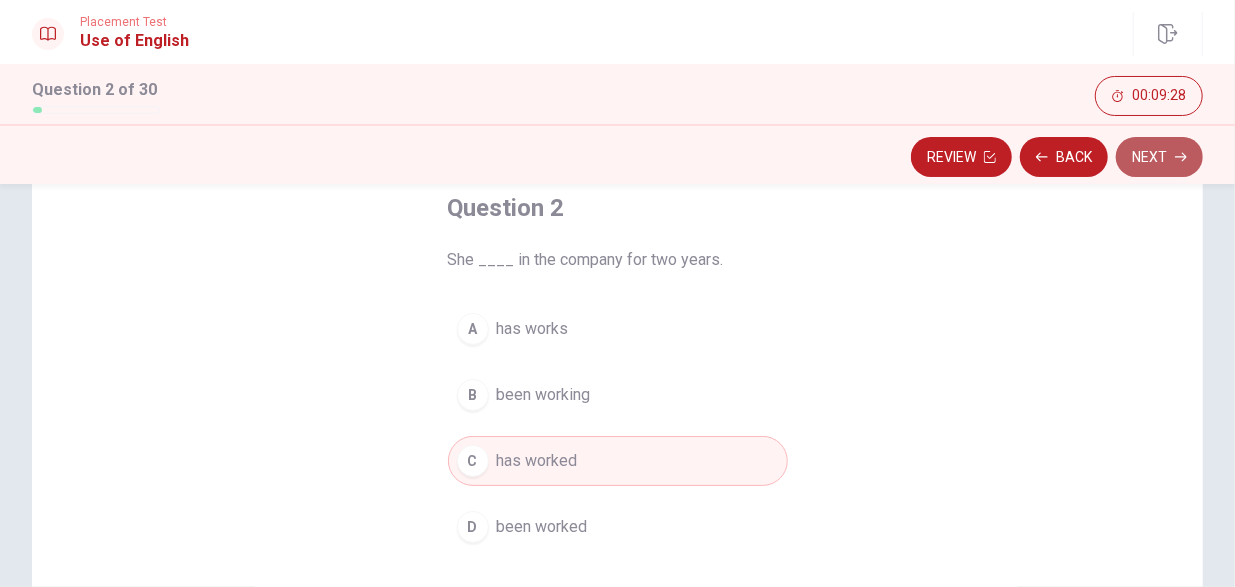 click on "Next" at bounding box center [1159, 157] 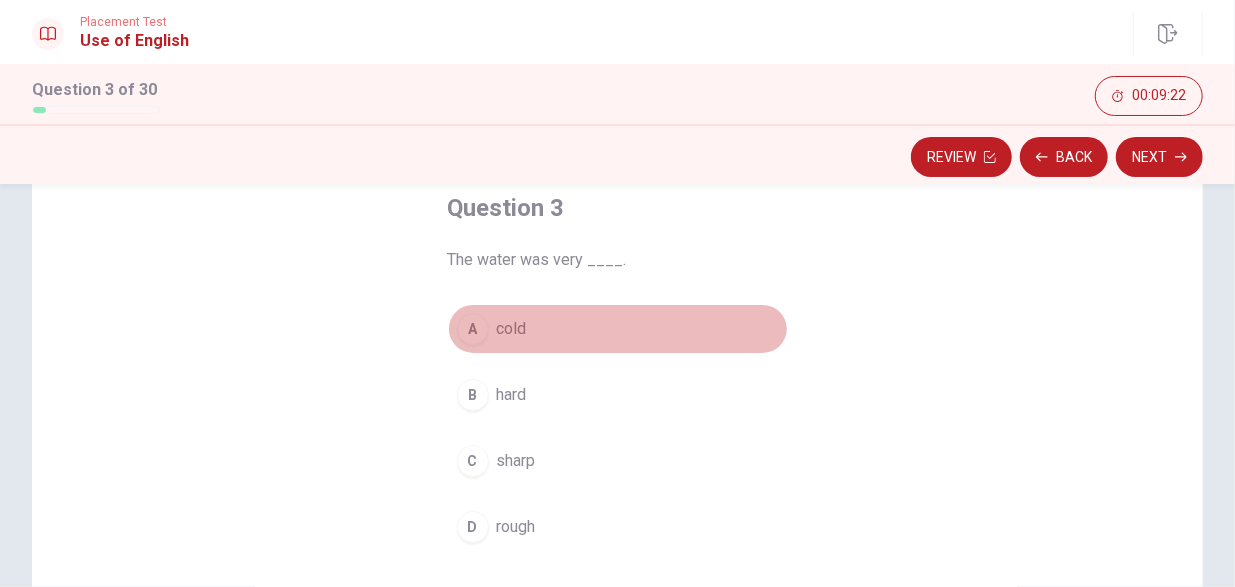 click on "A" at bounding box center (473, 329) 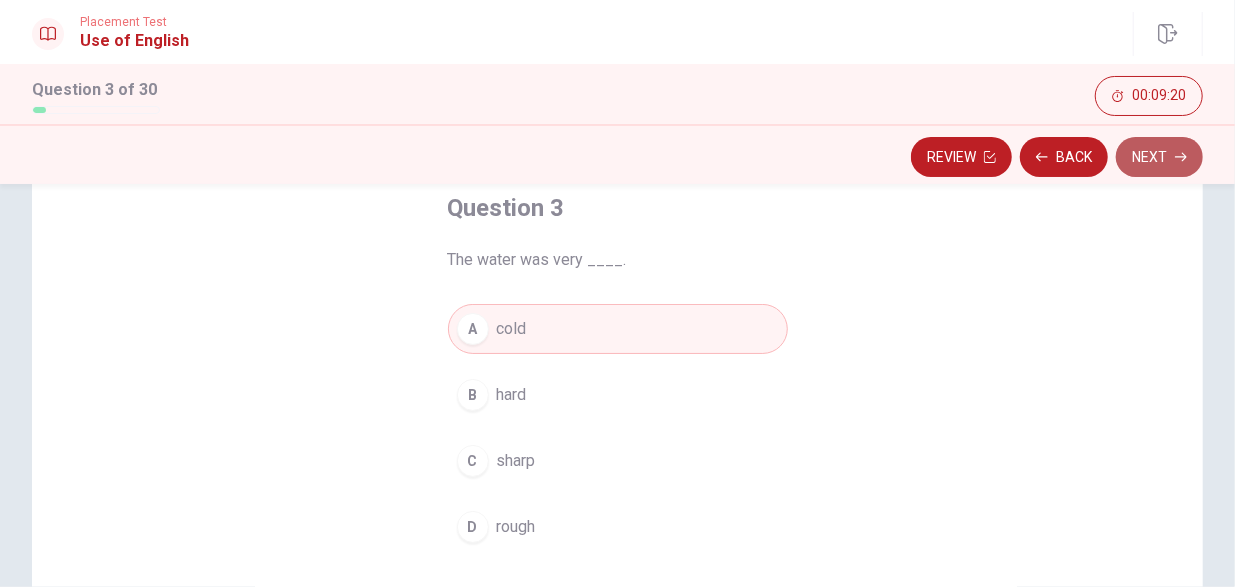 click on "Next" at bounding box center [1159, 157] 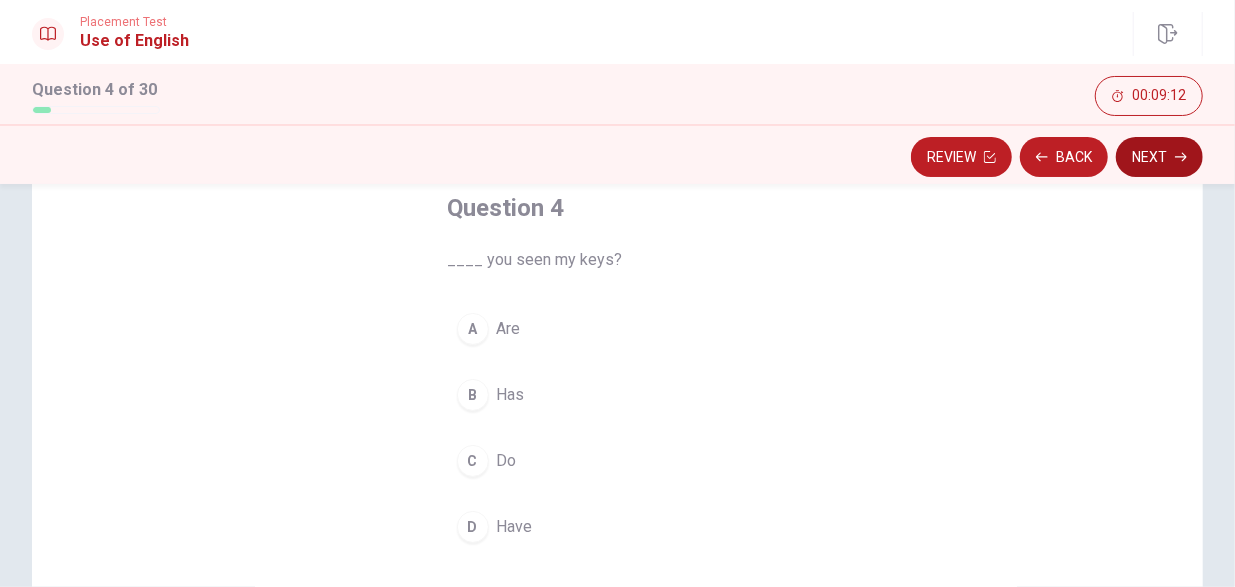 drag, startPoint x: 465, startPoint y: 519, endPoint x: 1140, endPoint y: 148, distance: 770.2376 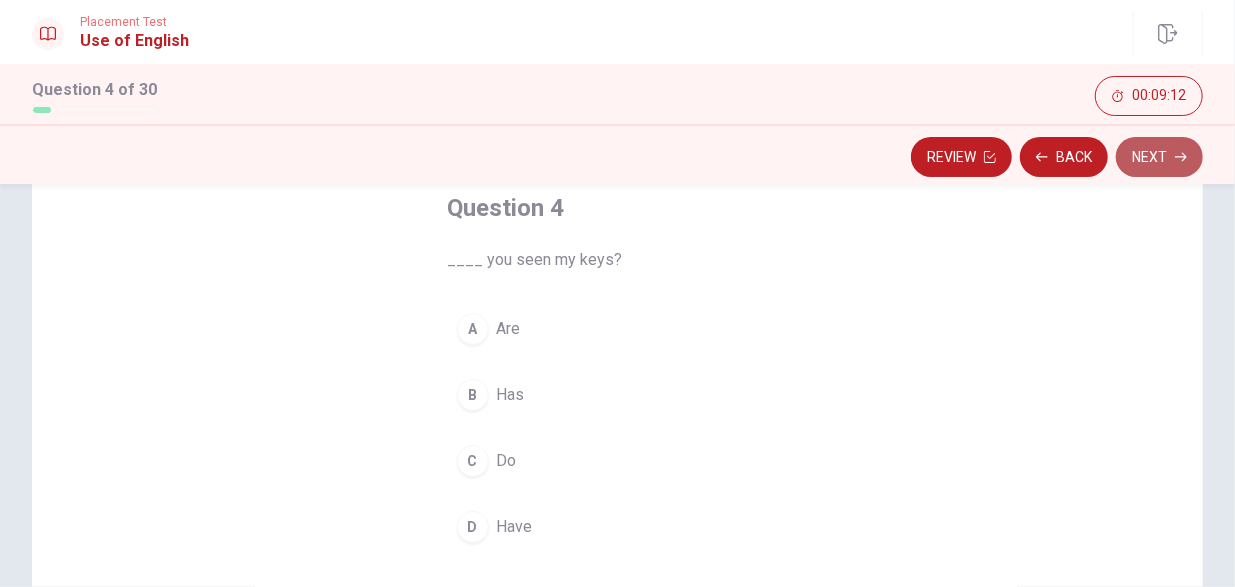 click on "Next" at bounding box center (1159, 157) 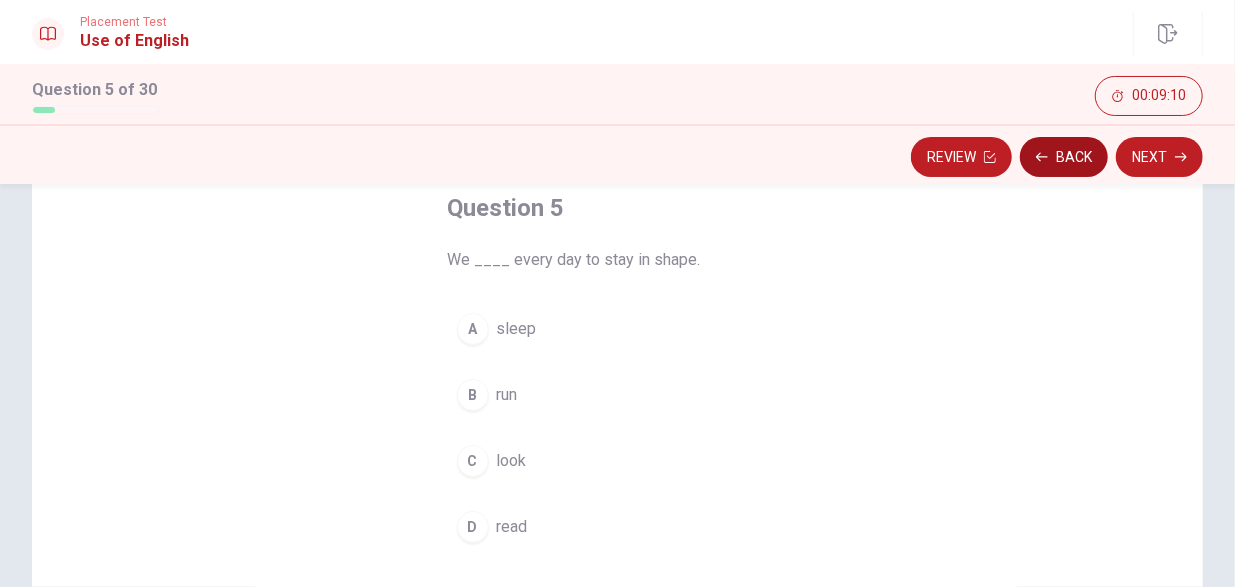 click on "Back" at bounding box center (1064, 157) 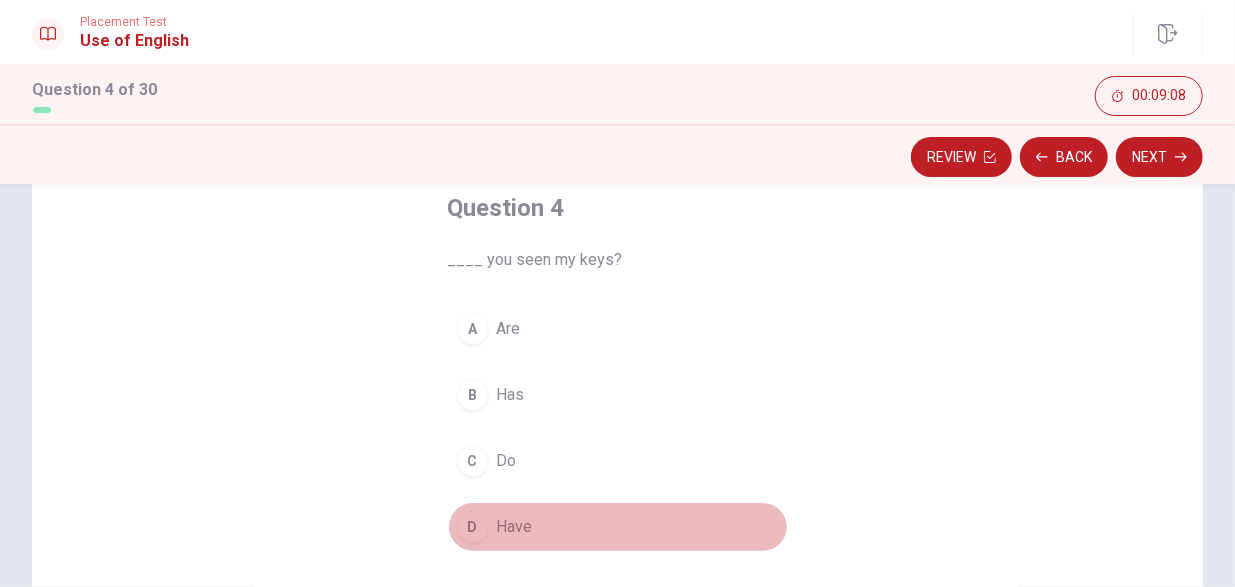 click on "Have" at bounding box center [515, 527] 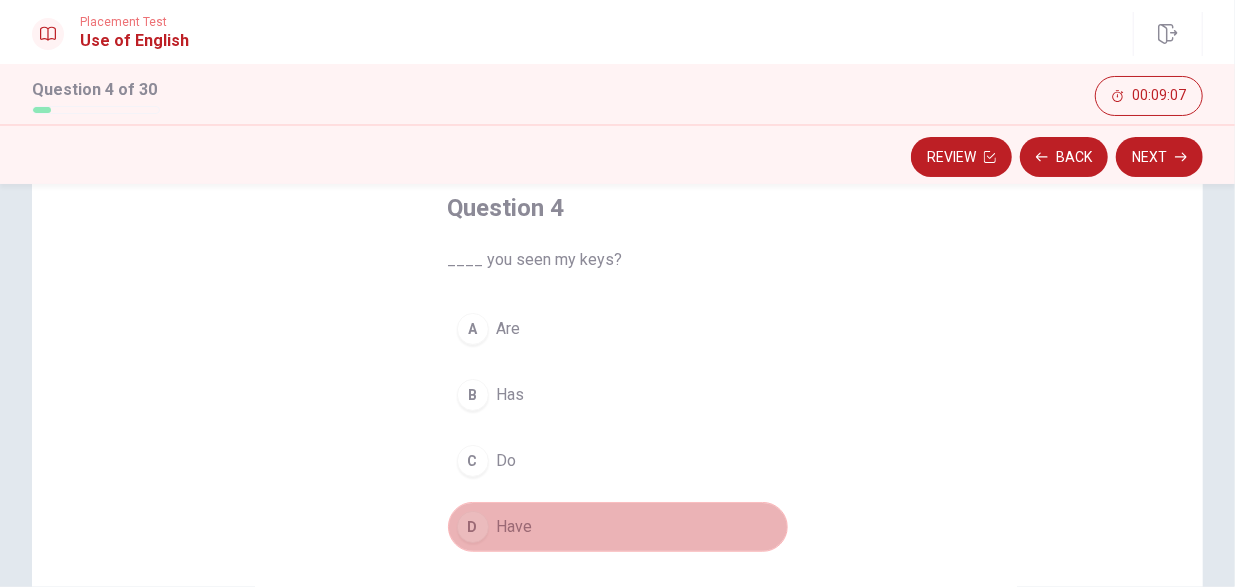click on "Have" at bounding box center [515, 527] 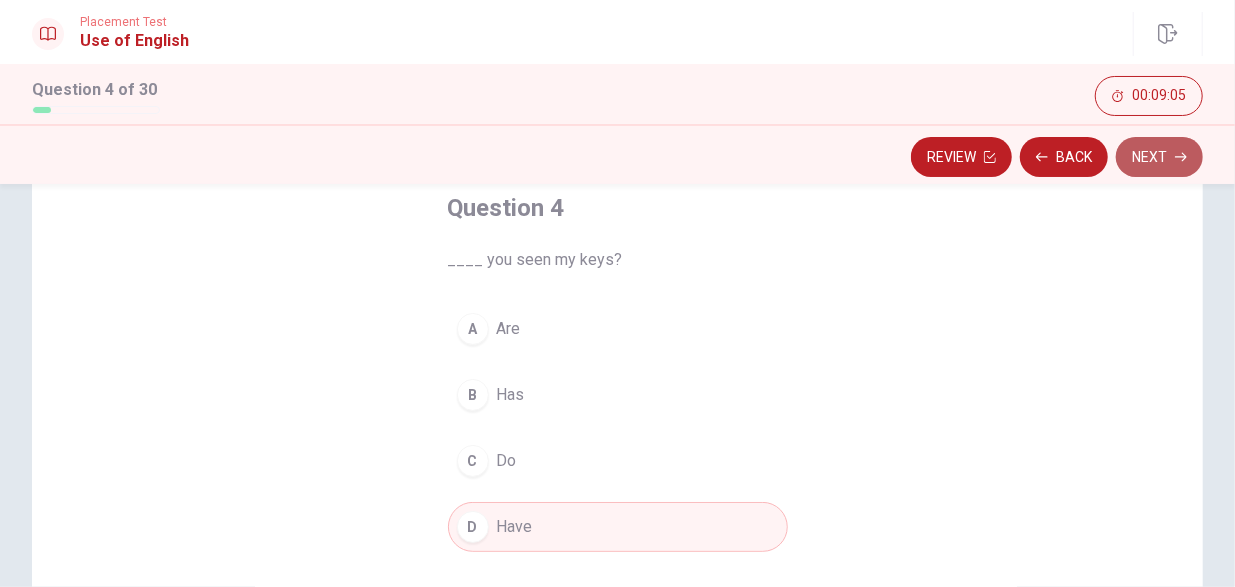 click on "Next" at bounding box center (1159, 157) 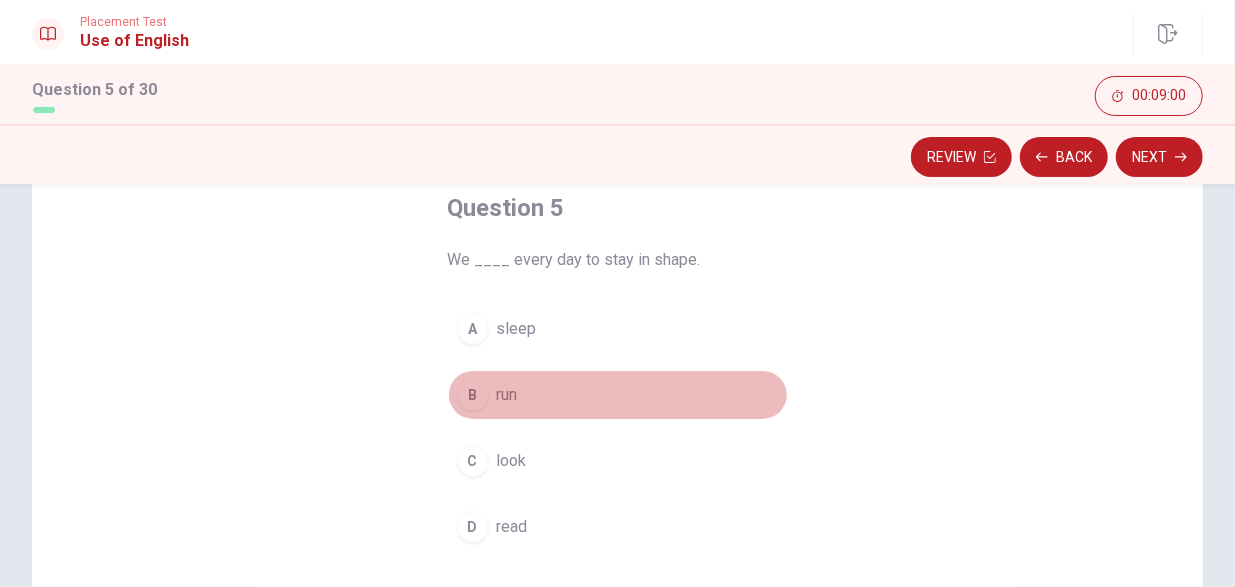 click on "B" at bounding box center [473, 395] 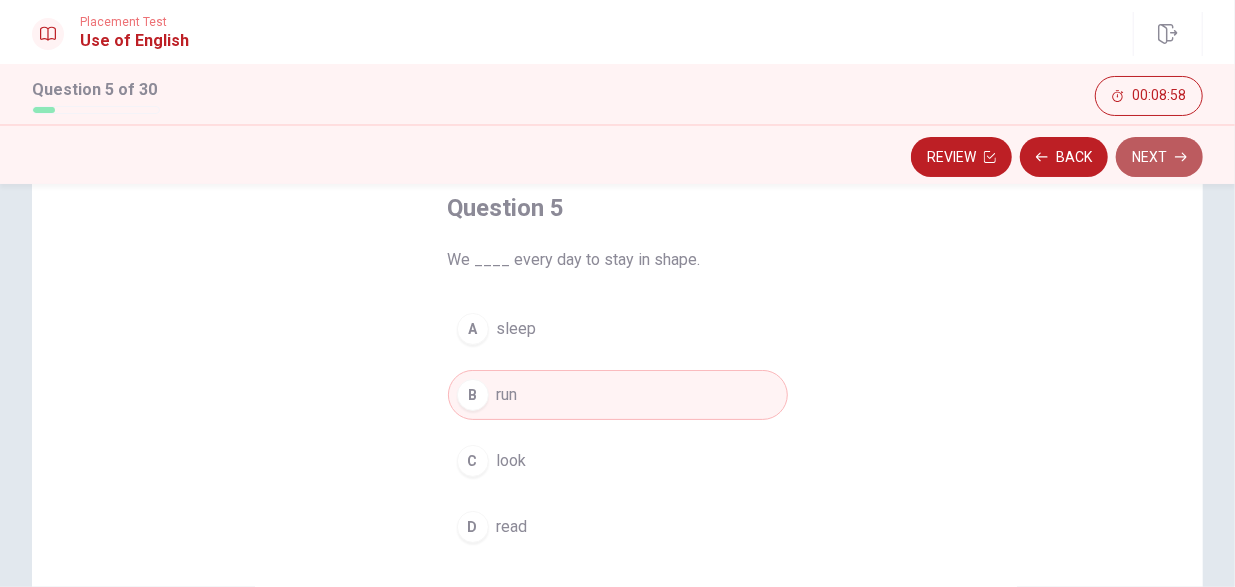 click on "Next" at bounding box center [1159, 157] 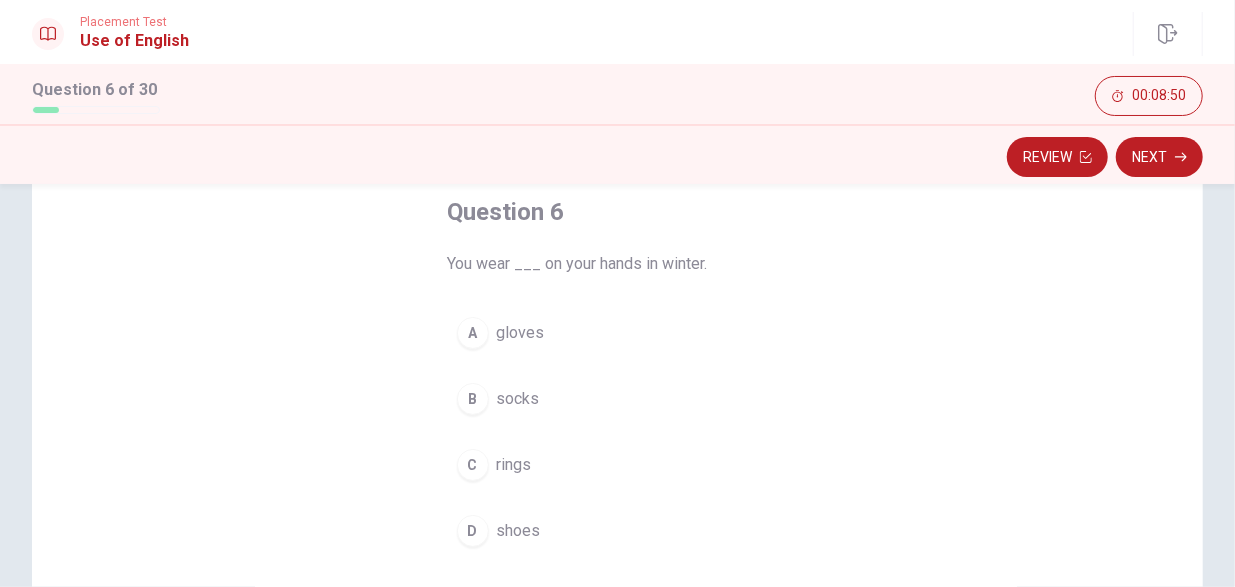 scroll, scrollTop: 112, scrollLeft: 0, axis: vertical 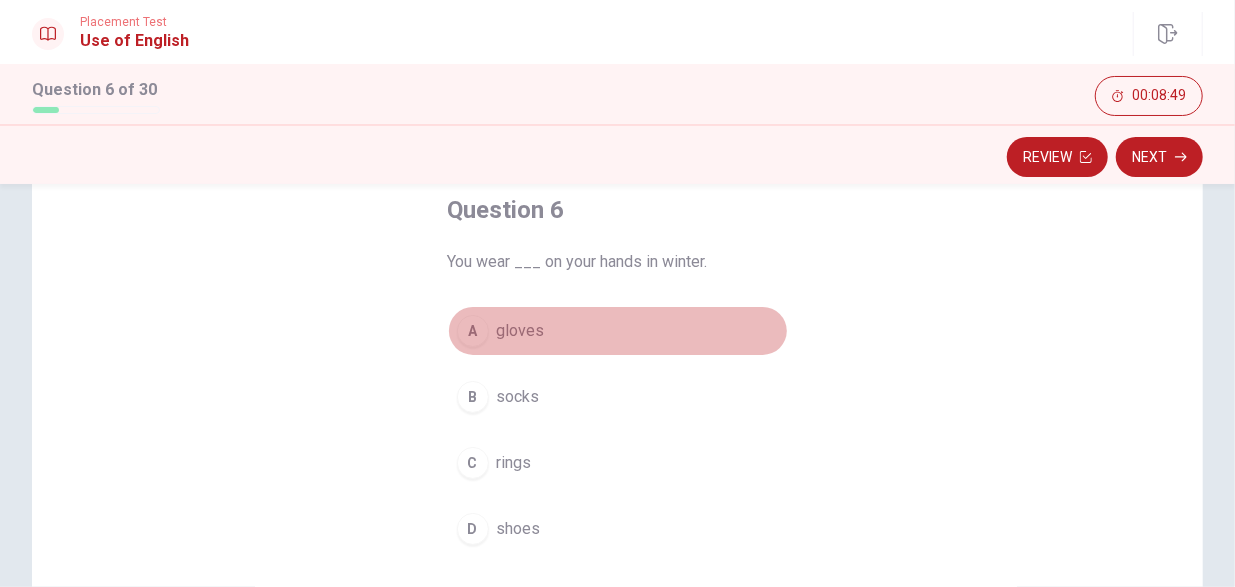 click on "A" at bounding box center (473, 331) 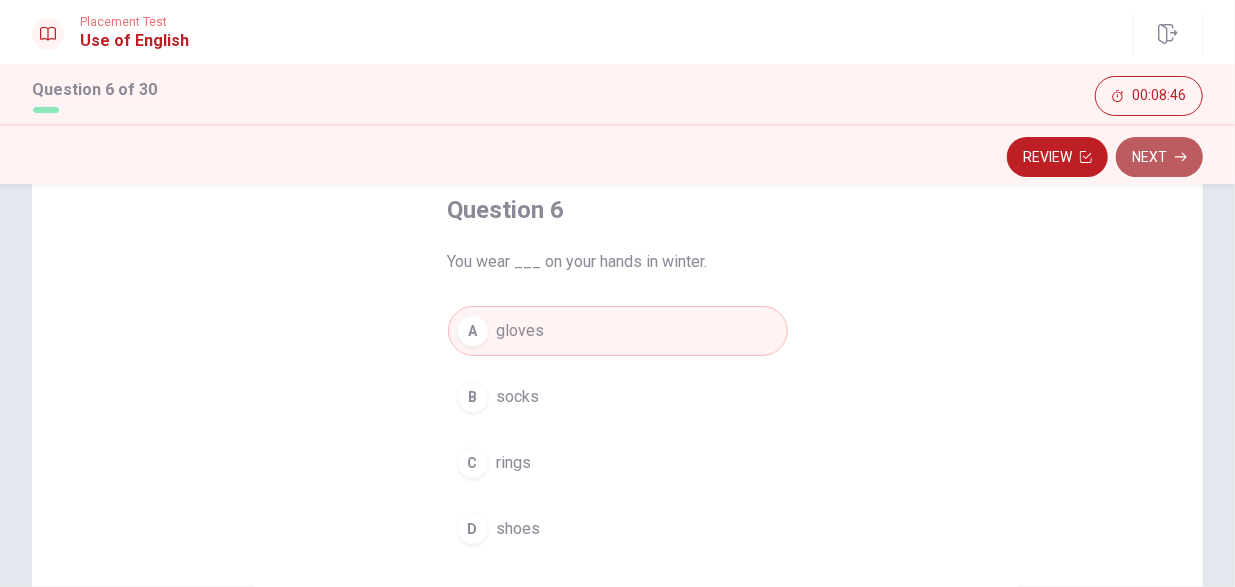 click on "Next" at bounding box center [1159, 157] 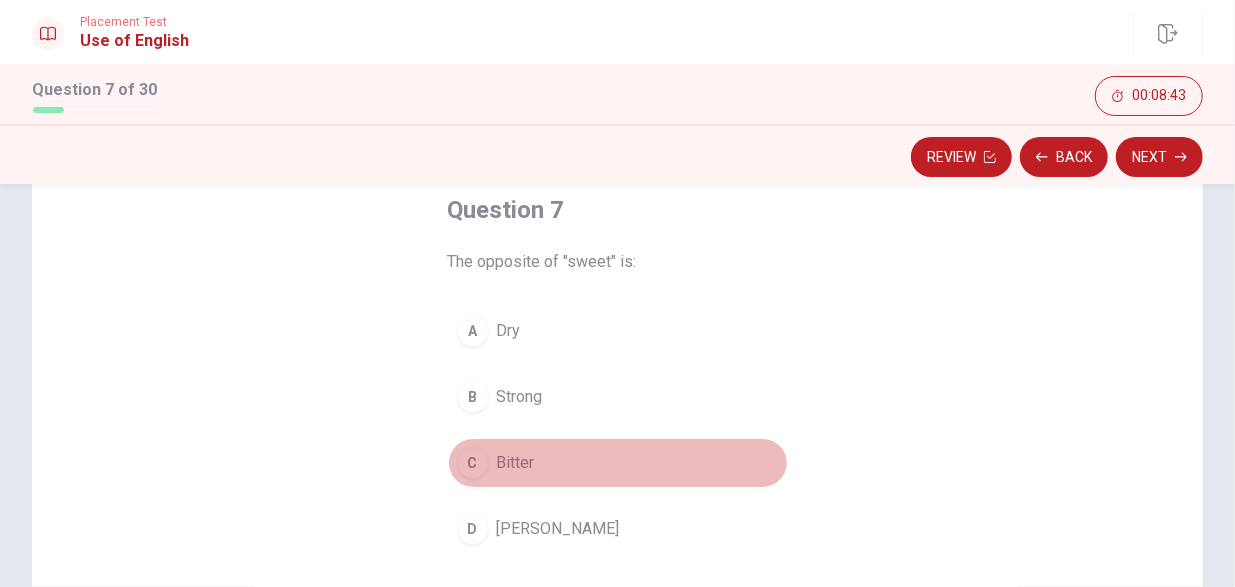 click on "C" at bounding box center [473, 463] 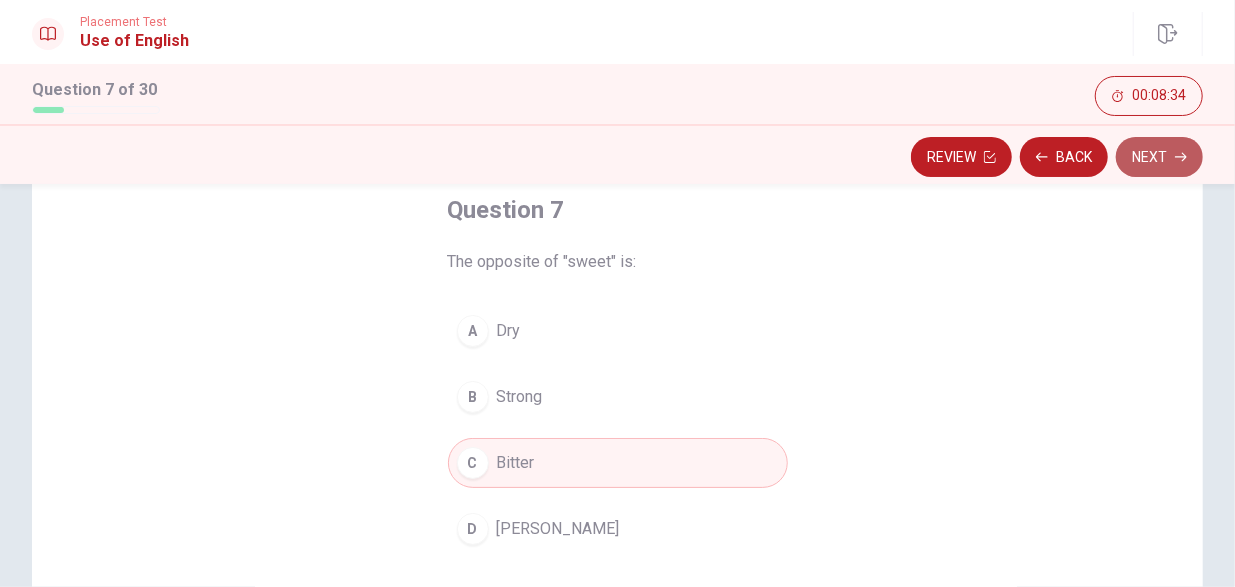 click on "Next" at bounding box center (1159, 157) 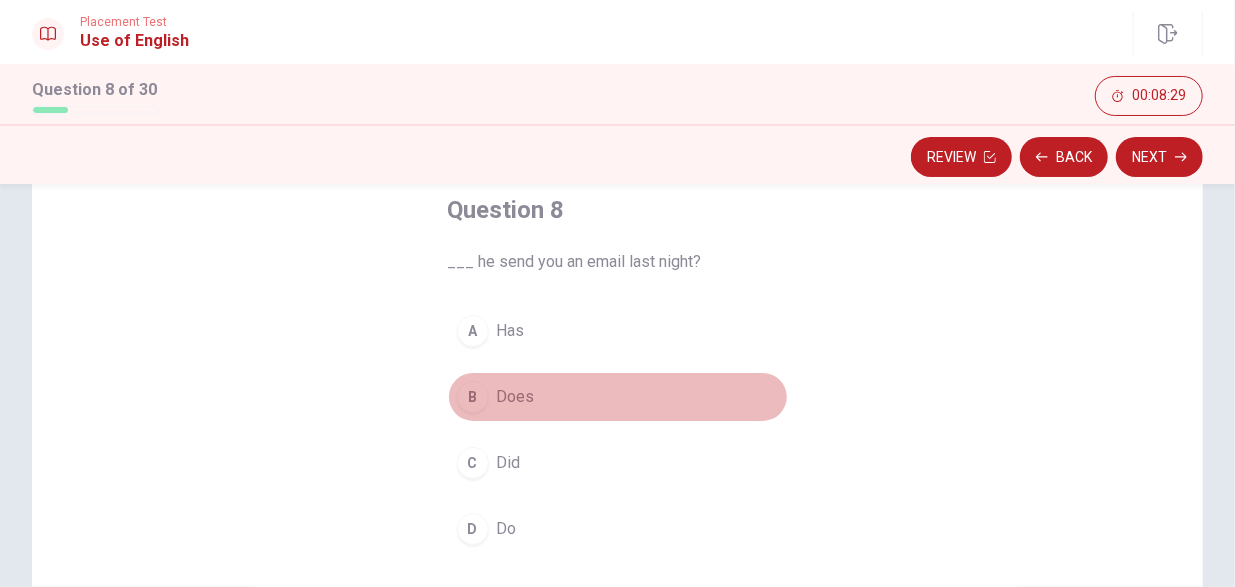 click on "B Does" at bounding box center (618, 397) 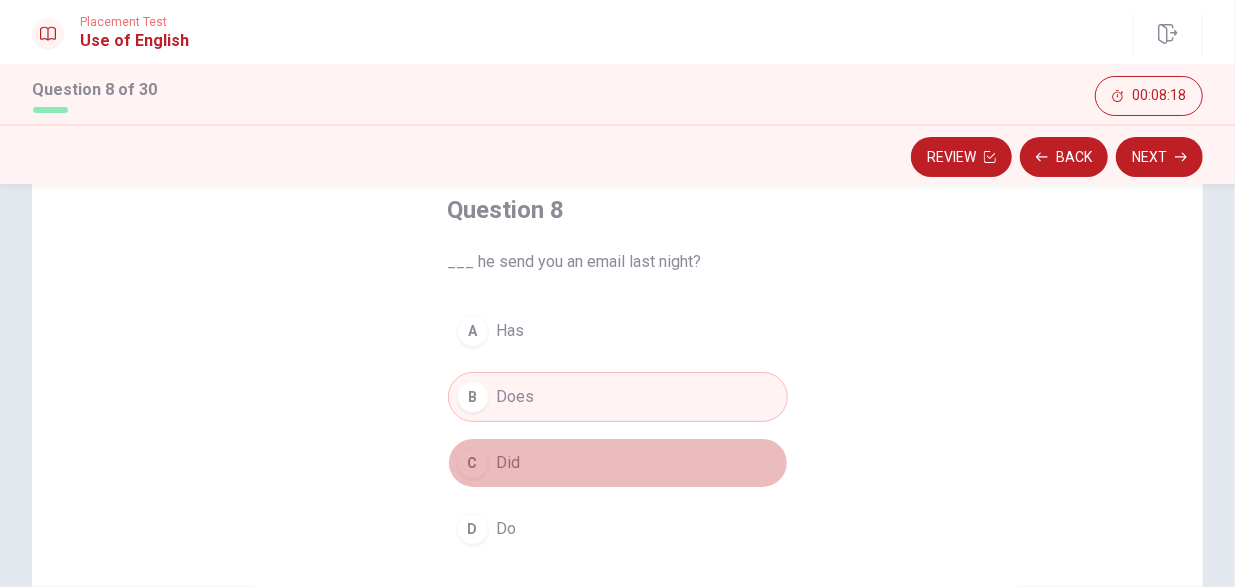 click on "C" at bounding box center (473, 463) 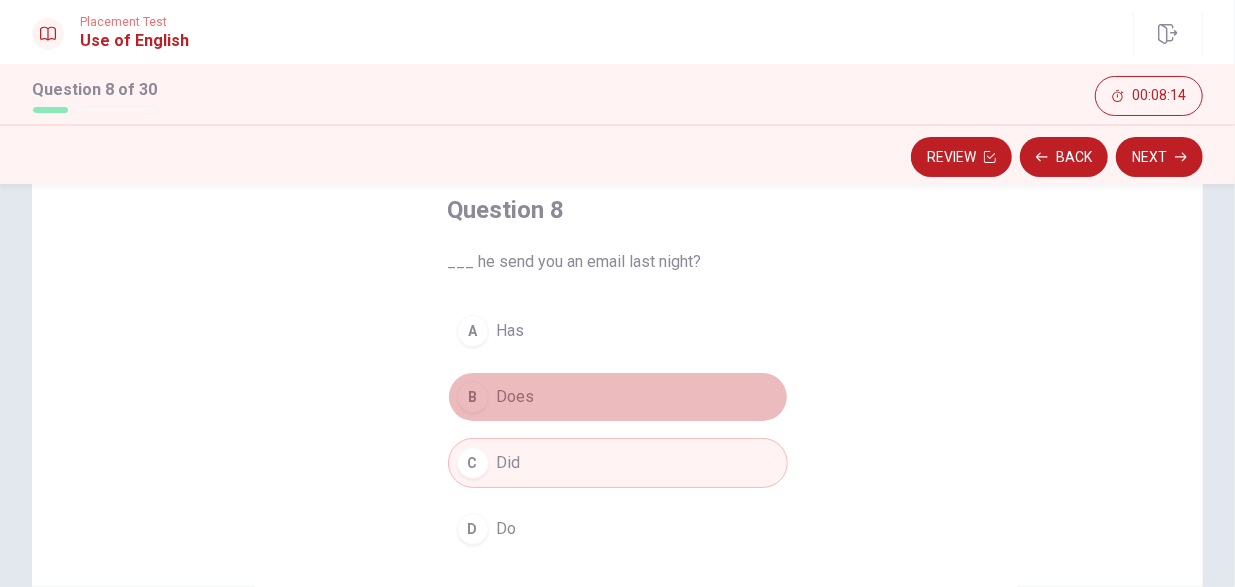 click on "Does" at bounding box center (516, 397) 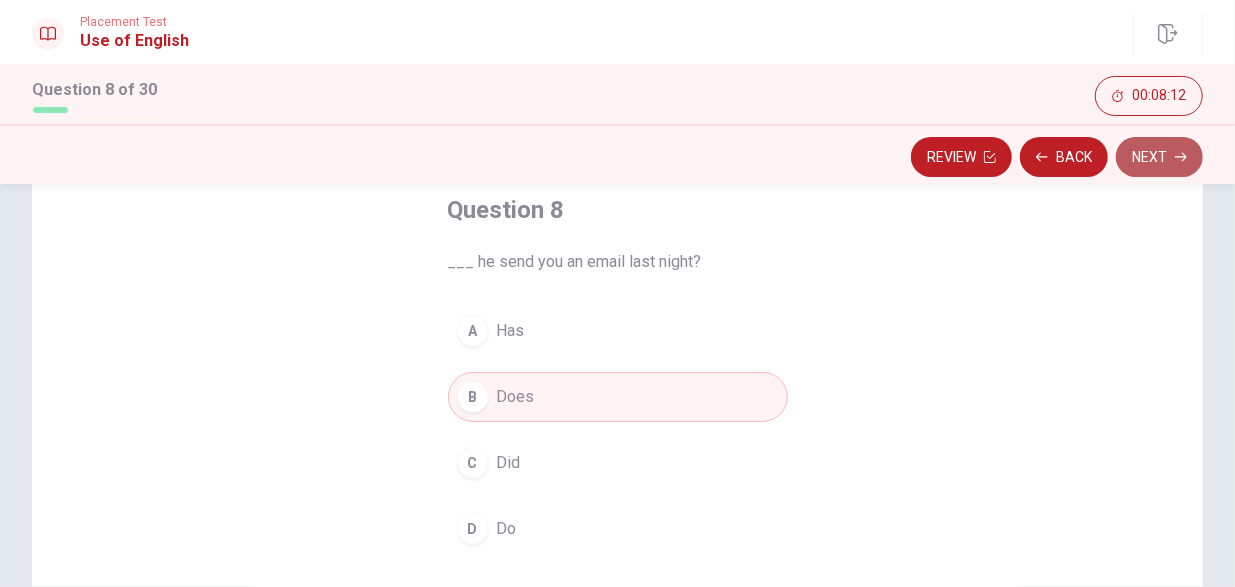 click on "Next" at bounding box center (1159, 157) 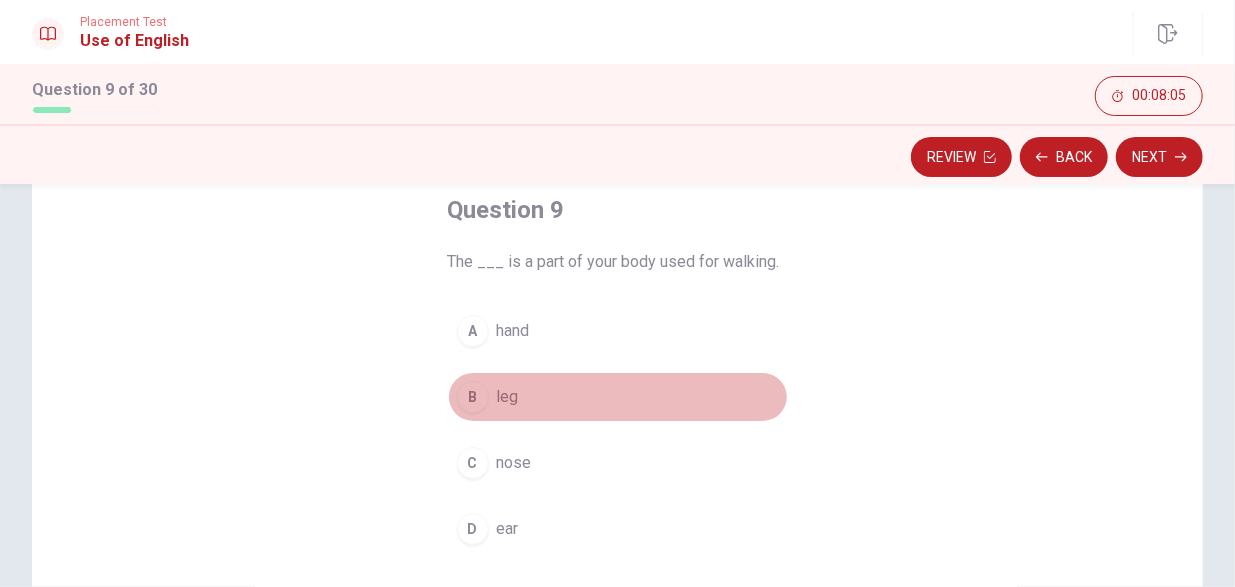 click on "B leg" at bounding box center [618, 397] 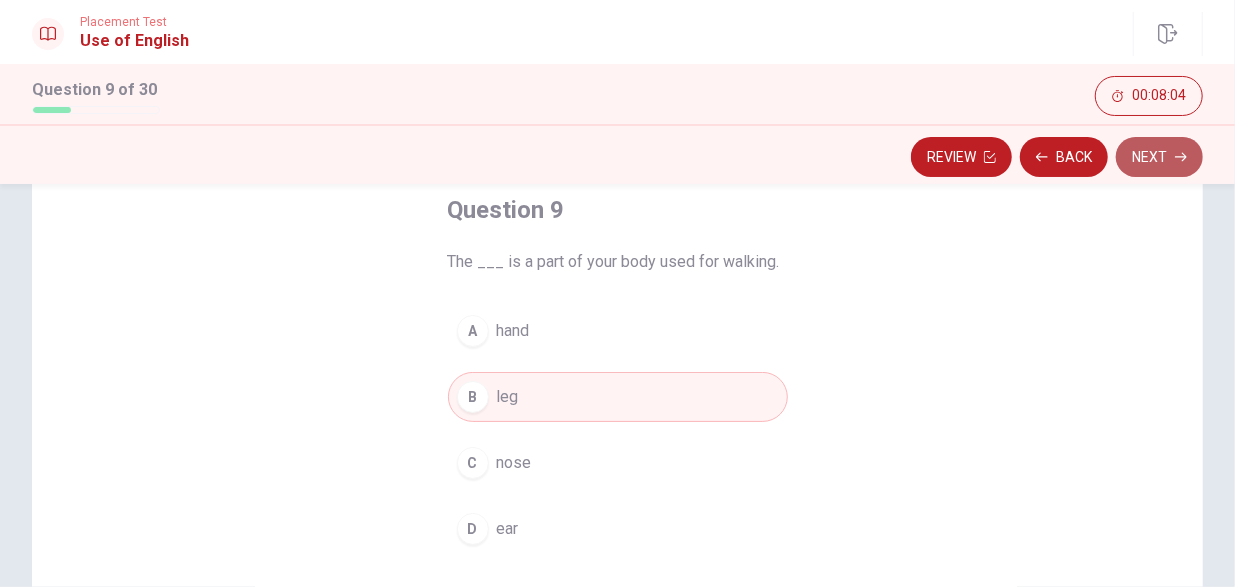 click on "Next" at bounding box center (1159, 157) 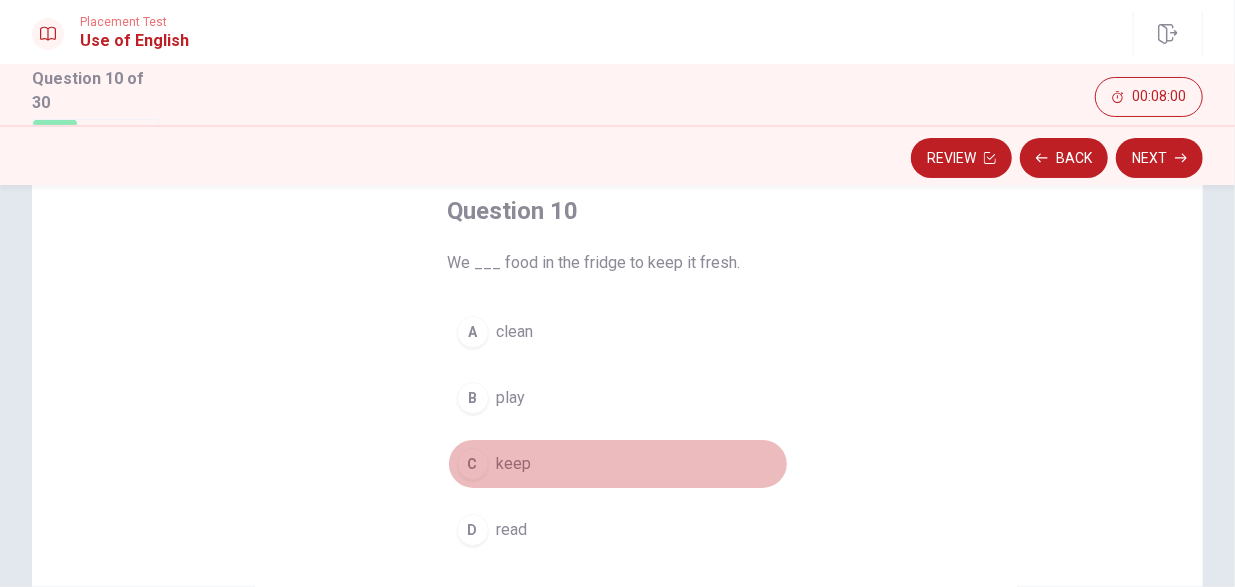 click on "keep" at bounding box center [514, 464] 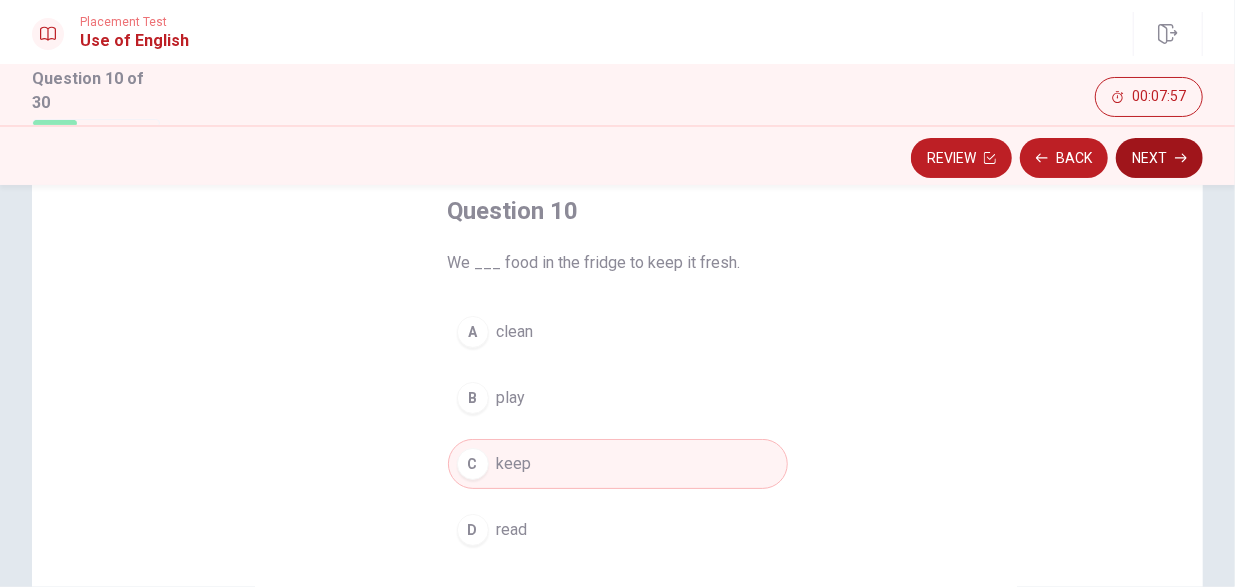 click on "Next" at bounding box center (1159, 158) 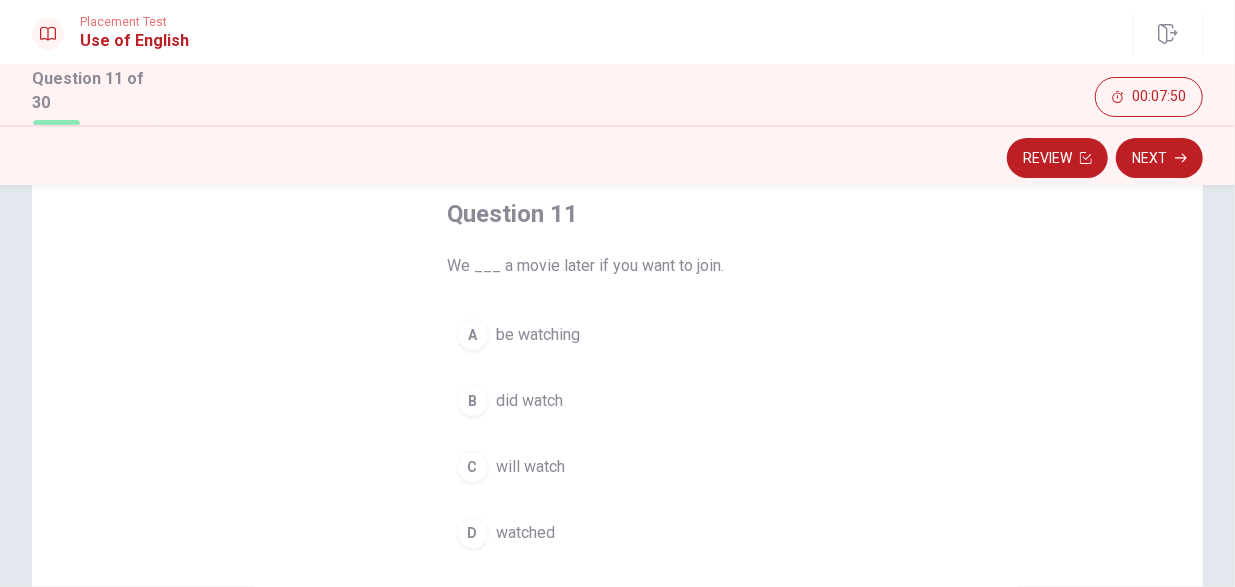 scroll, scrollTop: 108, scrollLeft: 0, axis: vertical 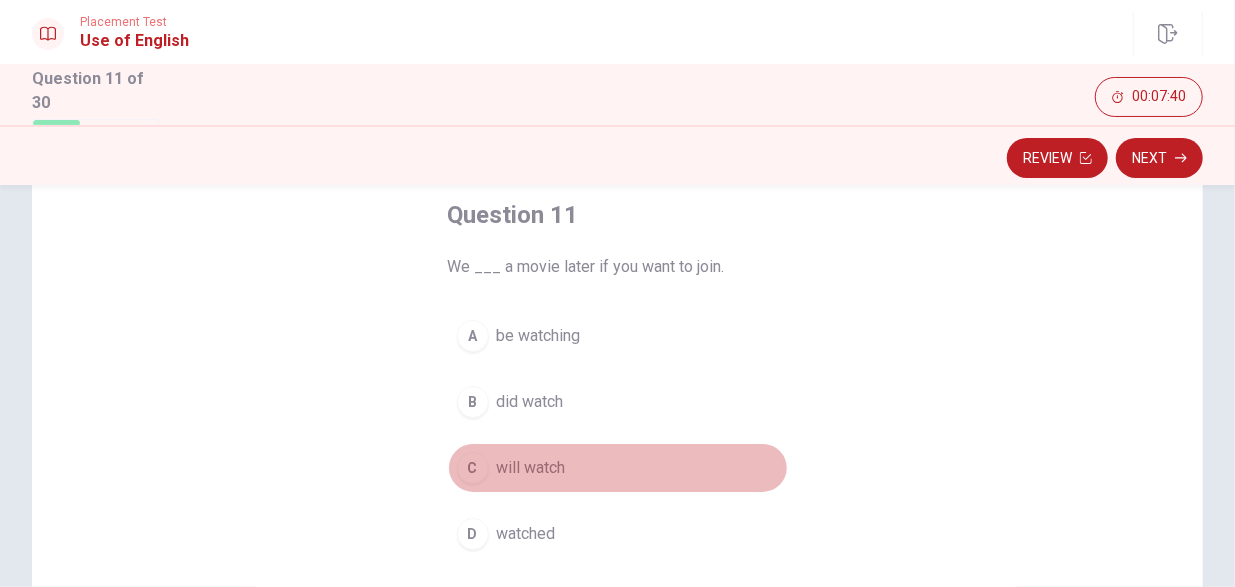 click on "will watch" at bounding box center [531, 468] 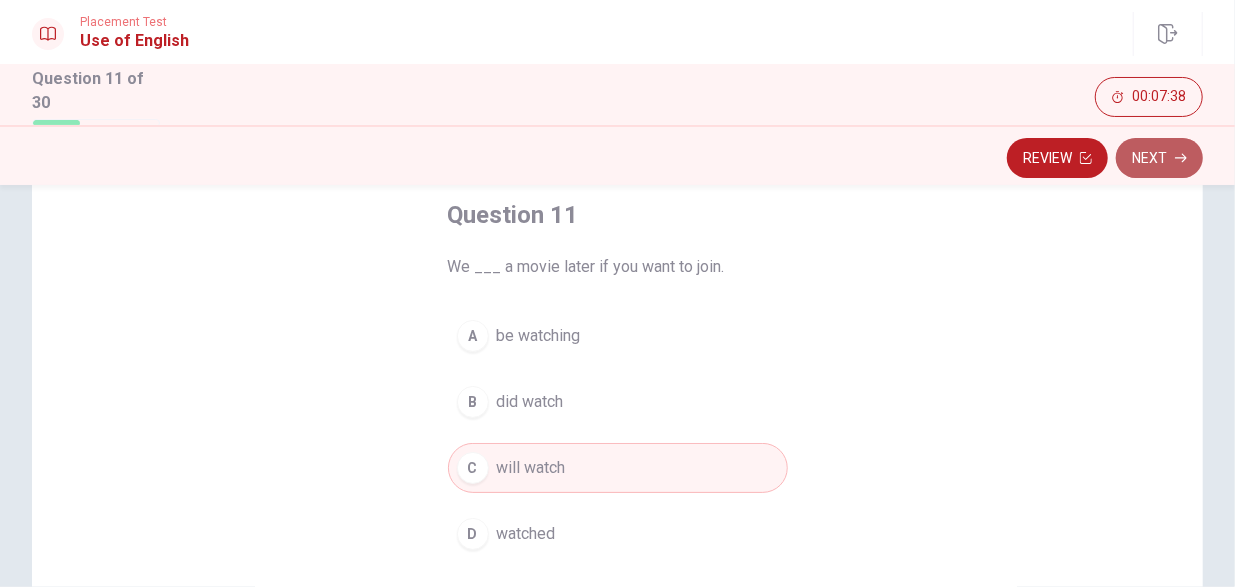 click on "Next" at bounding box center [1159, 158] 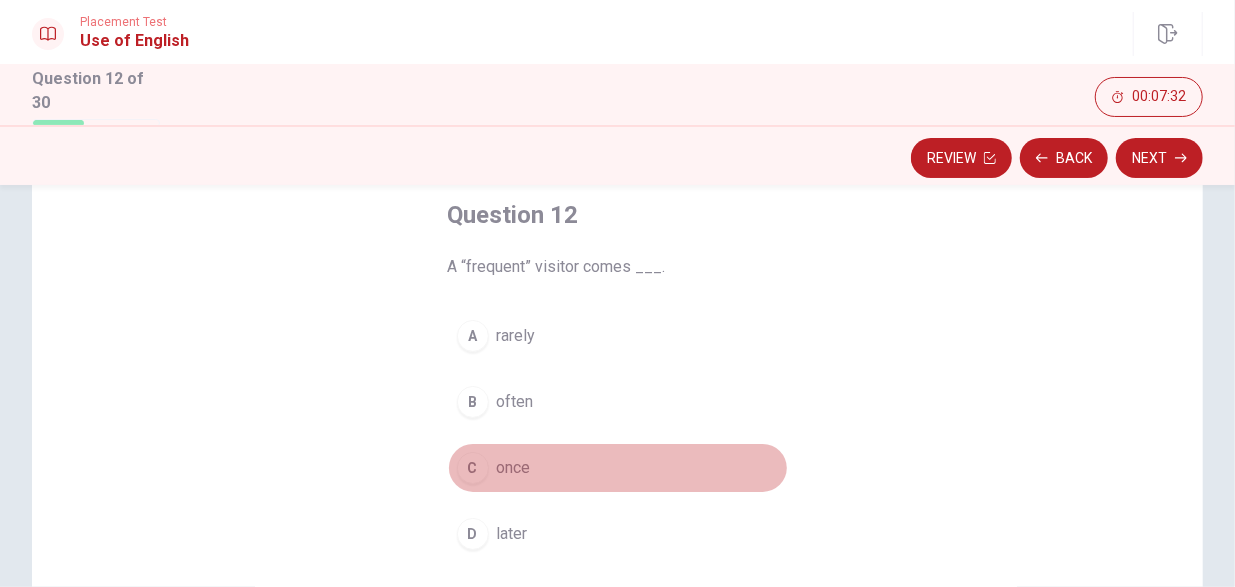 click on "C once" at bounding box center [618, 468] 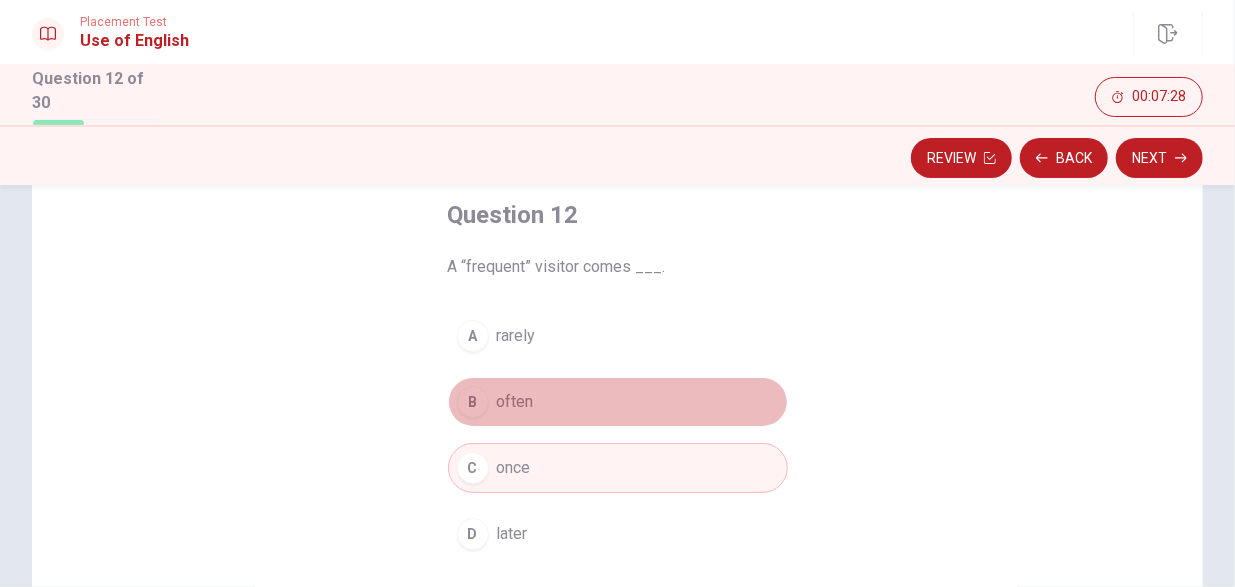 click on "B" at bounding box center (473, 402) 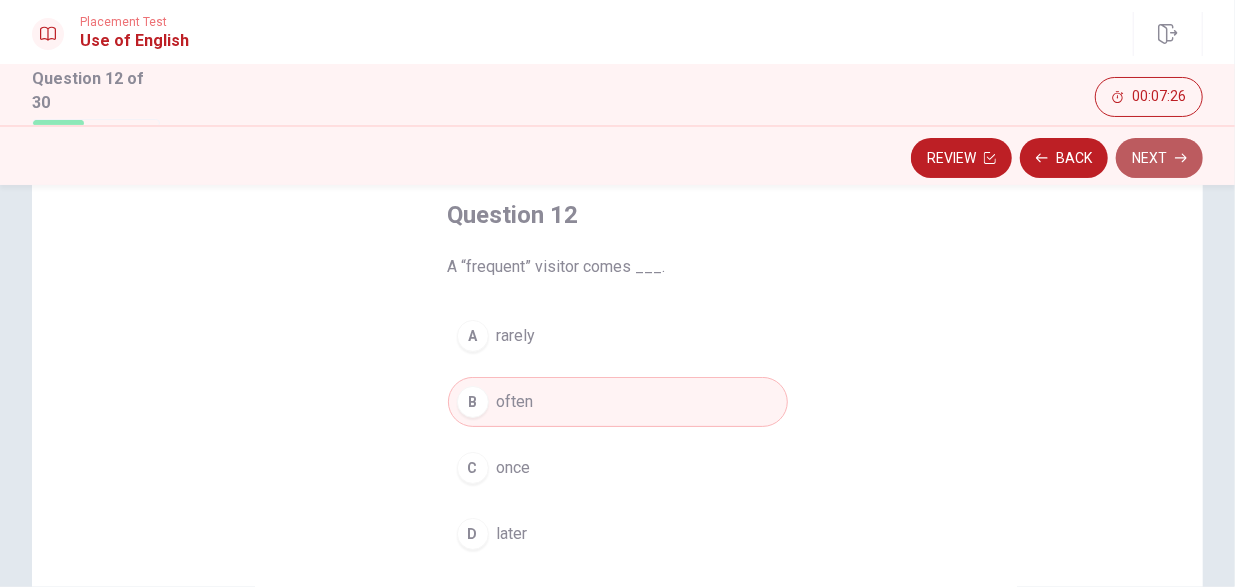 click on "Next" at bounding box center [1159, 158] 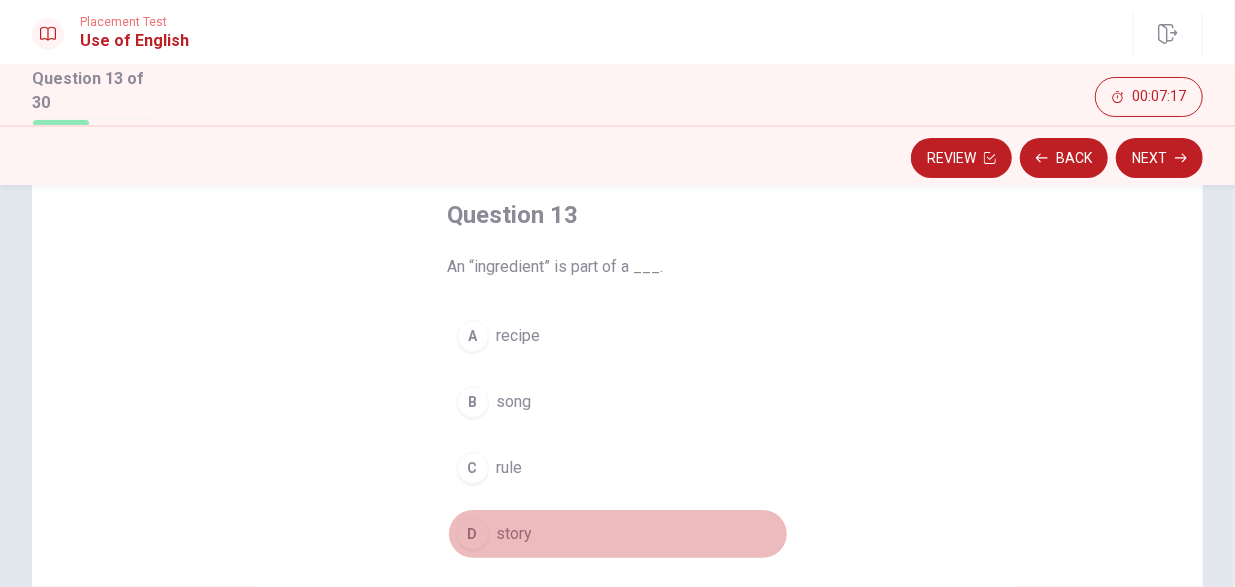 click on "D" at bounding box center (473, 534) 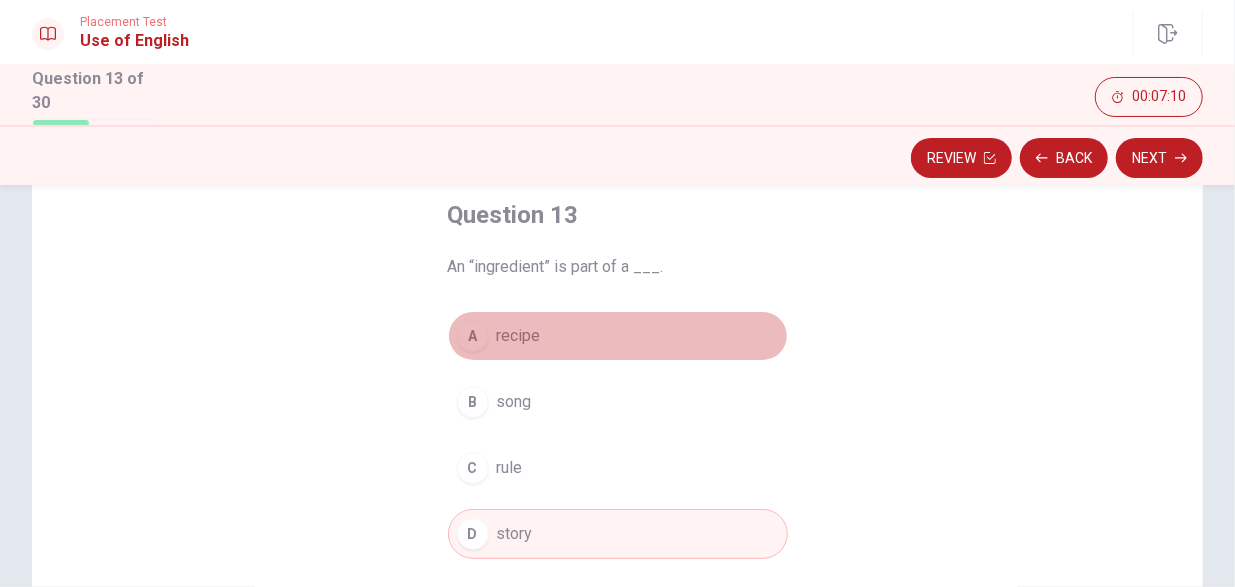 click on "A recipe" at bounding box center [618, 336] 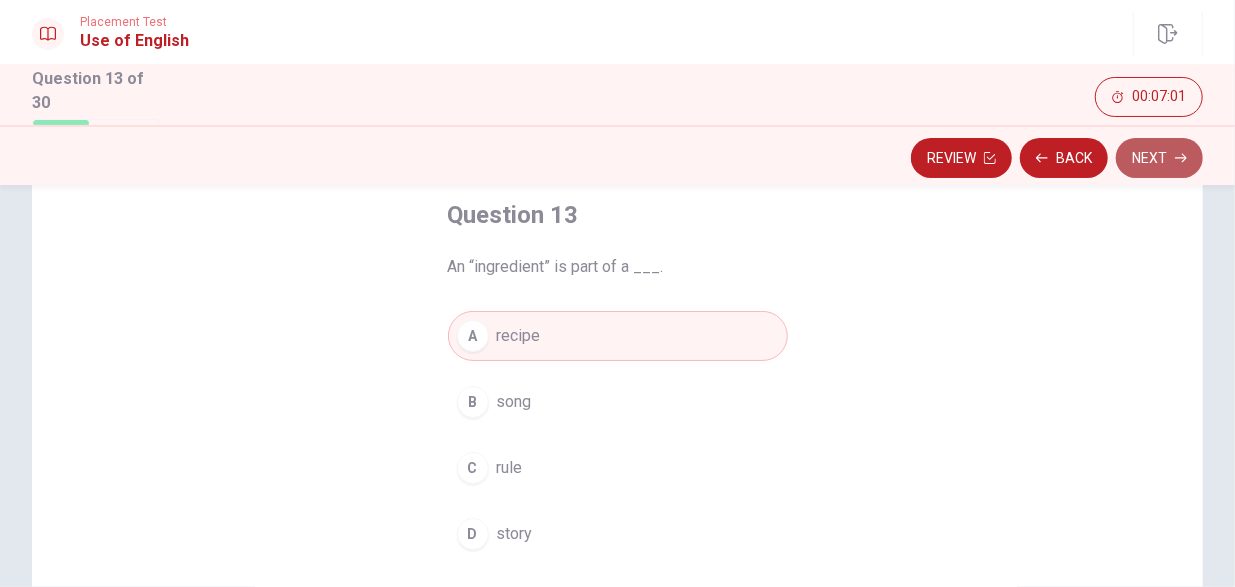 click on "Next" at bounding box center [1159, 158] 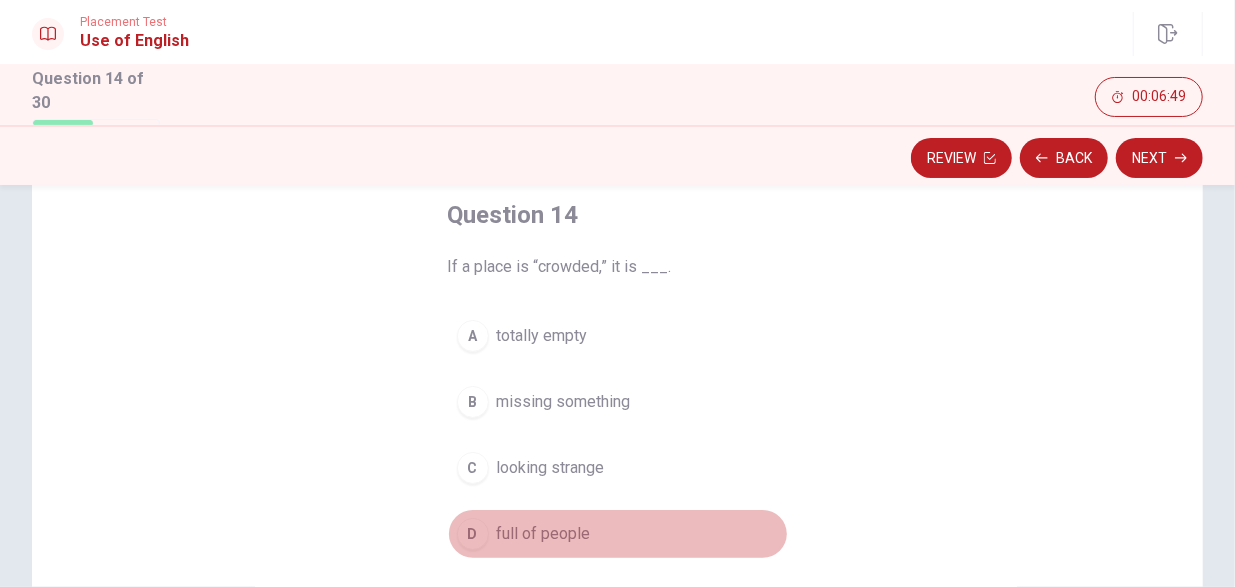 click on "full of people" at bounding box center [544, 534] 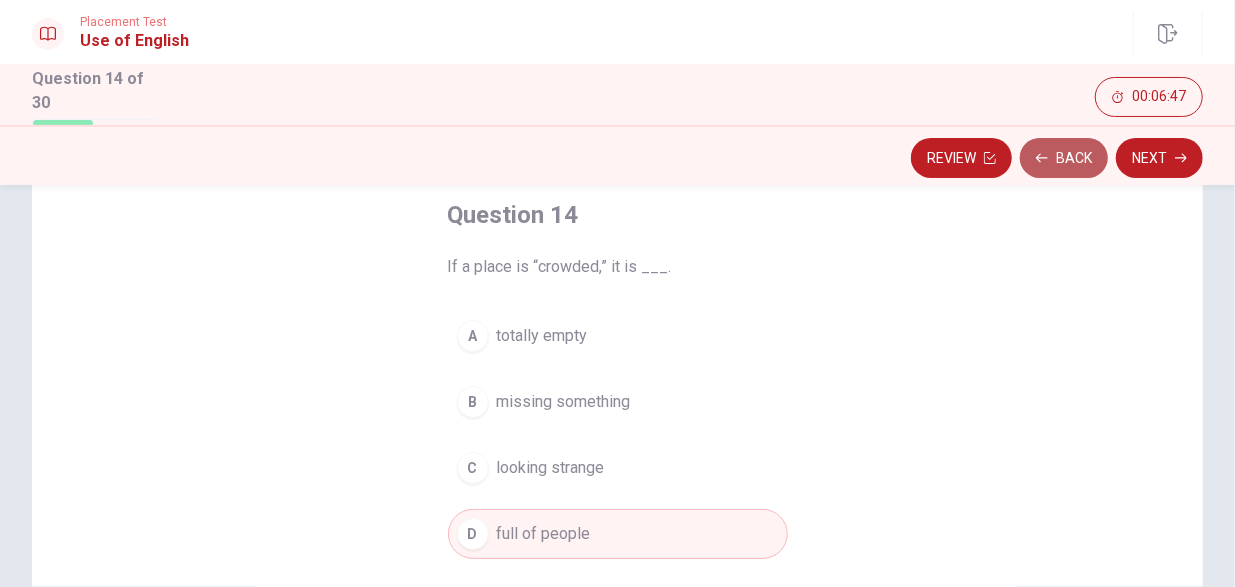 click on "Back" at bounding box center [1064, 158] 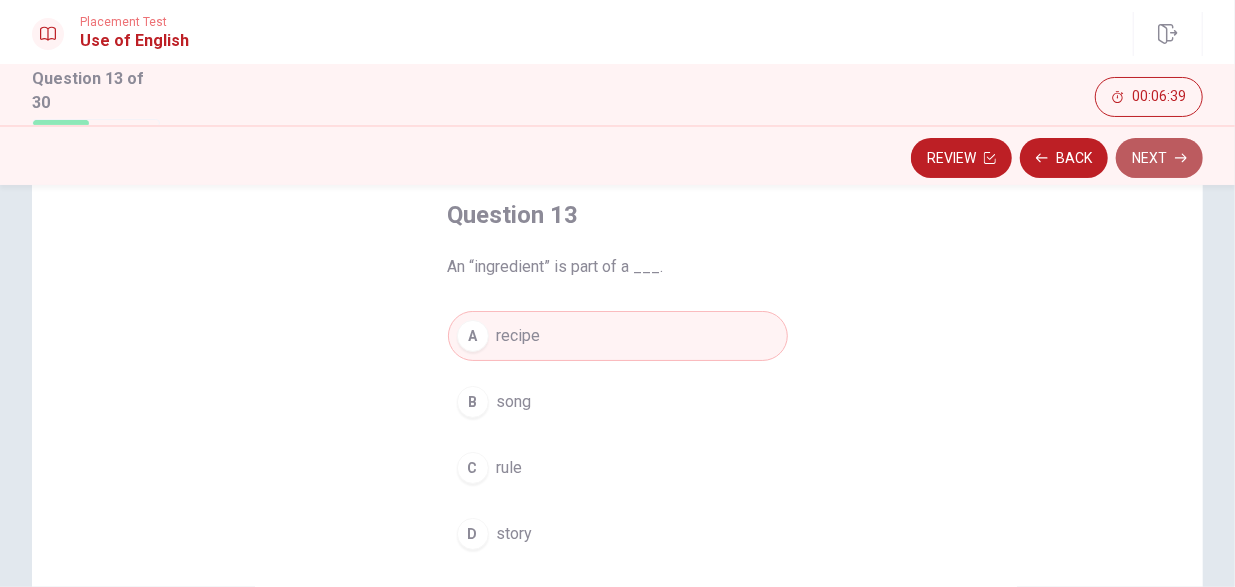 click on "Next" at bounding box center (1159, 158) 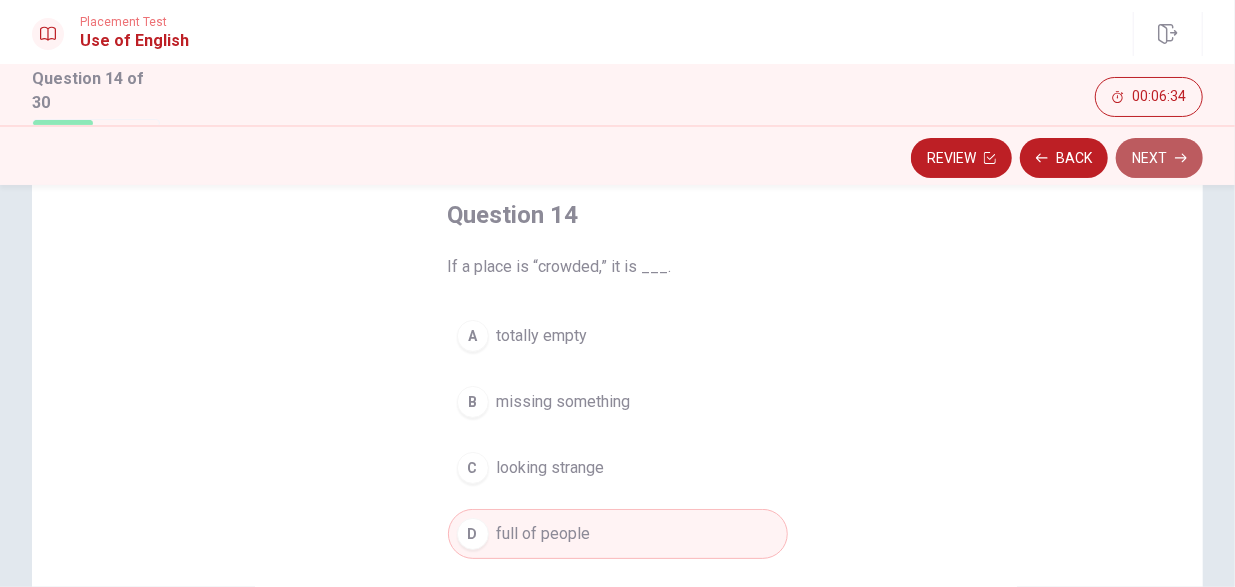 click on "Next" at bounding box center (1159, 158) 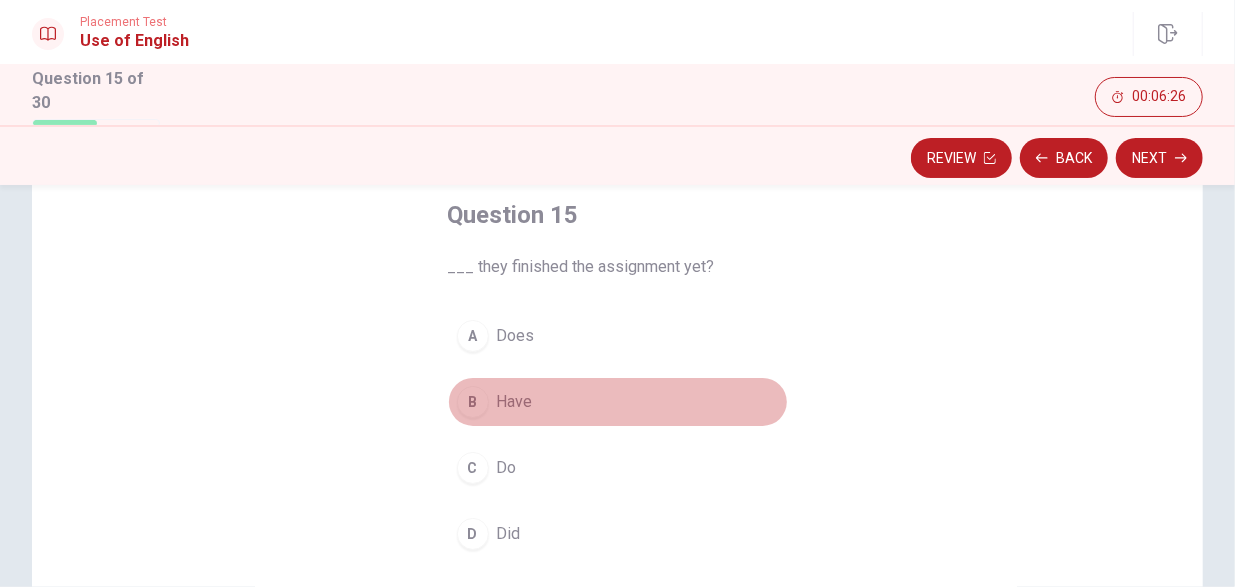click on "B Have" at bounding box center [618, 402] 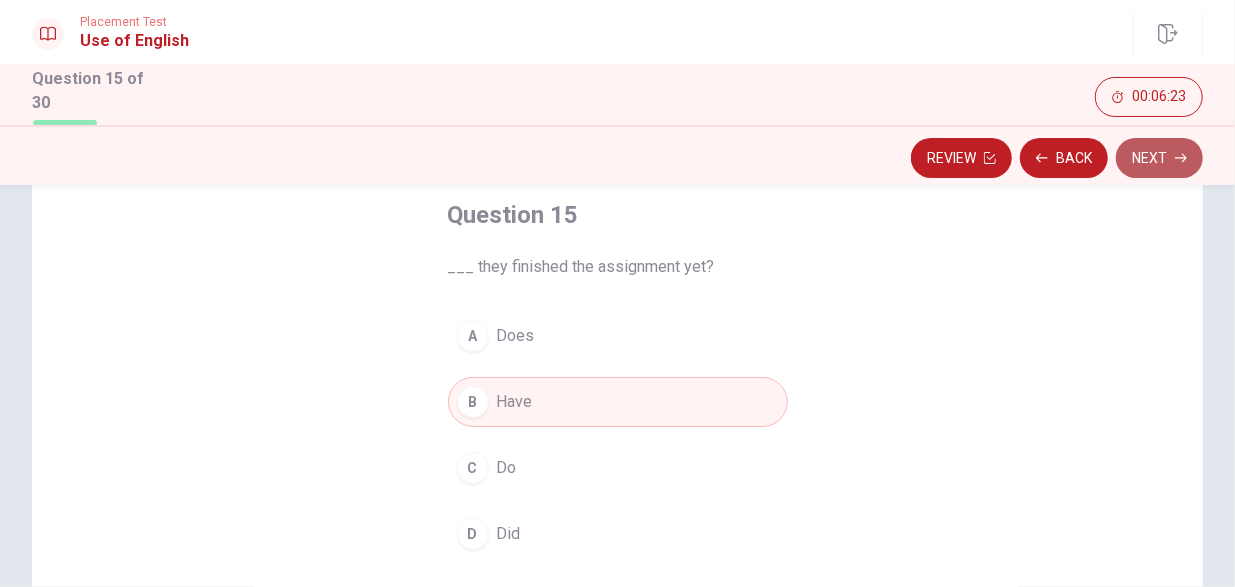 click on "Next" at bounding box center [1159, 158] 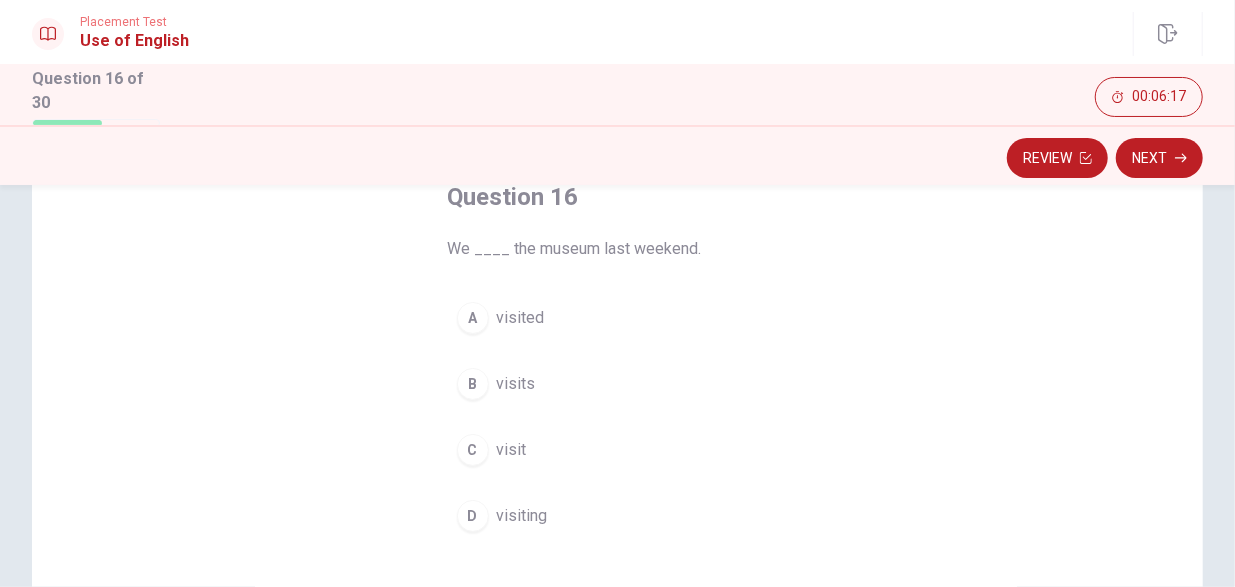 scroll, scrollTop: 127, scrollLeft: 0, axis: vertical 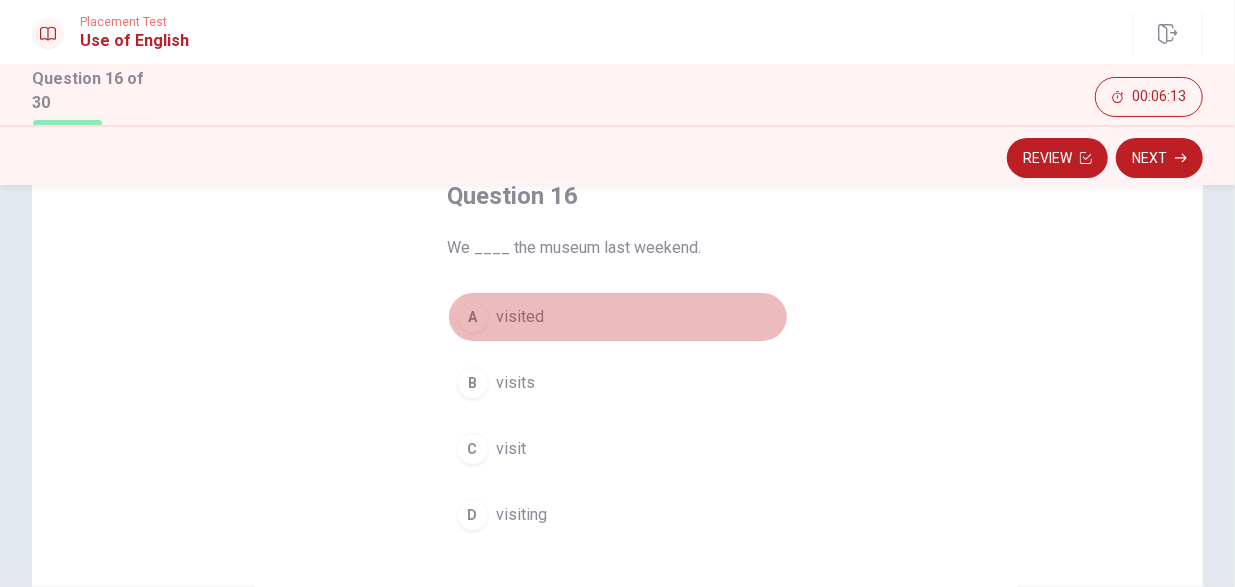 drag, startPoint x: 560, startPoint y: 314, endPoint x: 1113, endPoint y: 232, distance: 559.0465 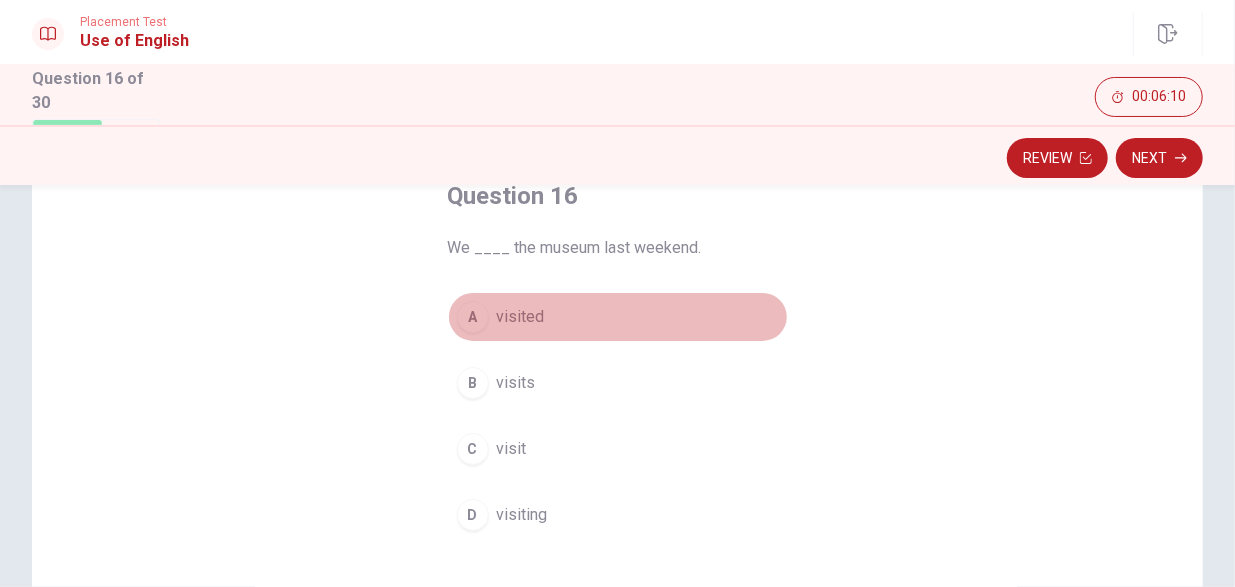 click on "A visited" at bounding box center [618, 317] 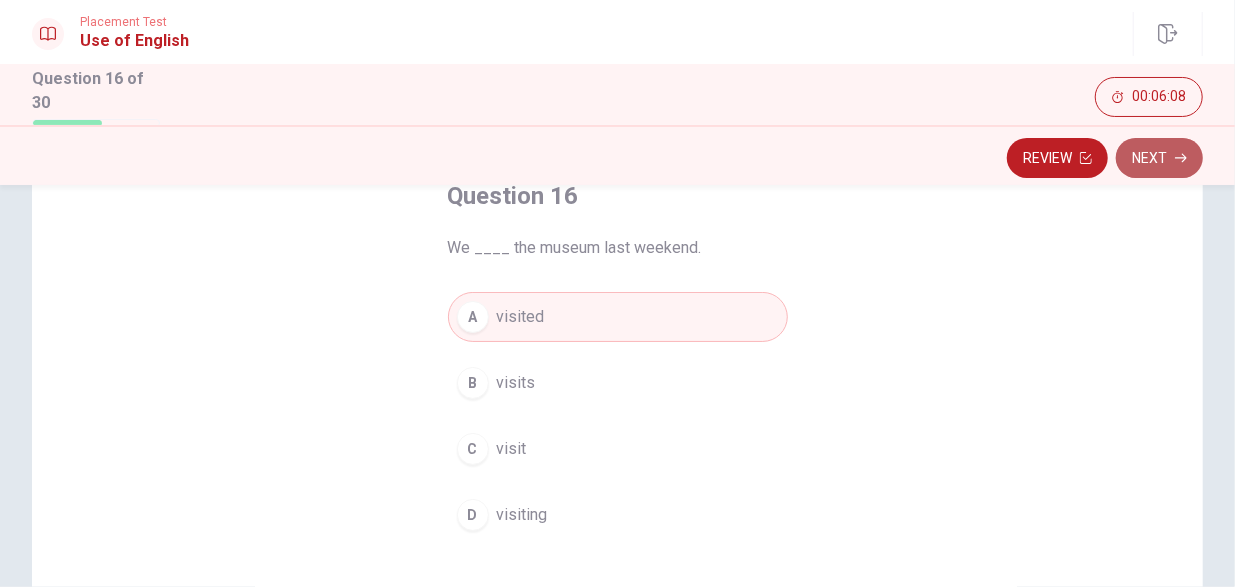 click on "Next" at bounding box center (1159, 158) 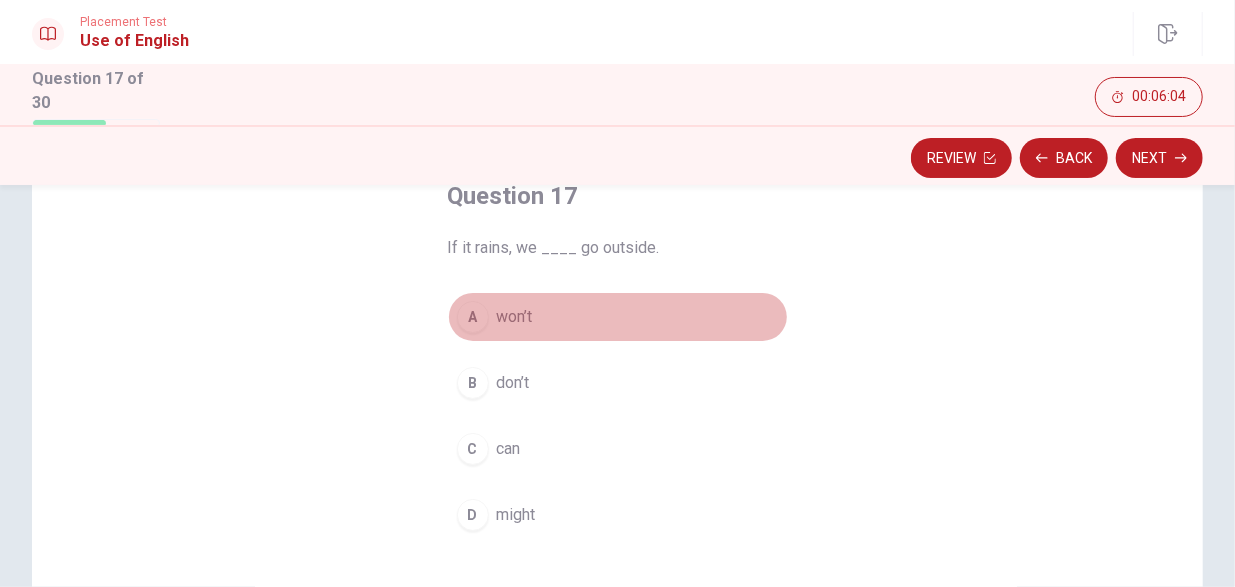click on "A won’t" at bounding box center [618, 317] 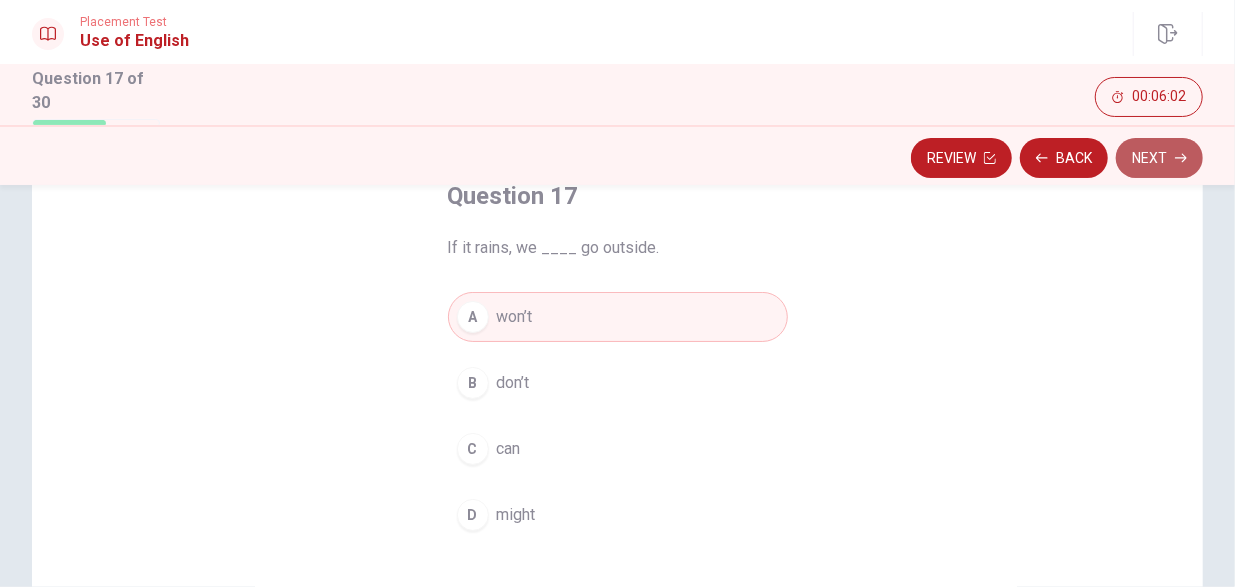 click on "Next" at bounding box center (1159, 158) 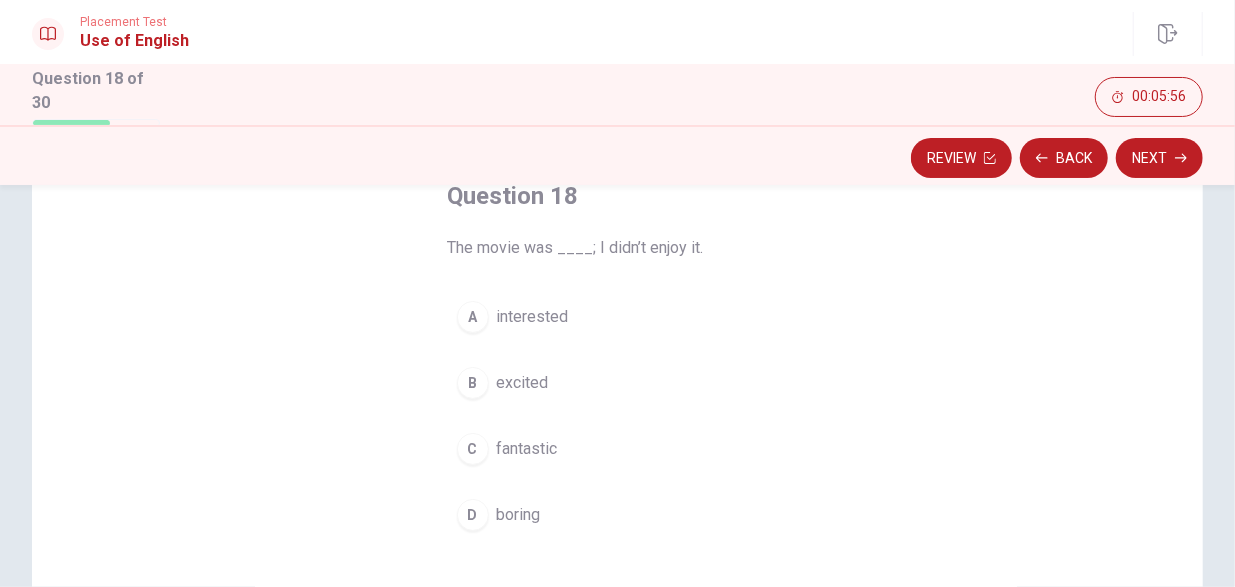 click on "D boring" at bounding box center [618, 515] 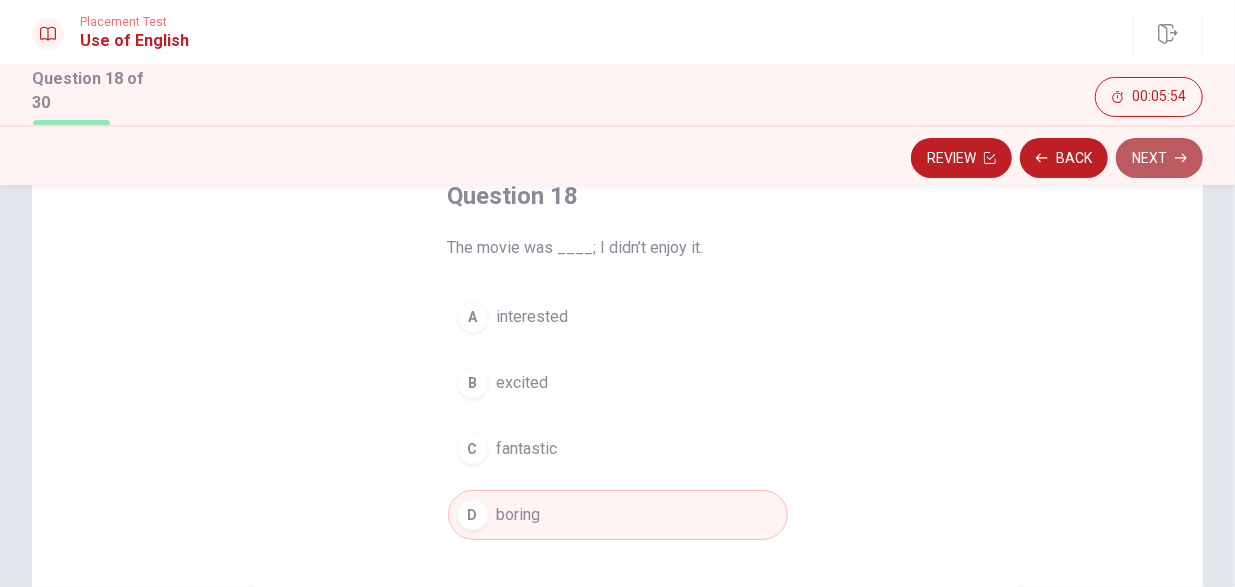 click 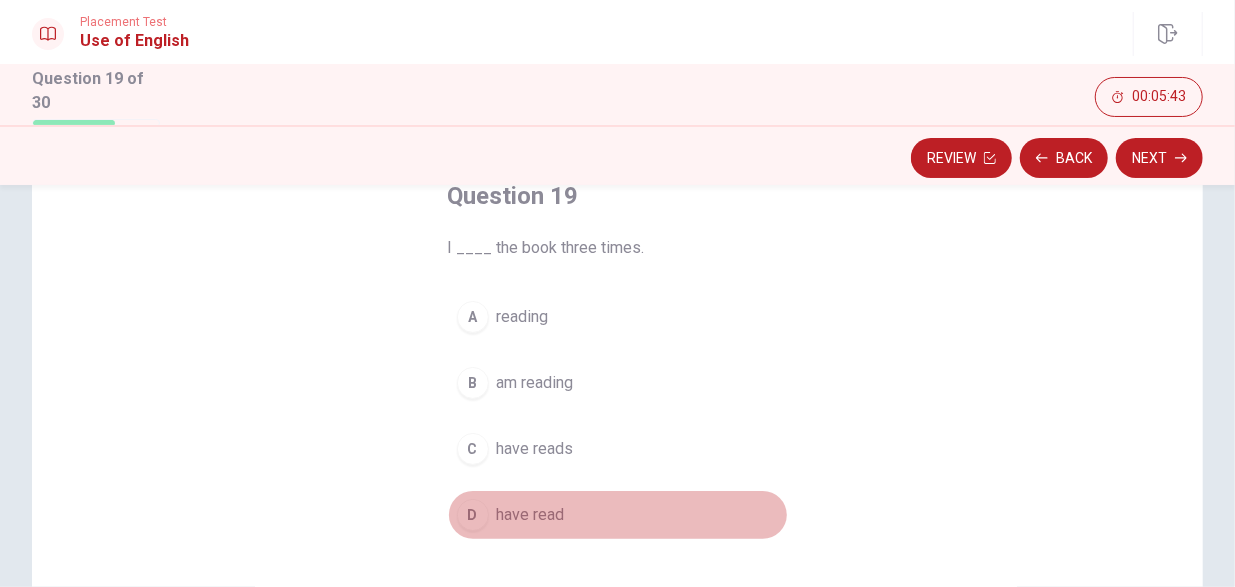 click on "have read" at bounding box center (531, 515) 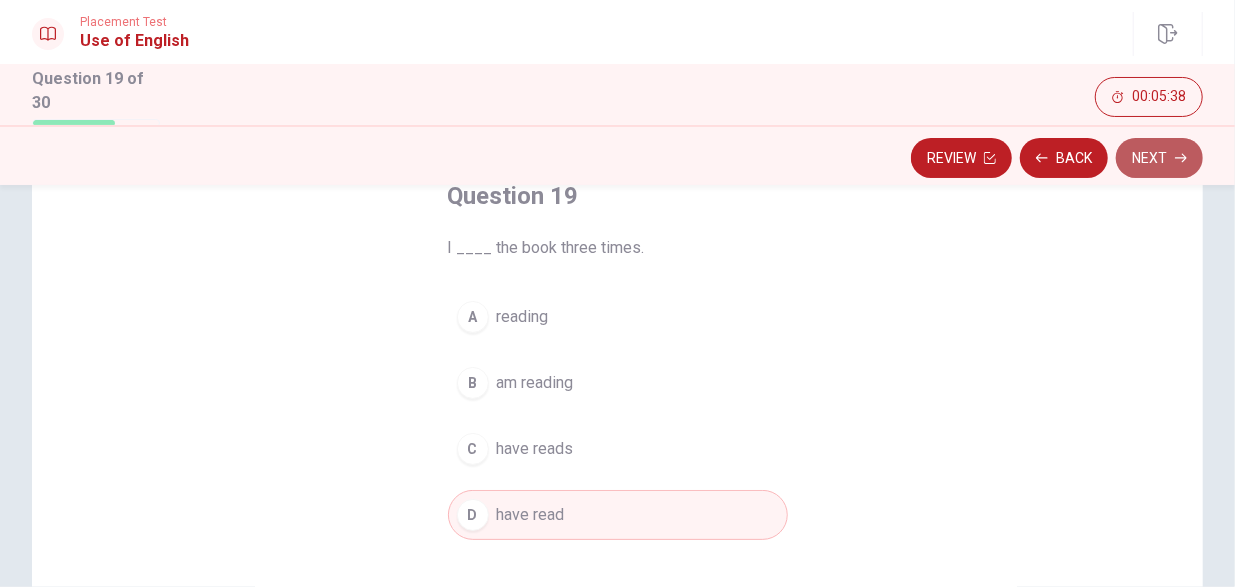 click on "Next" at bounding box center [1159, 158] 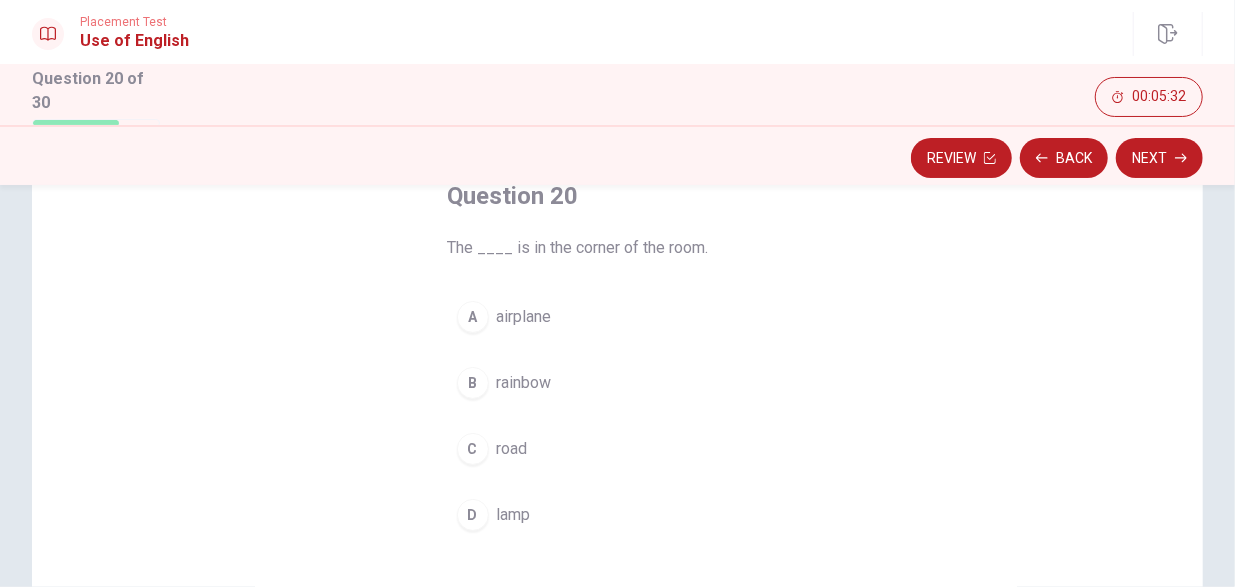 click on "lamp" at bounding box center (514, 515) 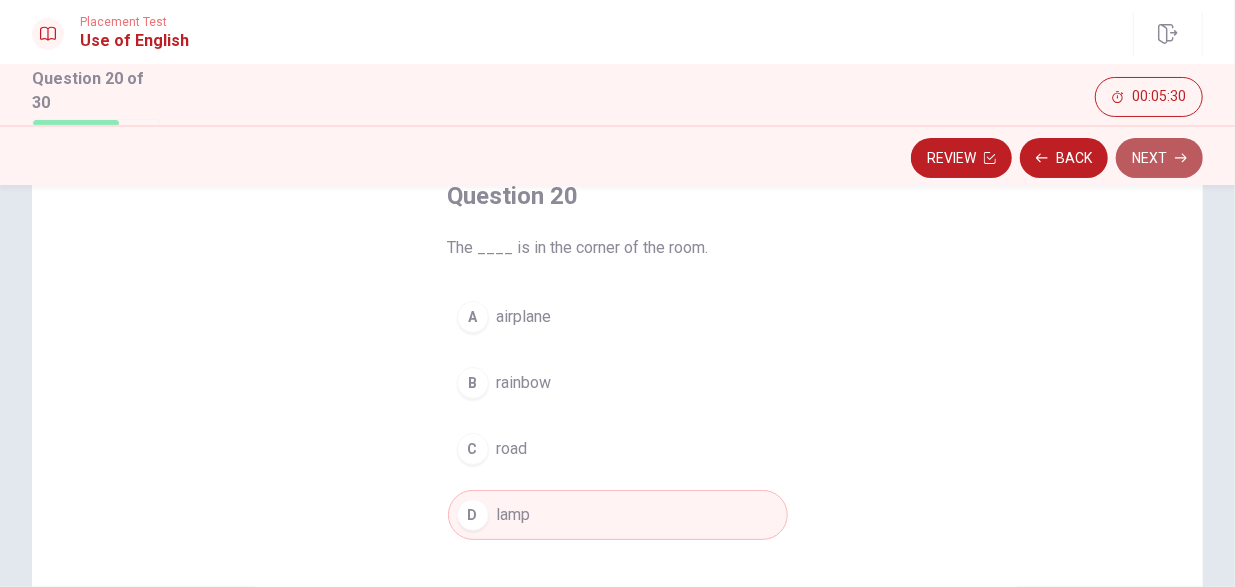 click on "Next" at bounding box center (1159, 158) 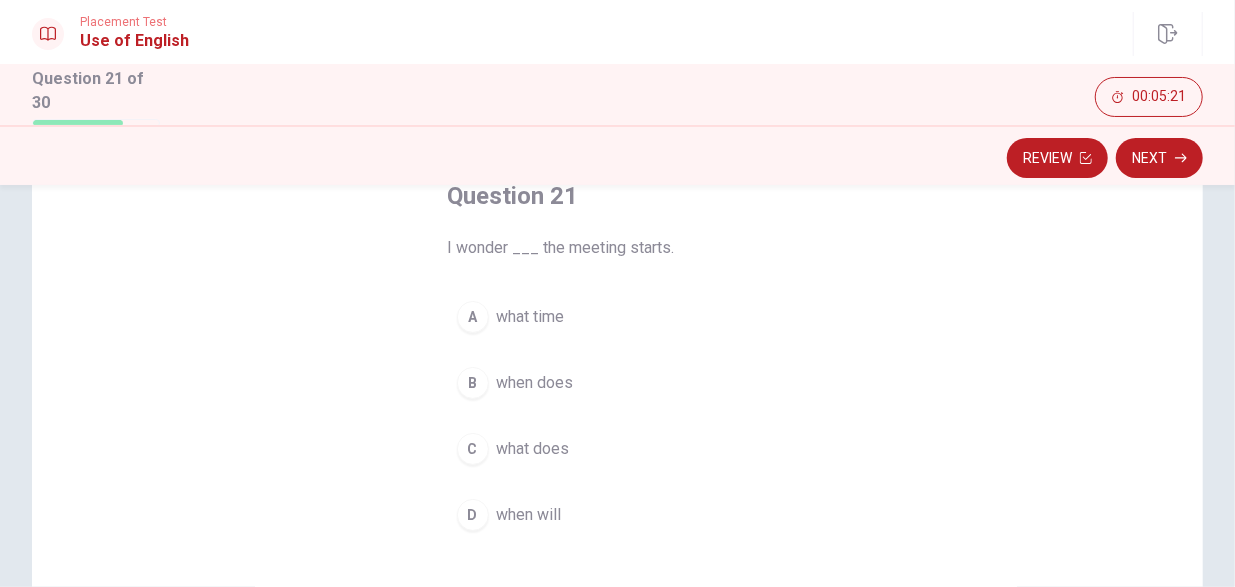 scroll, scrollTop: 122, scrollLeft: 0, axis: vertical 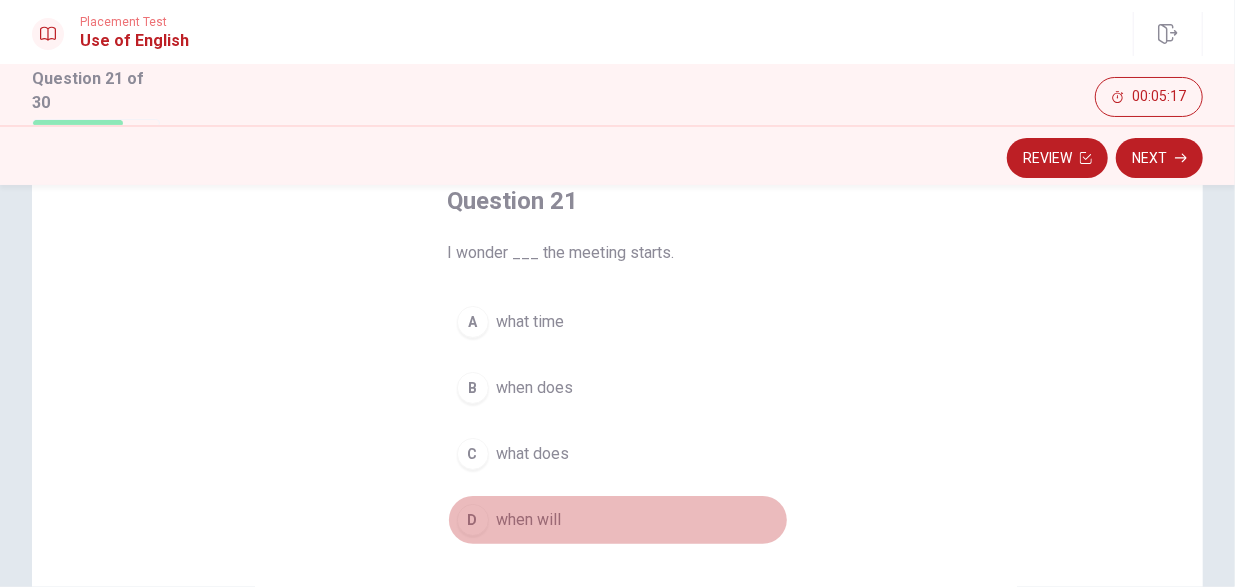 click on "D when will" at bounding box center (618, 520) 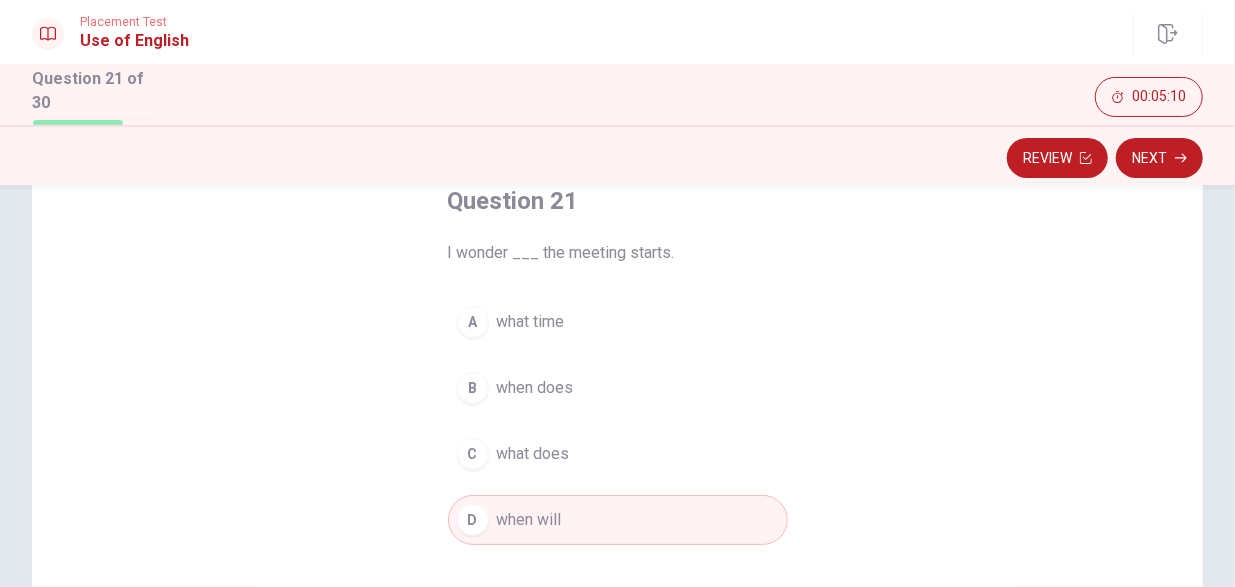 click on "what time" at bounding box center [531, 322] 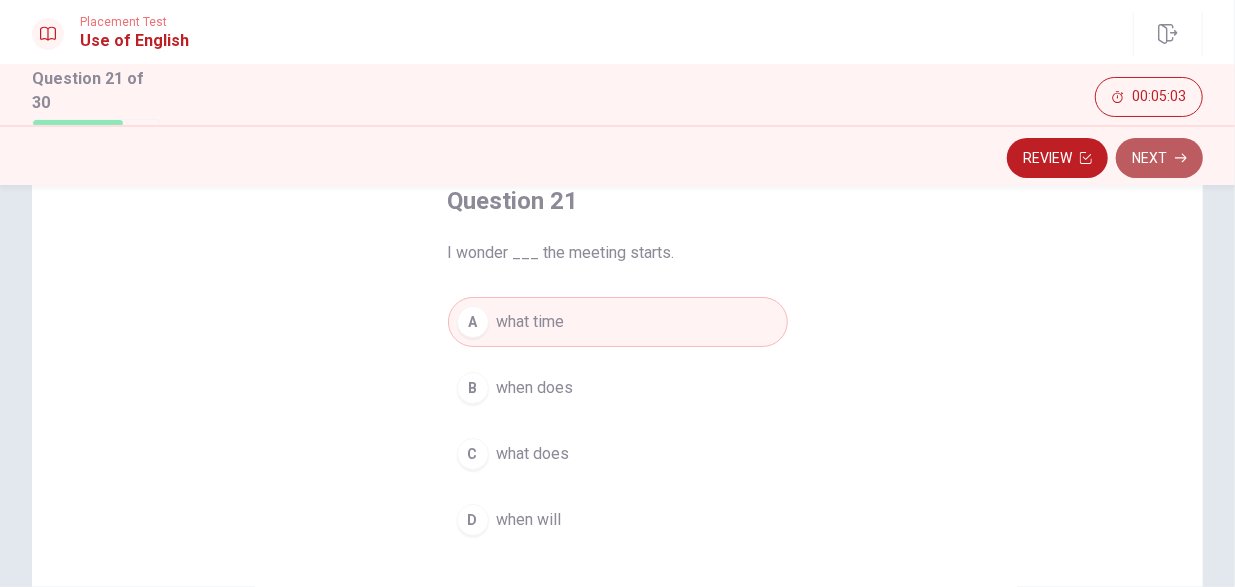 click on "Next" at bounding box center [1159, 158] 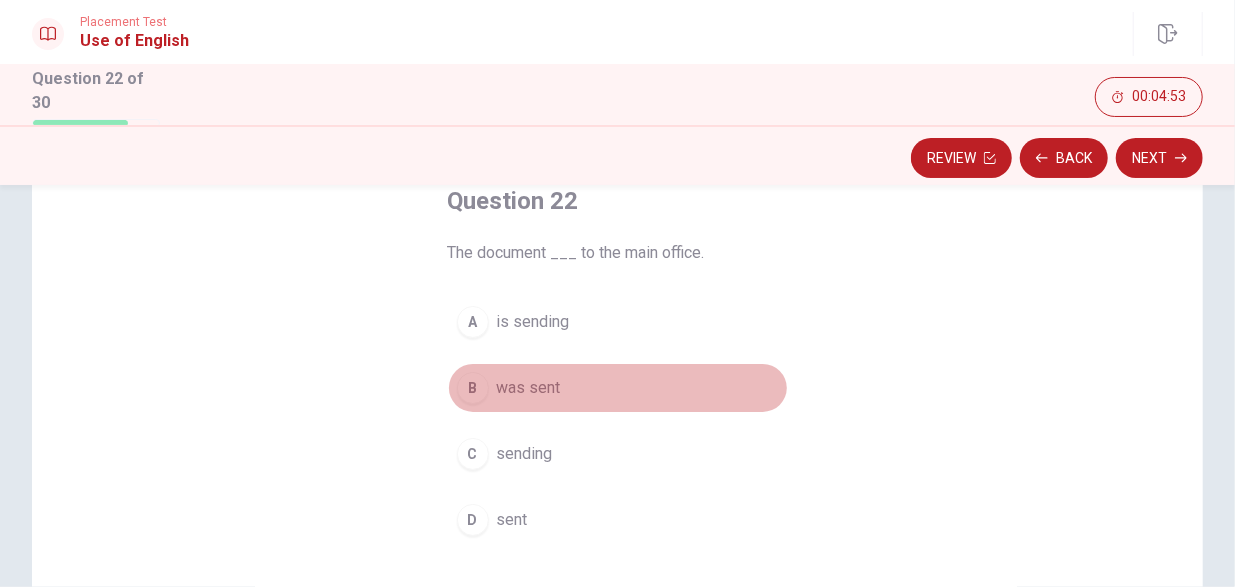click on "B was sent" at bounding box center (618, 388) 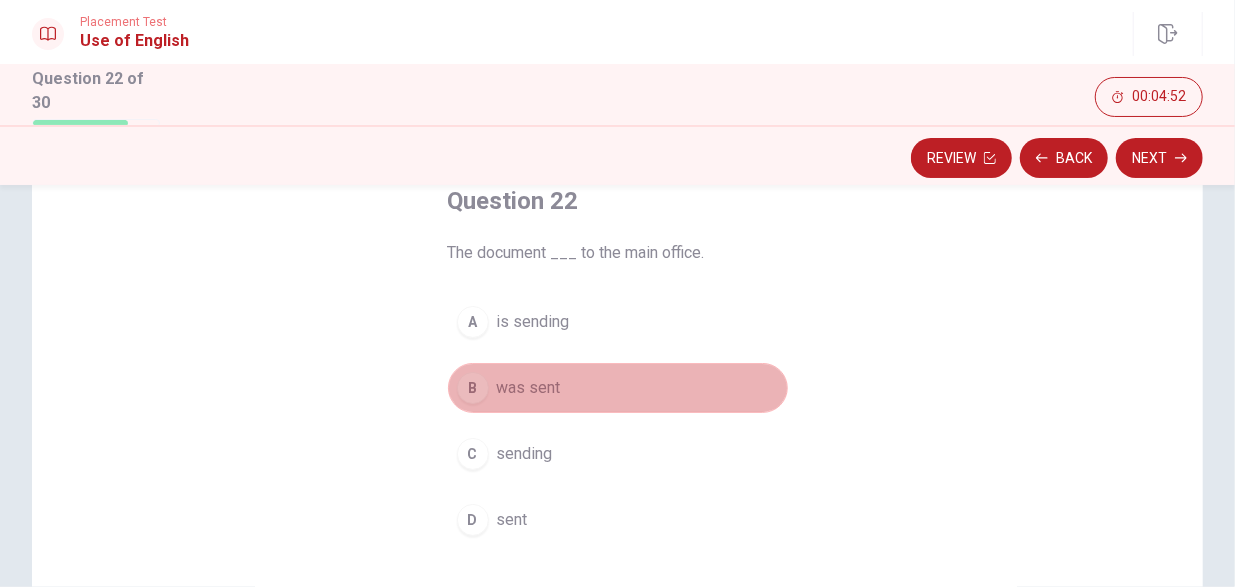 click on "B was sent" at bounding box center [618, 388] 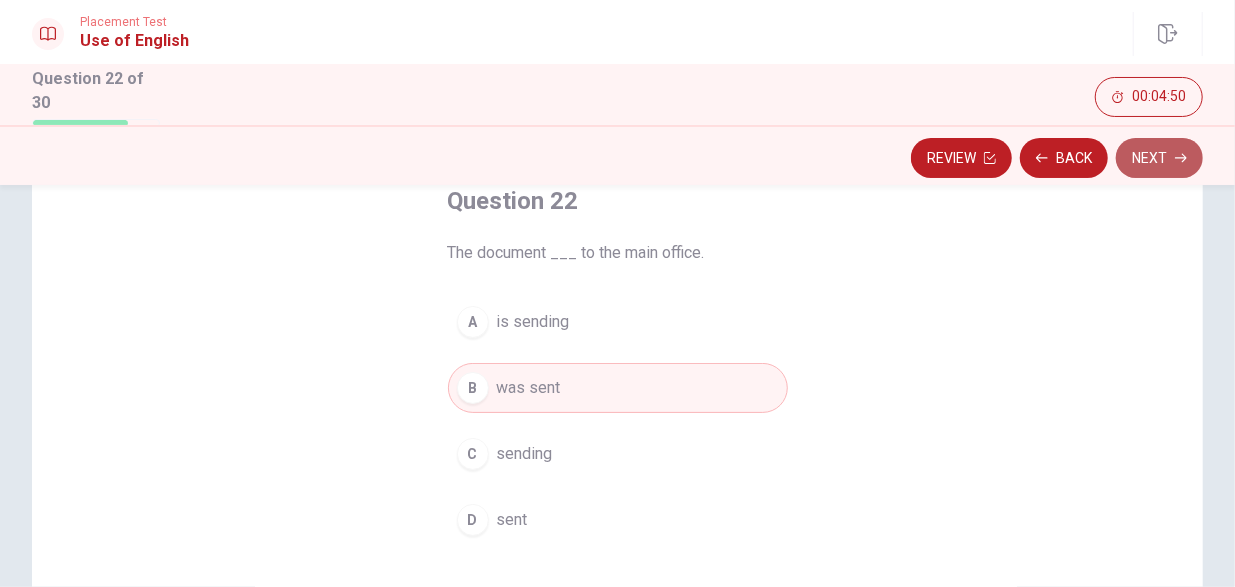 click on "Next" at bounding box center [1159, 158] 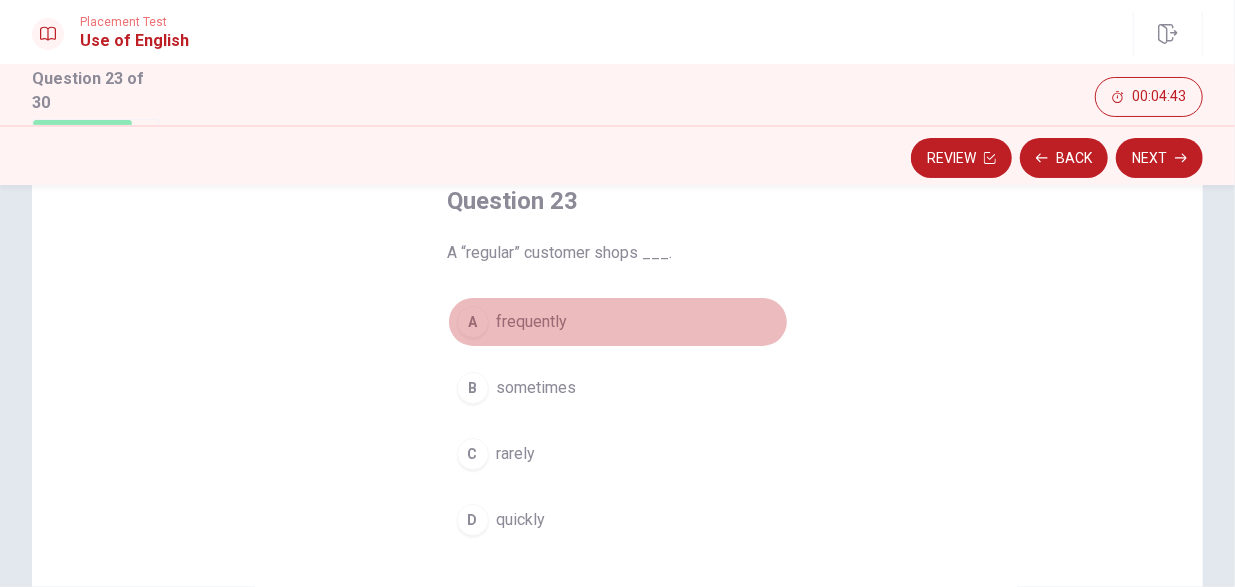 click on "A frequently" at bounding box center (618, 322) 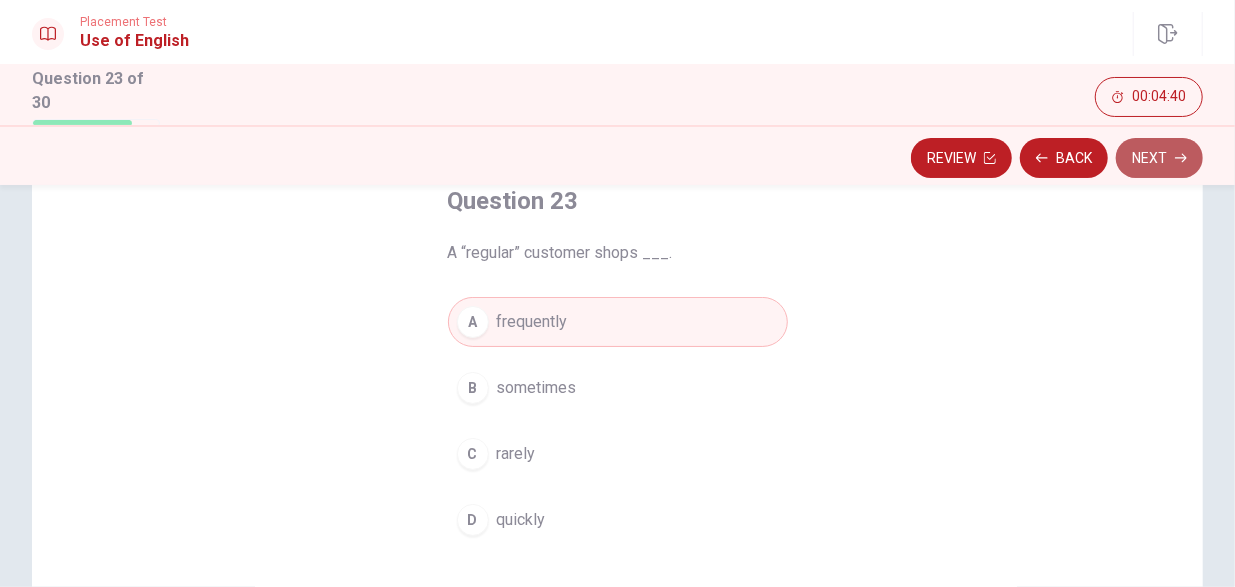 click on "Next" at bounding box center [1159, 158] 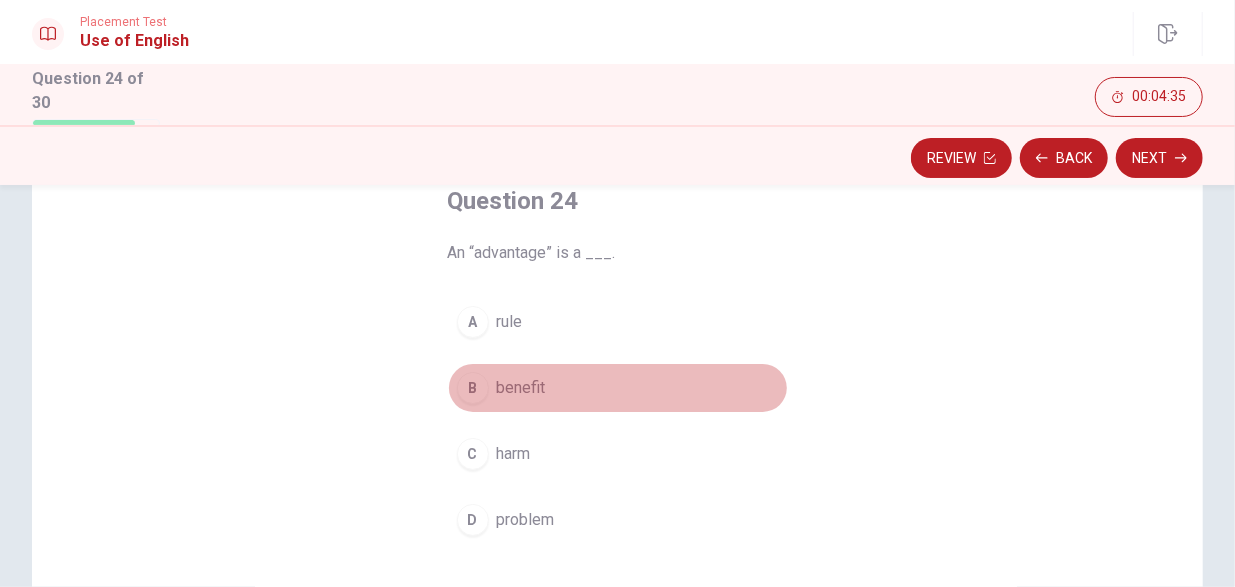 click on "benefit" at bounding box center (521, 388) 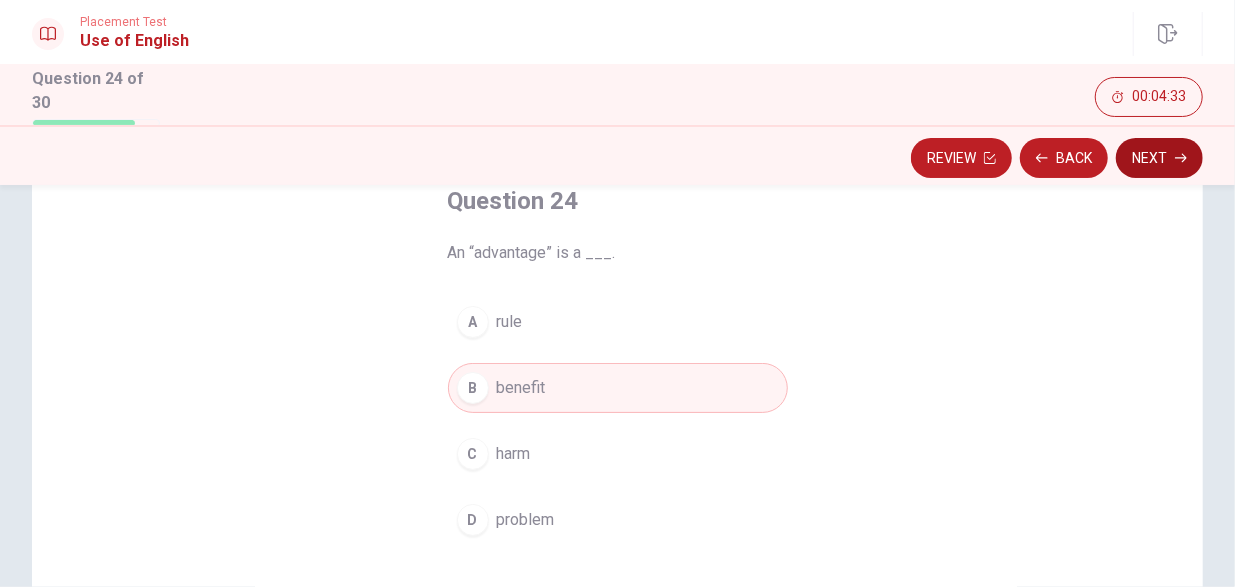 click on "Next" at bounding box center [1159, 158] 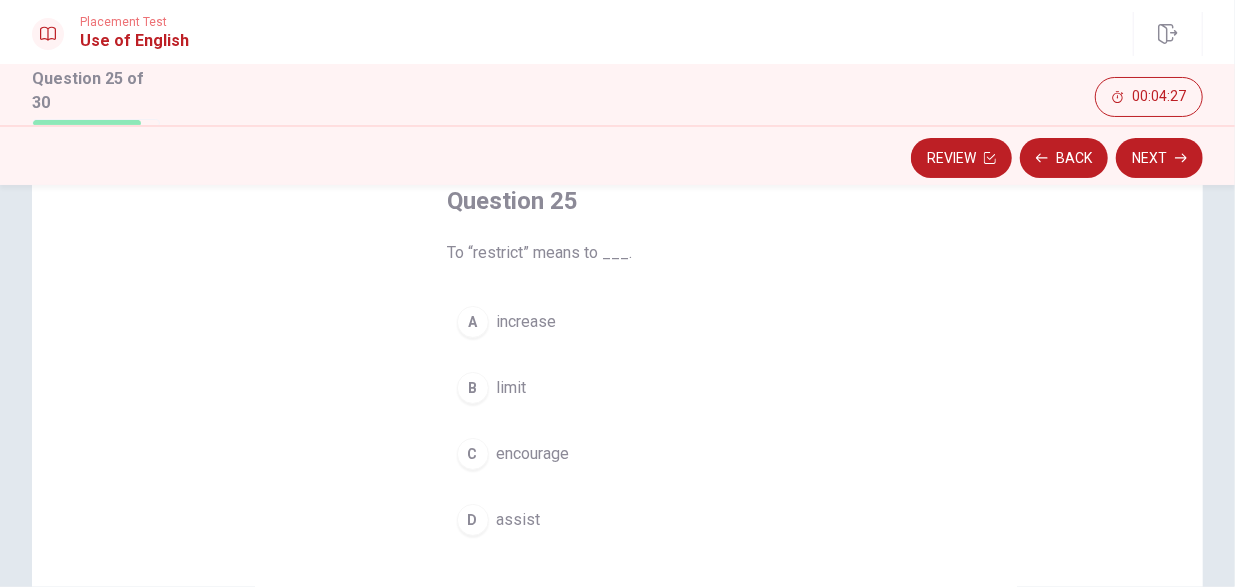 click on "A increase B limit C encourage D assist" at bounding box center [618, 421] 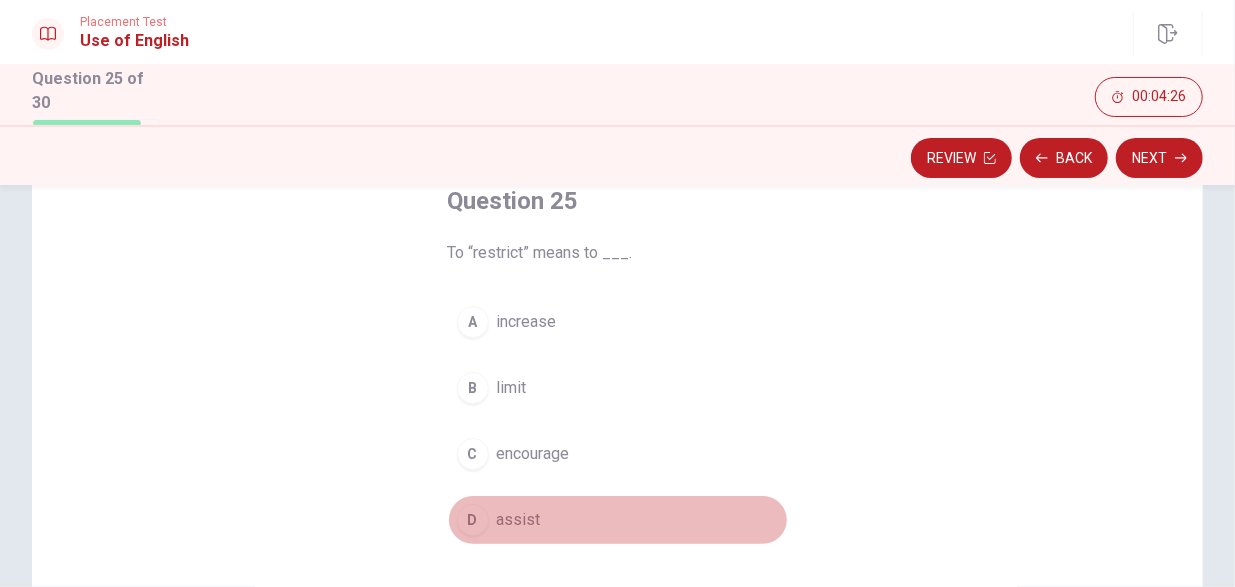 click on "assist" at bounding box center (519, 520) 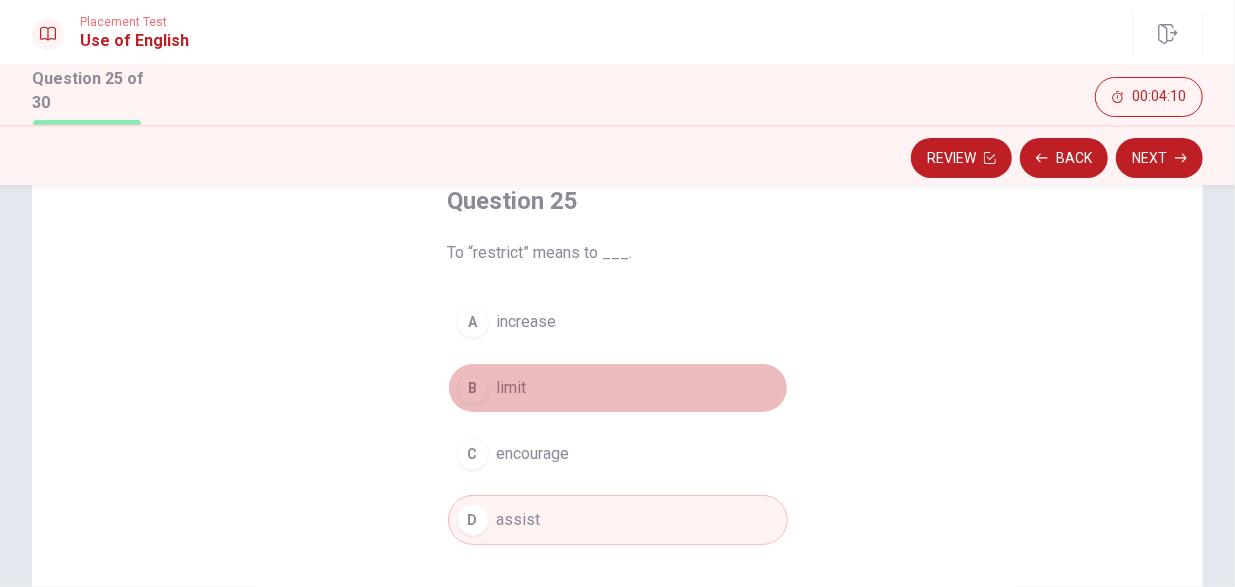 click on "B limit" at bounding box center [618, 388] 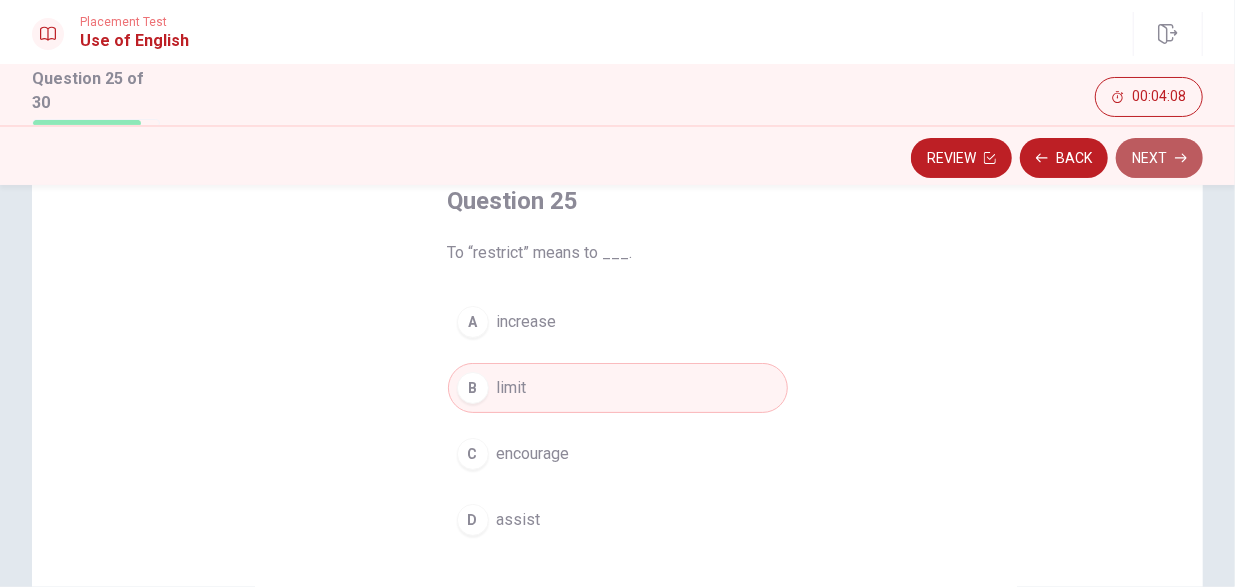 click on "Next" at bounding box center (1159, 158) 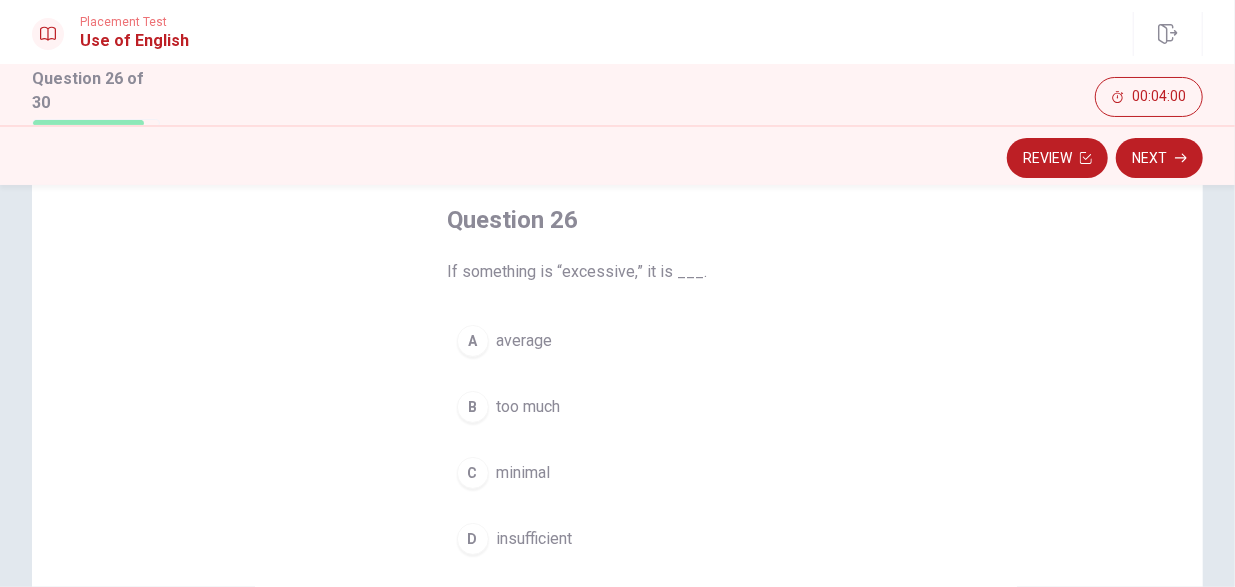 scroll, scrollTop: 106, scrollLeft: 0, axis: vertical 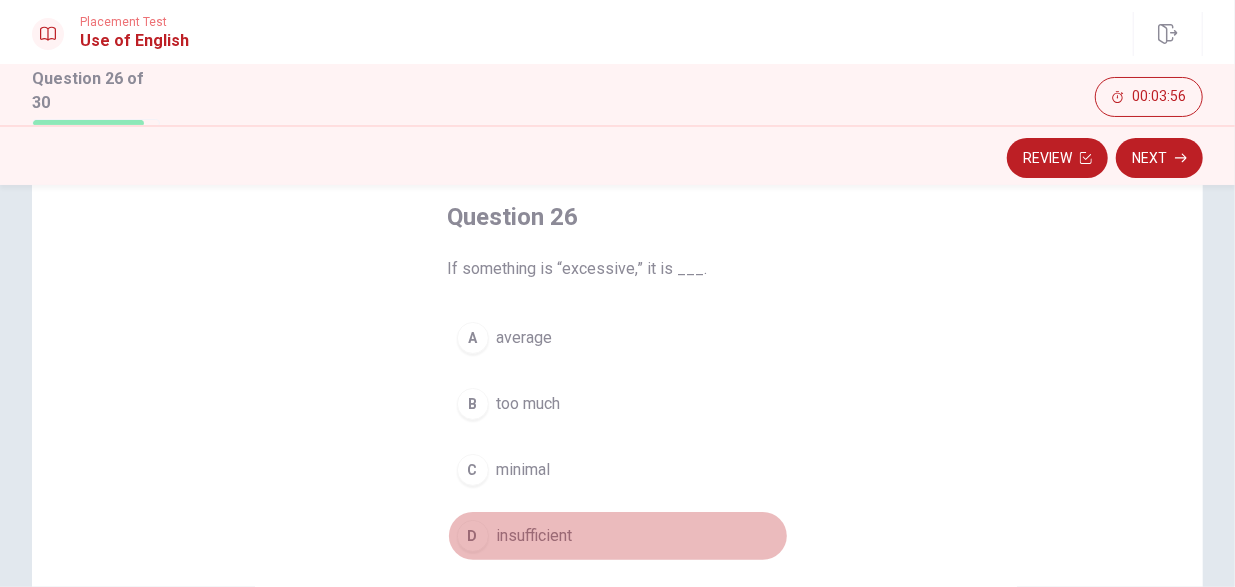 click on "D" at bounding box center (473, 536) 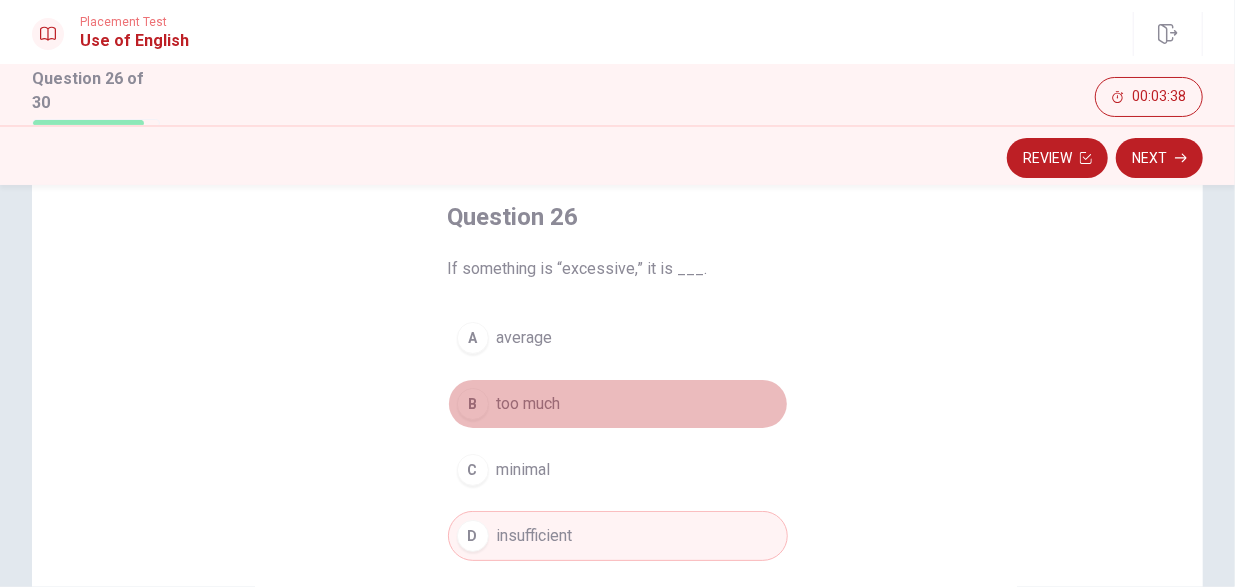 click on "B too much" at bounding box center [618, 404] 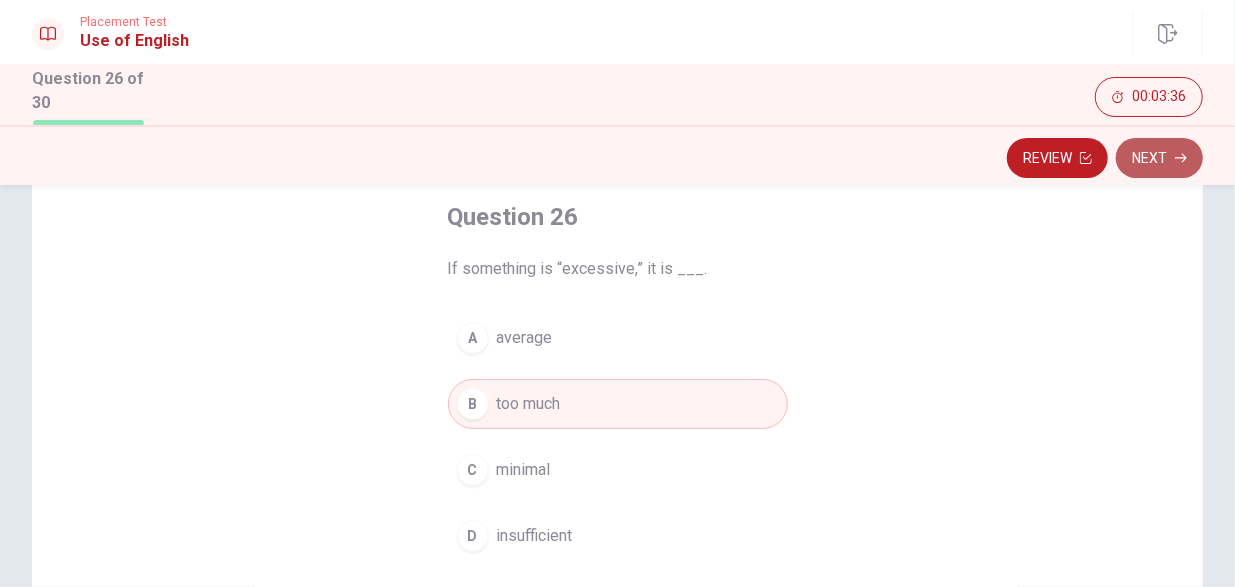 click on "Next" at bounding box center (1159, 158) 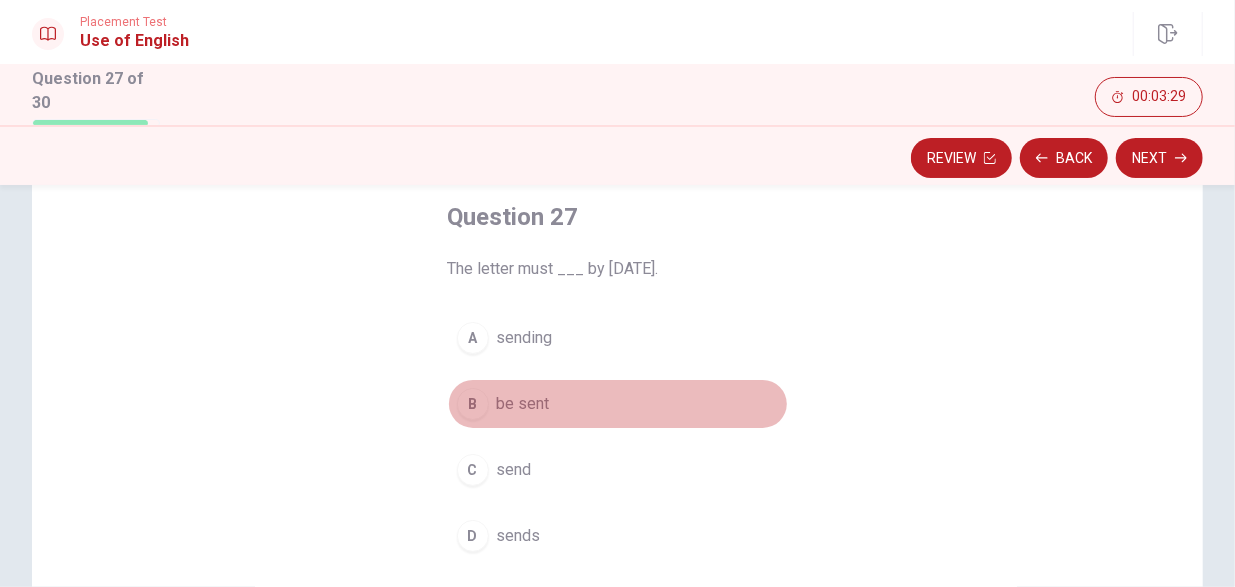 click on "B be sent" at bounding box center [618, 404] 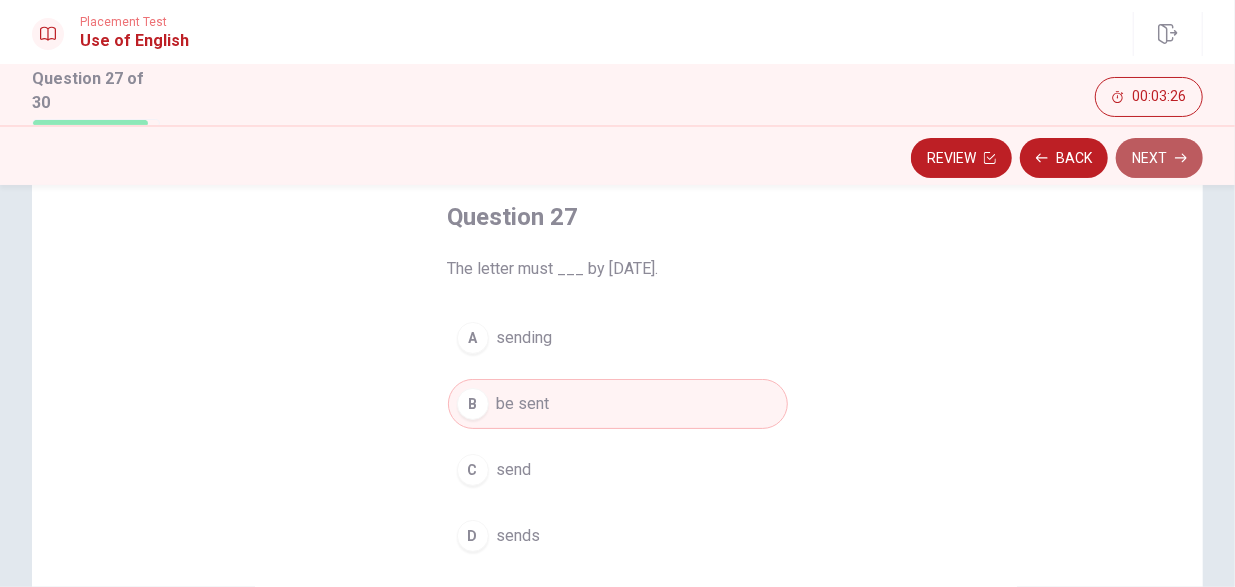 click on "Next" at bounding box center [1159, 158] 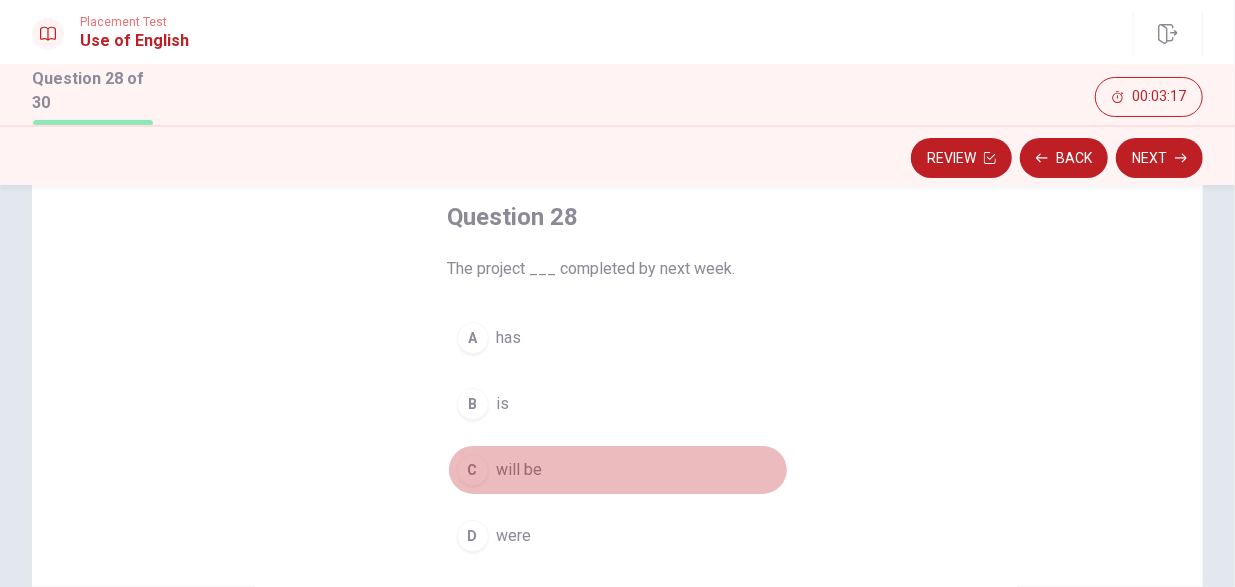 click on "C will be" at bounding box center [618, 470] 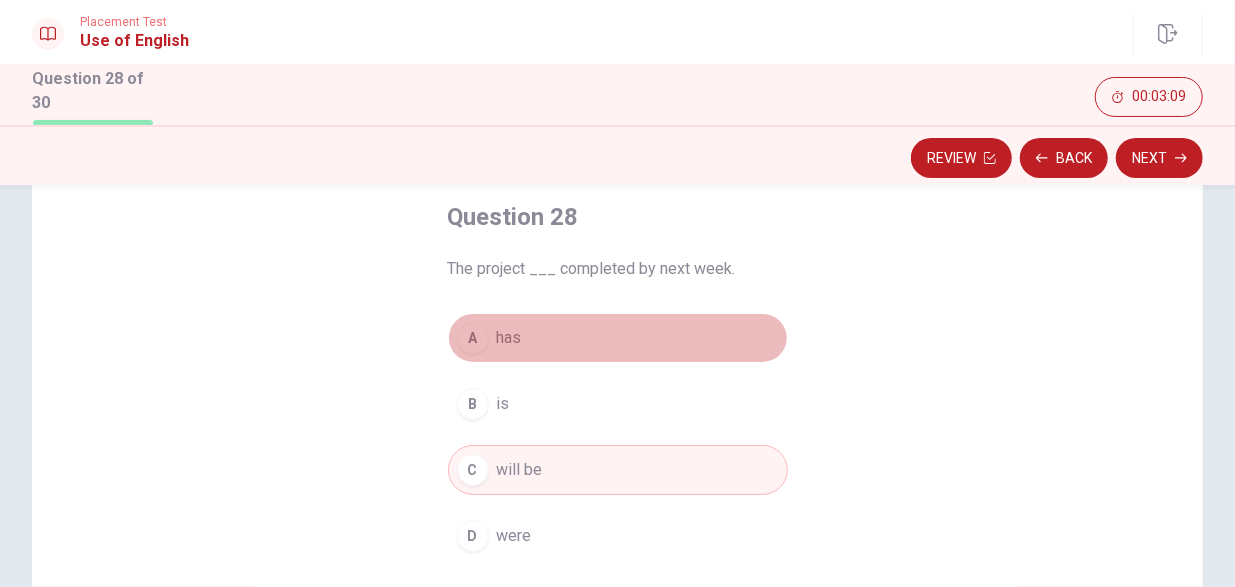 click on "A has" at bounding box center (618, 338) 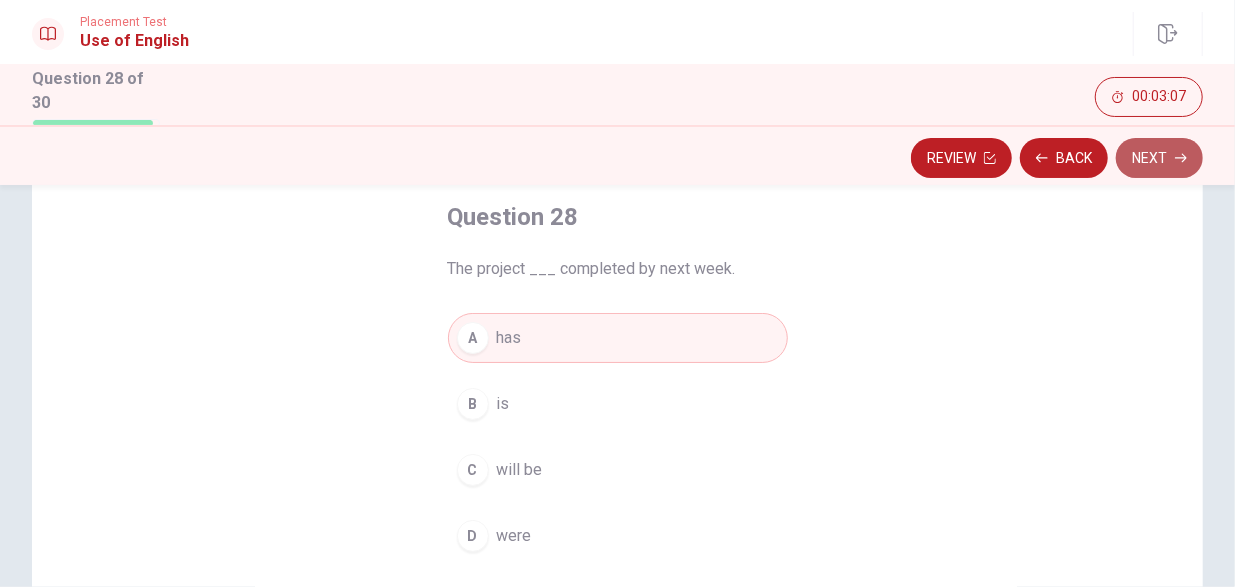 click on "Next" at bounding box center (1159, 158) 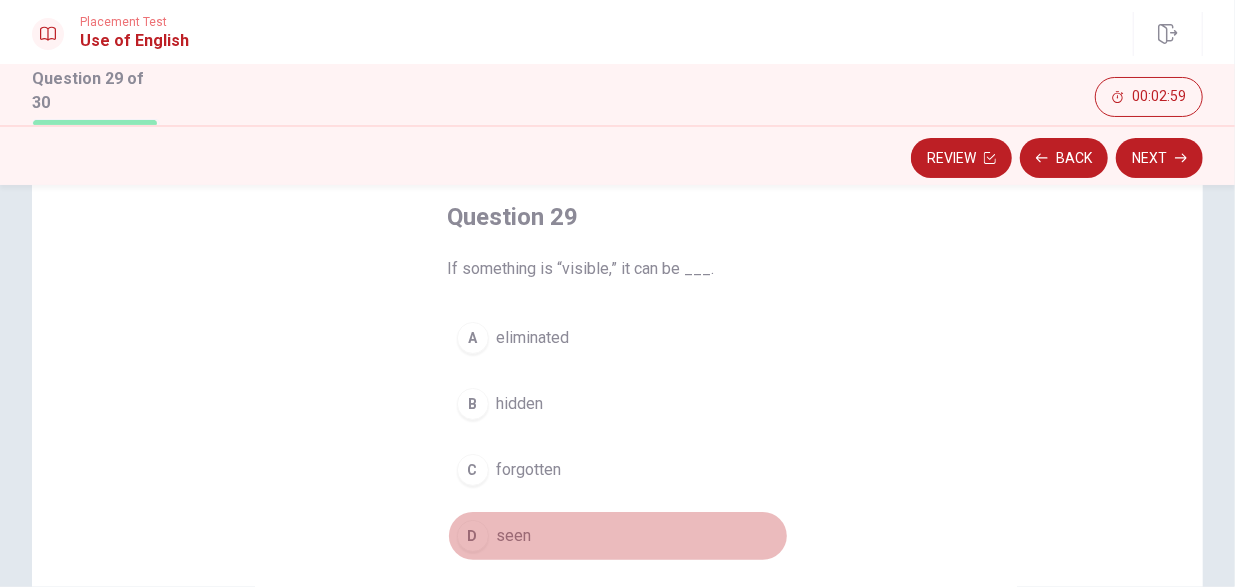 click on "seen" at bounding box center (514, 536) 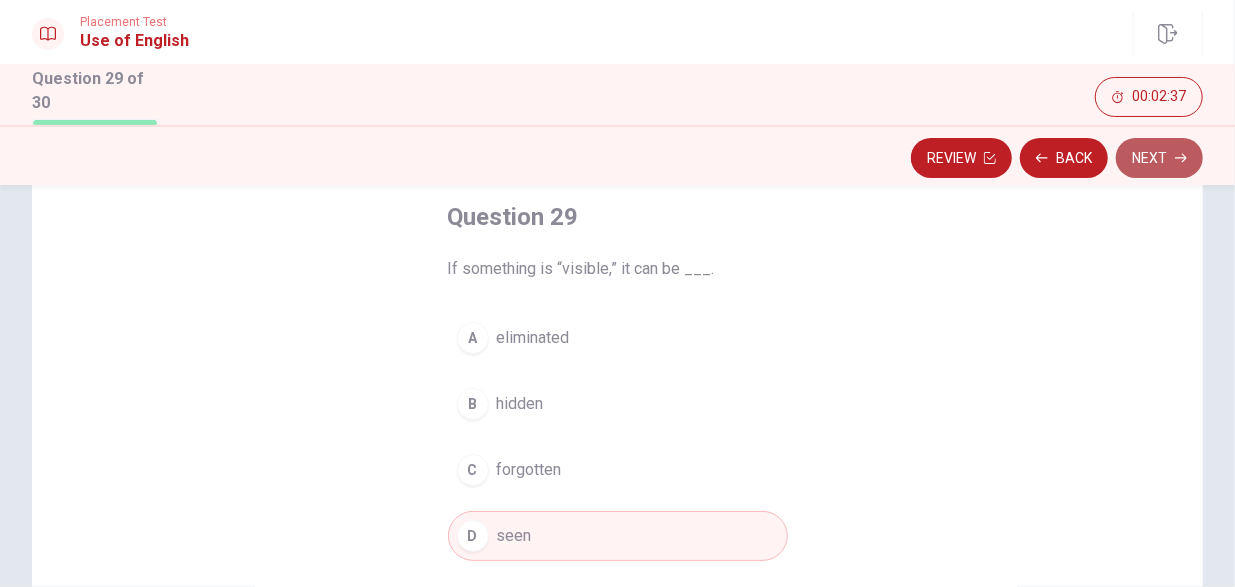 click on "Next" at bounding box center [1159, 158] 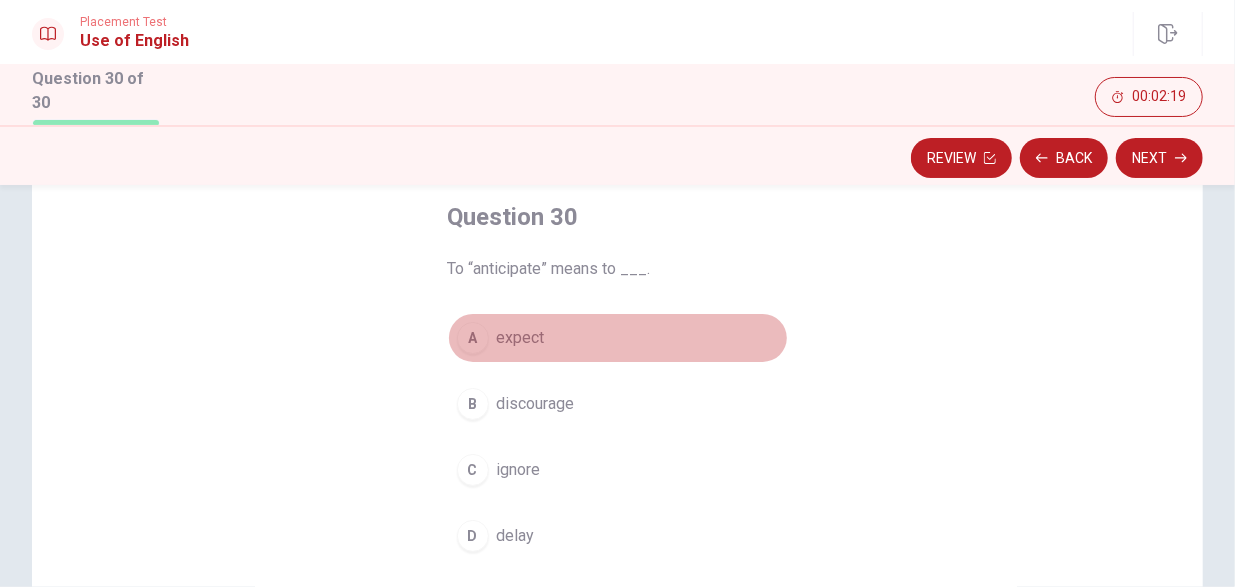 click on "A expect" at bounding box center [618, 338] 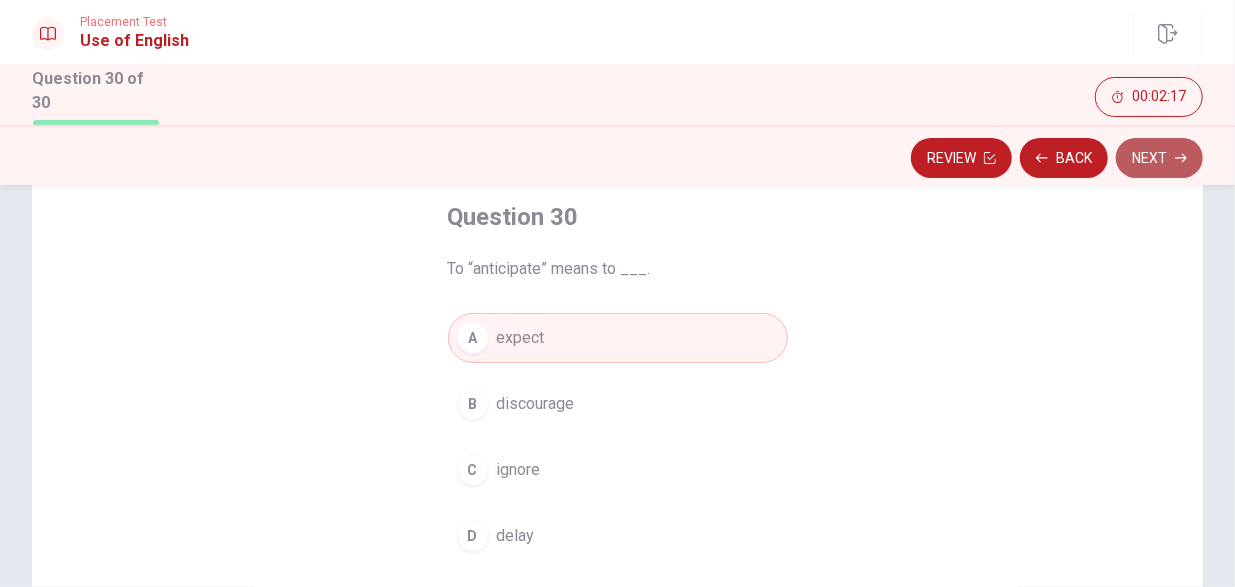 click on "Next" at bounding box center (1159, 158) 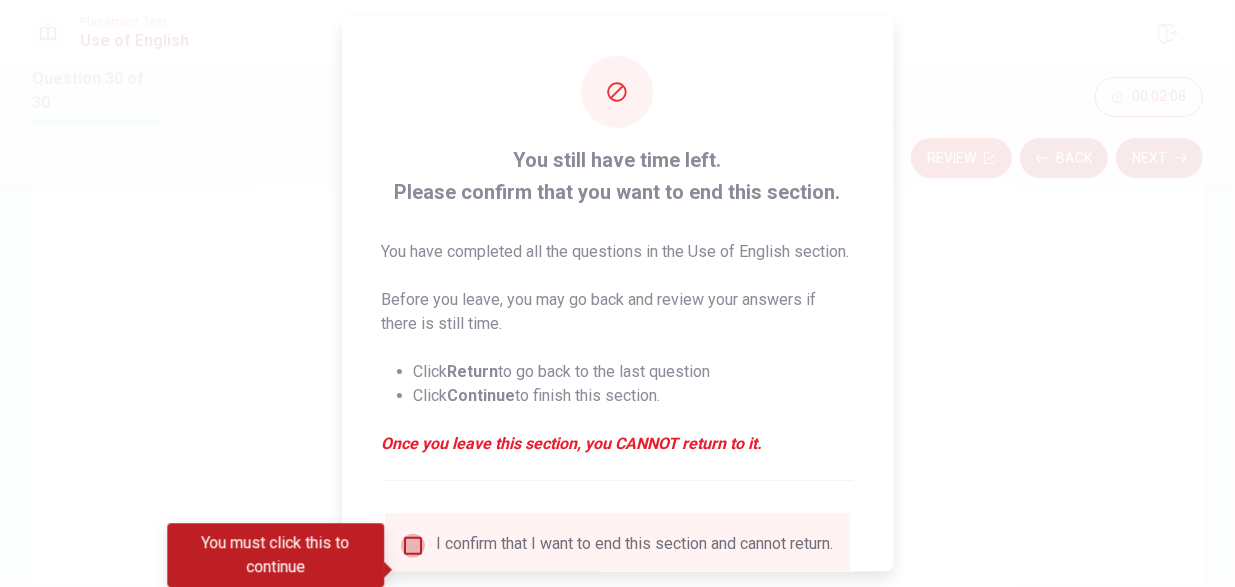 click at bounding box center (413, 546) 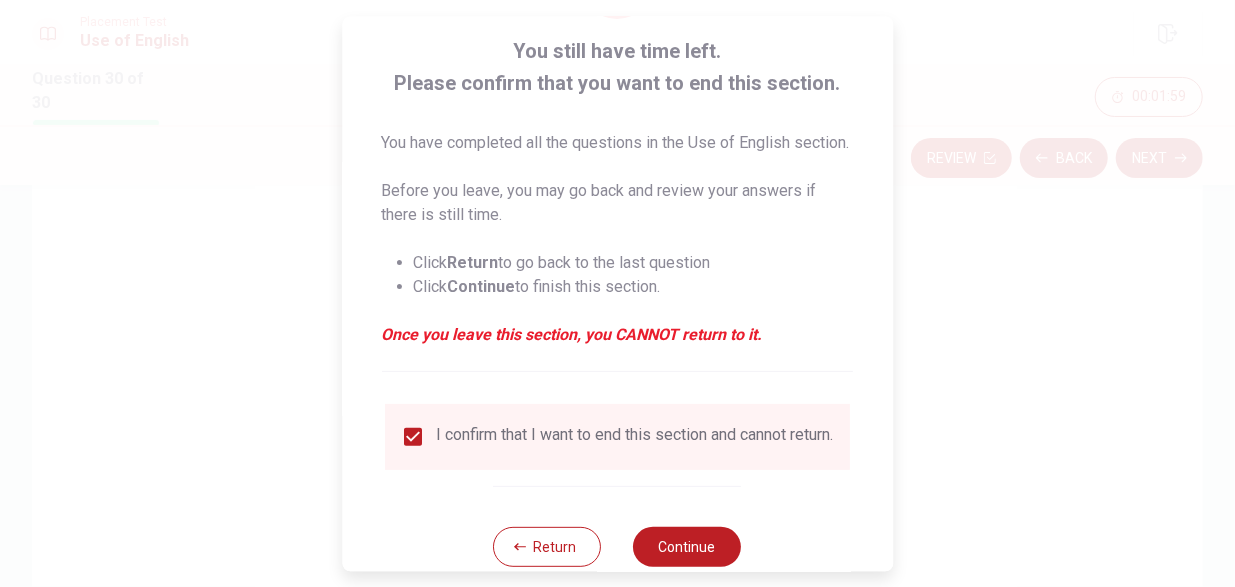 scroll, scrollTop: 182, scrollLeft: 0, axis: vertical 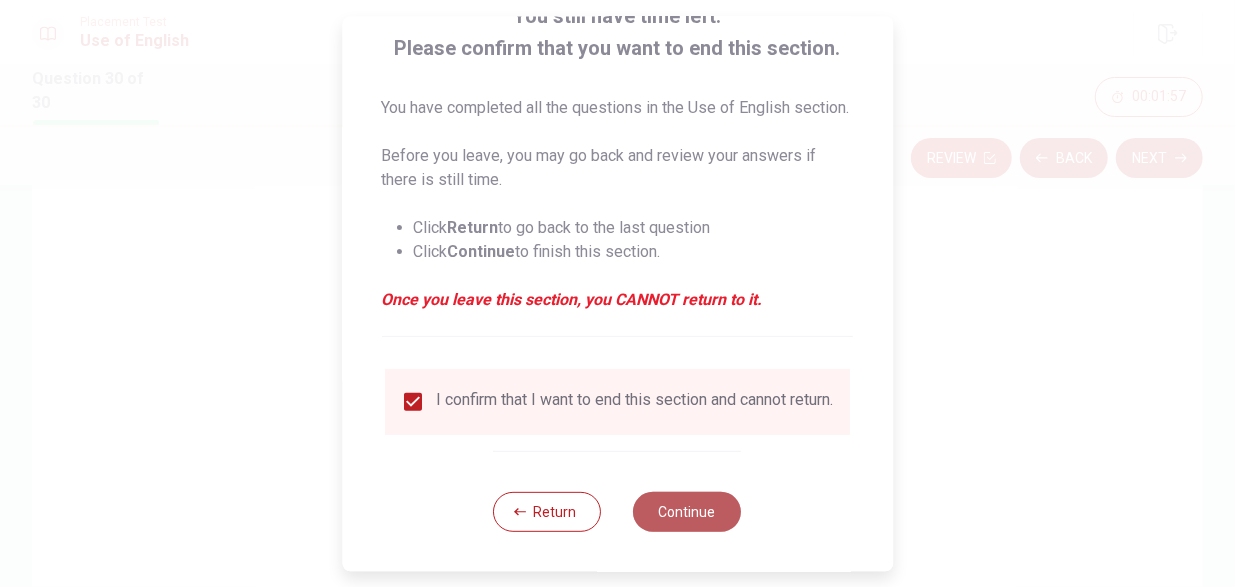 click on "Continue" at bounding box center (688, 511) 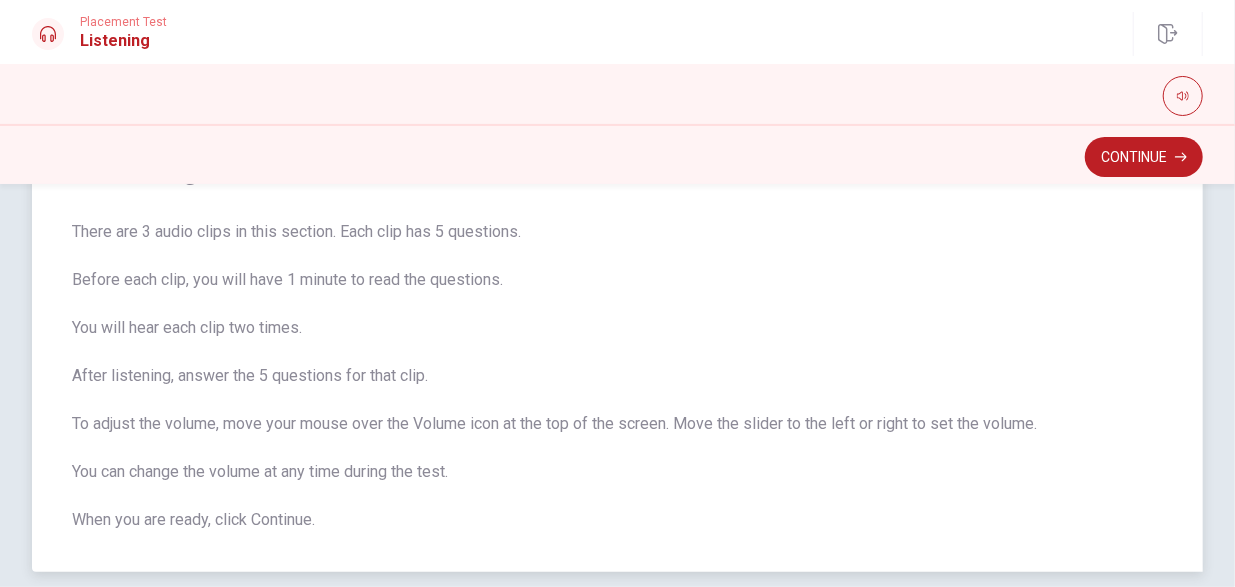 scroll, scrollTop: 117, scrollLeft: 0, axis: vertical 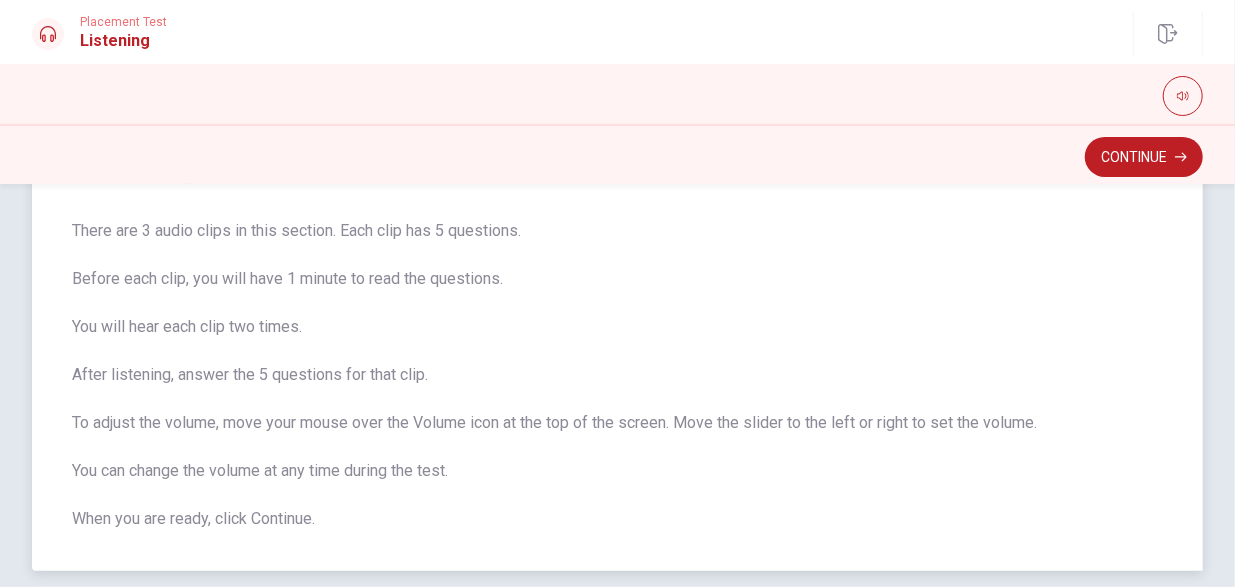 click on "There are 3 audio clips in this section. Each clip has 5 questions.
Before each clip, you will have 1 minute to read the questions.
You will hear each clip two times.
After listening, answer the 5 questions for that clip.
To adjust the volume, move your mouse over the Volume icon at the top of the screen. Move the slider to the left or right to set the volume.
You can change the volume at any time during the test.
When you are ready, click Continue." at bounding box center (617, 375) 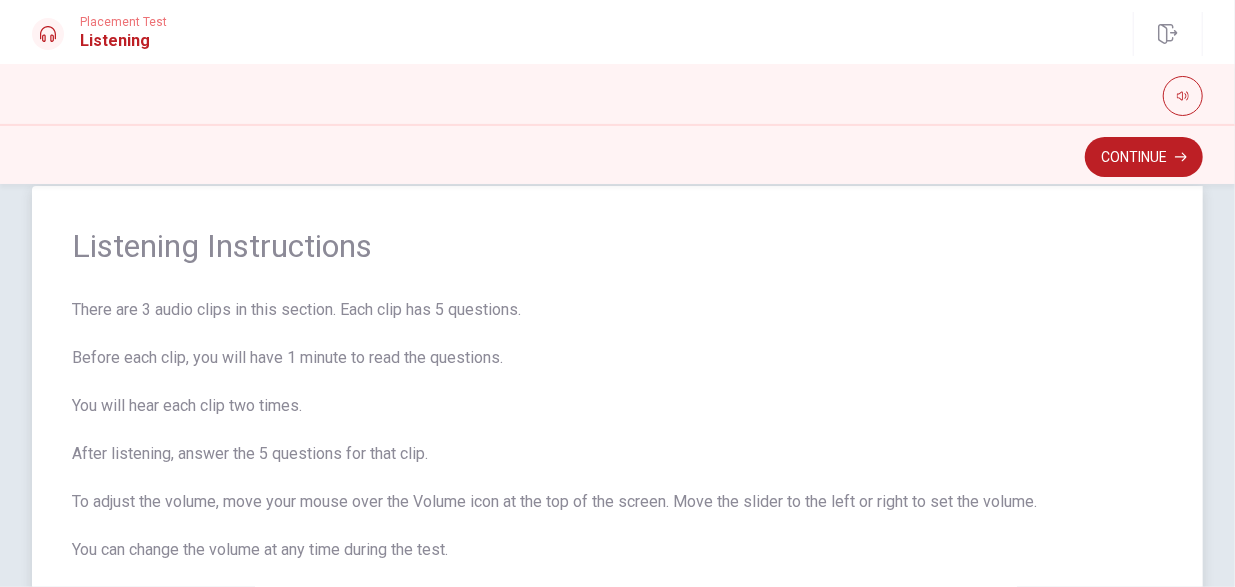 scroll, scrollTop: 204, scrollLeft: 0, axis: vertical 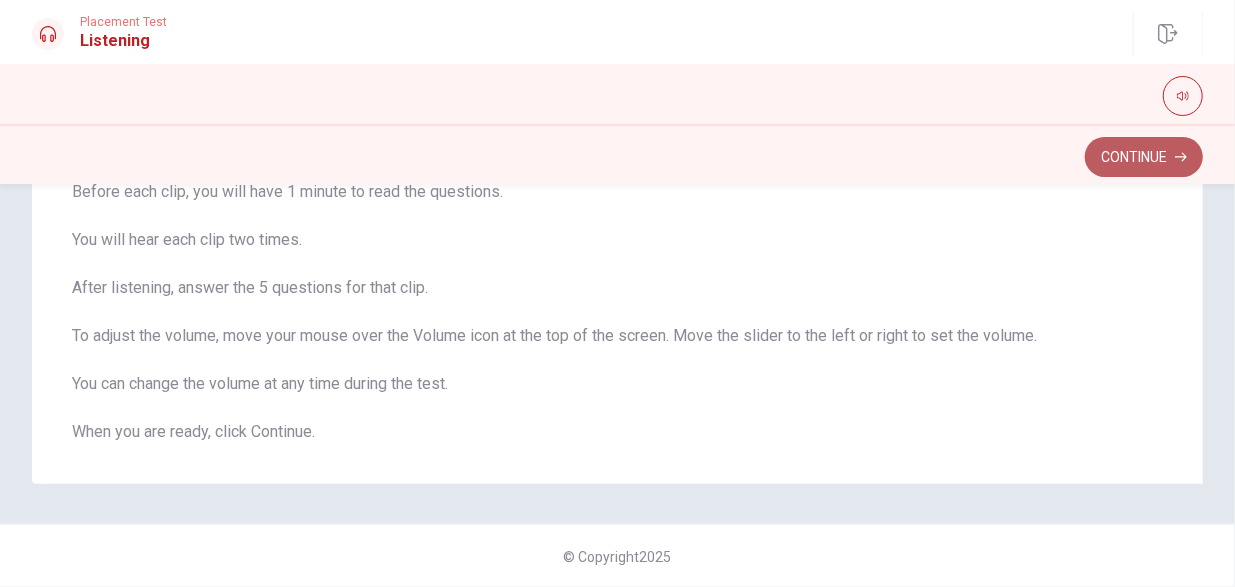 click on "Continue" at bounding box center [1144, 157] 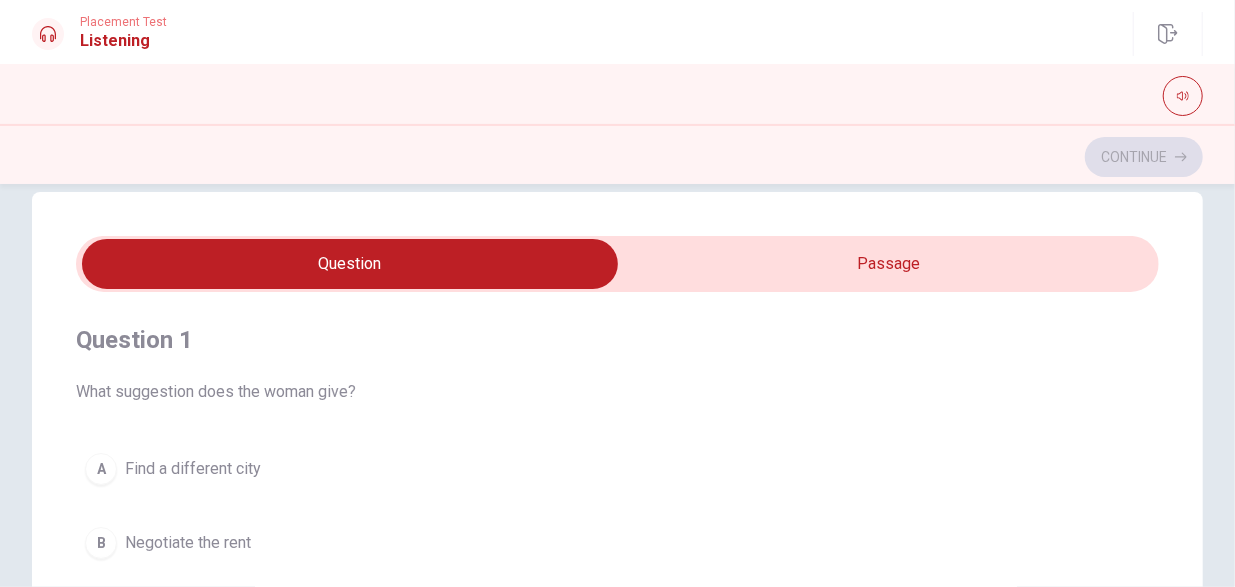 scroll, scrollTop: 20, scrollLeft: 0, axis: vertical 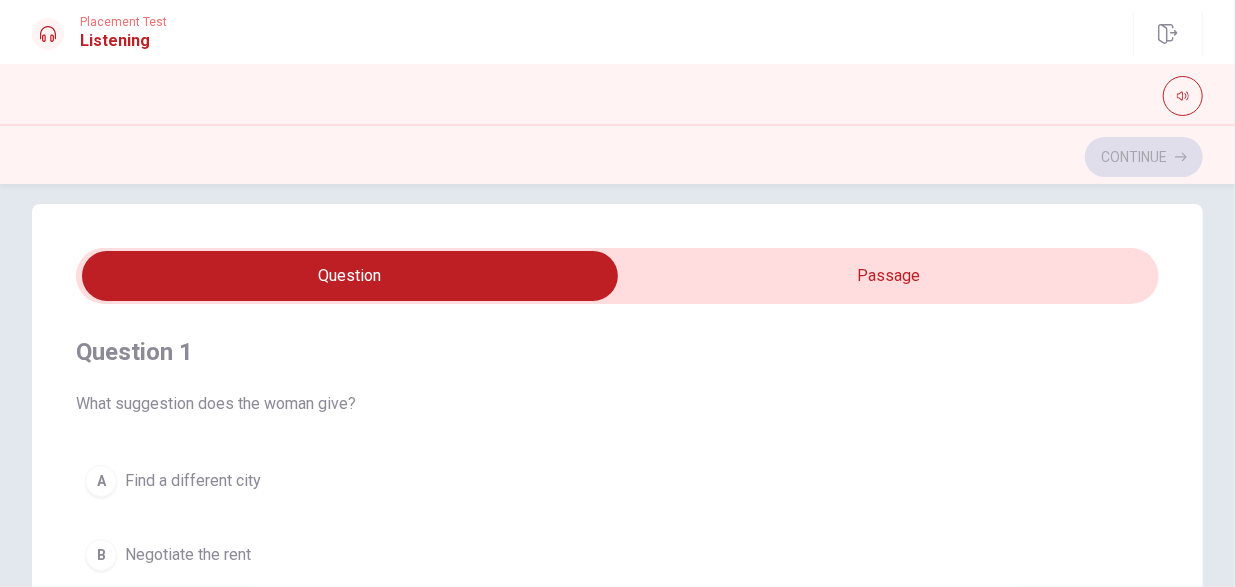 type on "6" 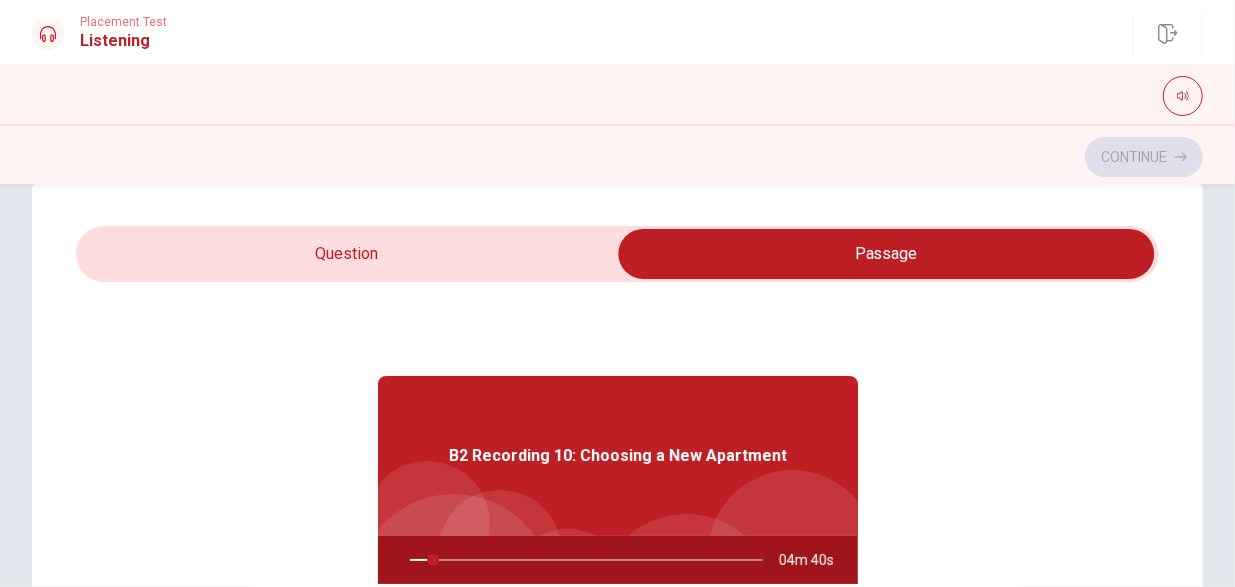 scroll, scrollTop: 40, scrollLeft: 0, axis: vertical 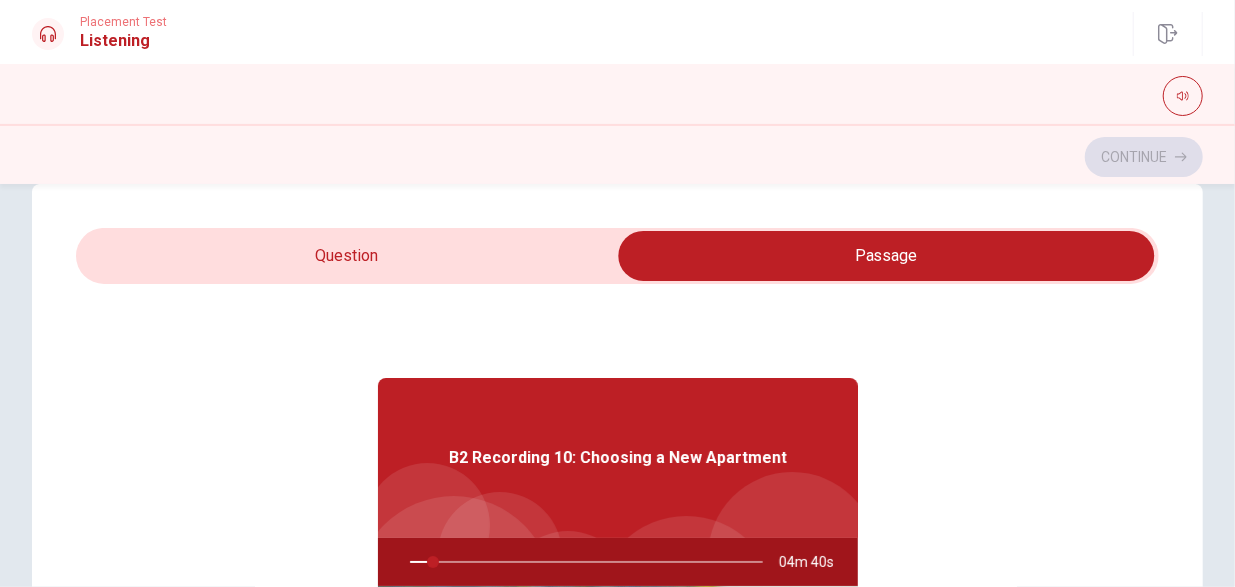 type on "7" 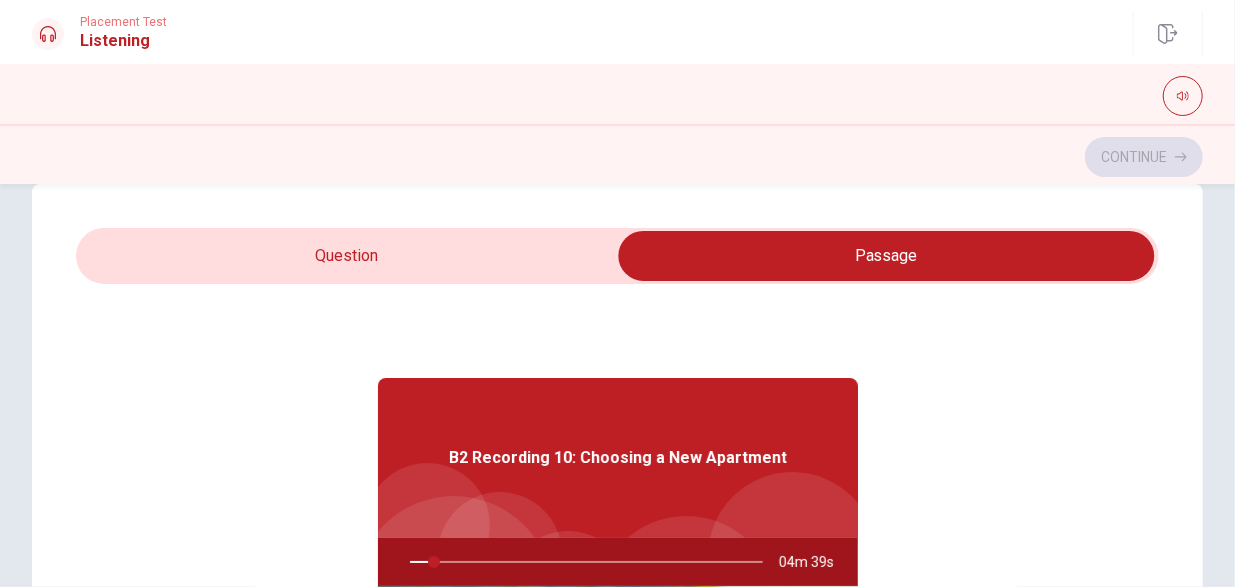 click at bounding box center (886, 256) 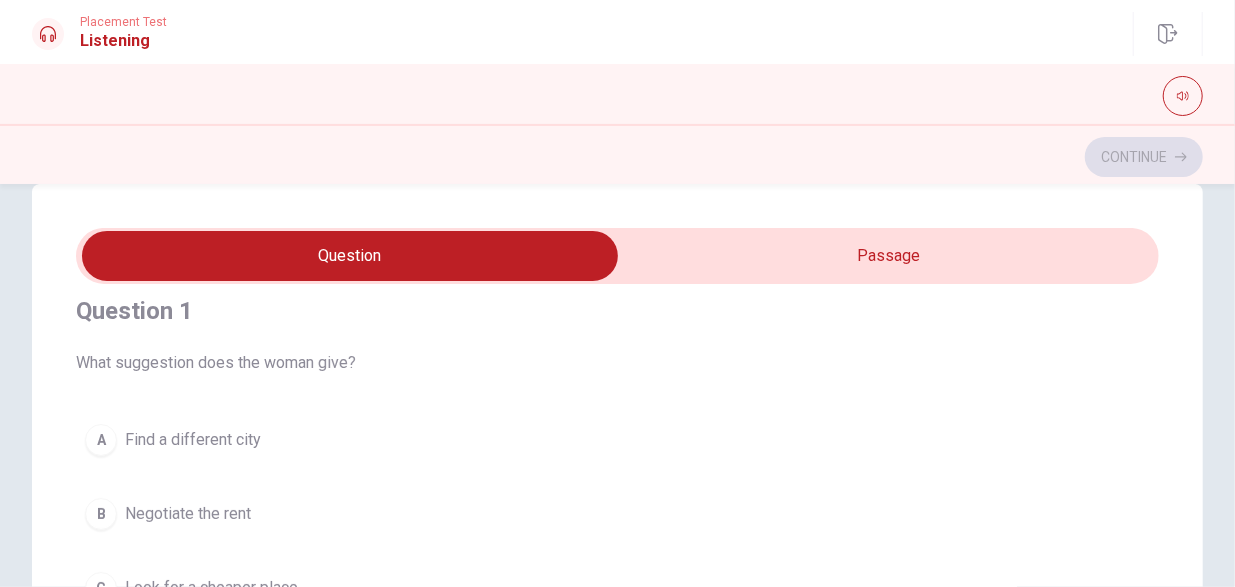 scroll, scrollTop: 0, scrollLeft: 0, axis: both 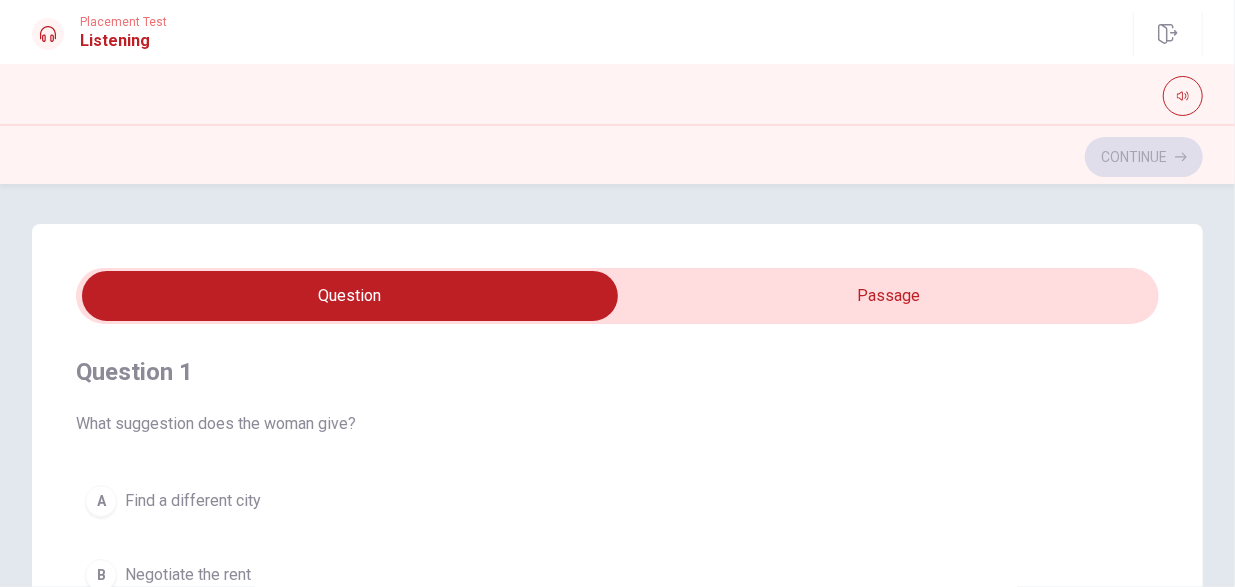 type on "21" 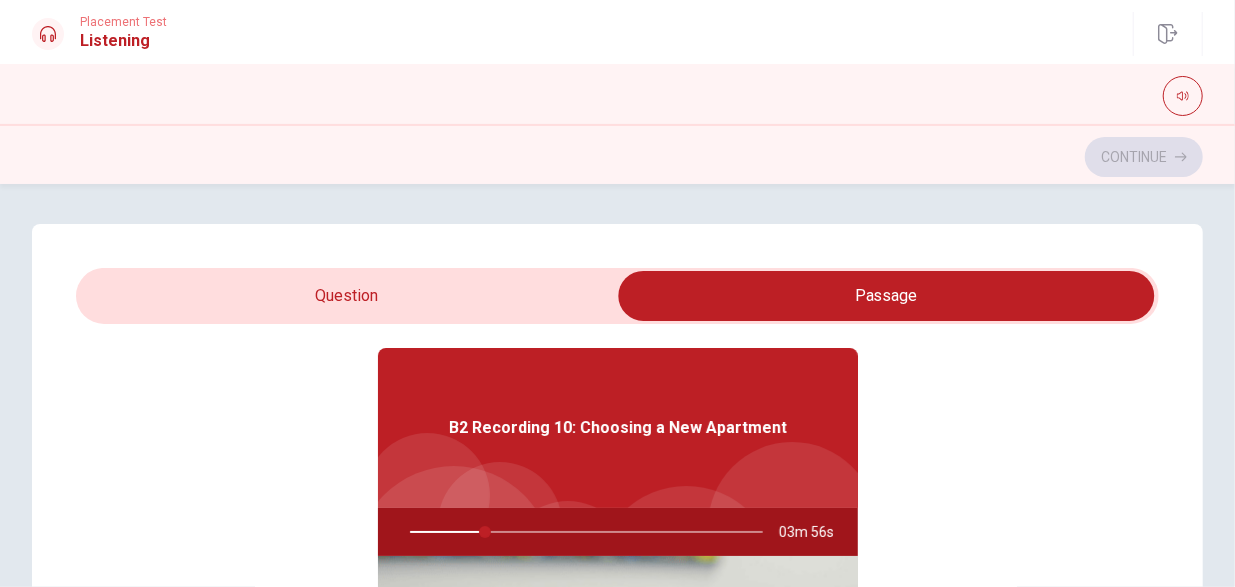 scroll, scrollTop: 112, scrollLeft: 0, axis: vertical 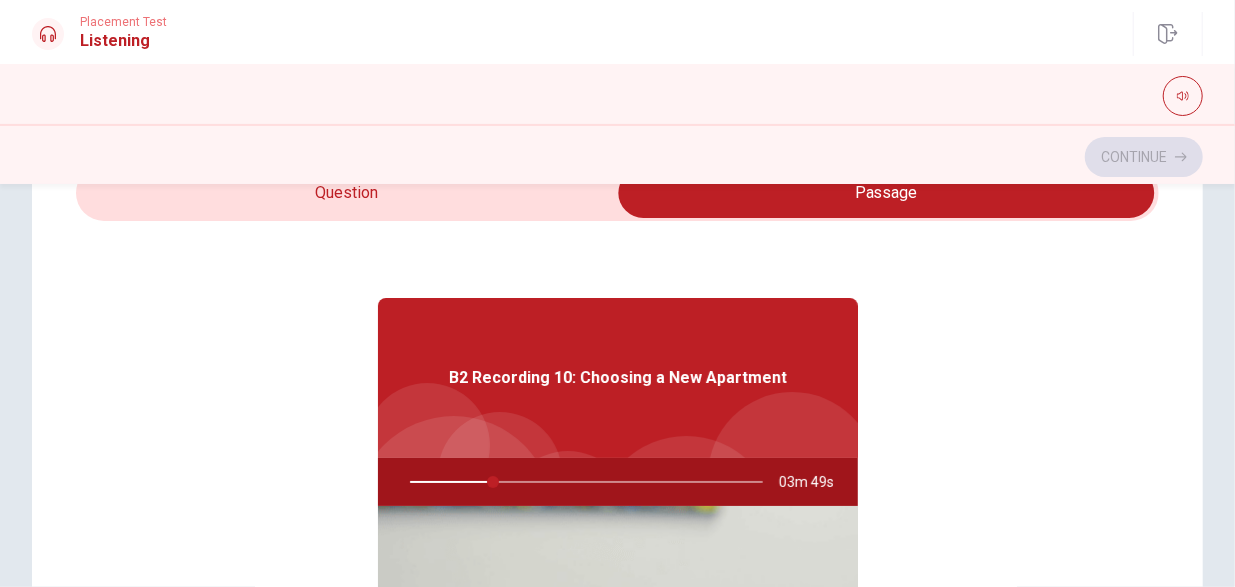 type on "24" 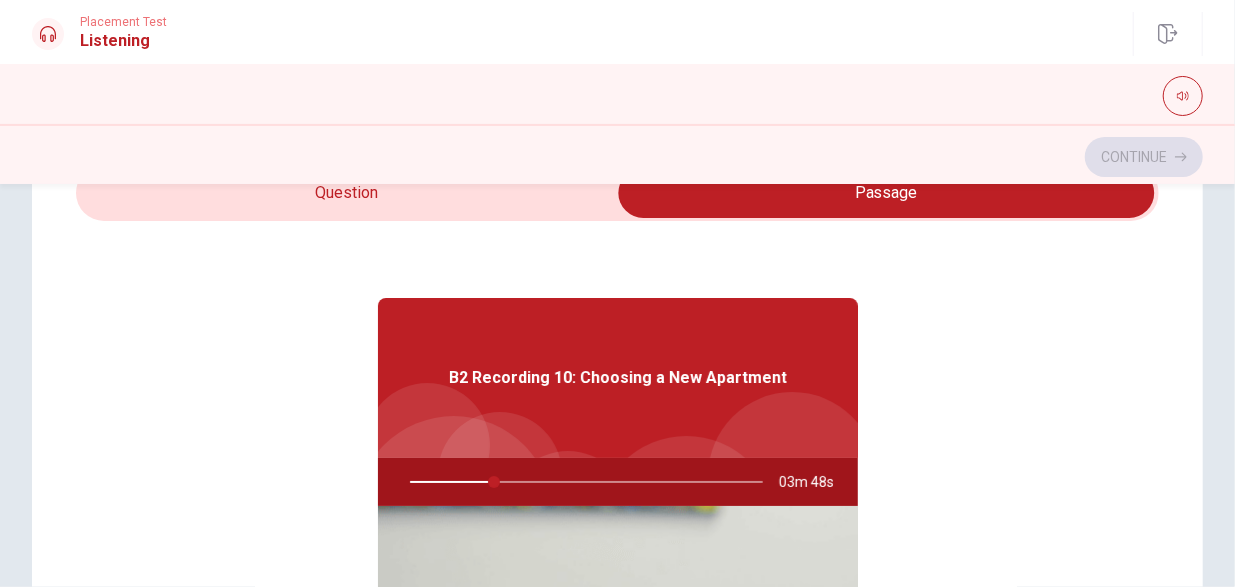 scroll, scrollTop: 16, scrollLeft: 0, axis: vertical 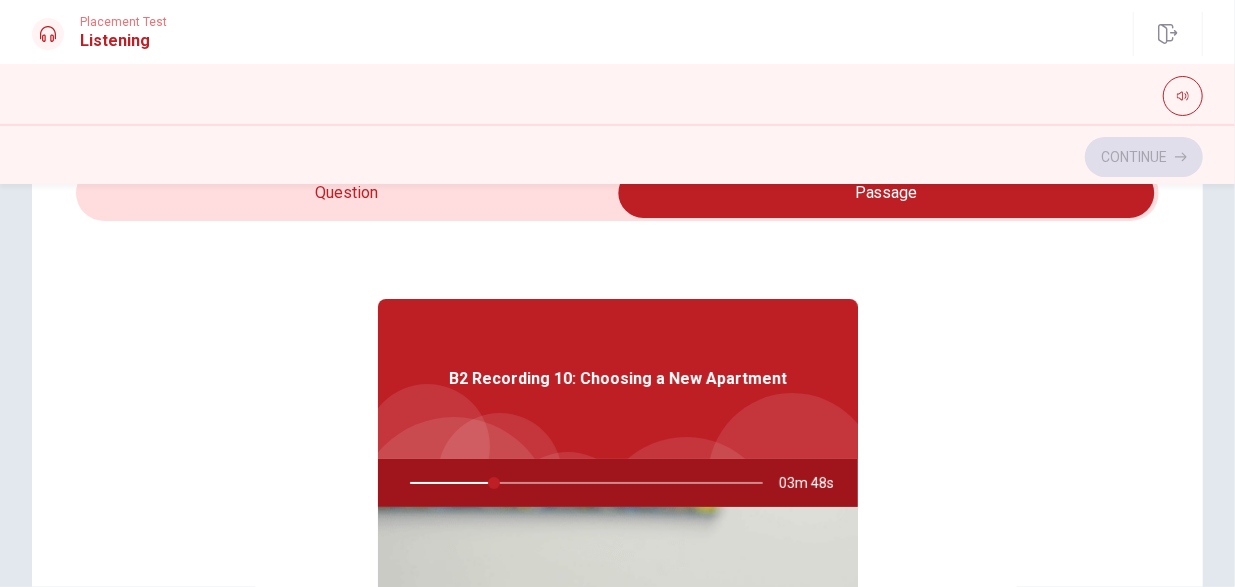 click at bounding box center [886, 193] 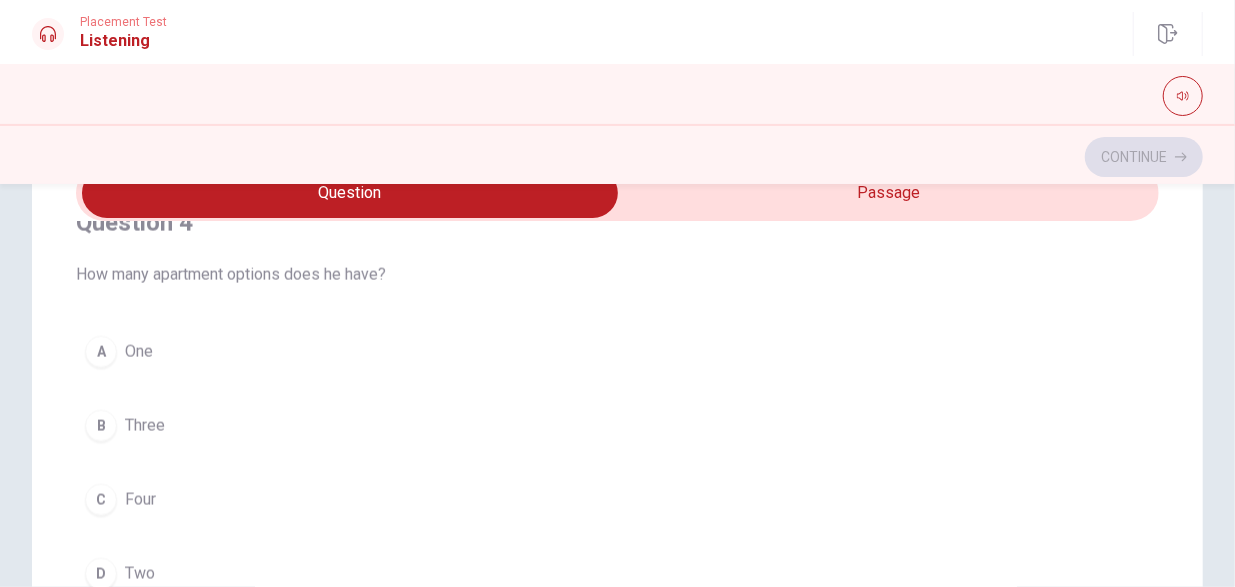 scroll, scrollTop: 1457, scrollLeft: 0, axis: vertical 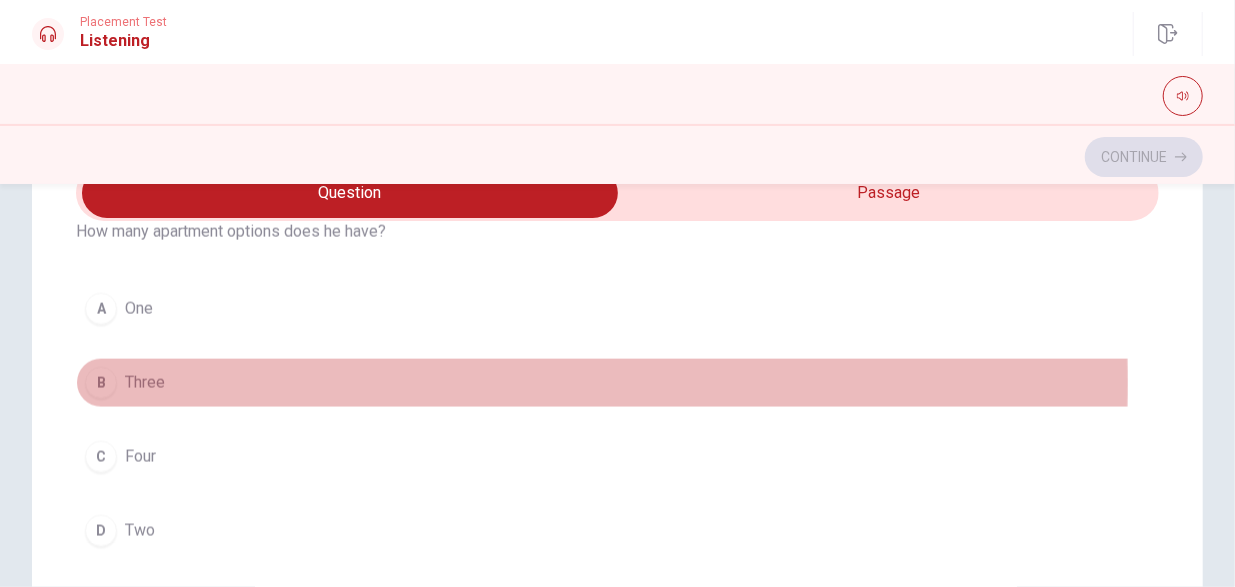 click on "B" at bounding box center [101, 383] 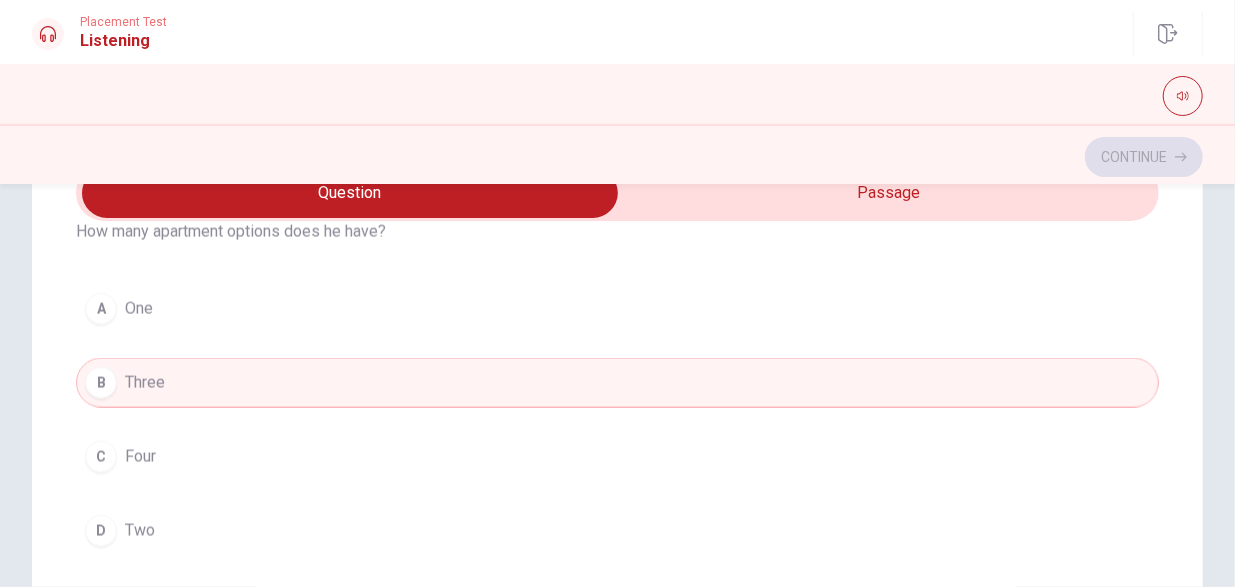 scroll, scrollTop: 1606, scrollLeft: 0, axis: vertical 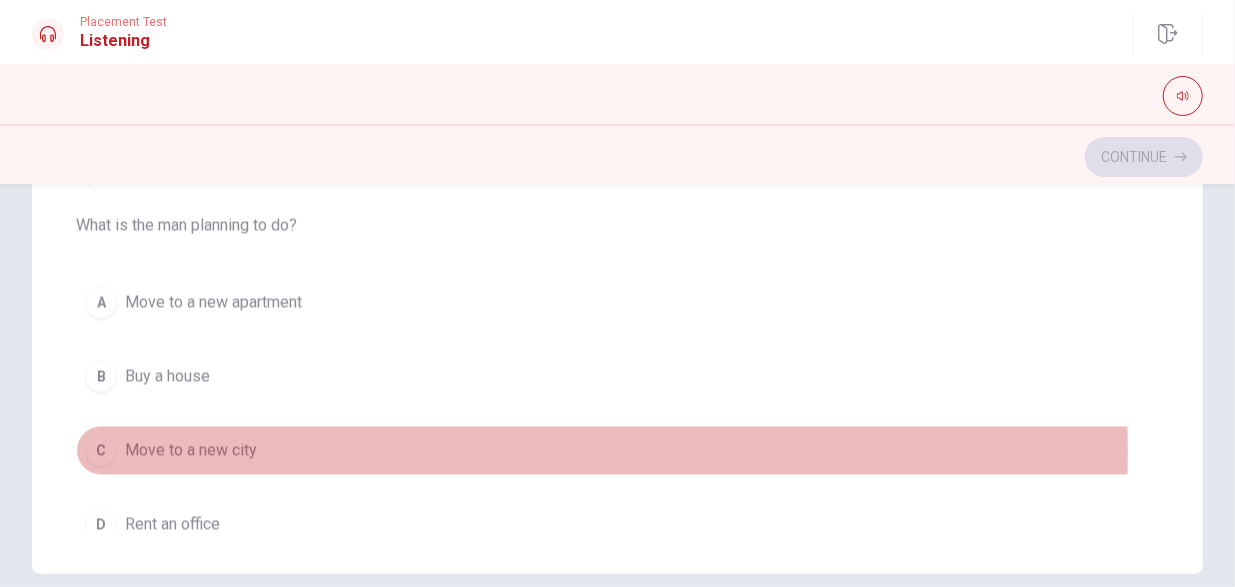 click on "Move to a new city" at bounding box center [191, 451] 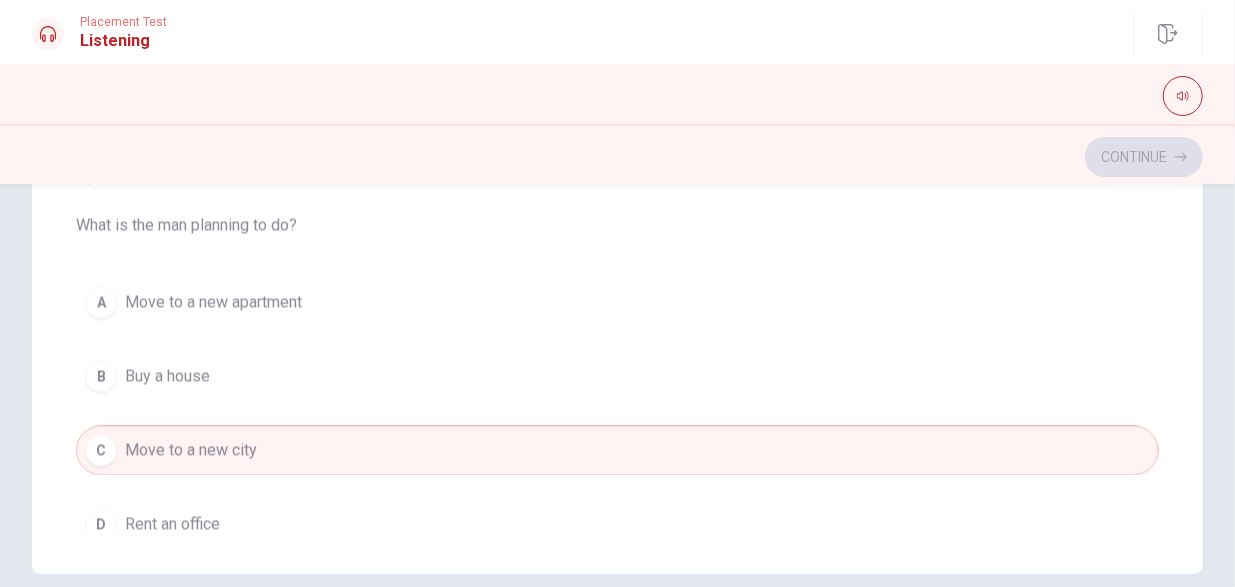click on "Move to a new apartment" at bounding box center [213, 303] 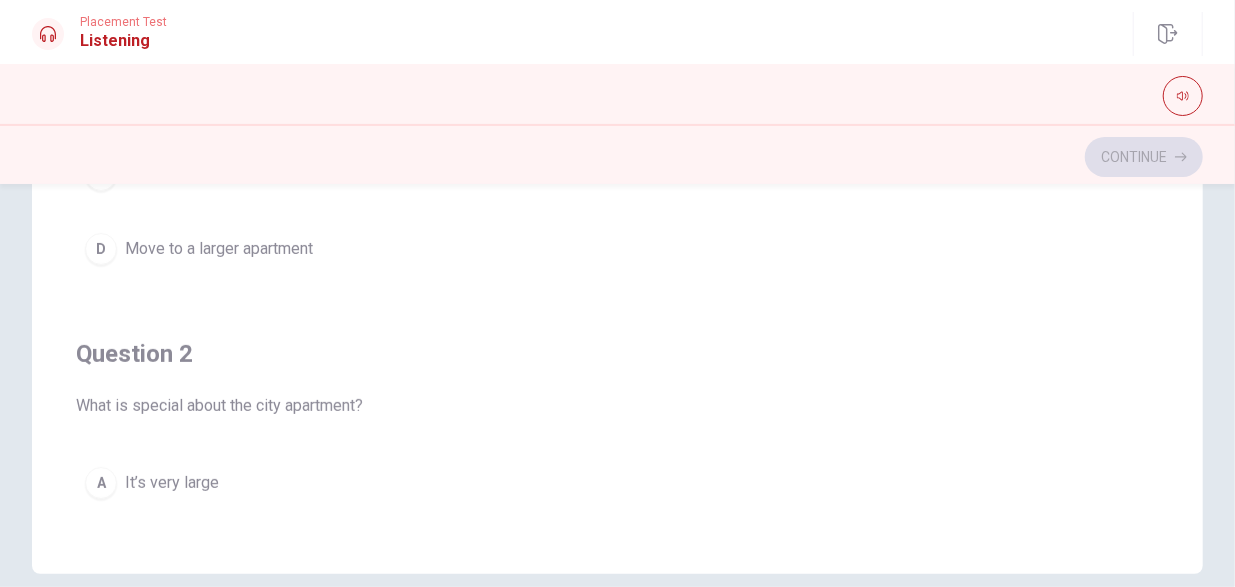 scroll, scrollTop: 0, scrollLeft: 0, axis: both 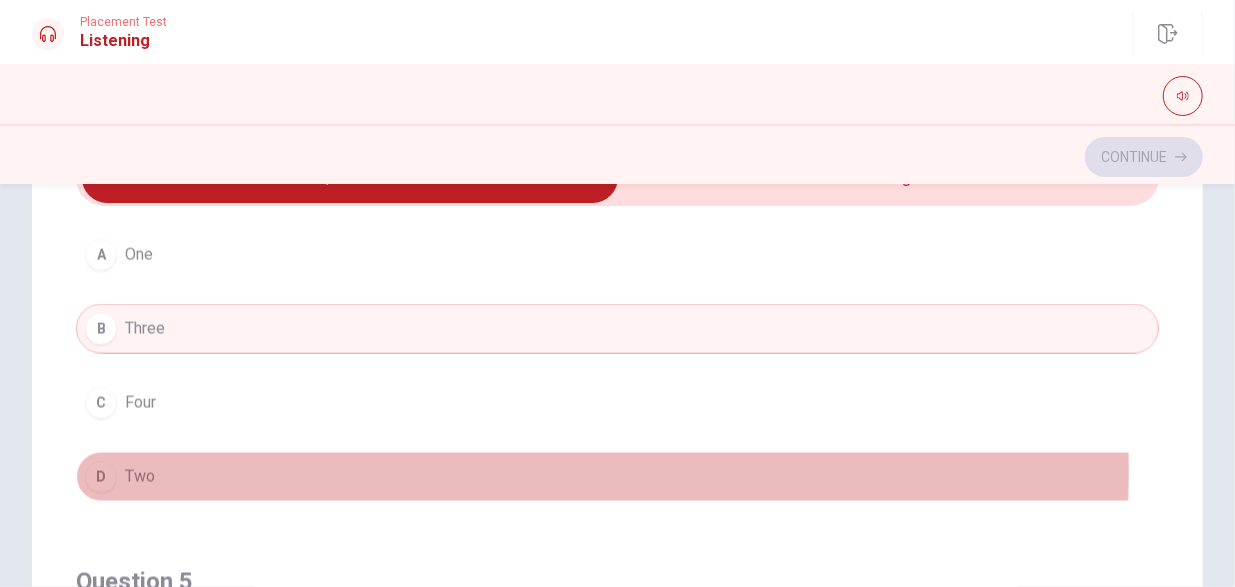 click on "D Two" at bounding box center (617, 477) 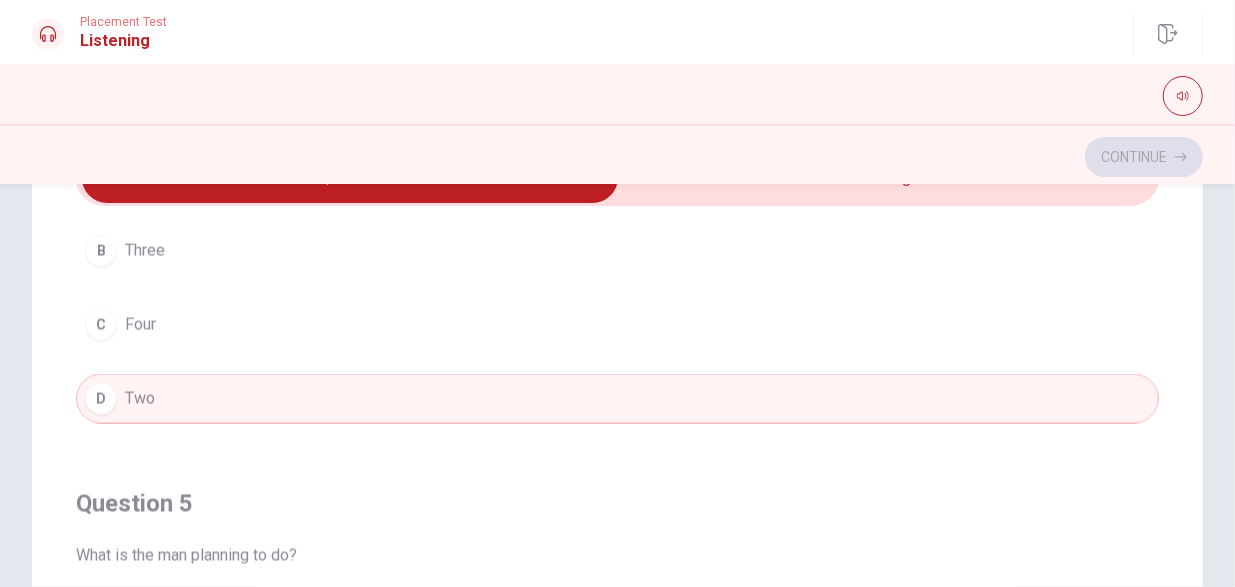 scroll, scrollTop: 1606, scrollLeft: 0, axis: vertical 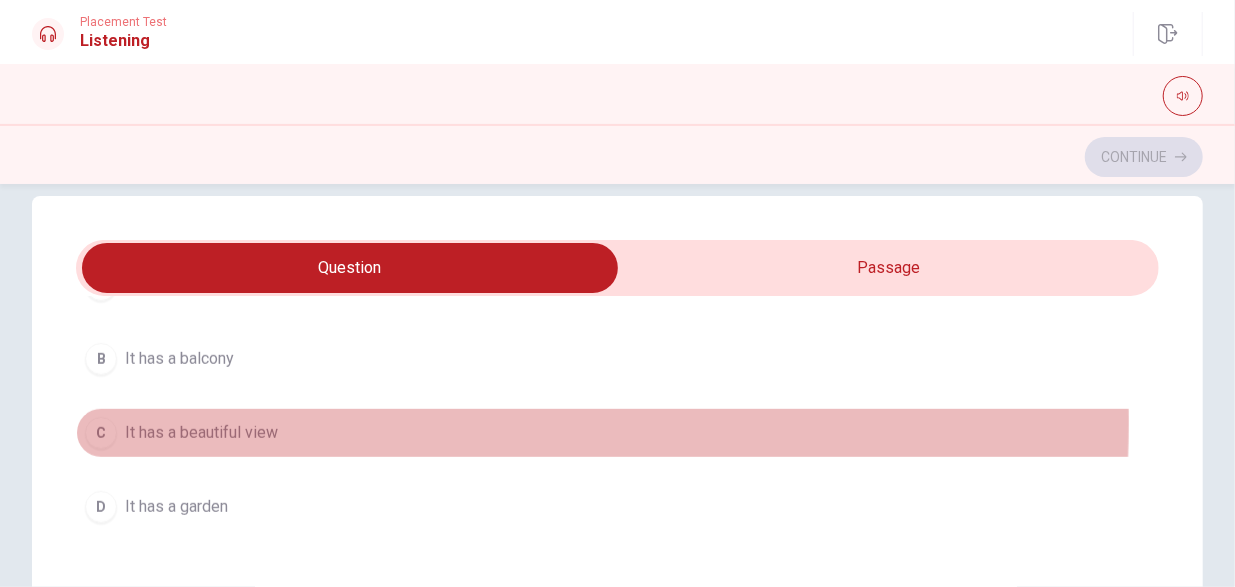 click on "It has a beautiful view" at bounding box center [201, 433] 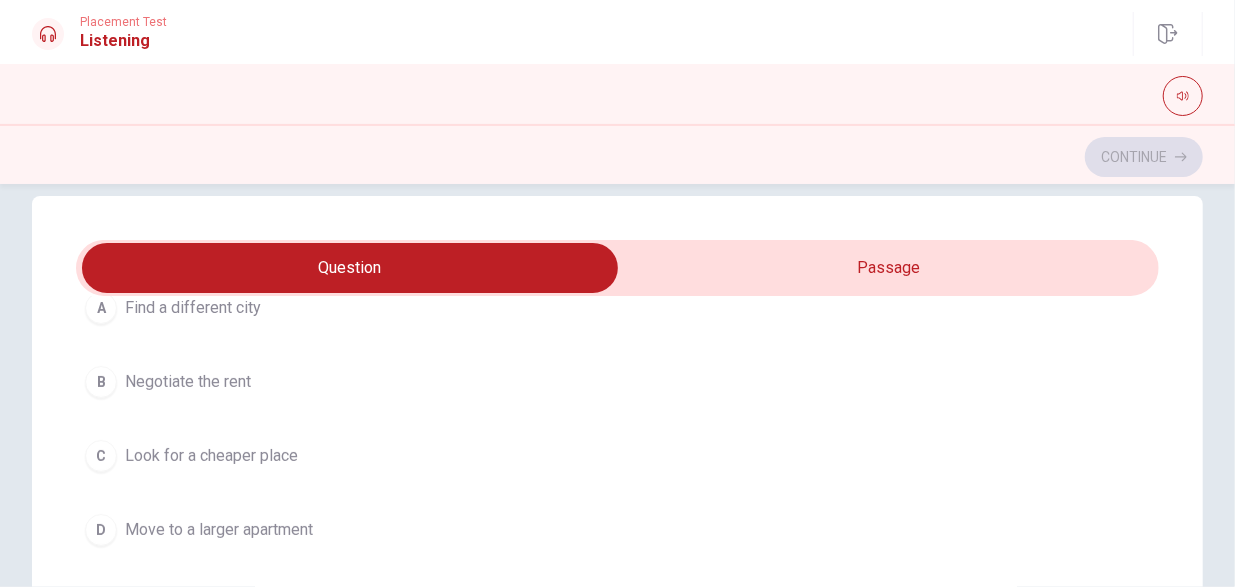scroll, scrollTop: 166, scrollLeft: 0, axis: vertical 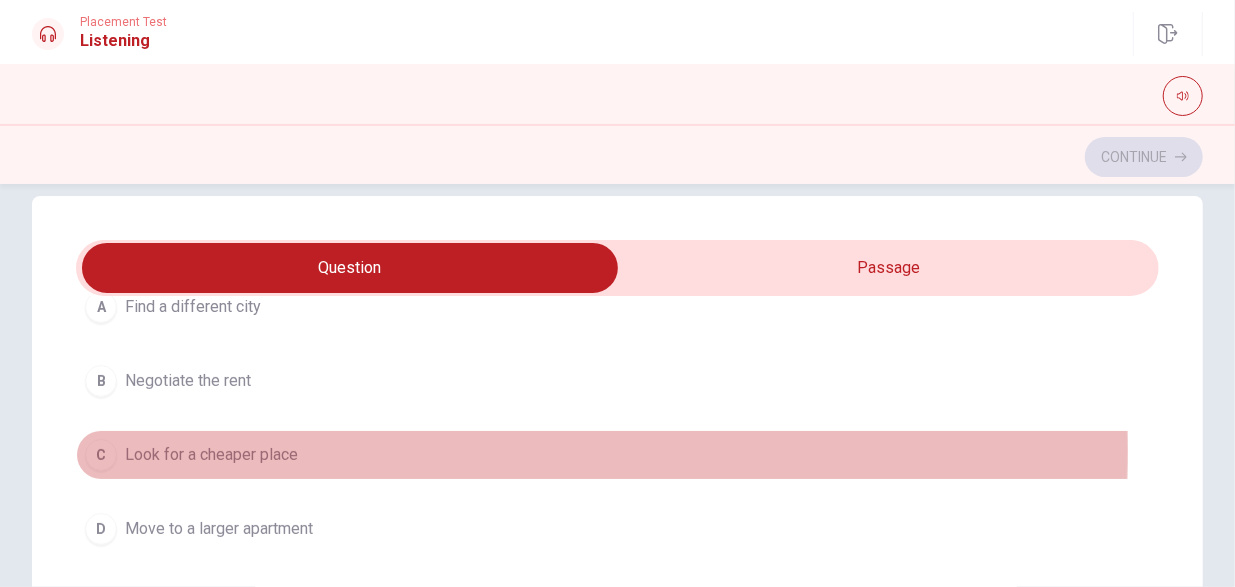 click on "Look for a cheaper place" at bounding box center [211, 455] 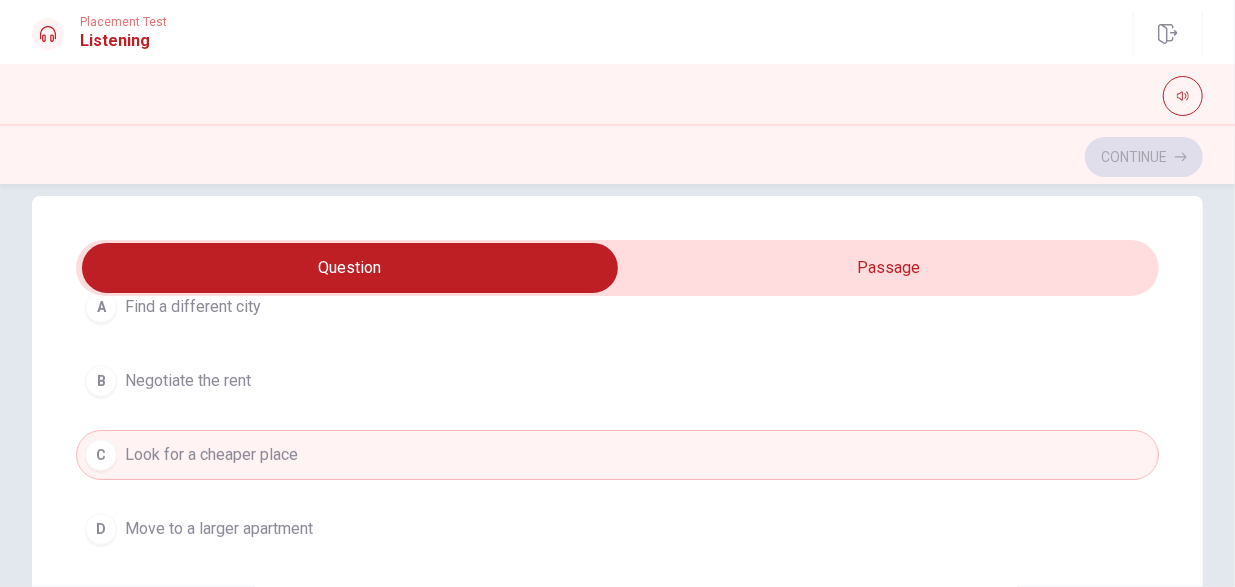 type on "69" 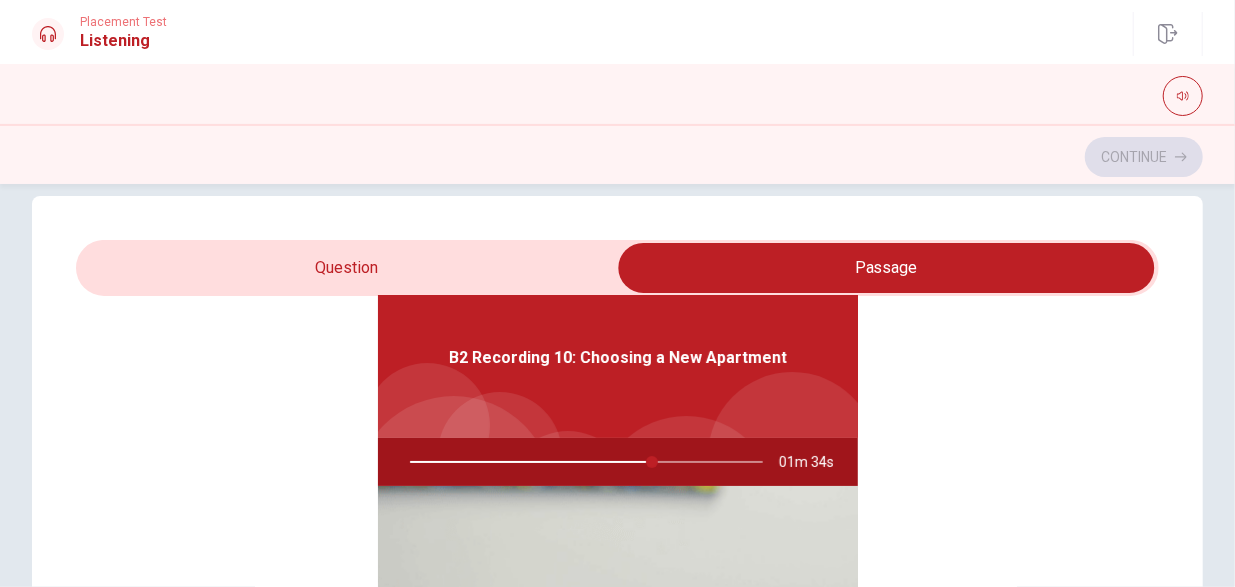 scroll, scrollTop: 112, scrollLeft: 0, axis: vertical 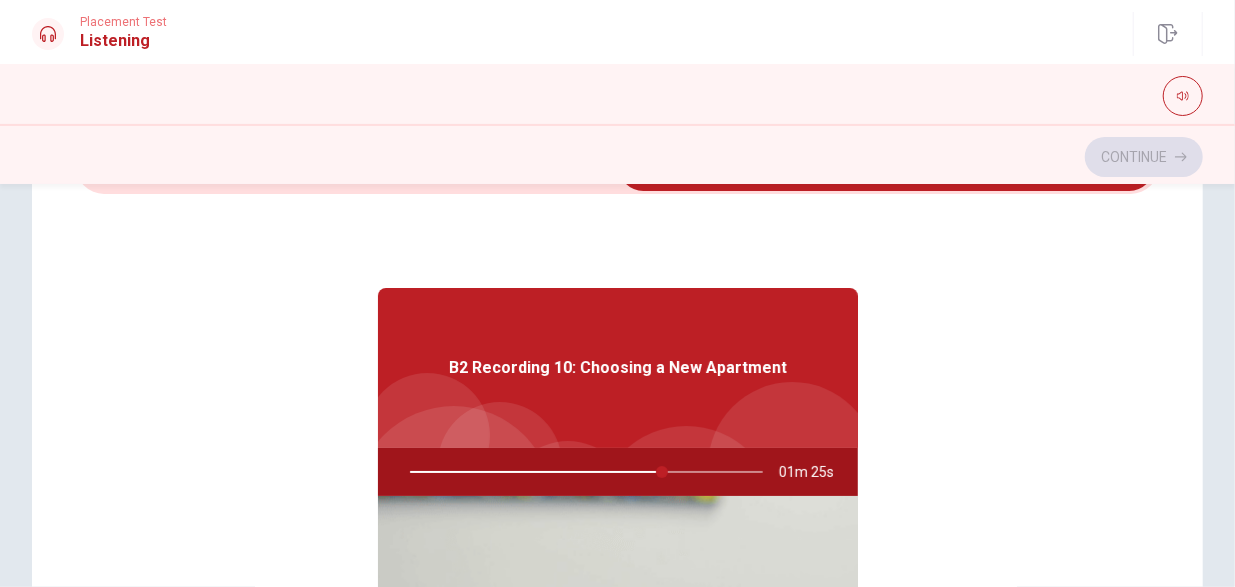 click on "Continue" at bounding box center [617, 157] 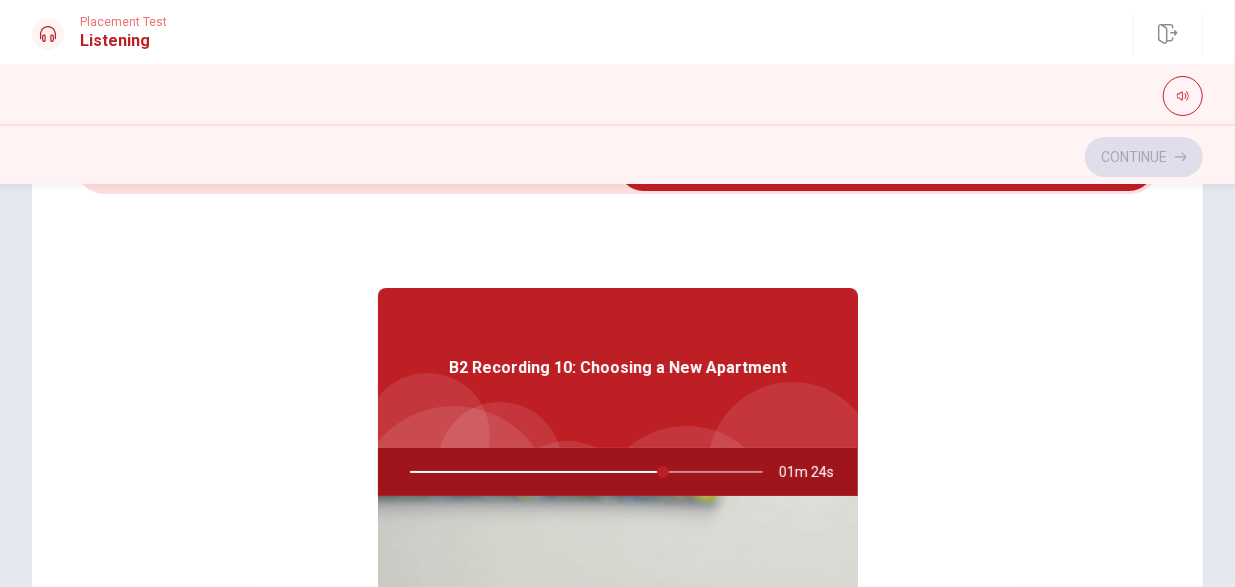 click on "B2 Recording 10: Choosing a New Apartment 01m 24s" at bounding box center [618, 580] 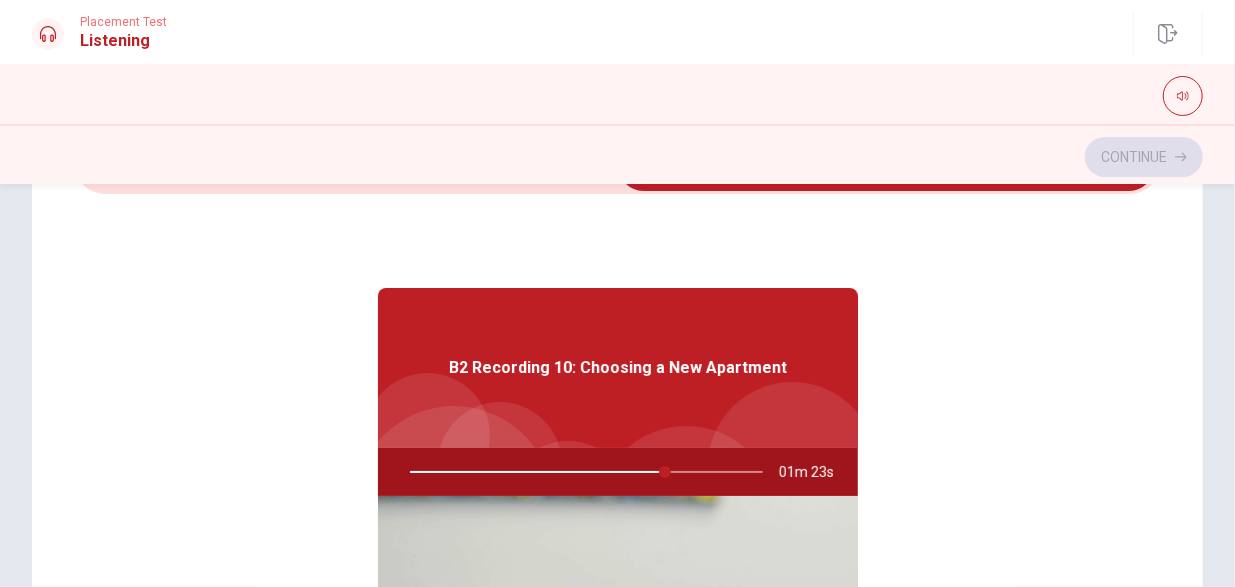 scroll, scrollTop: 0, scrollLeft: 0, axis: both 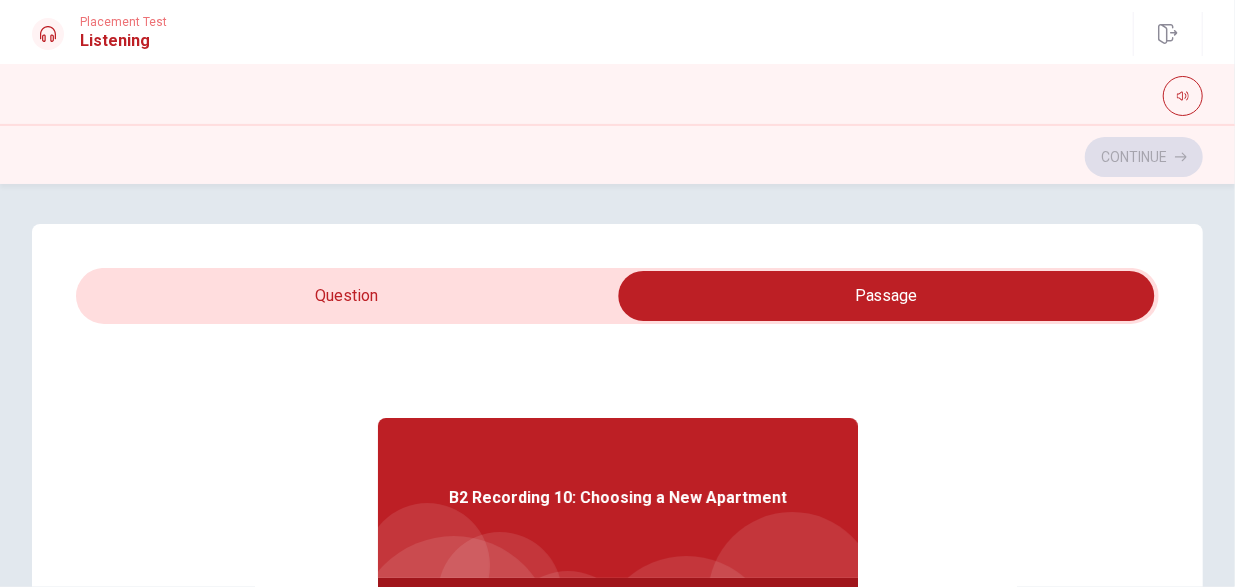 type on "73" 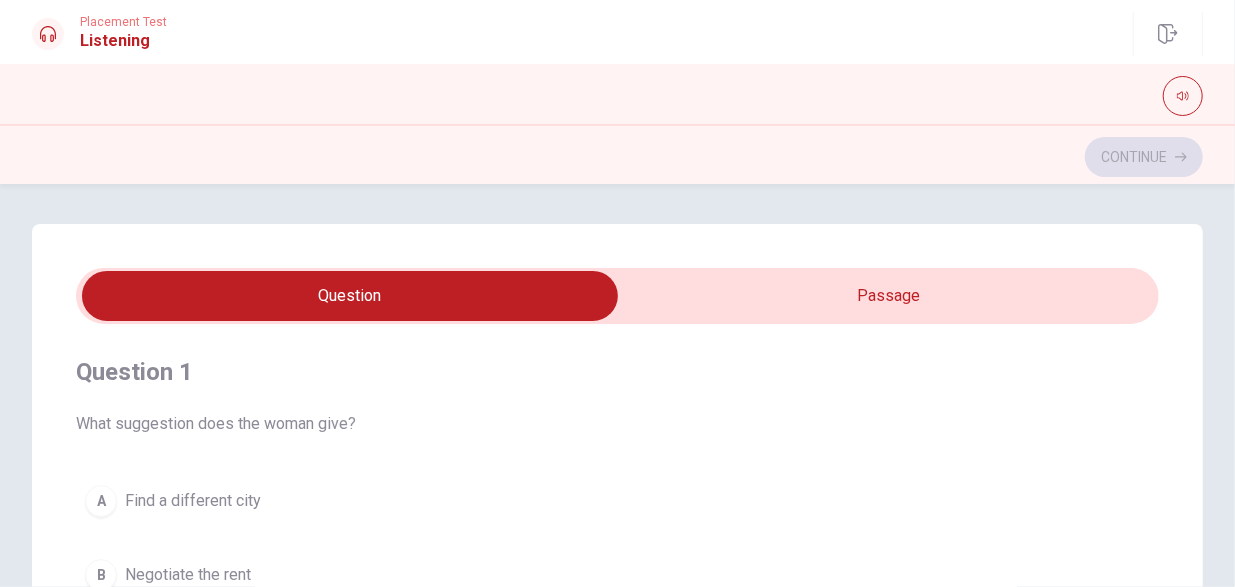 scroll, scrollTop: 544, scrollLeft: 0, axis: vertical 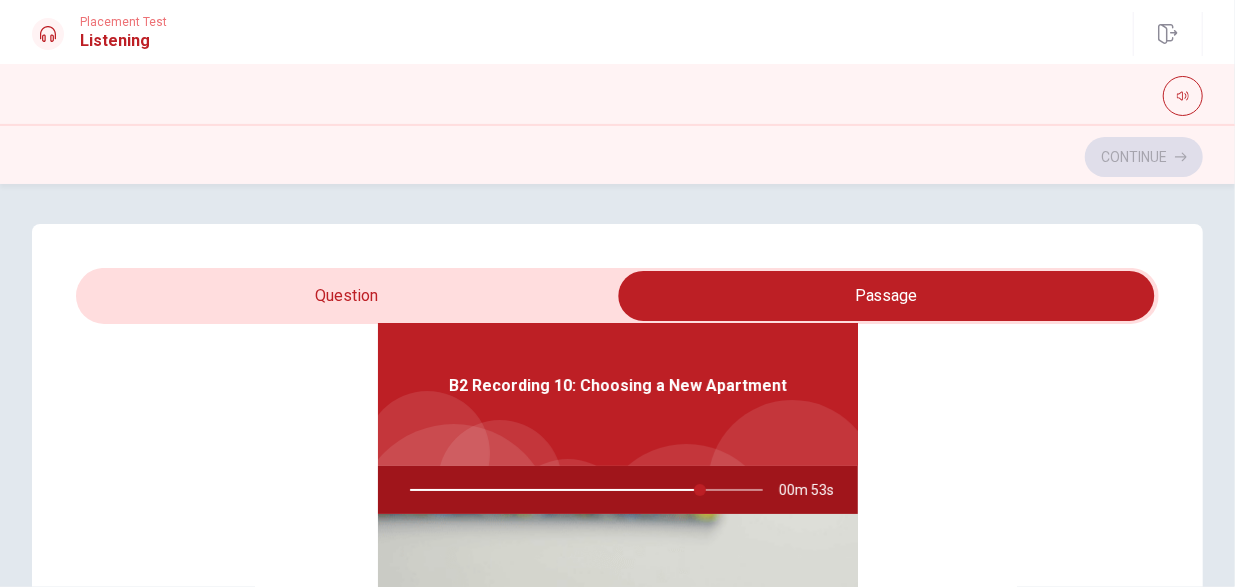 click at bounding box center (582, 490) 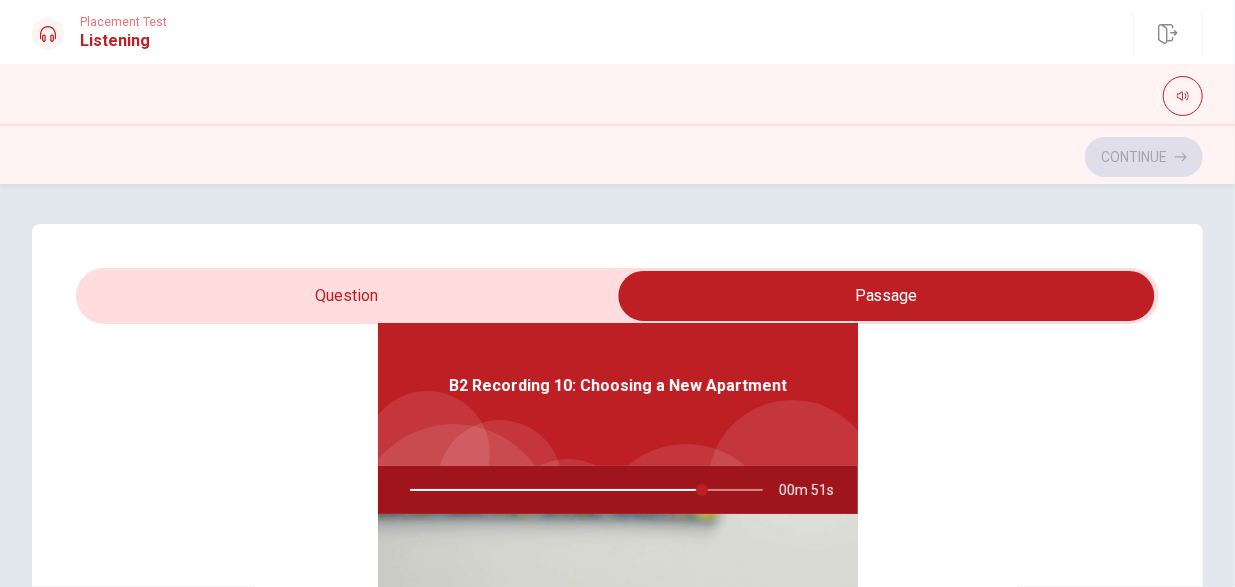 drag, startPoint x: 682, startPoint y: 488, endPoint x: 511, endPoint y: 502, distance: 171.57214 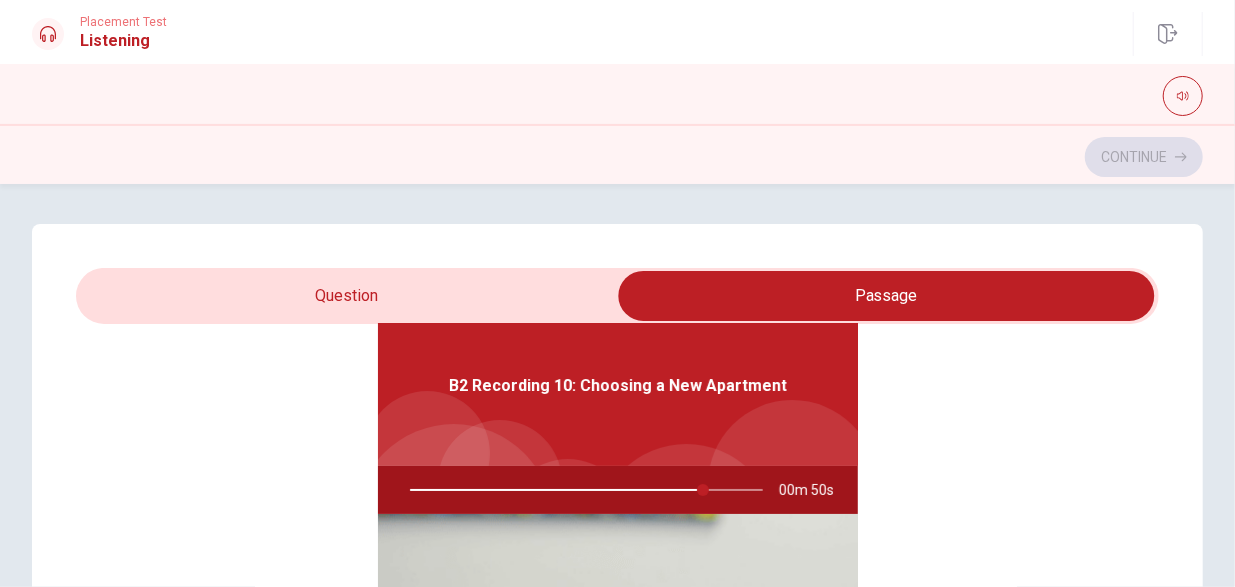 click at bounding box center [582, 490] 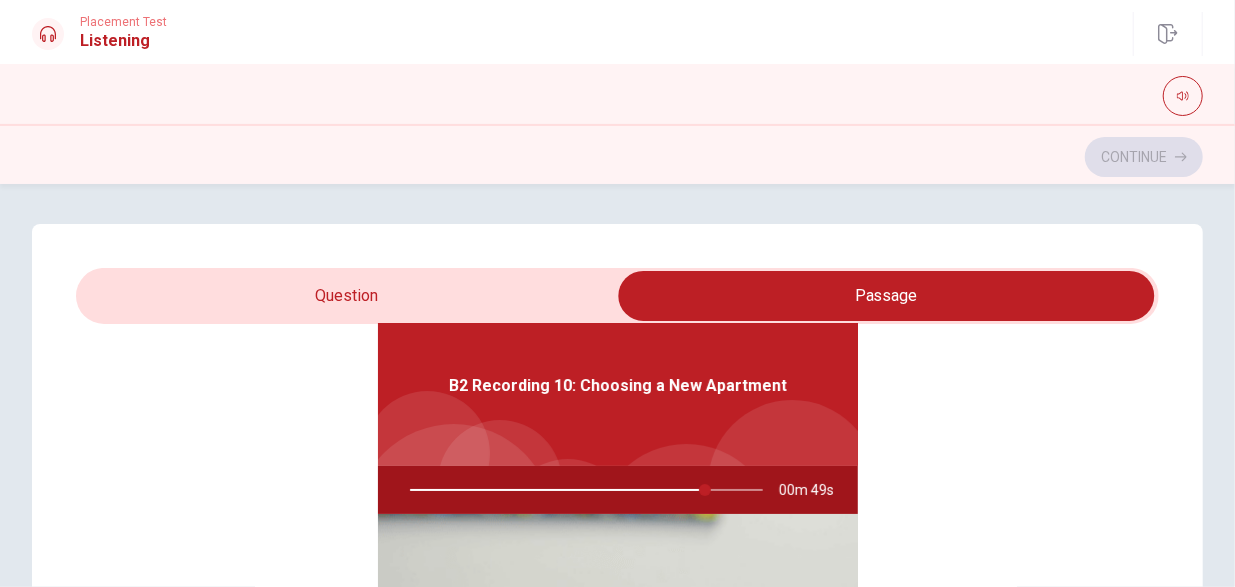 drag, startPoint x: 511, startPoint y: 502, endPoint x: 559, endPoint y: 280, distance: 227.12991 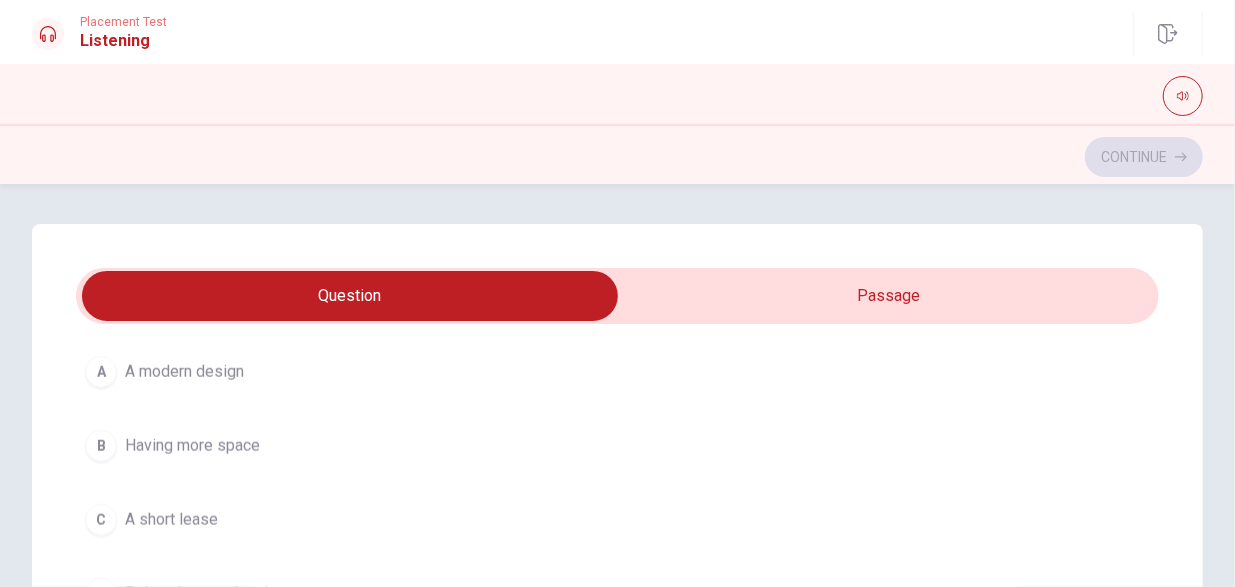 scroll, scrollTop: 1042, scrollLeft: 0, axis: vertical 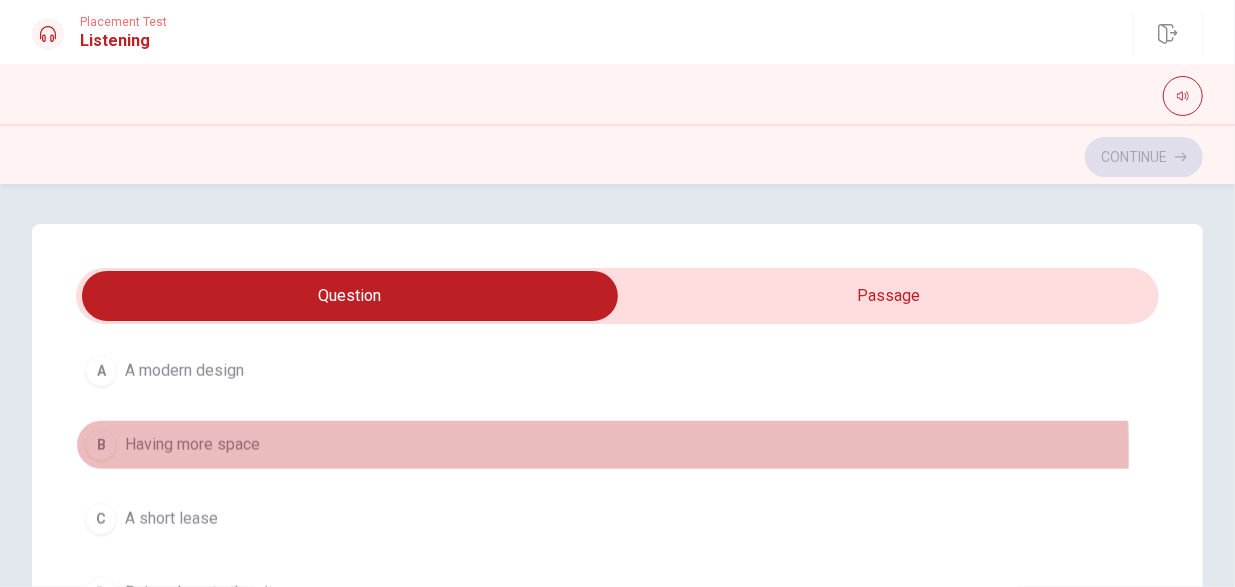click on "B Having more space" at bounding box center [617, 445] 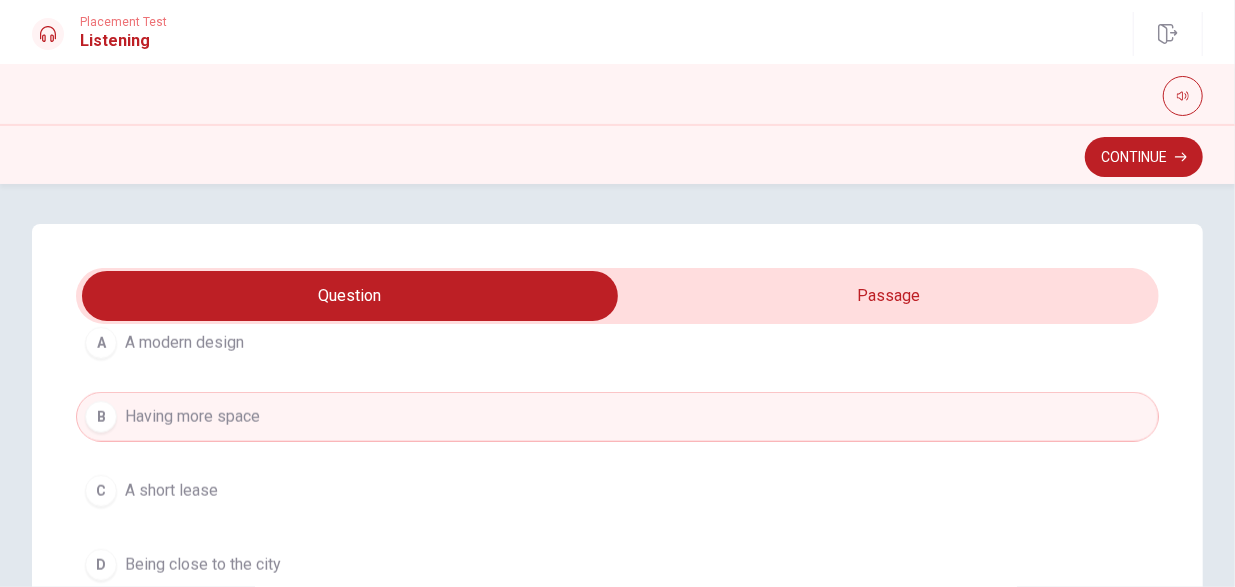 scroll, scrollTop: 1071, scrollLeft: 0, axis: vertical 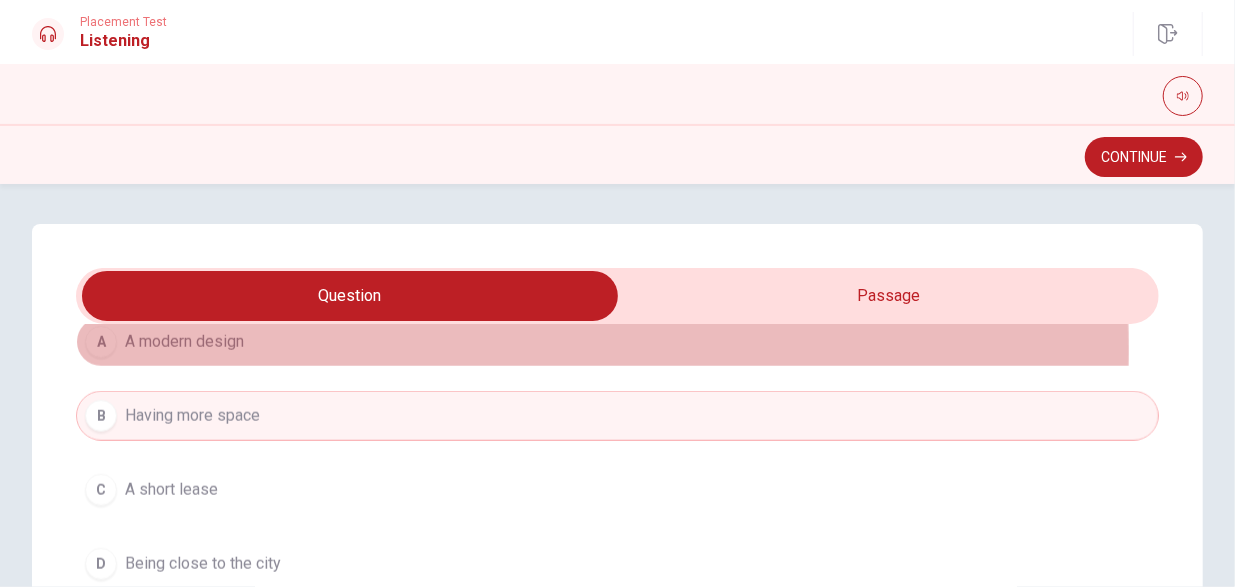 click on "A A modern design" at bounding box center (617, 342) 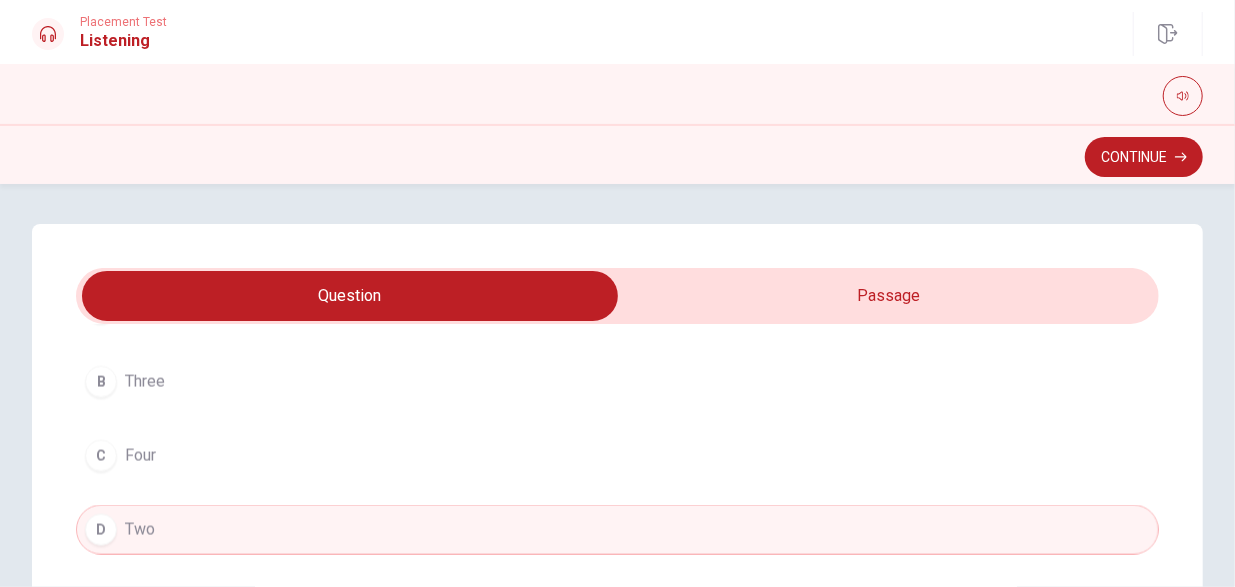 scroll, scrollTop: 1606, scrollLeft: 0, axis: vertical 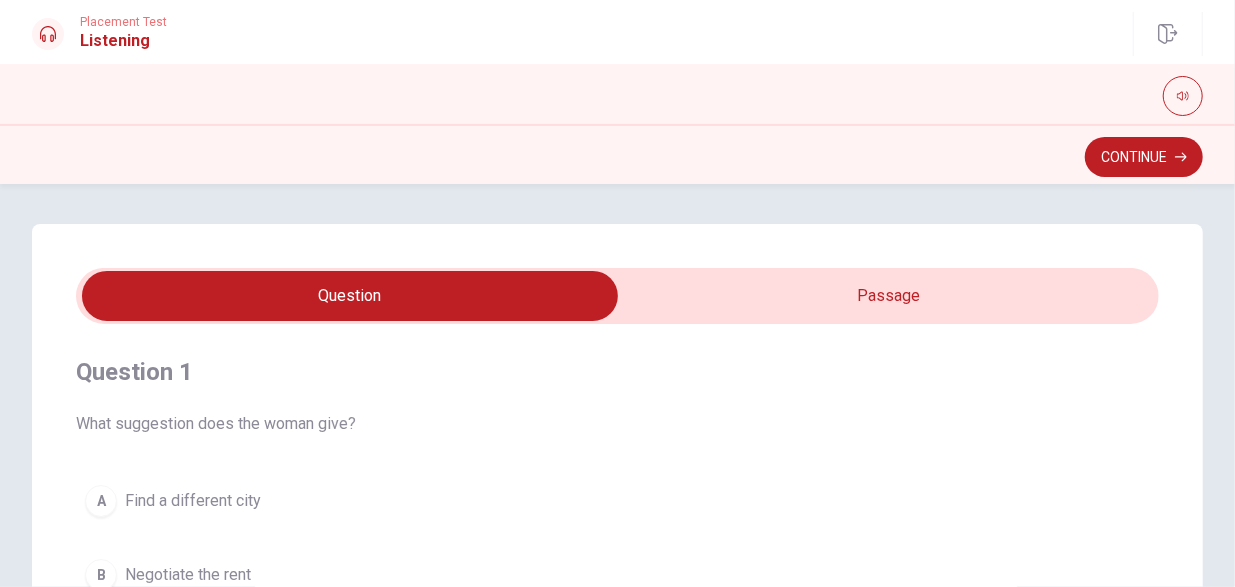 click at bounding box center (617, 296) 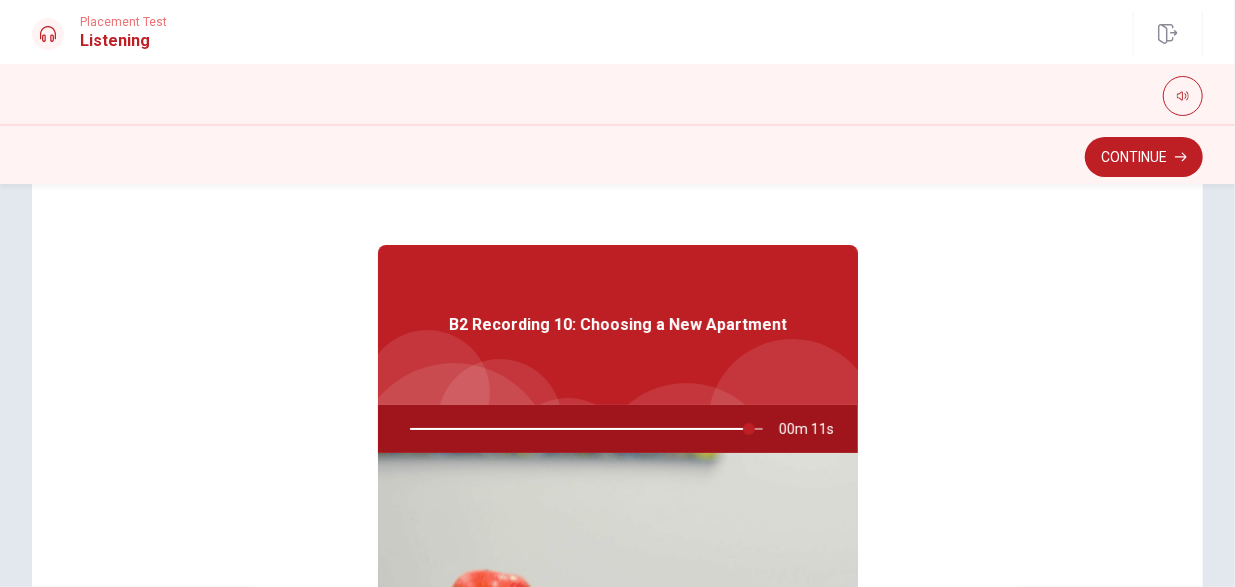 scroll, scrollTop: 0, scrollLeft: 0, axis: both 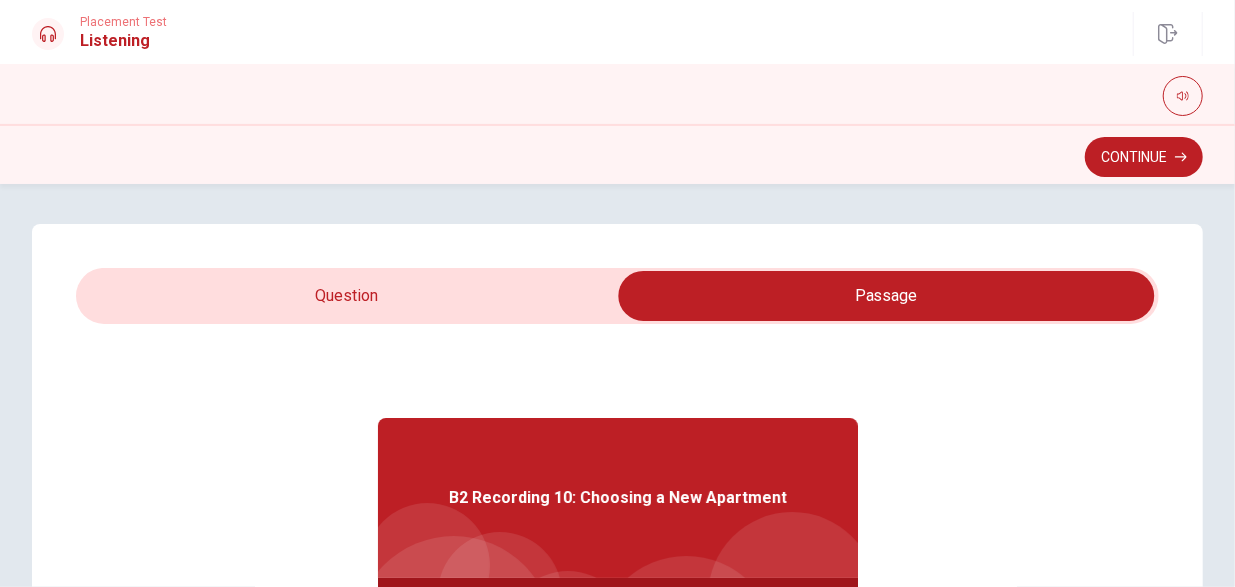 type on "97" 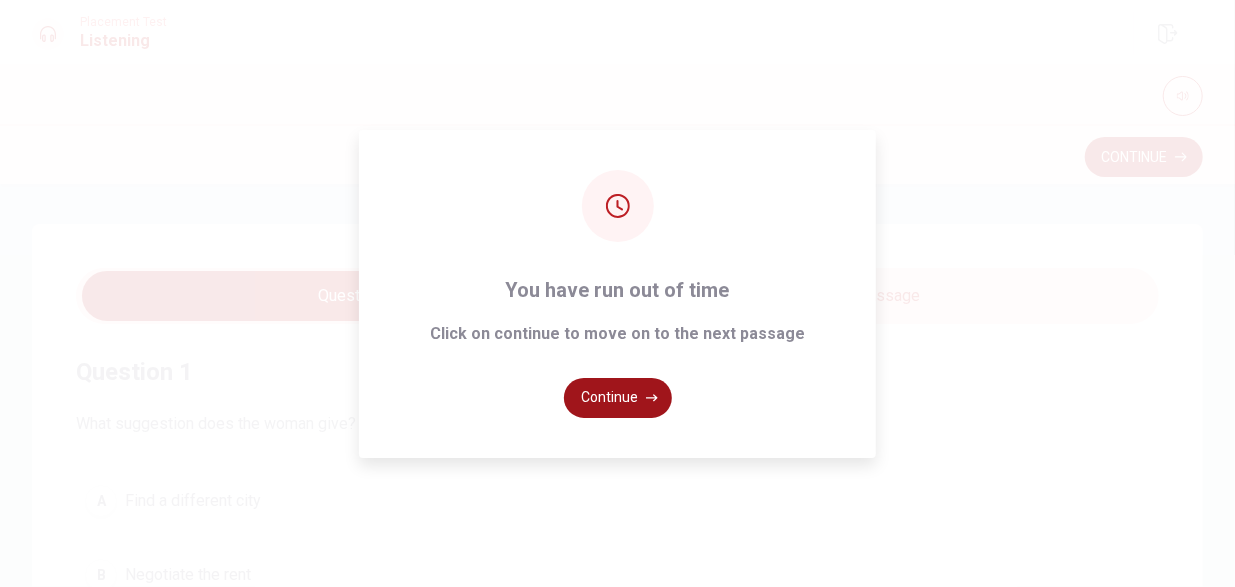 click on "Continue" at bounding box center (618, 398) 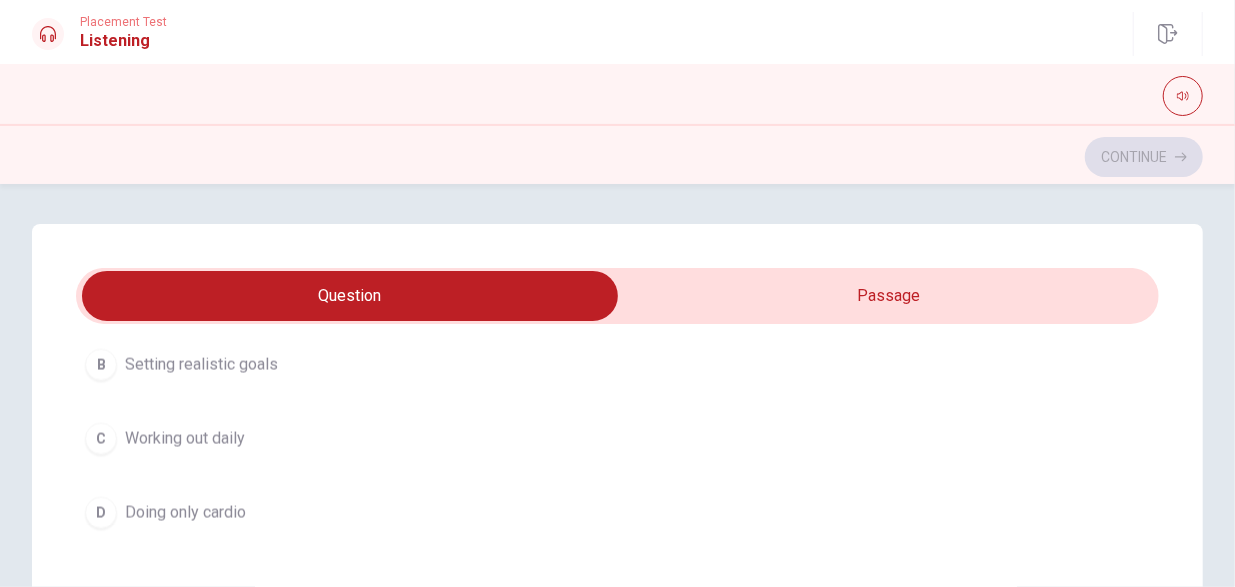 scroll, scrollTop: 1606, scrollLeft: 0, axis: vertical 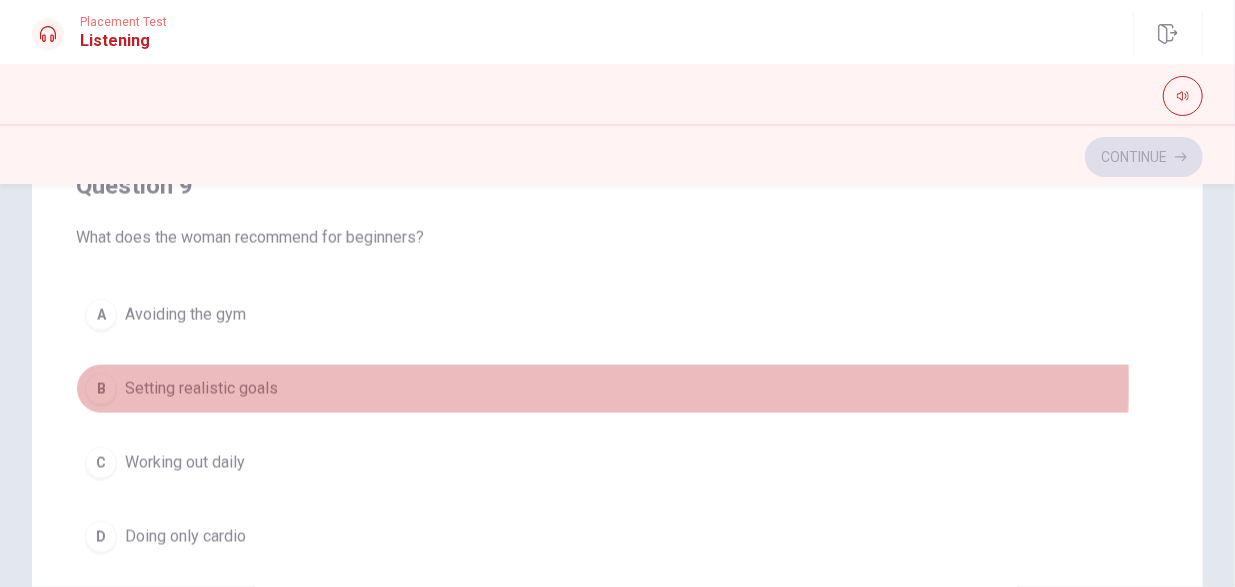 click on "B Setting realistic goals" at bounding box center [617, 389] 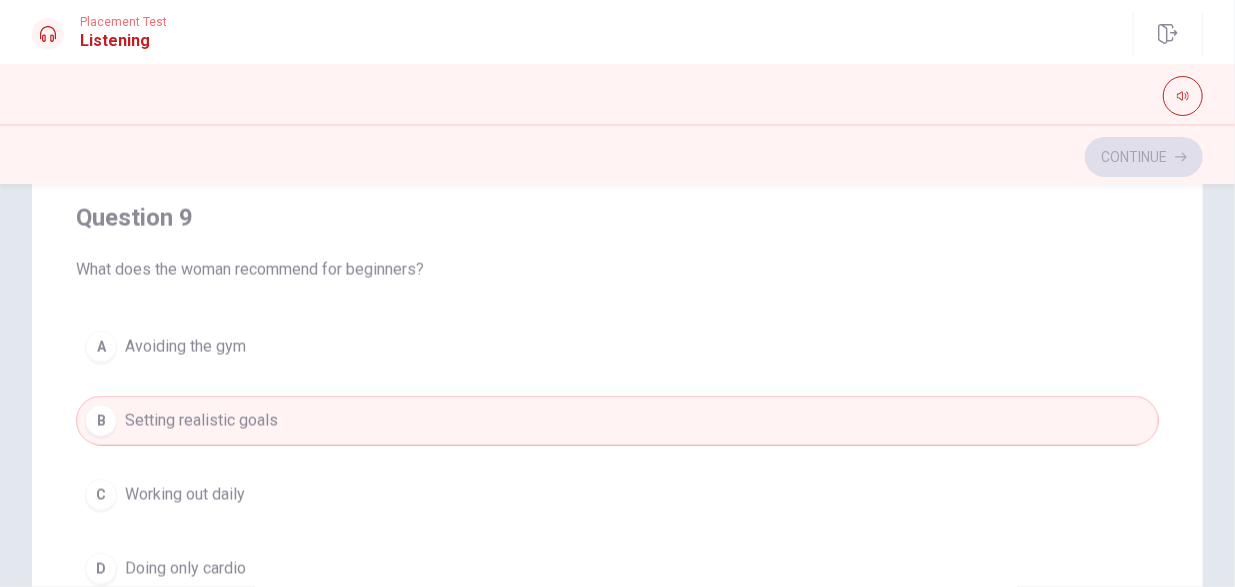 scroll, scrollTop: 1160, scrollLeft: 0, axis: vertical 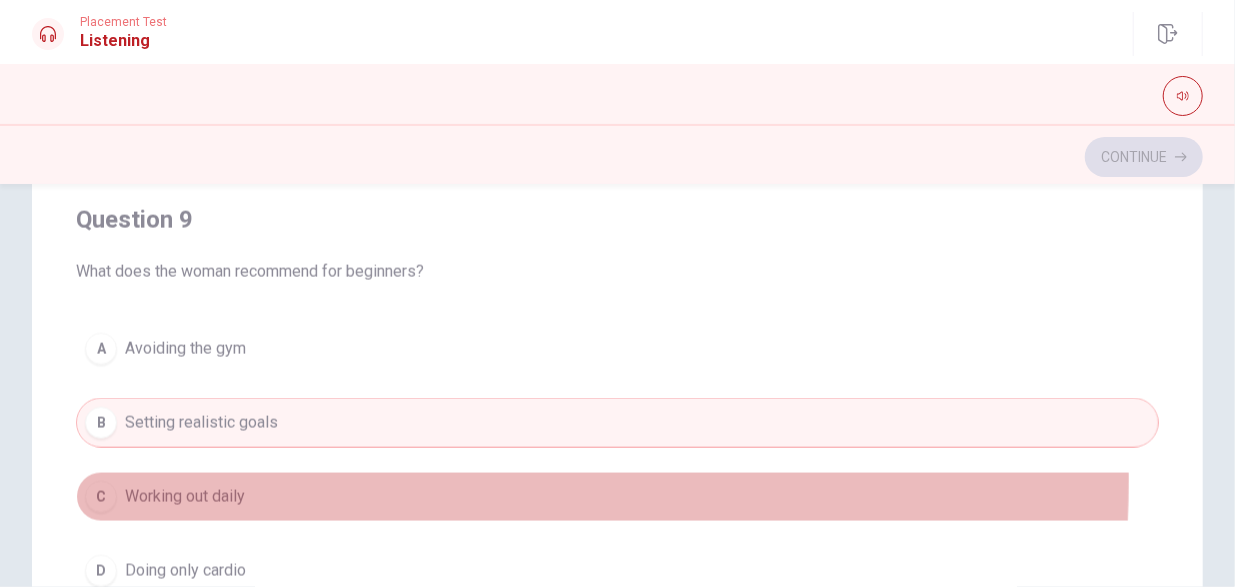 click on "C Working out daily" at bounding box center (617, 497) 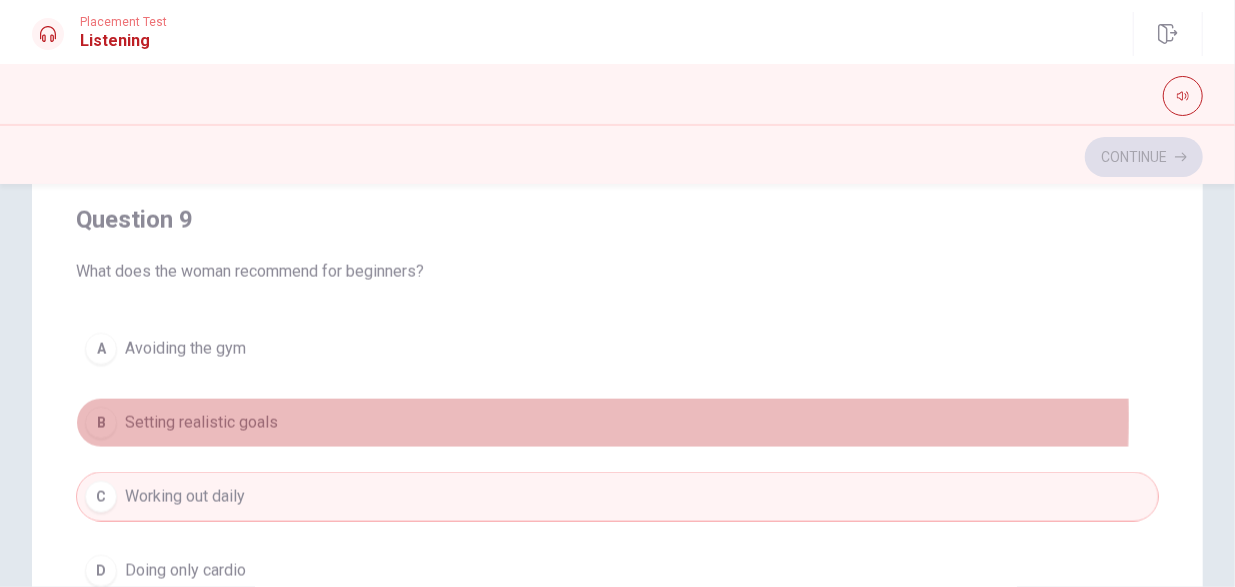 click on "B Setting realistic goals" at bounding box center [617, 423] 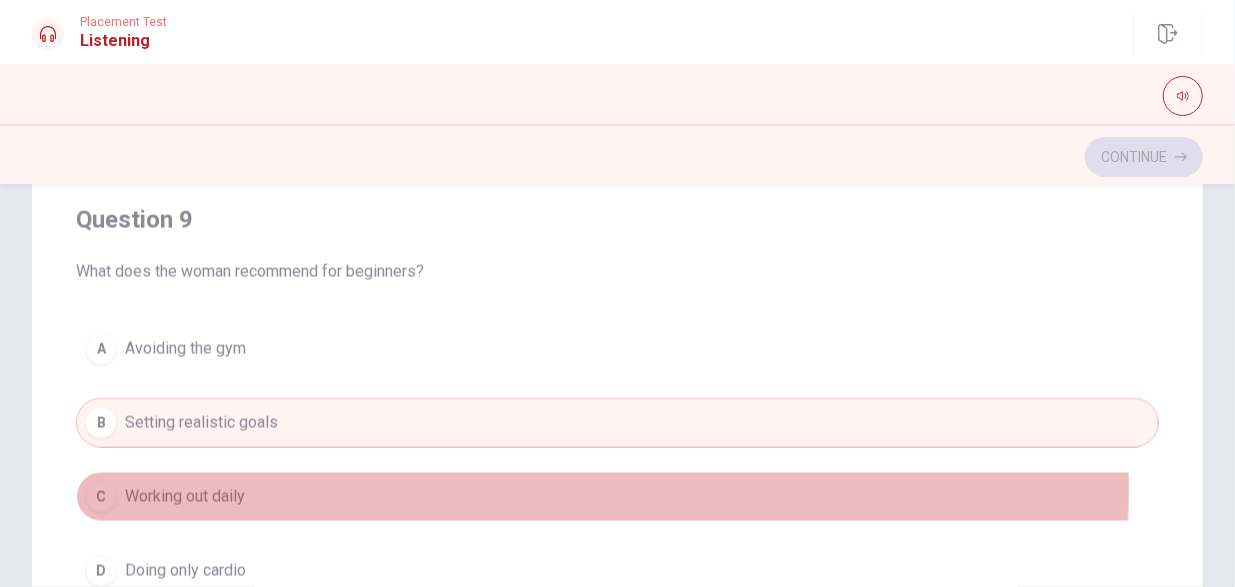 click on "C Working out daily" at bounding box center [617, 497] 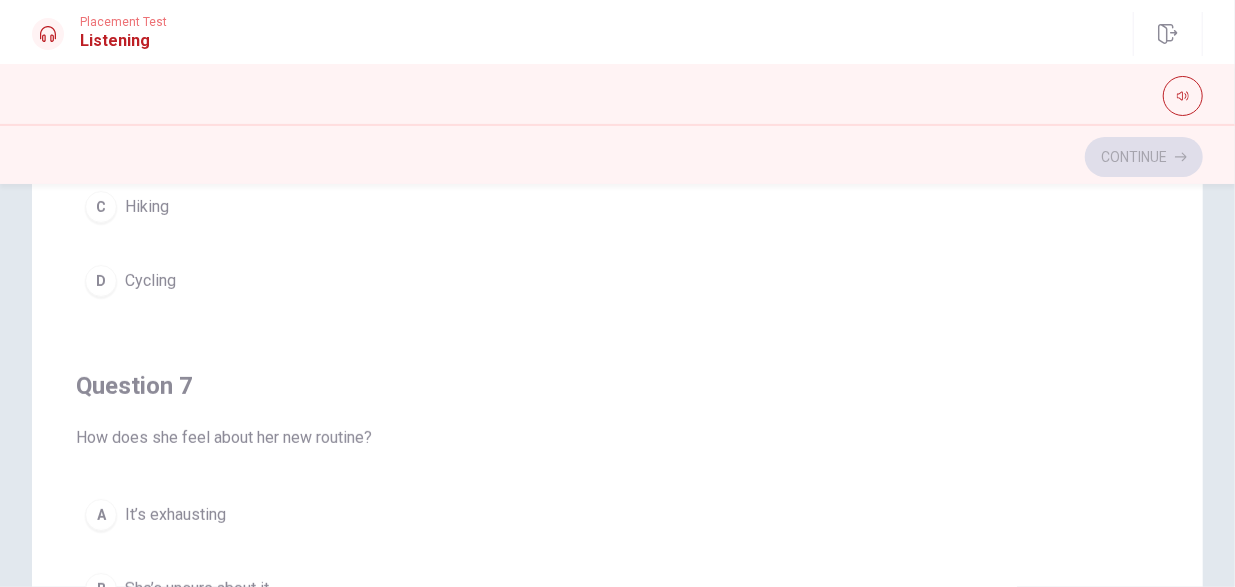 scroll, scrollTop: 0, scrollLeft: 0, axis: both 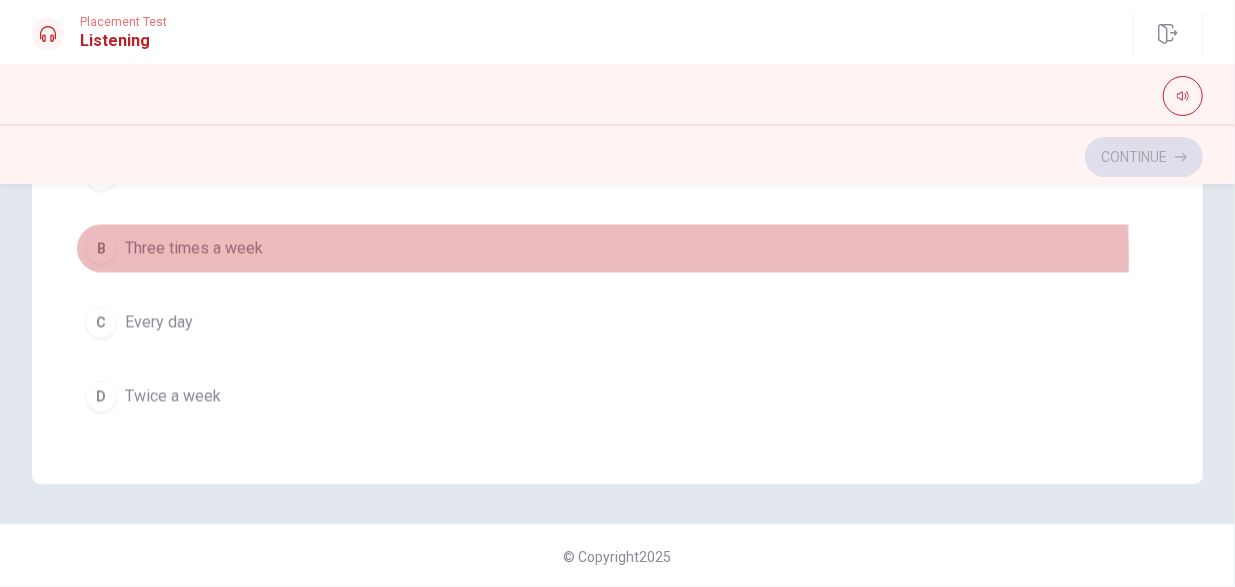 click on "Three times a week" at bounding box center (194, 249) 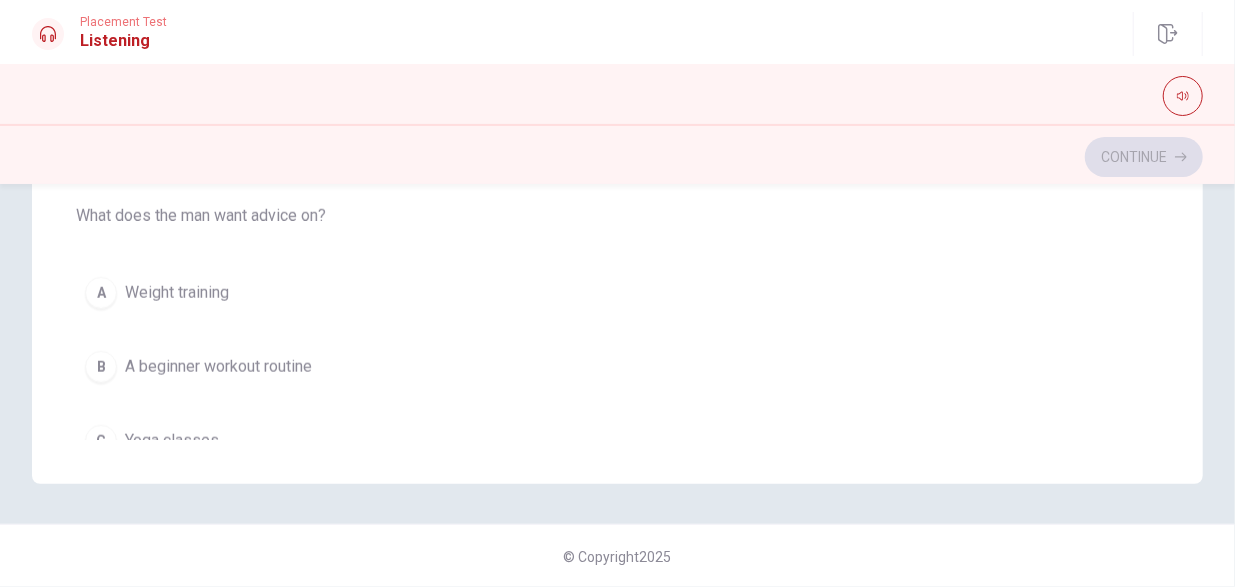 scroll, scrollTop: 0, scrollLeft: 0, axis: both 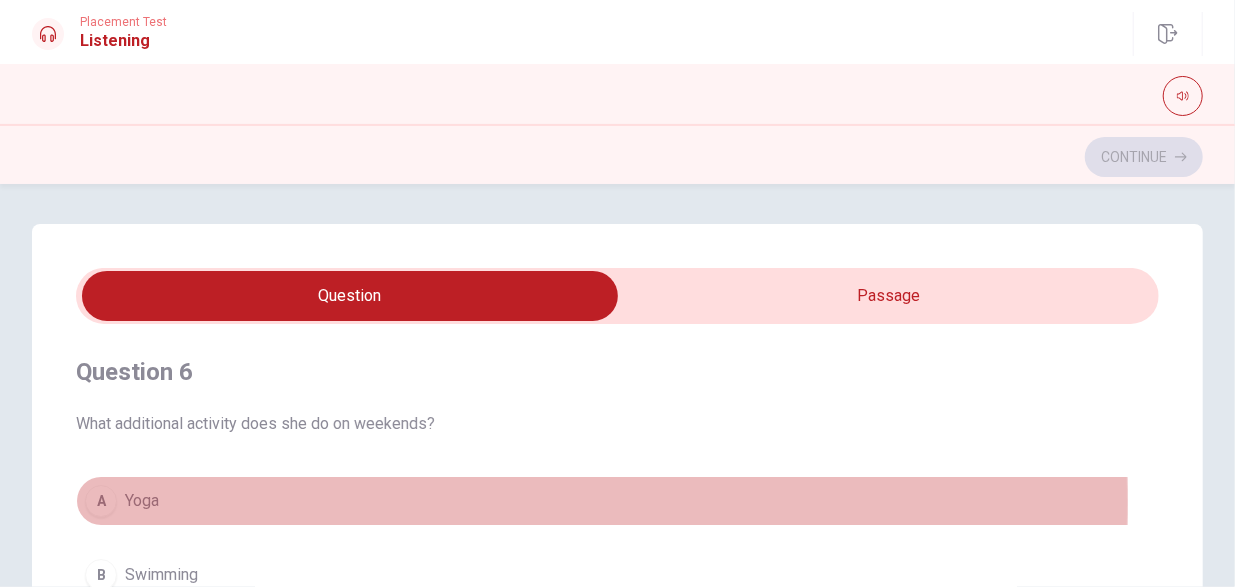 click on "Yoga" at bounding box center (142, 501) 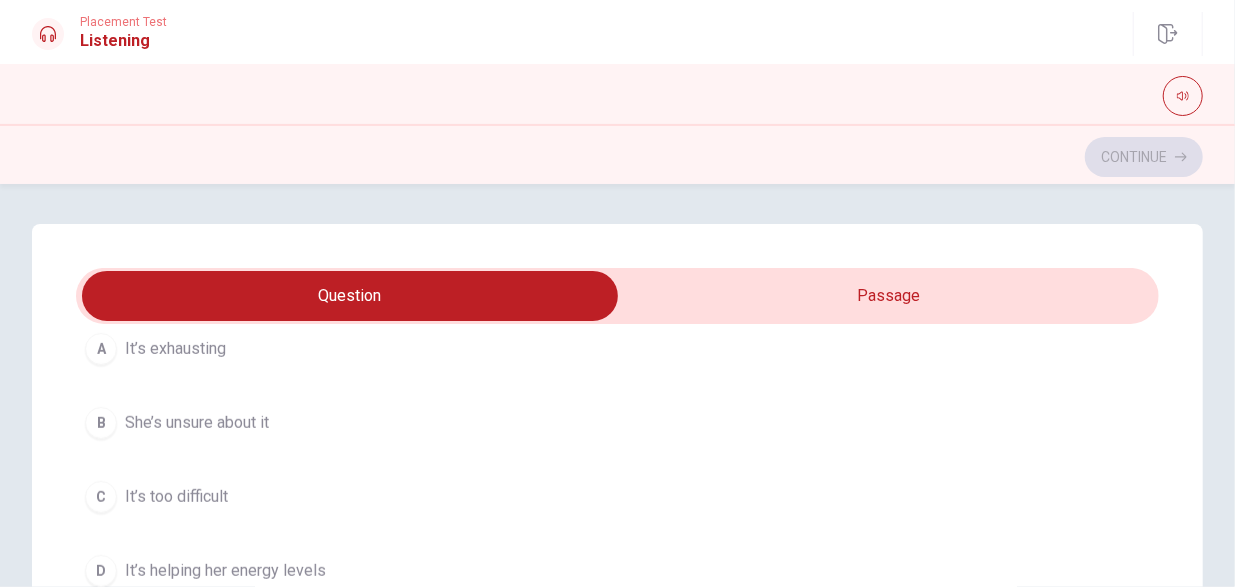 scroll, scrollTop: 609, scrollLeft: 0, axis: vertical 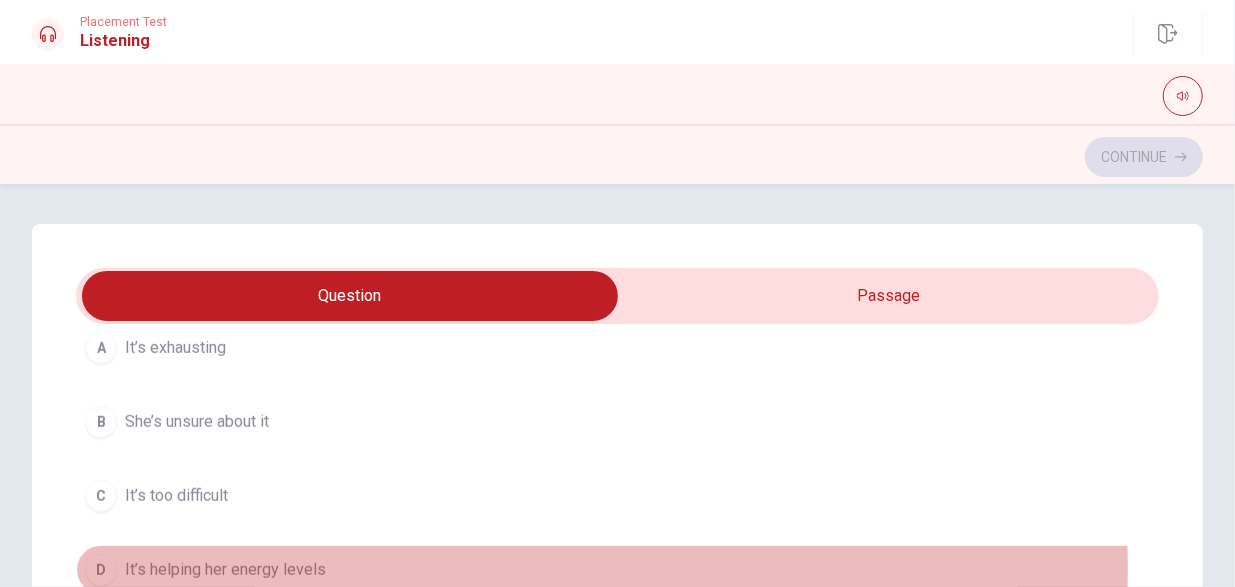 click on "D It’s helping her energy levels" at bounding box center (617, 570) 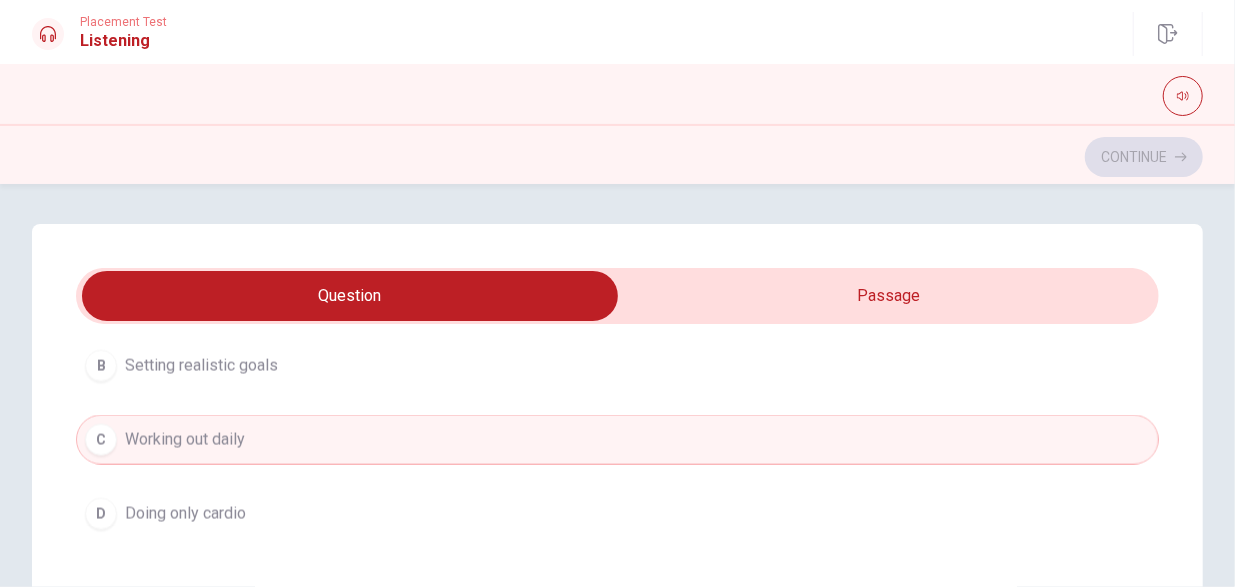 scroll, scrollTop: 1606, scrollLeft: 0, axis: vertical 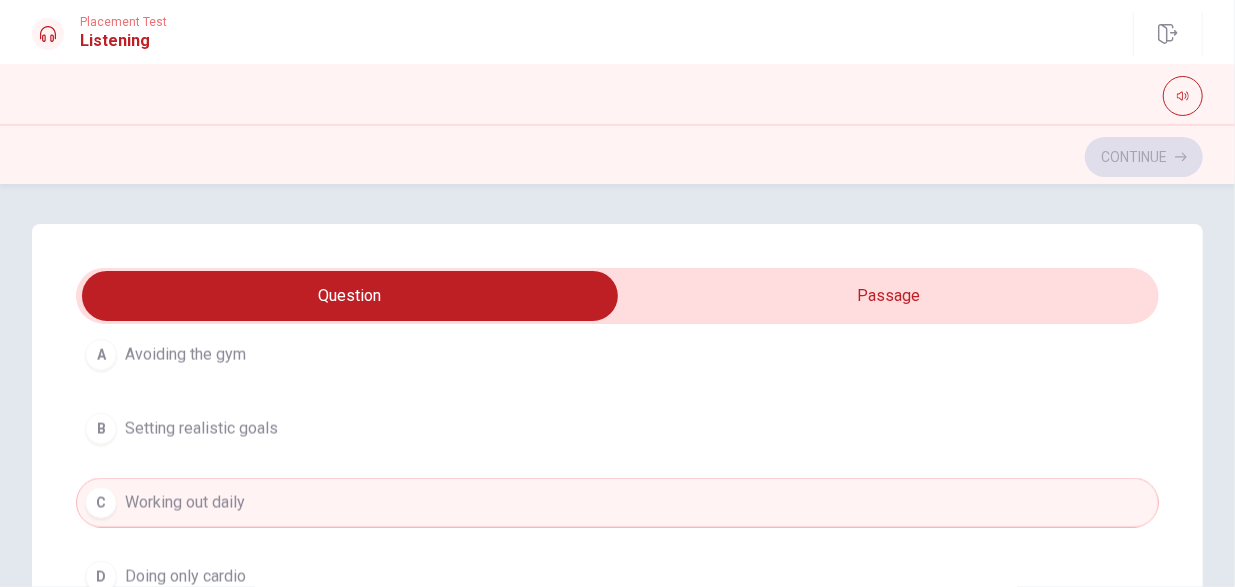 click on "Setting realistic goals" at bounding box center (201, 429) 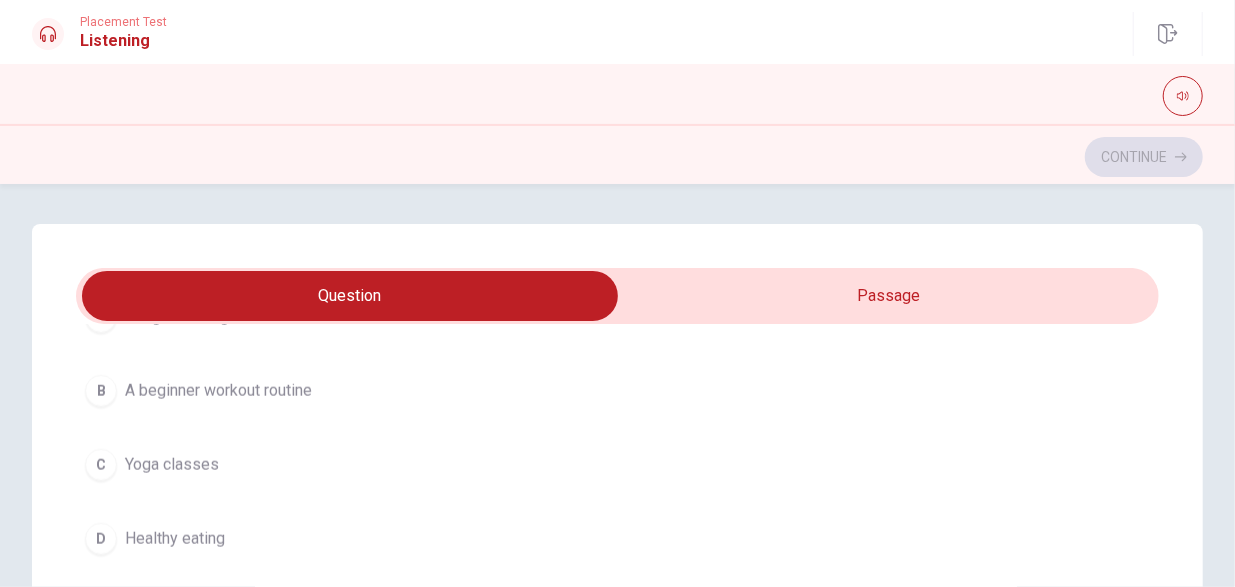 scroll, scrollTop: 1100, scrollLeft: 0, axis: vertical 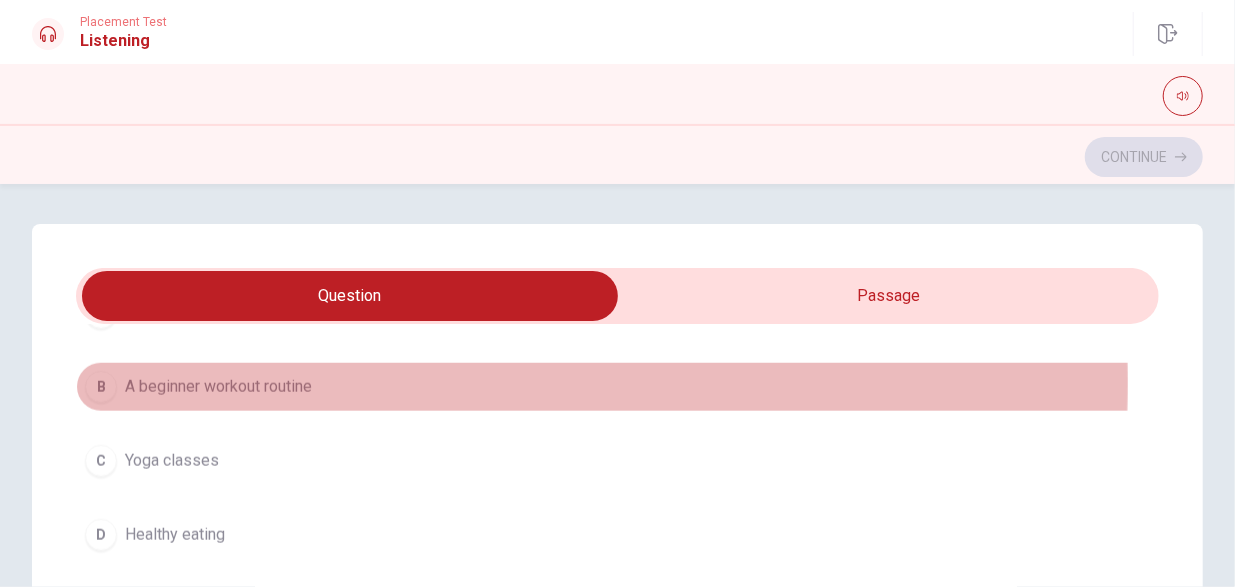 click on "A beginner workout routine" at bounding box center (218, 387) 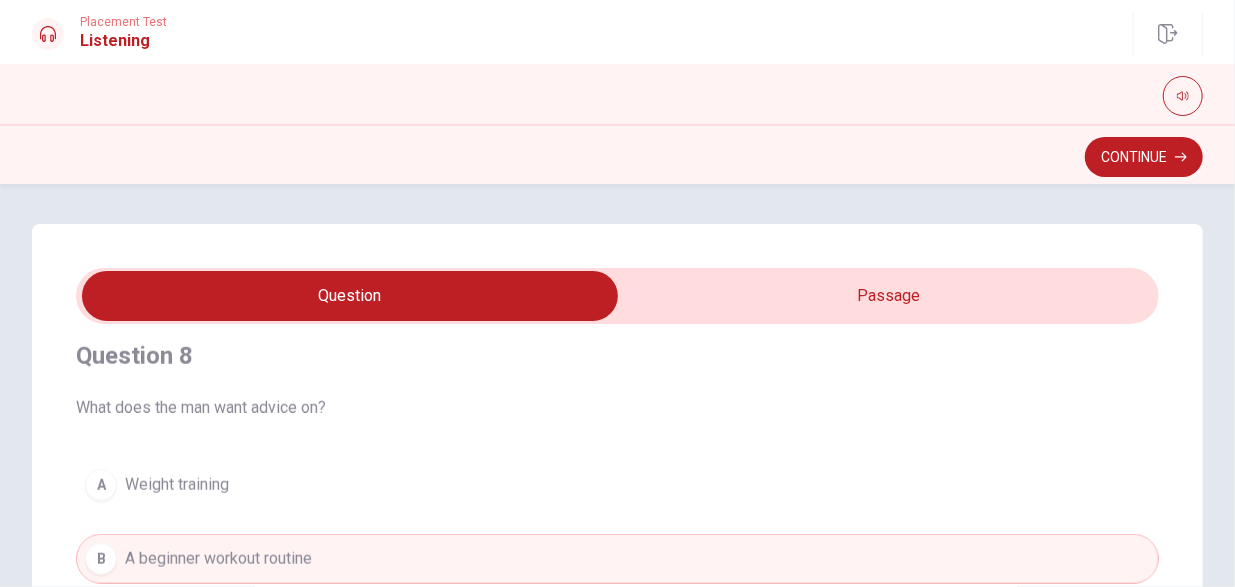 scroll, scrollTop: 902, scrollLeft: 0, axis: vertical 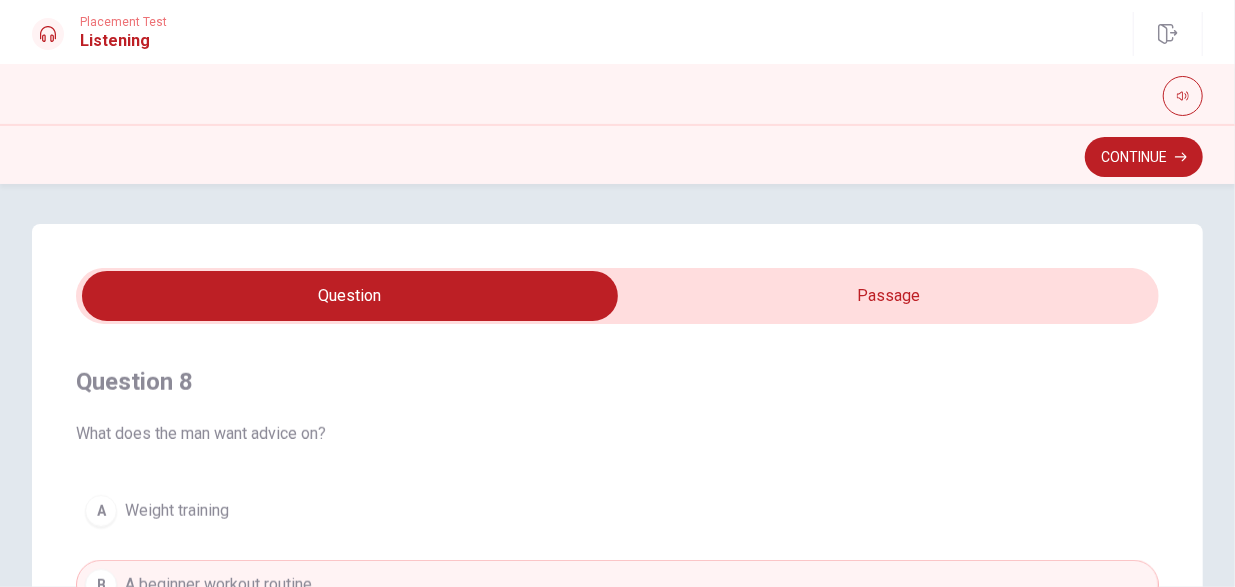 type on "65" 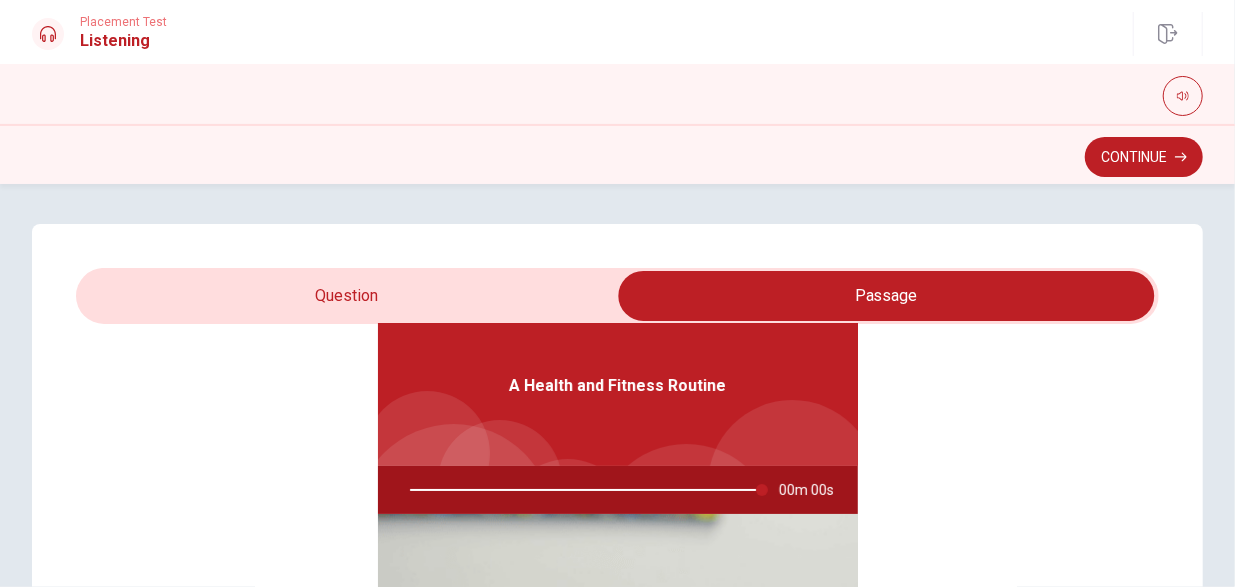 type on "0" 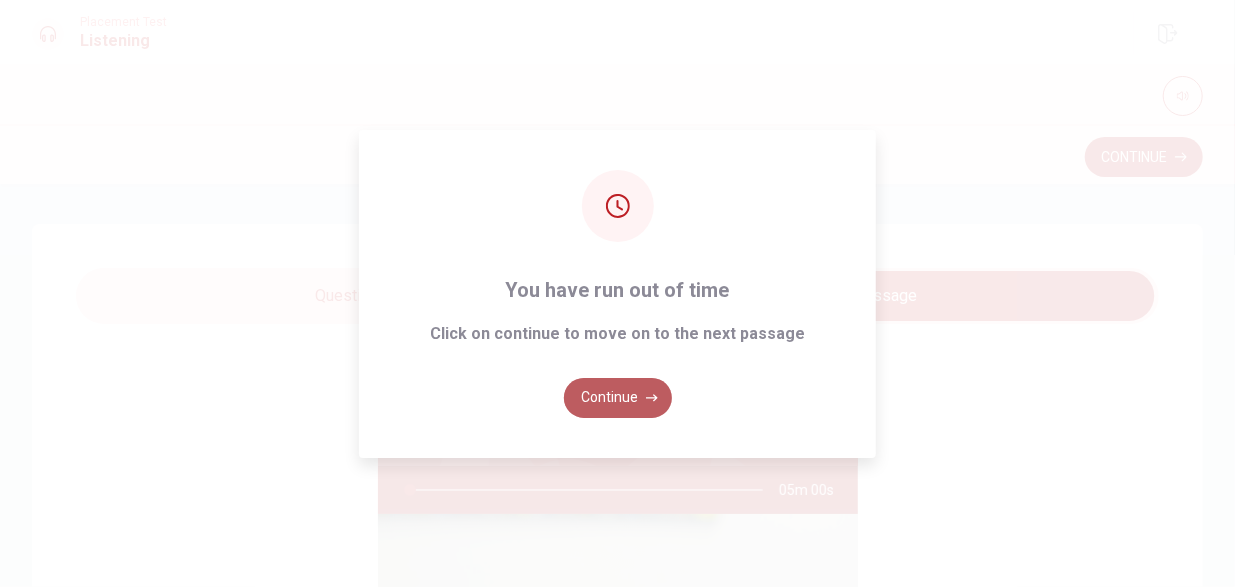 click on "Continue" at bounding box center (618, 398) 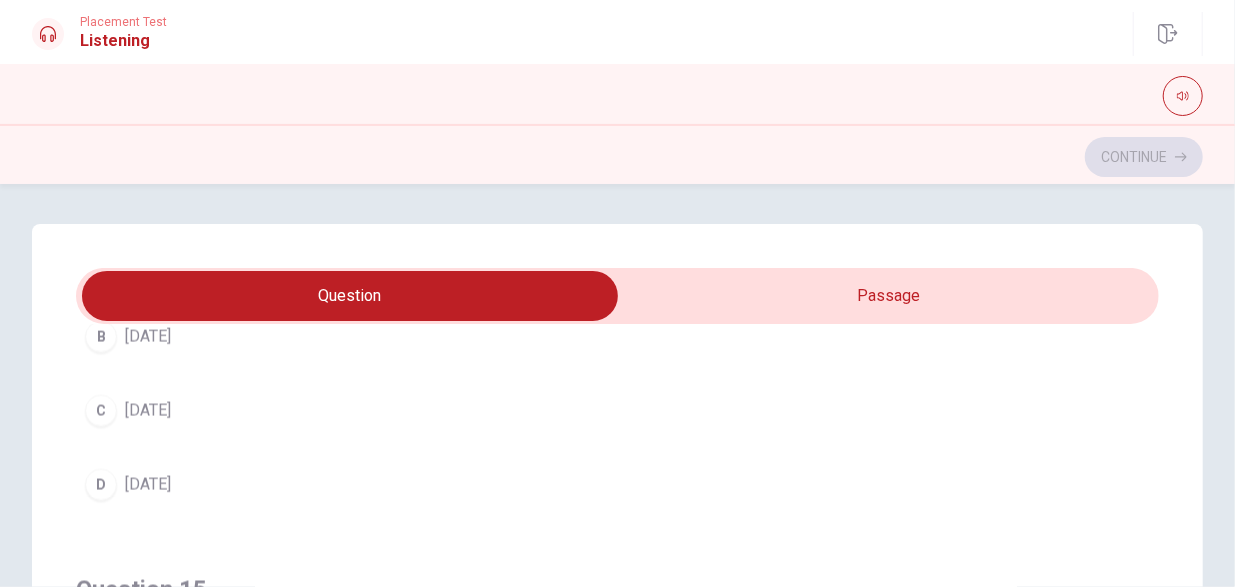 scroll, scrollTop: 1606, scrollLeft: 0, axis: vertical 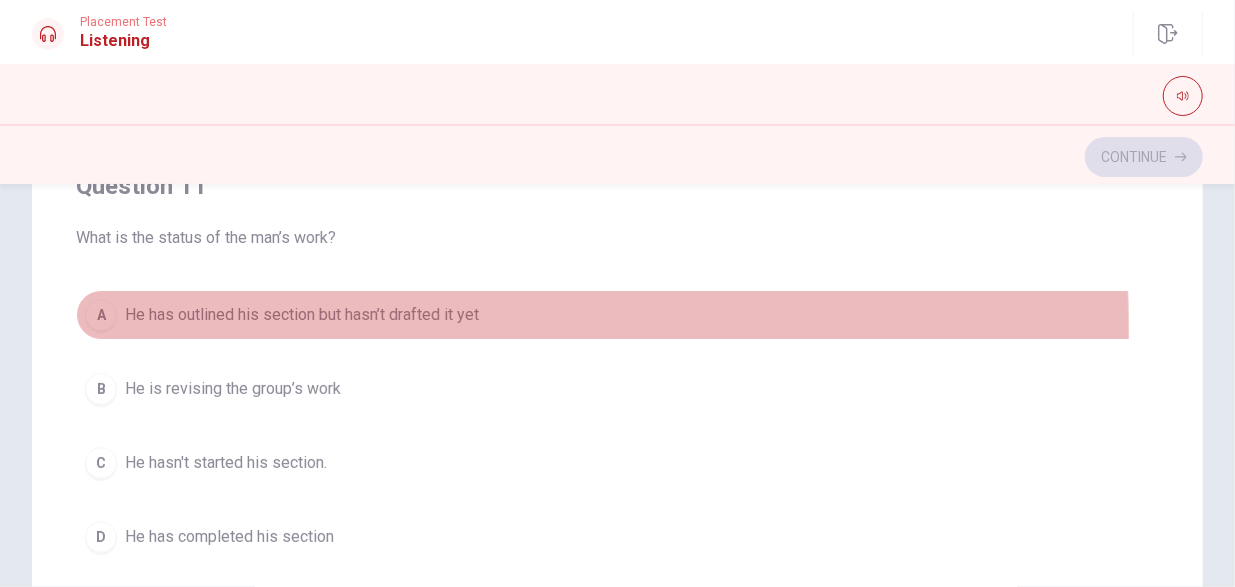 click on "A He has outlined his section but hasn’t drafted it yet" at bounding box center (617, 315) 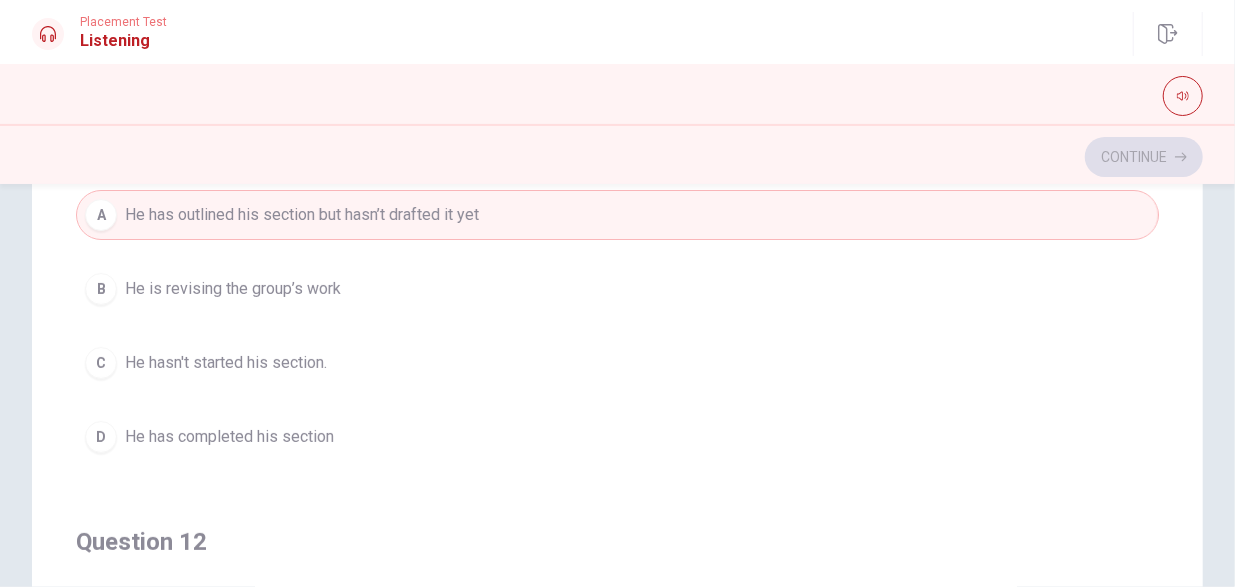 scroll, scrollTop: 466, scrollLeft: 0, axis: vertical 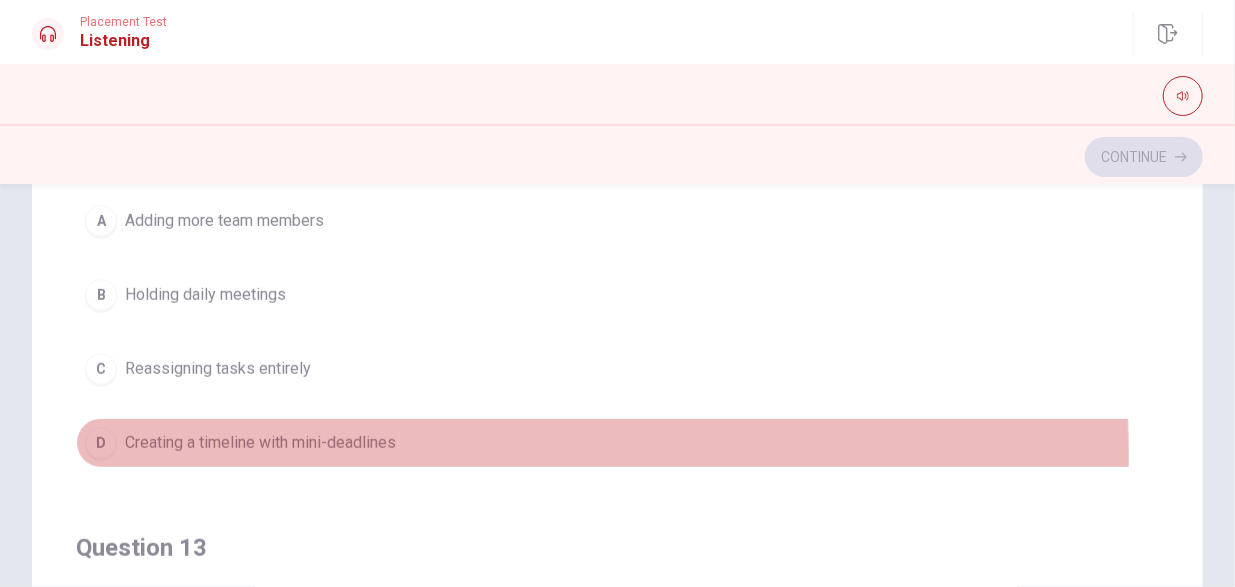 click on "D Creating a timeline with mini-deadlines" at bounding box center (617, 443) 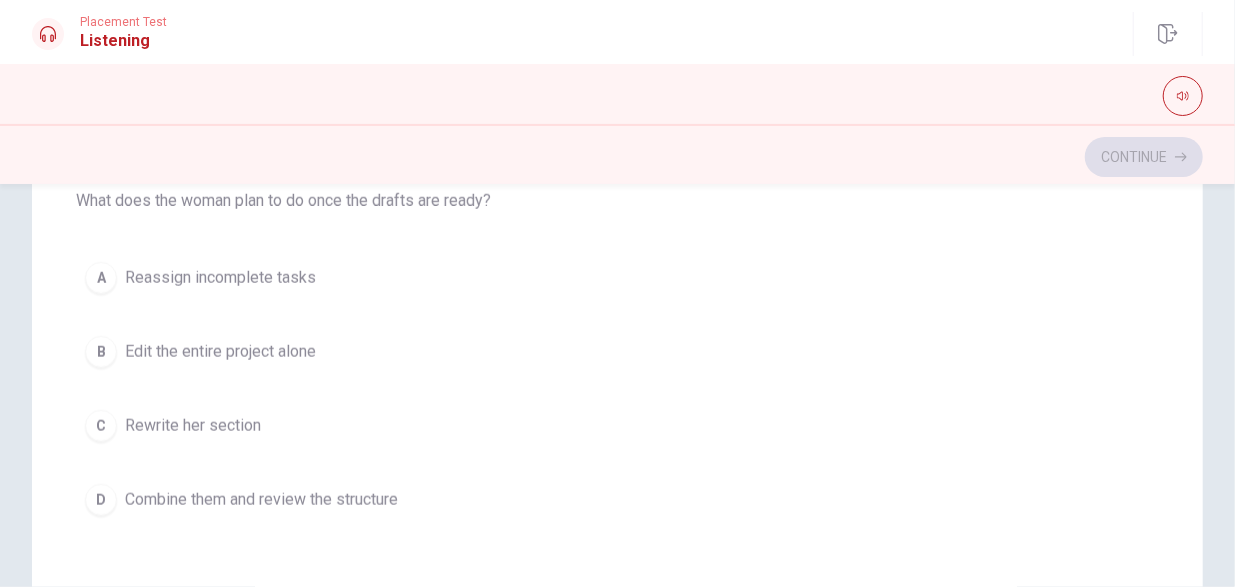 scroll, scrollTop: 769, scrollLeft: 0, axis: vertical 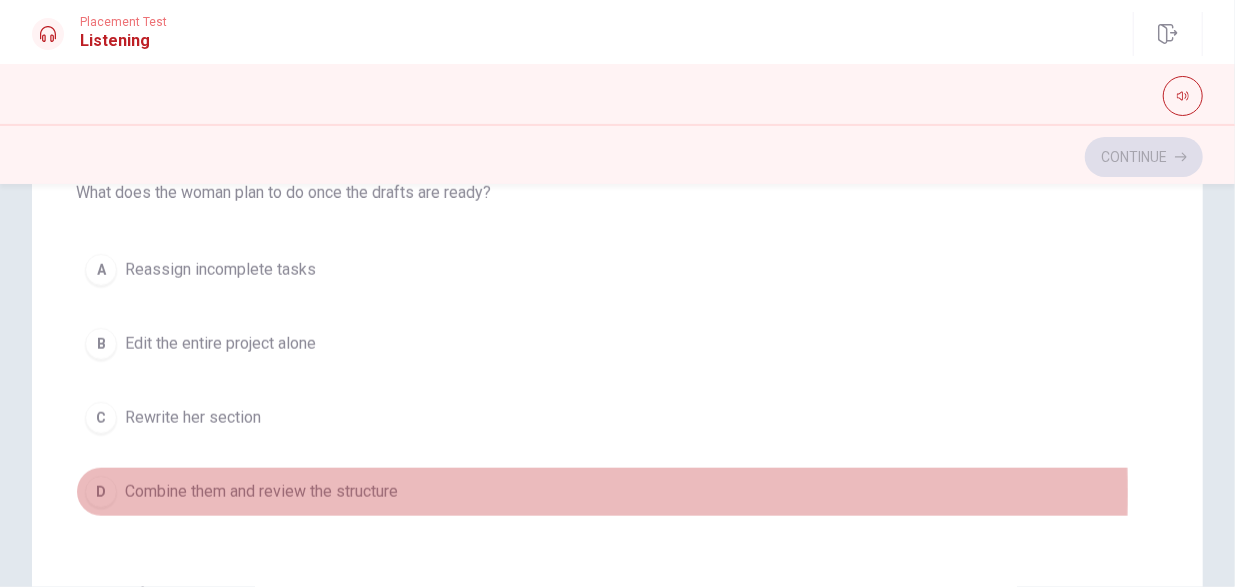 click on "D" at bounding box center [101, 492] 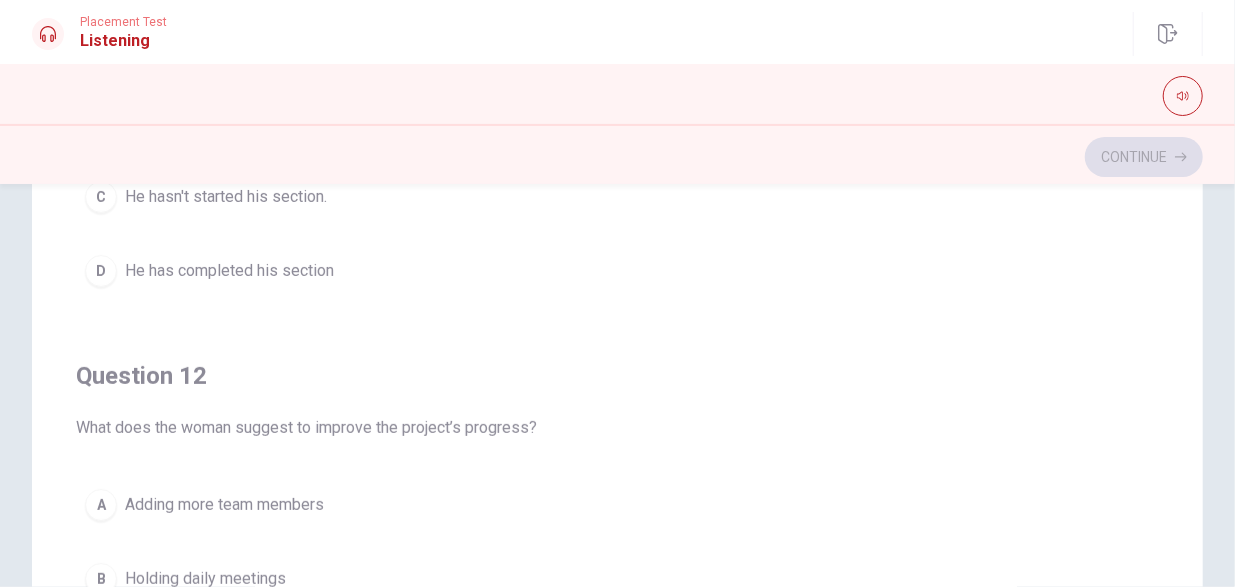 scroll, scrollTop: 0, scrollLeft: 0, axis: both 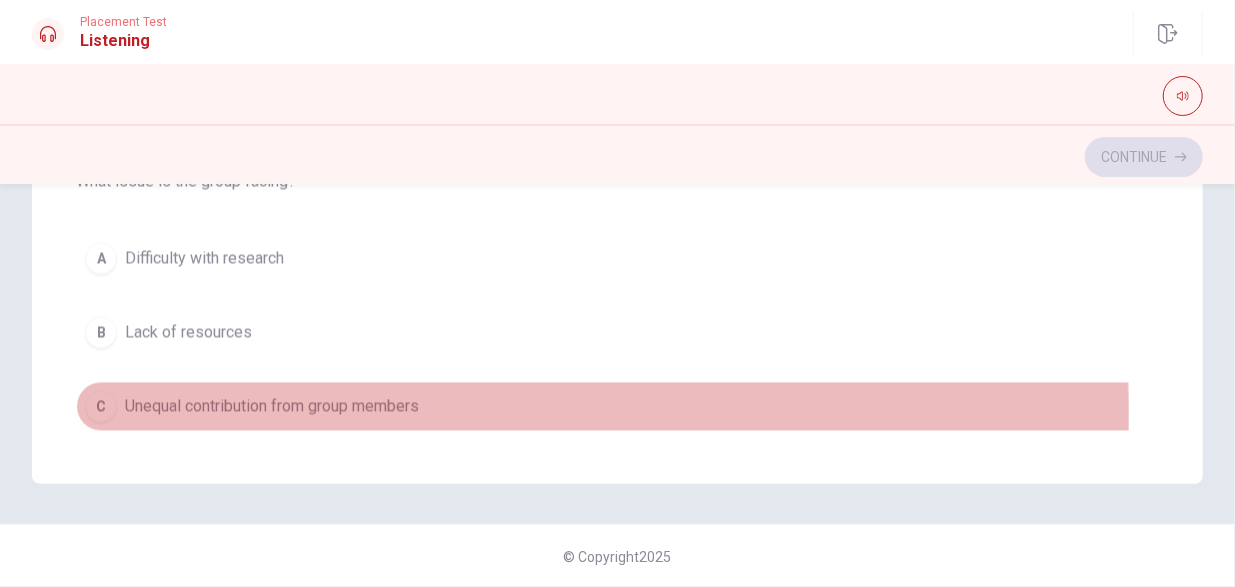 click on "Unequal contribution from group members" at bounding box center (272, 407) 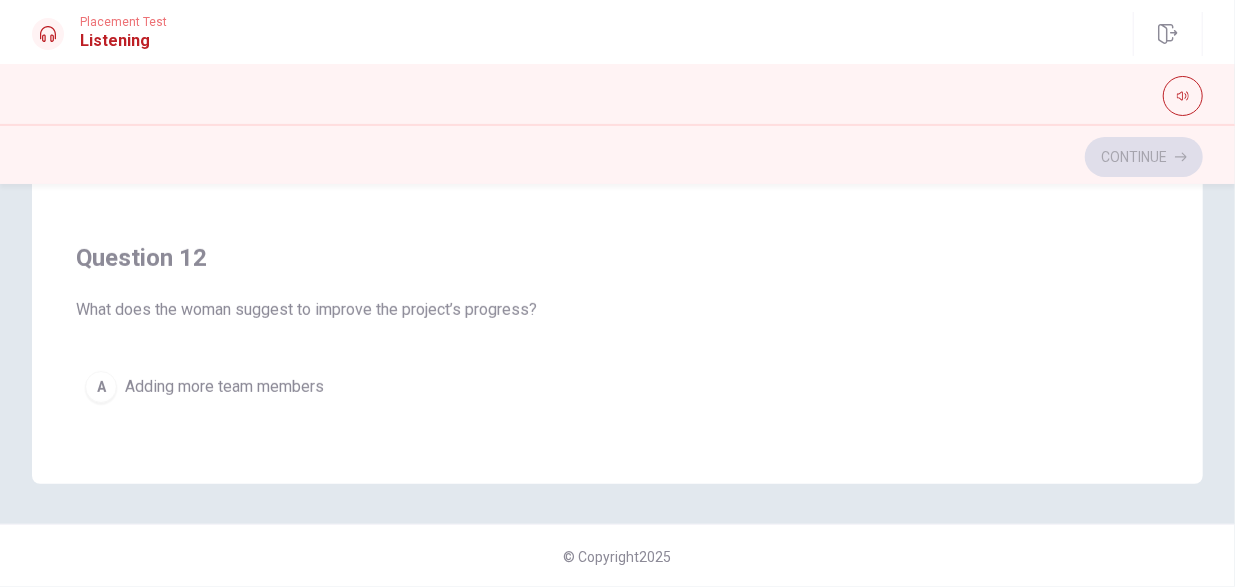 scroll, scrollTop: 0, scrollLeft: 0, axis: both 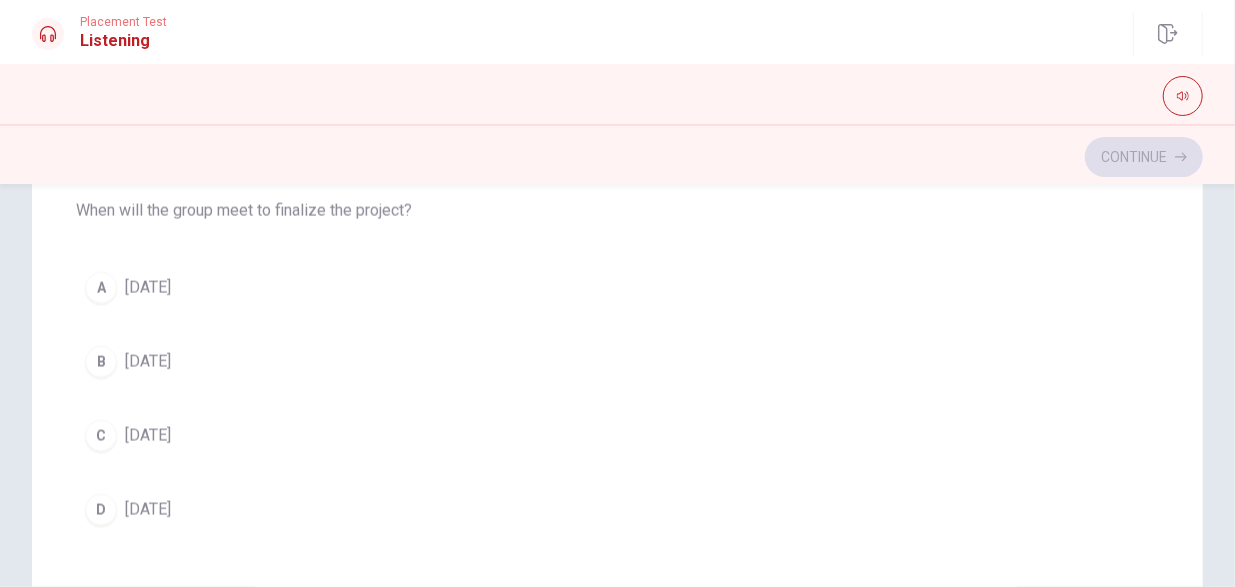 click on "C [DATE]" at bounding box center [617, 436] 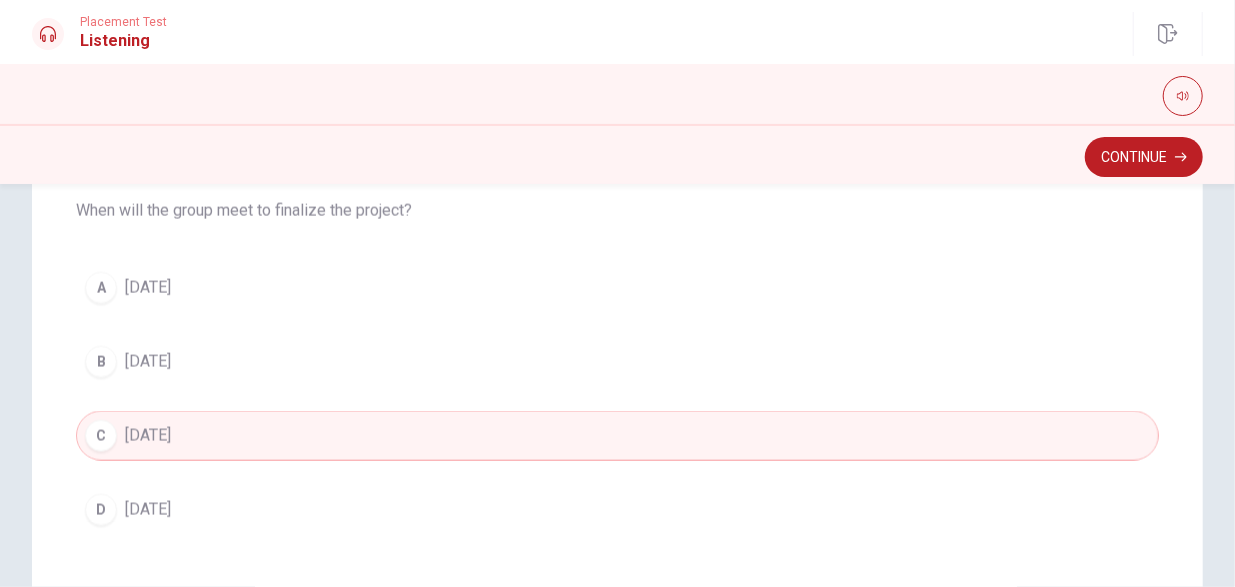 click on "A" at bounding box center [101, 288] 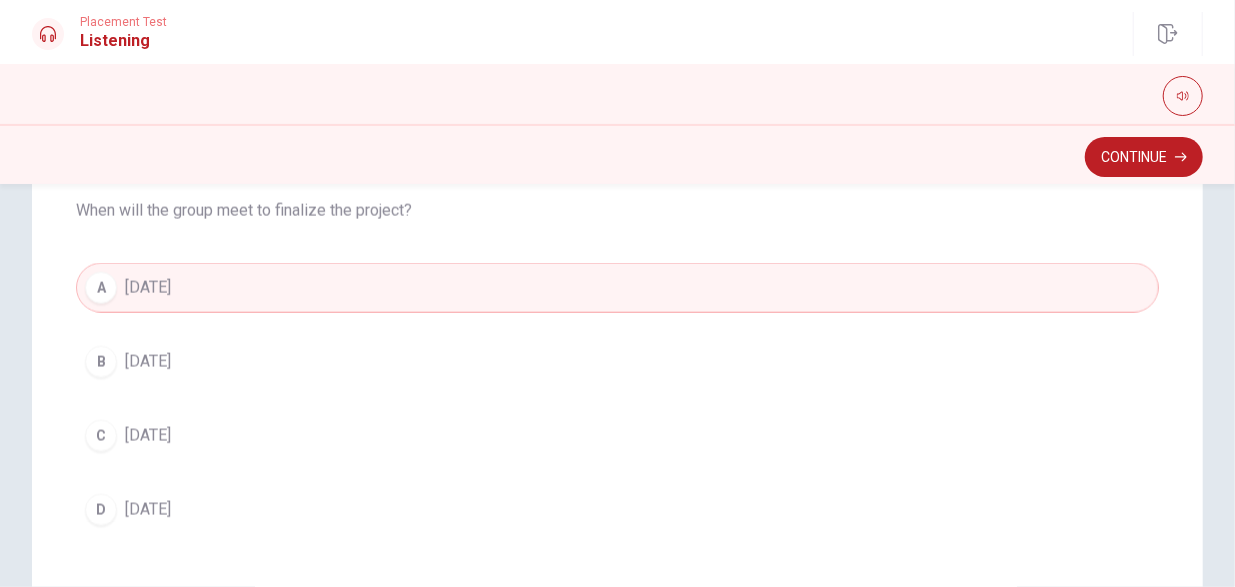 click on "D" at bounding box center [101, 510] 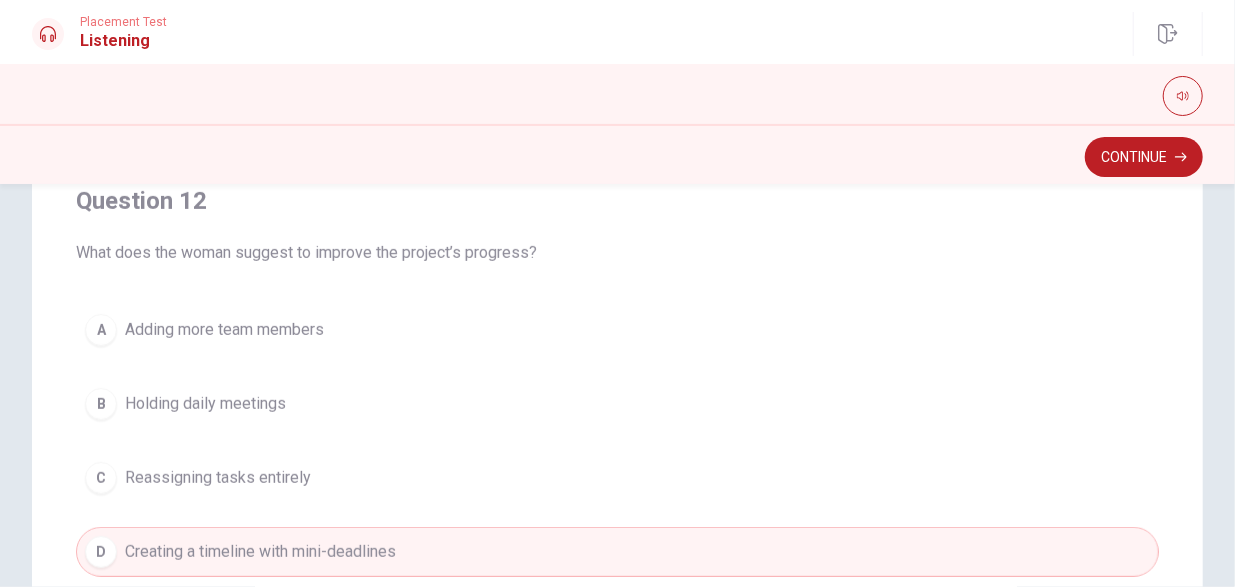 scroll, scrollTop: 0, scrollLeft: 0, axis: both 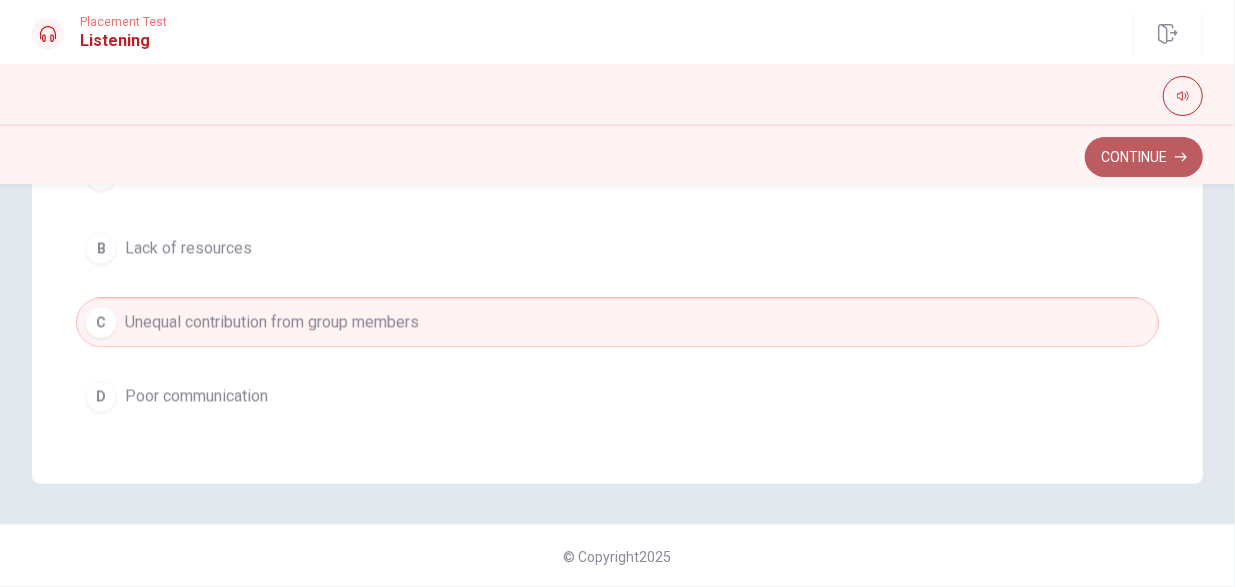 click on "Continue" at bounding box center [1144, 157] 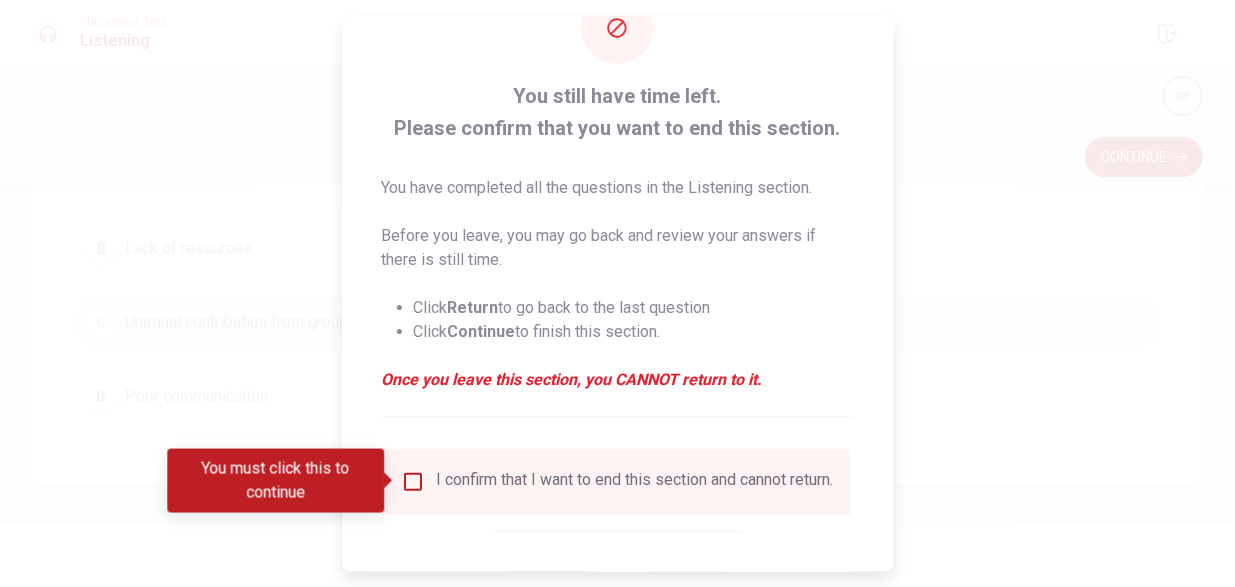 scroll, scrollTop: 66, scrollLeft: 0, axis: vertical 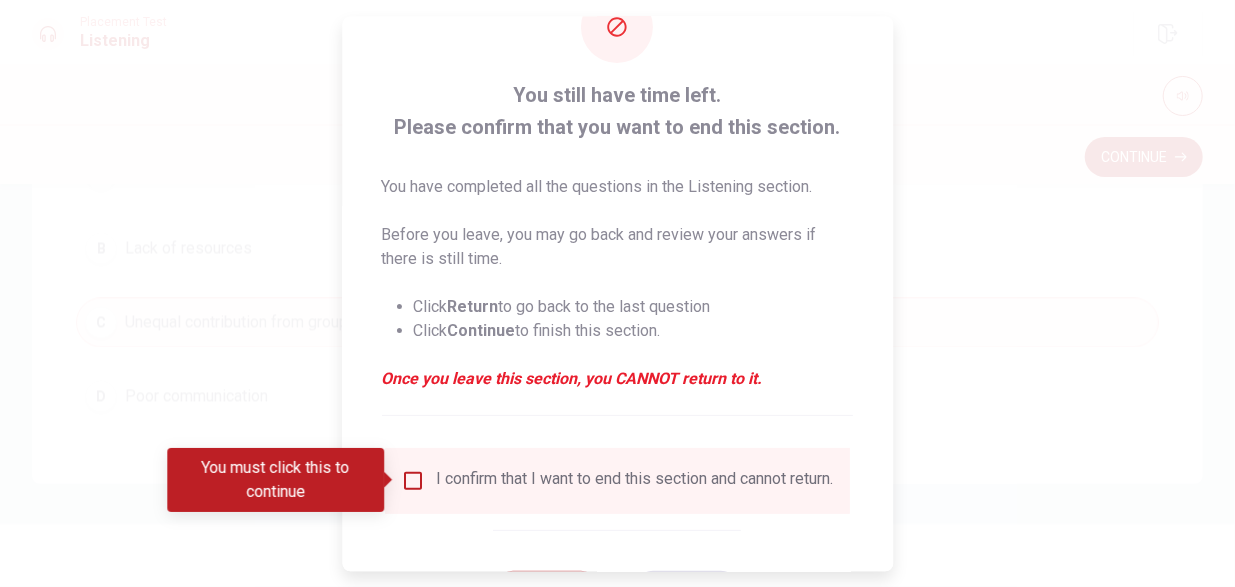 click on "I confirm that I want to end this section and cannot return." at bounding box center [635, 480] 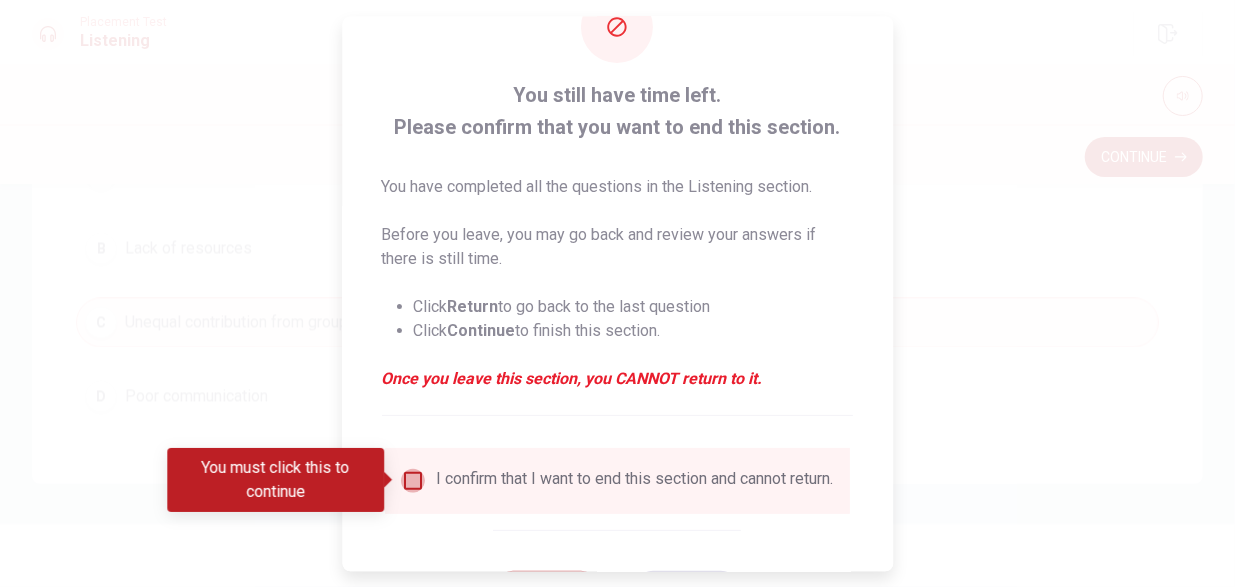 click at bounding box center [413, 480] 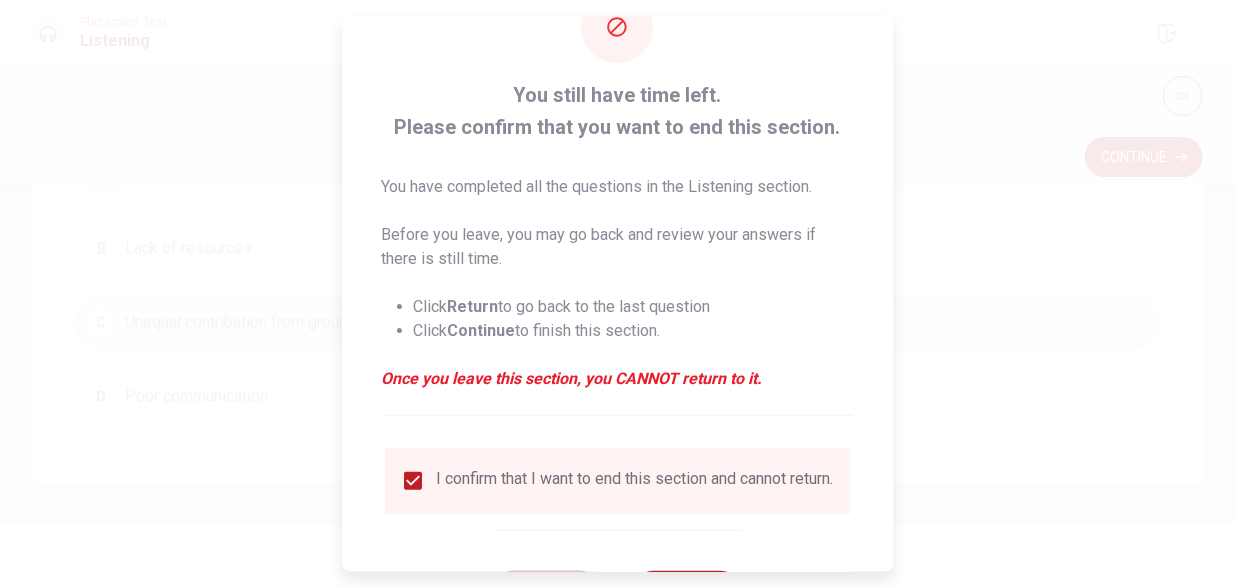 scroll, scrollTop: 158, scrollLeft: 0, axis: vertical 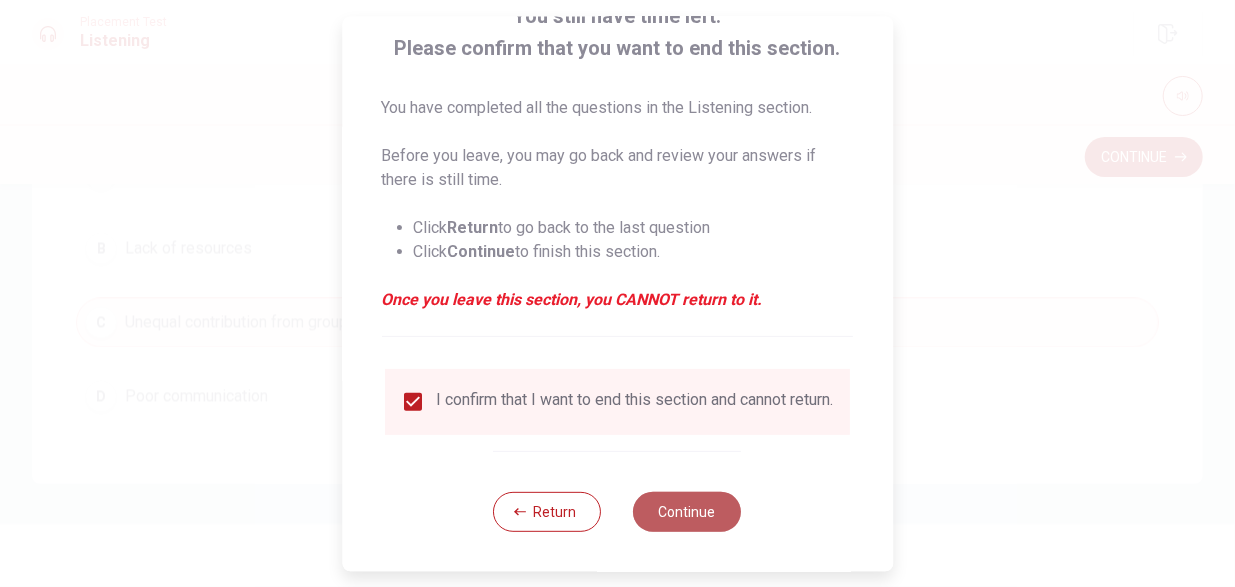 click on "Continue" at bounding box center (688, 511) 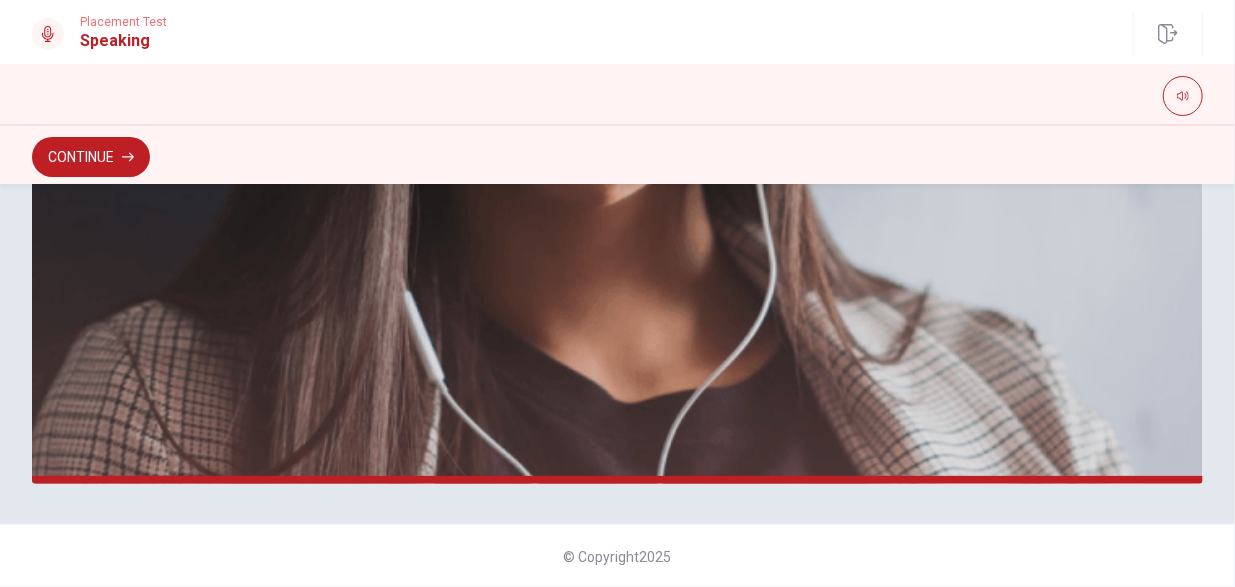 scroll, scrollTop: 0, scrollLeft: 0, axis: both 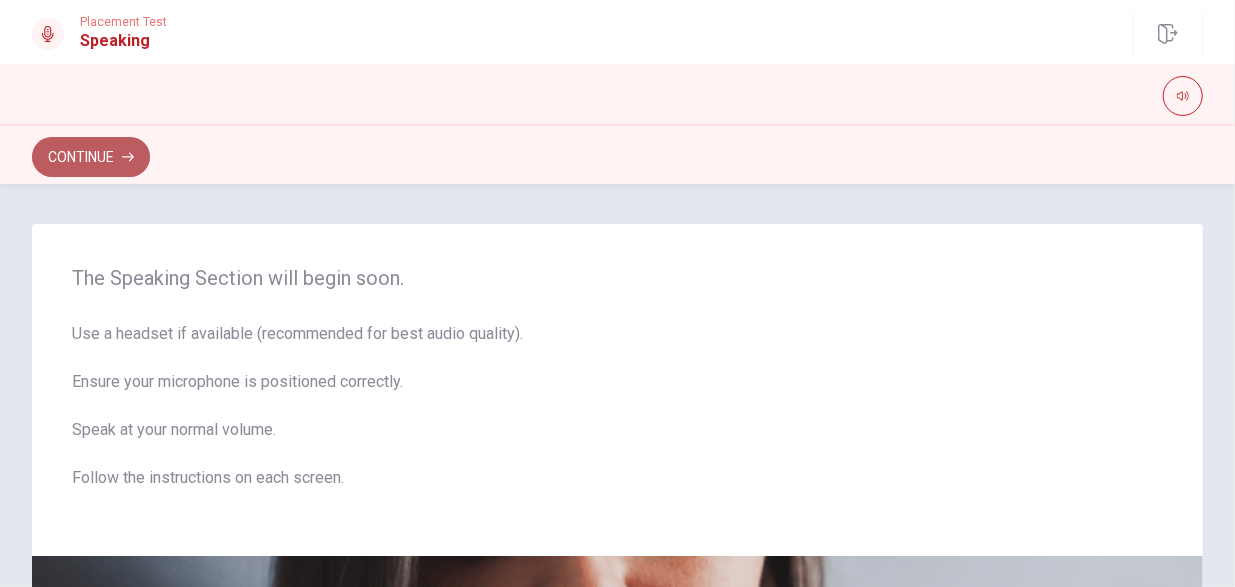 click on "Continue" at bounding box center [91, 157] 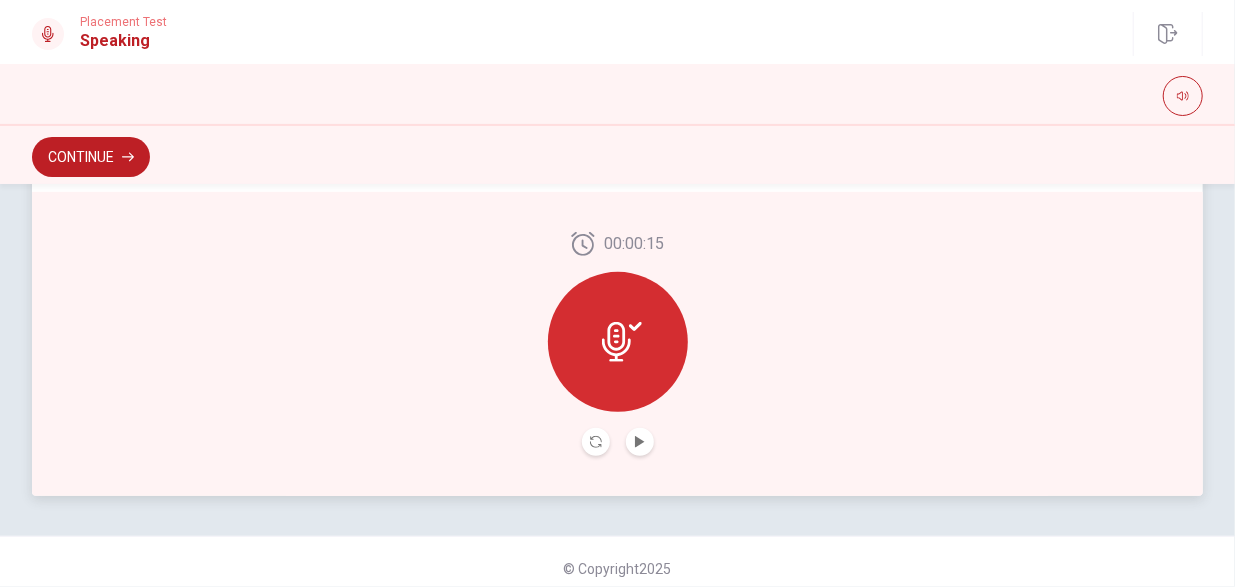scroll, scrollTop: 612, scrollLeft: 0, axis: vertical 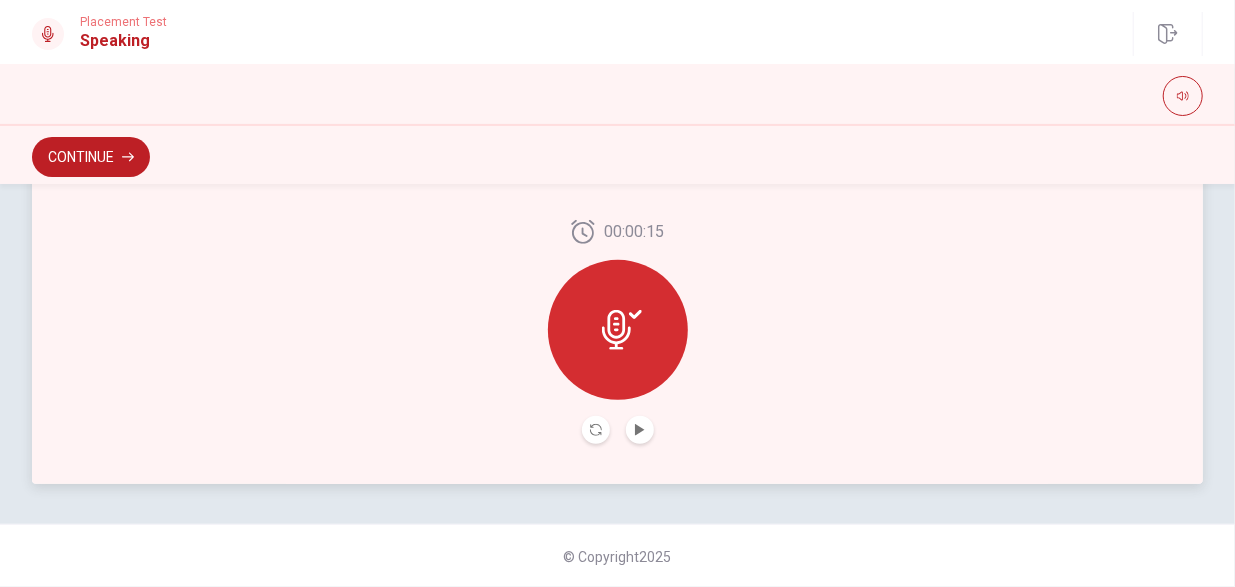 click 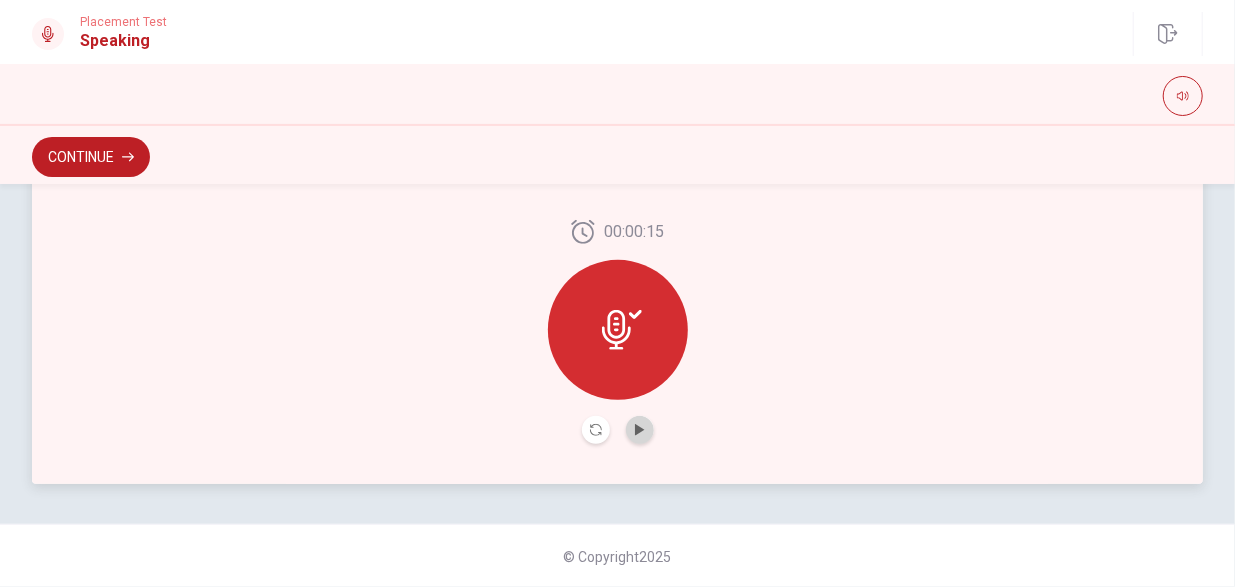 click at bounding box center [640, 430] 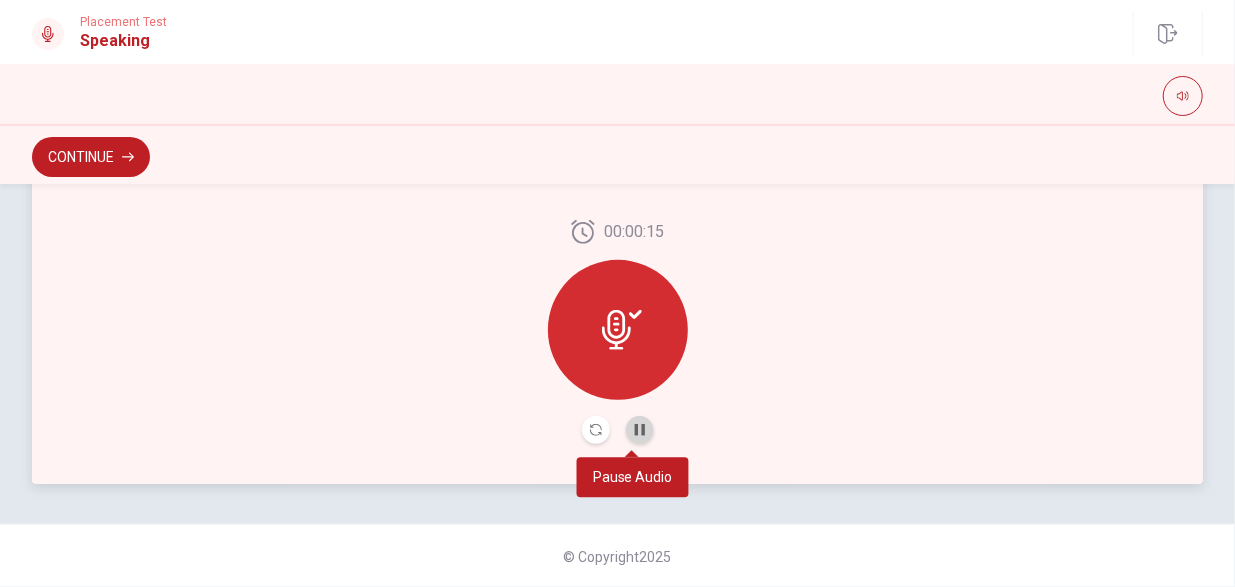 click at bounding box center [640, 430] 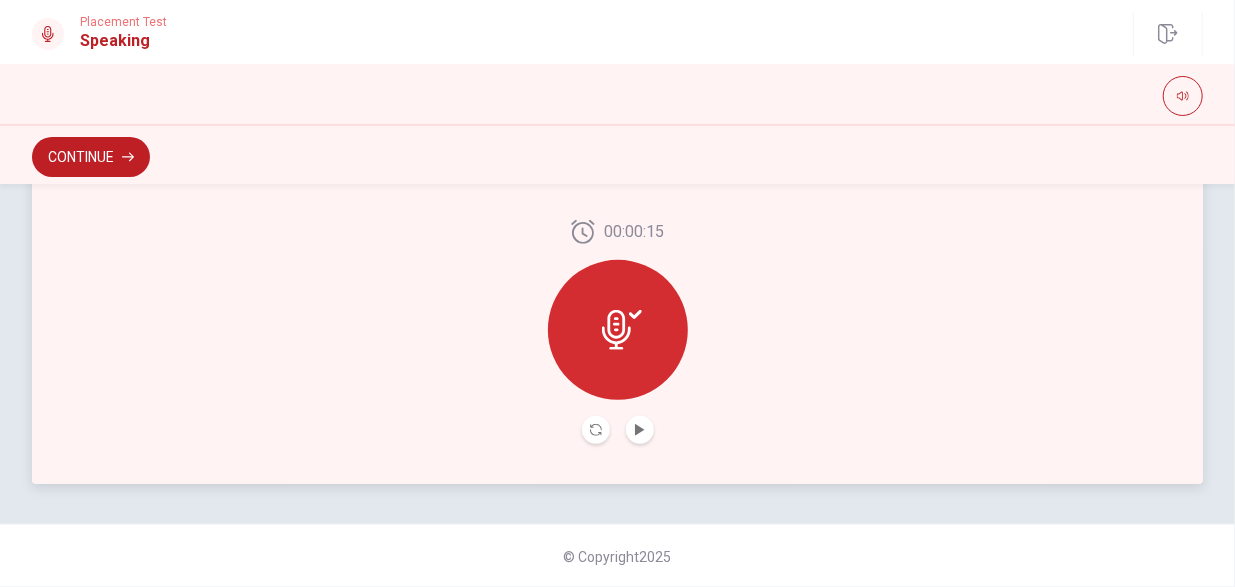 scroll, scrollTop: 0, scrollLeft: 0, axis: both 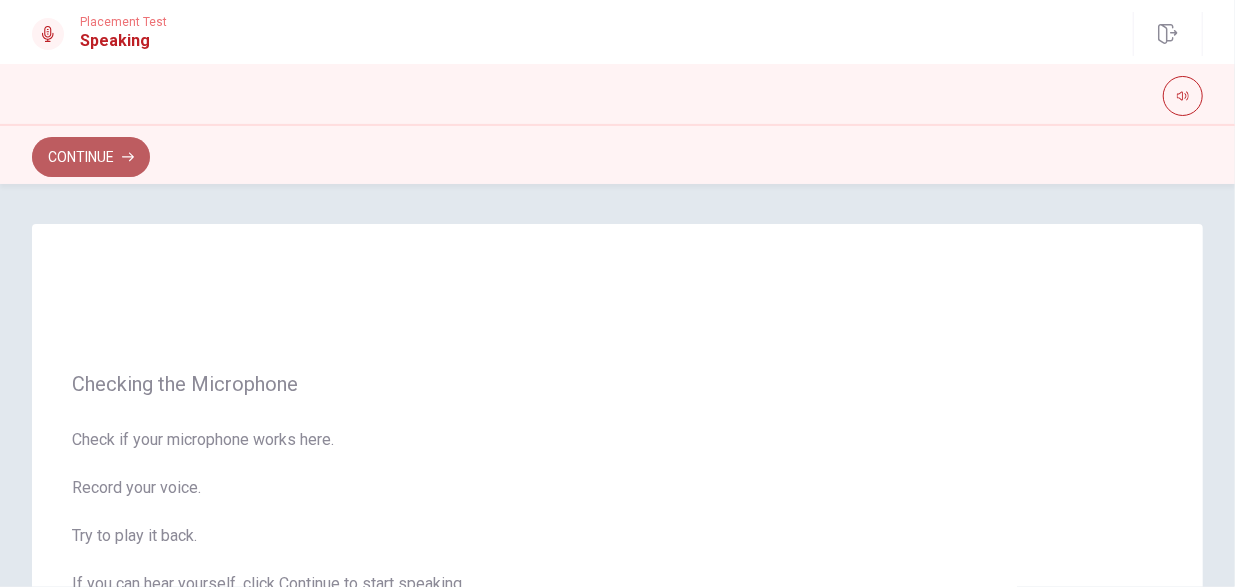 click on "Continue" at bounding box center [91, 157] 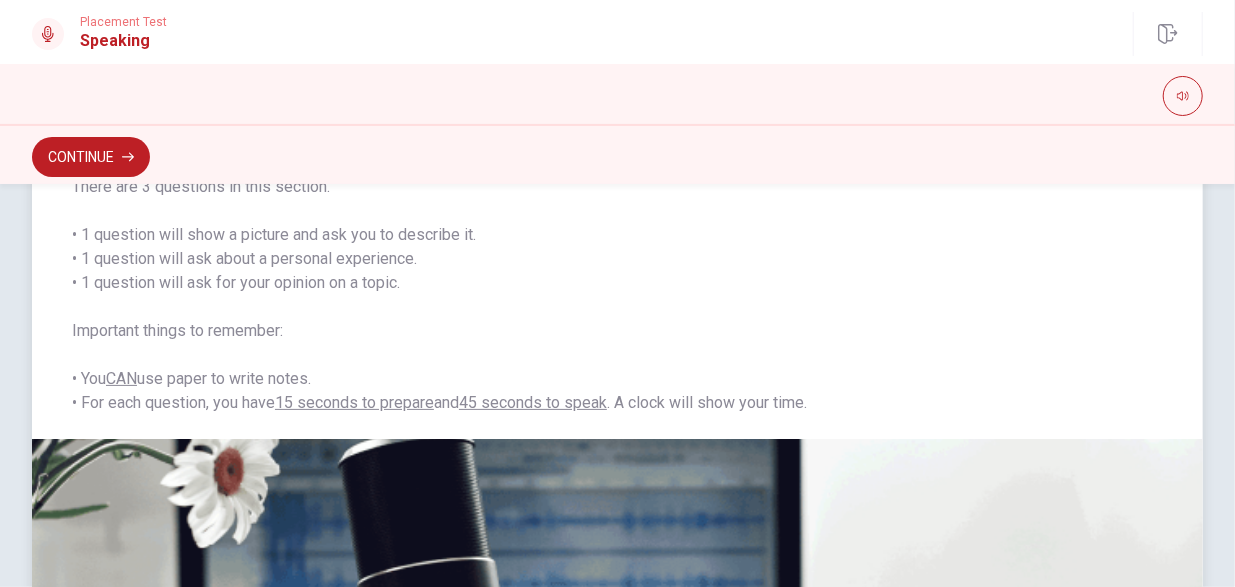 scroll, scrollTop: 0, scrollLeft: 0, axis: both 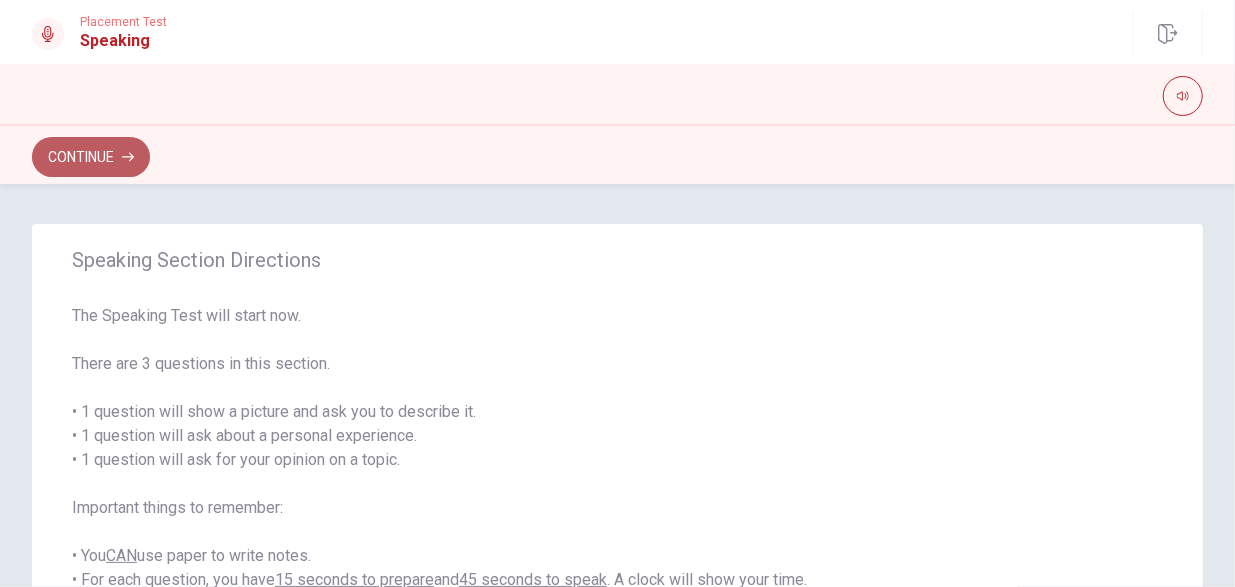 click on "Continue" at bounding box center [91, 157] 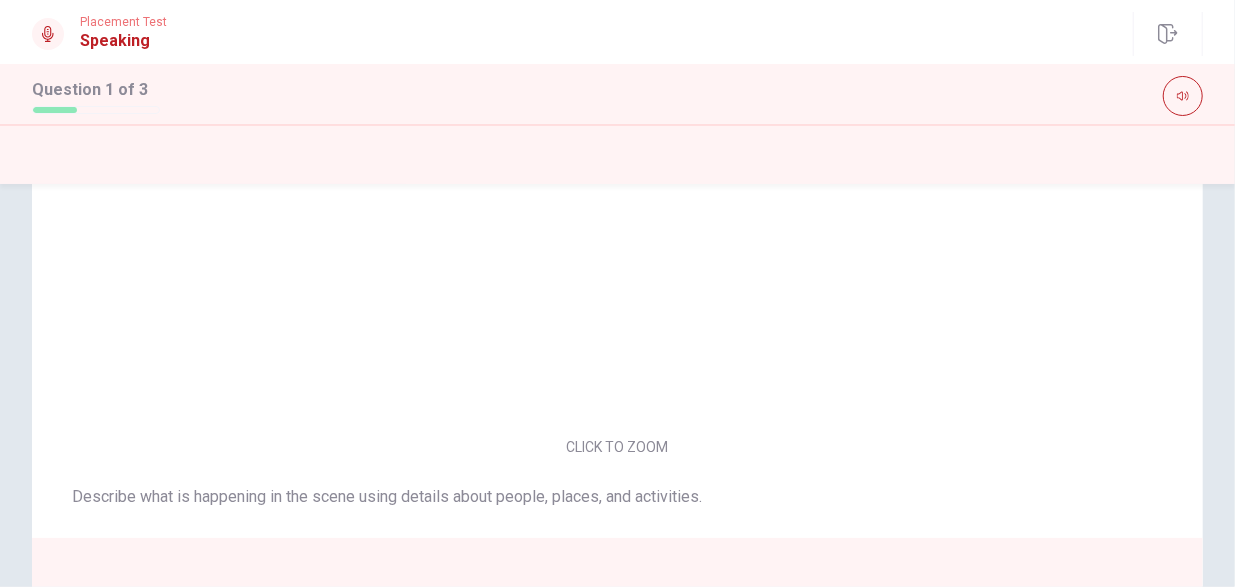 scroll, scrollTop: 0, scrollLeft: 0, axis: both 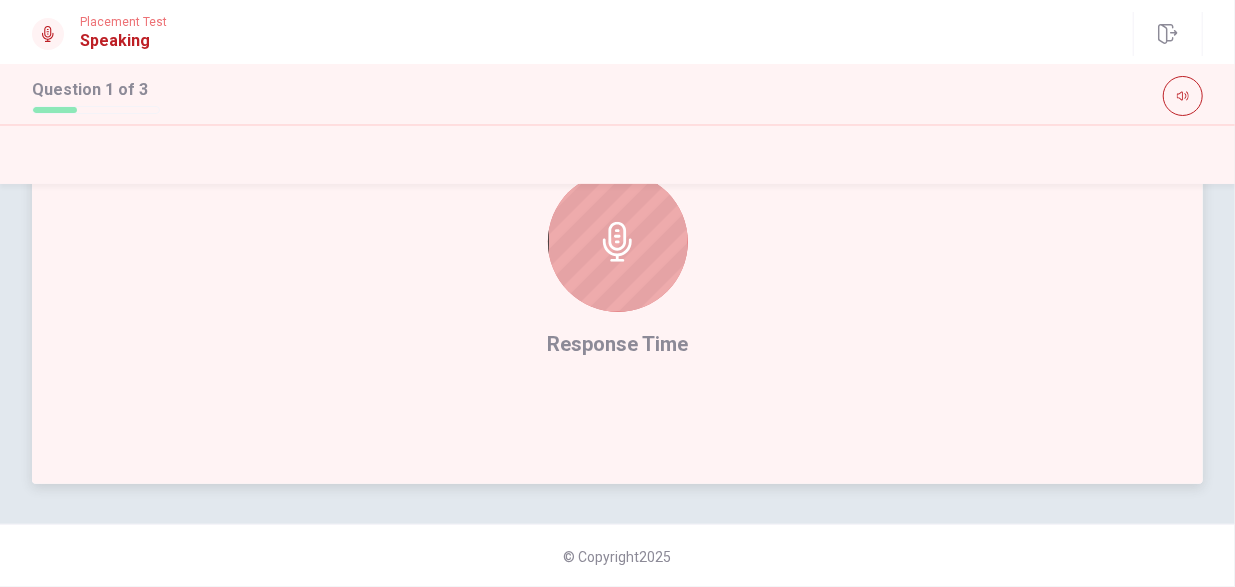 click 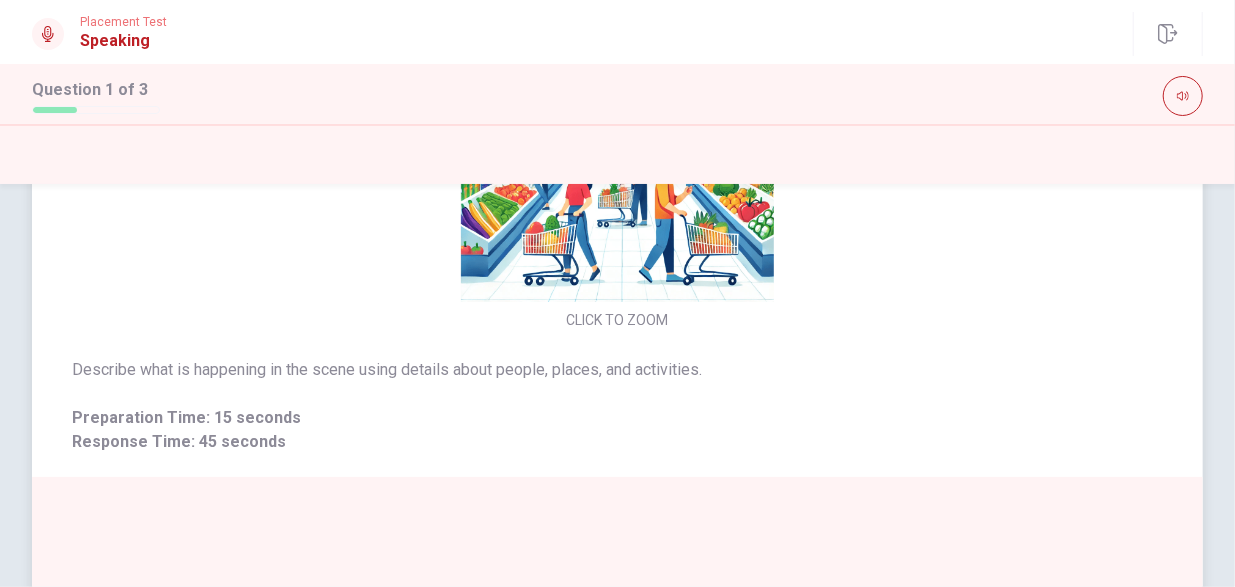 scroll, scrollTop: 135, scrollLeft: 0, axis: vertical 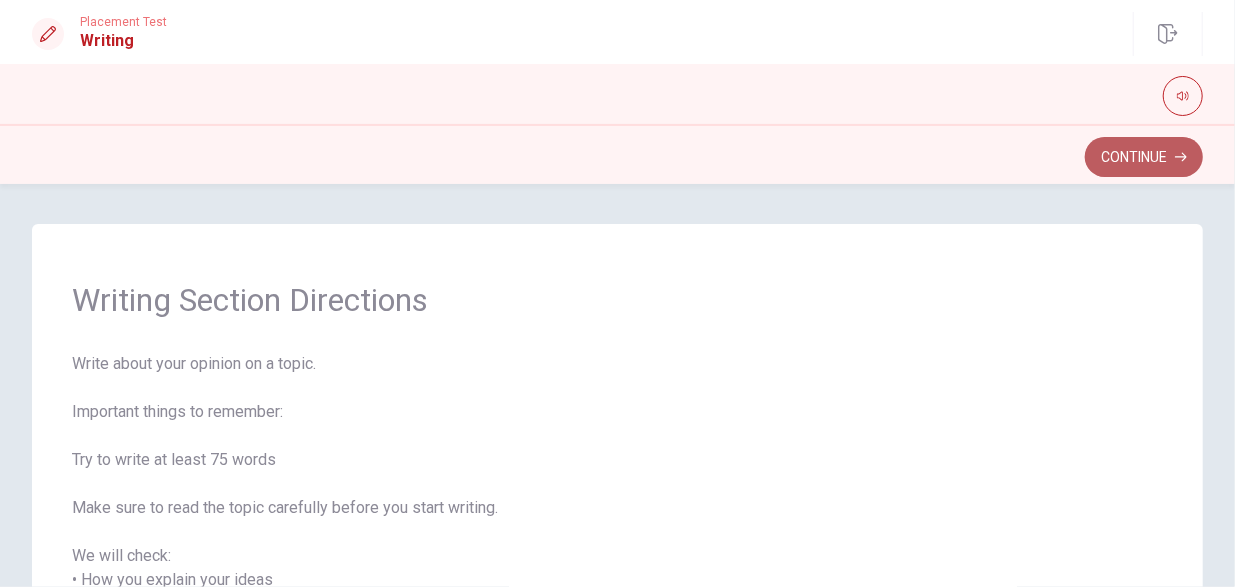 click on "Continue" at bounding box center [1144, 157] 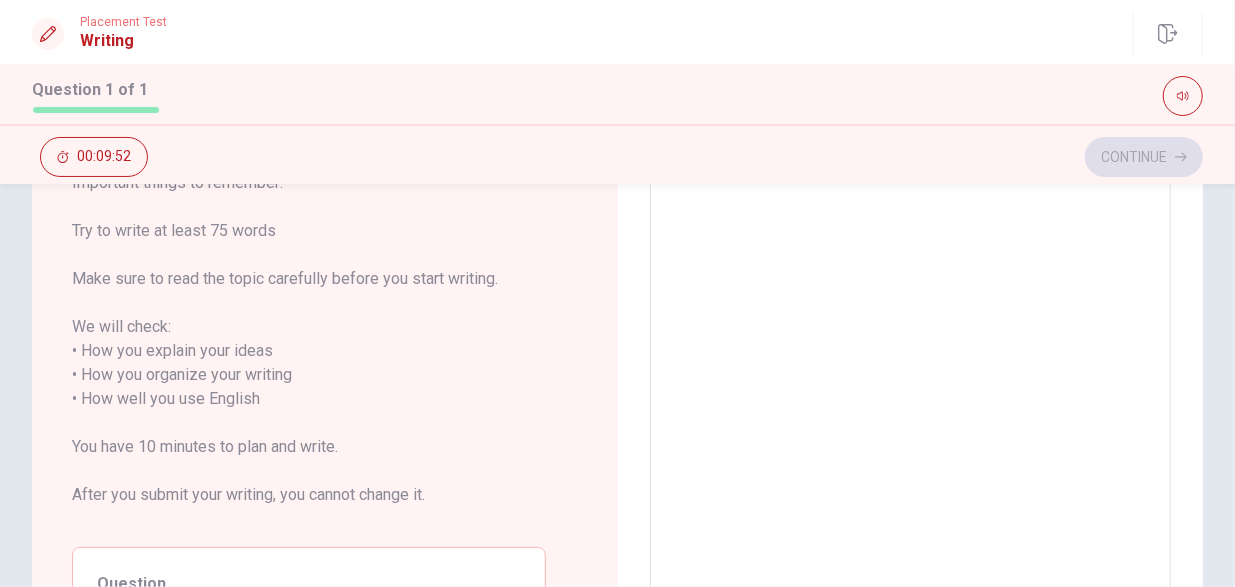 scroll, scrollTop: 0, scrollLeft: 0, axis: both 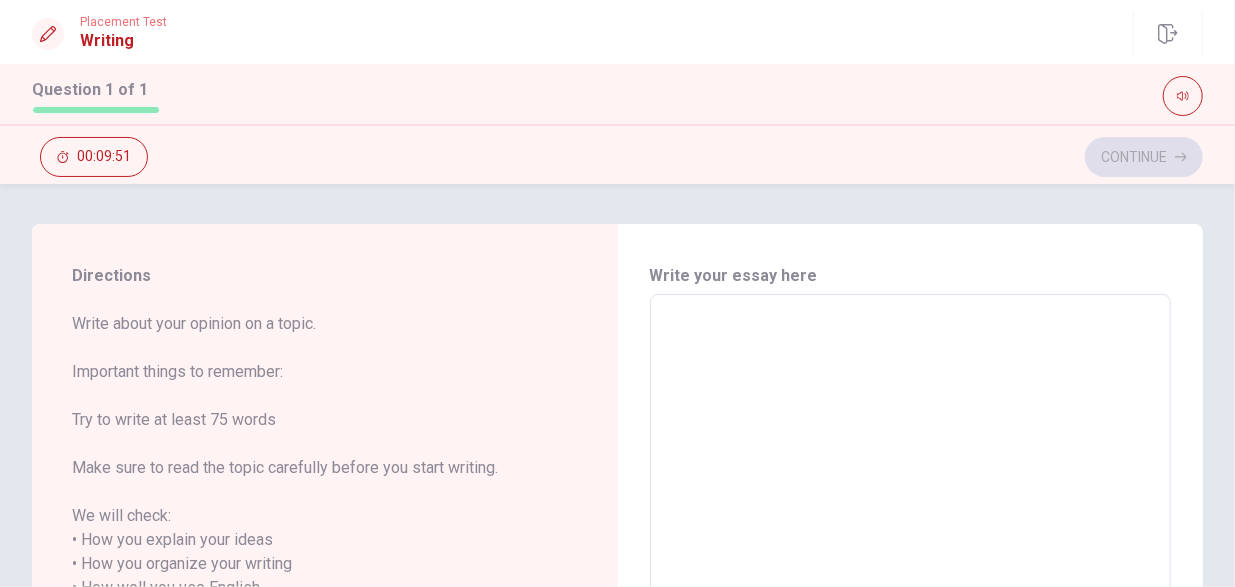 click at bounding box center (911, 576) 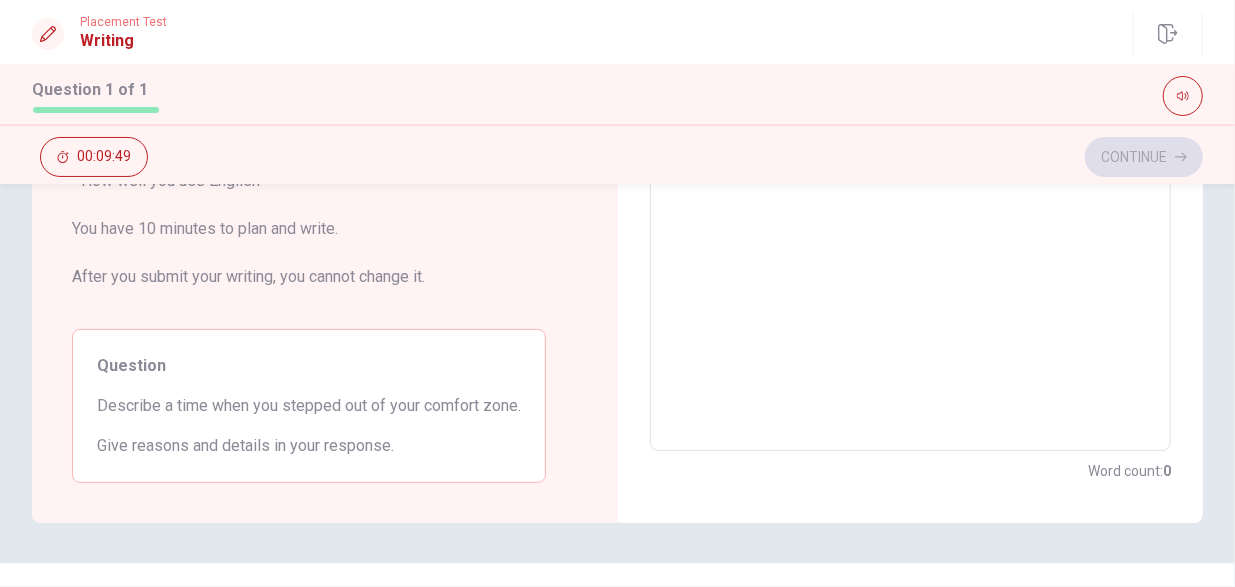 scroll, scrollTop: 446, scrollLeft: 0, axis: vertical 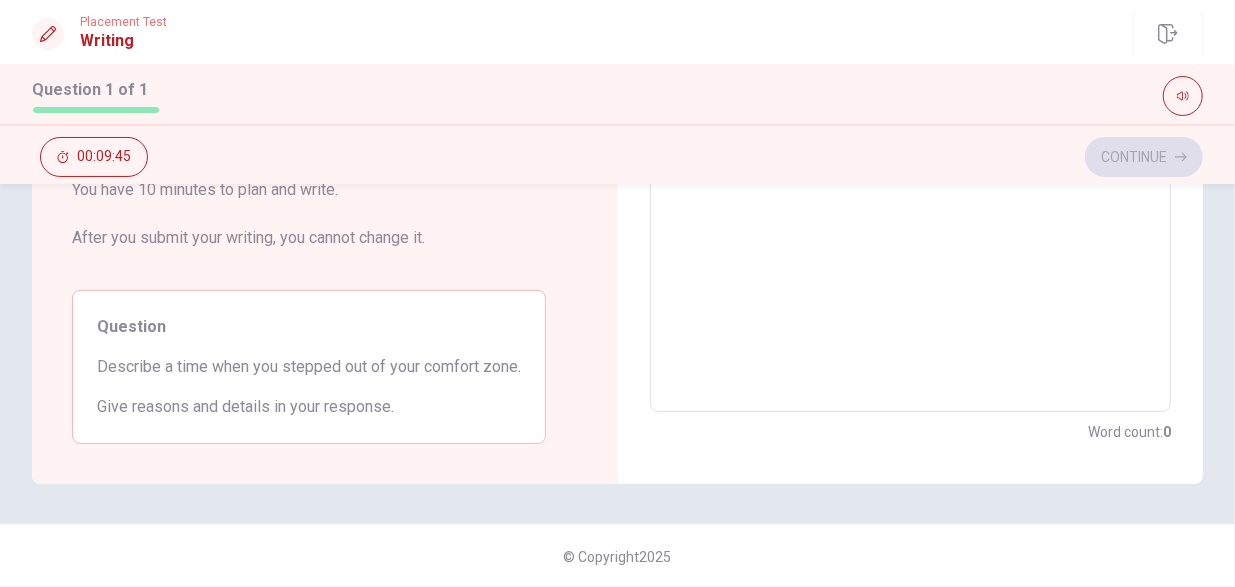 type on "T" 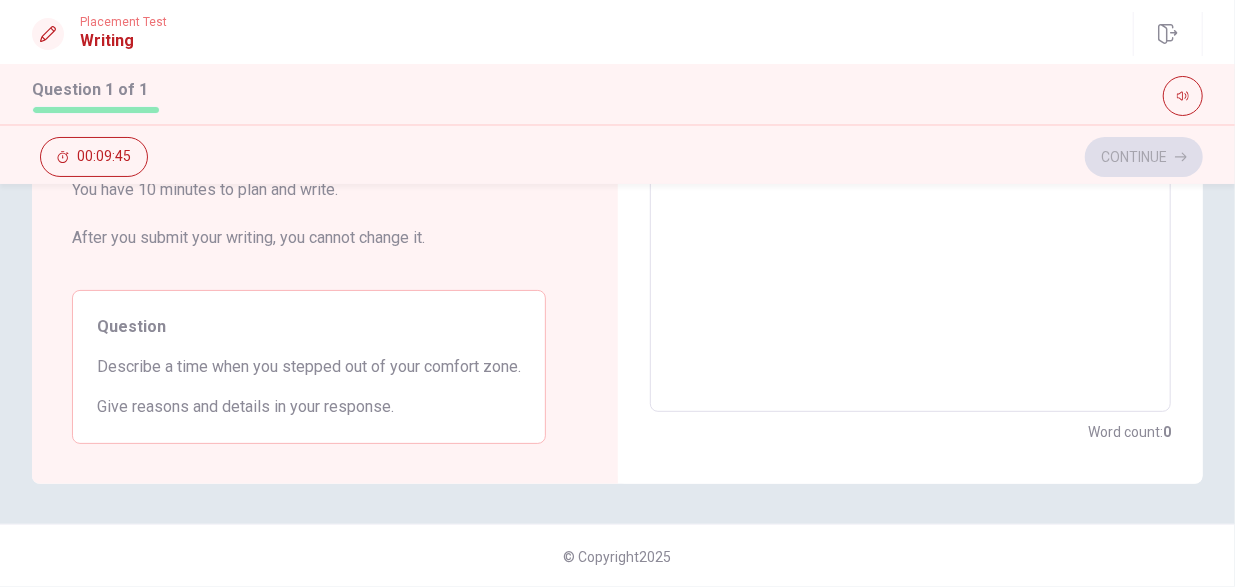 type on "x" 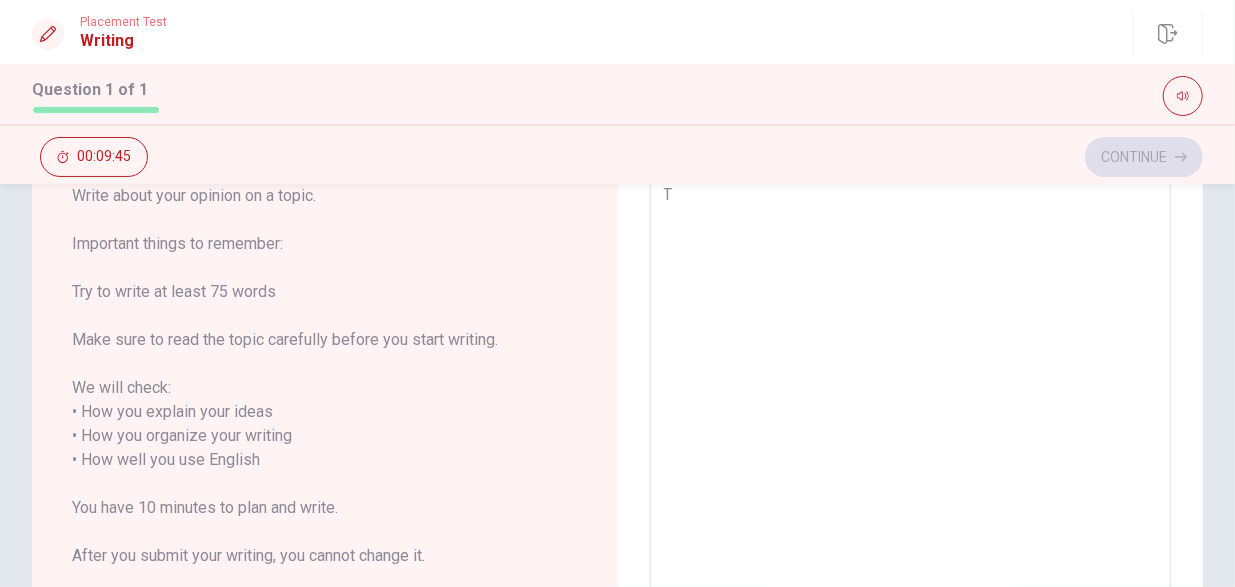 type on "Th" 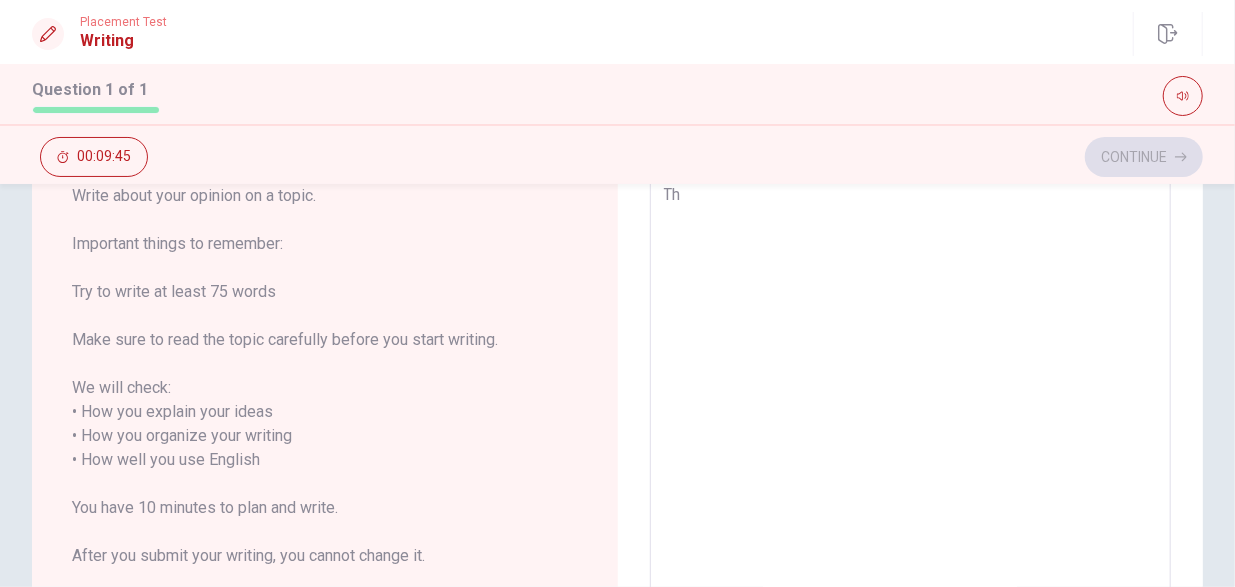 type on "x" 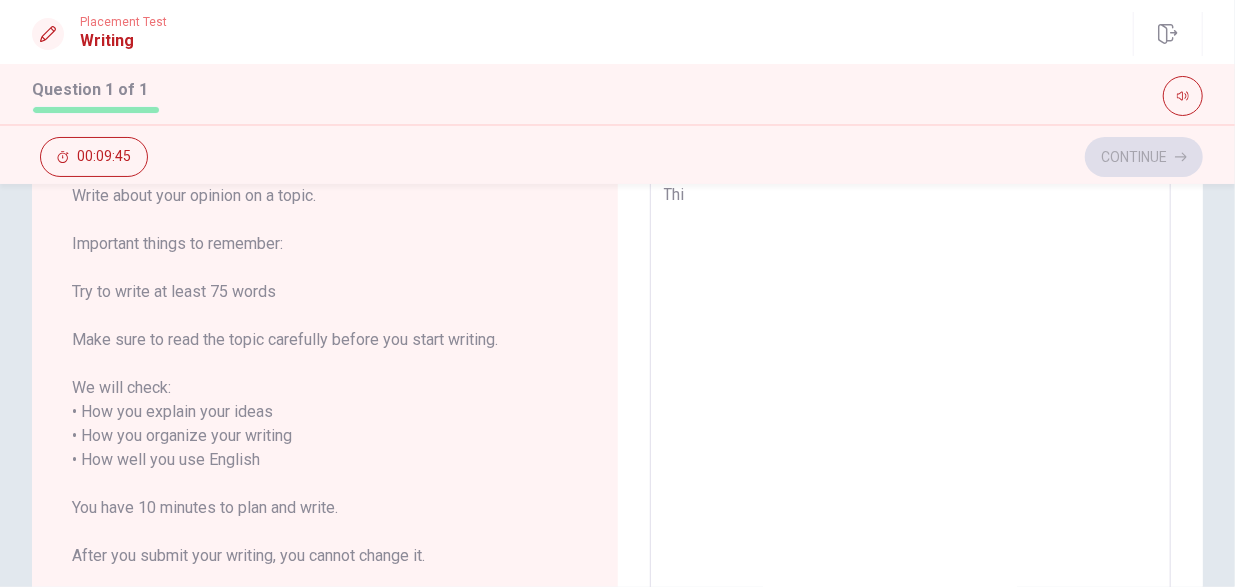 type on "x" 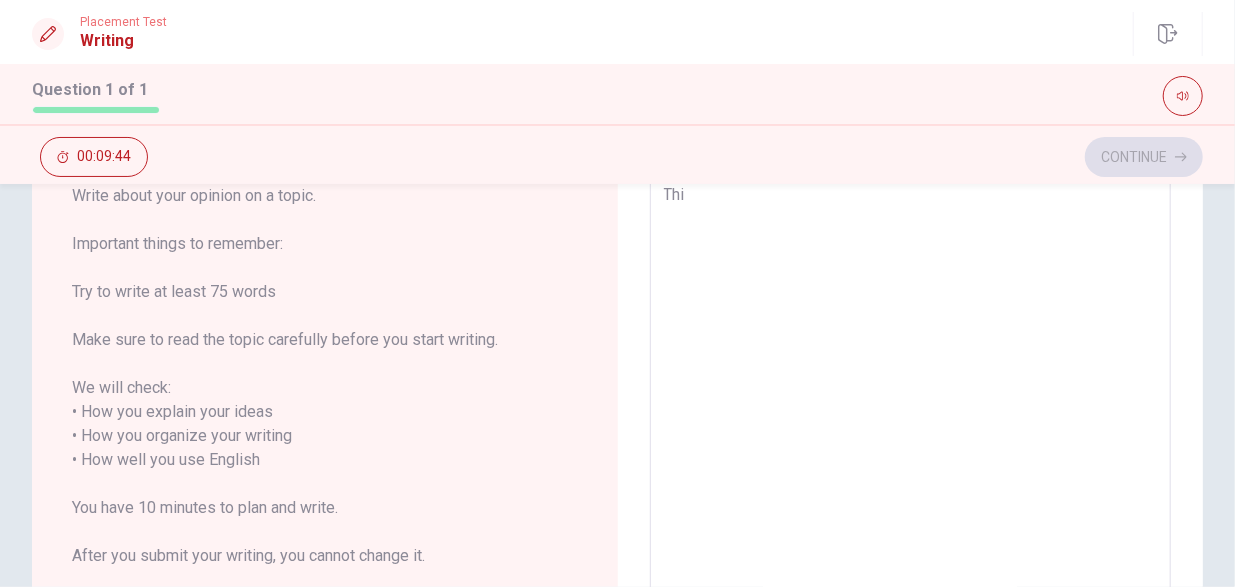 type on "Thí" 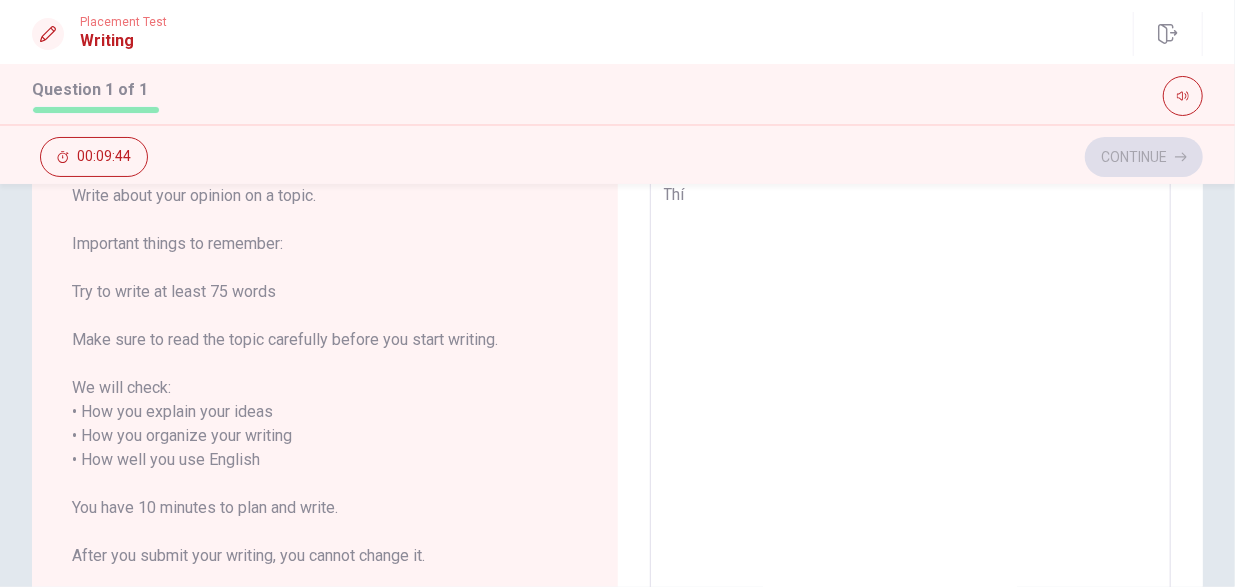 type on "x" 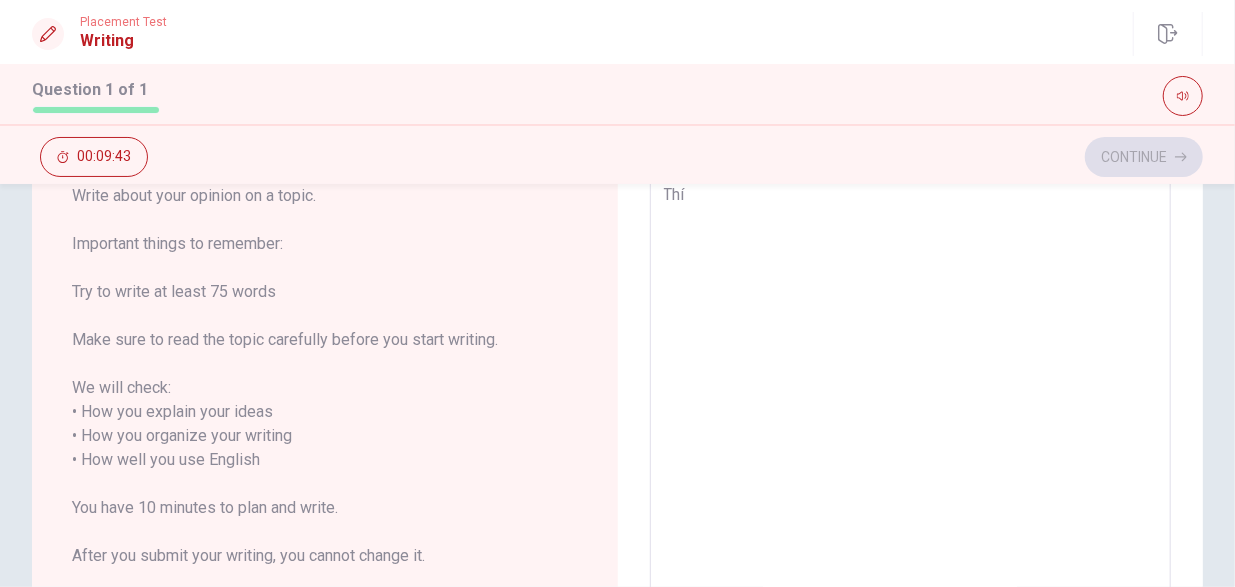 type on "This" 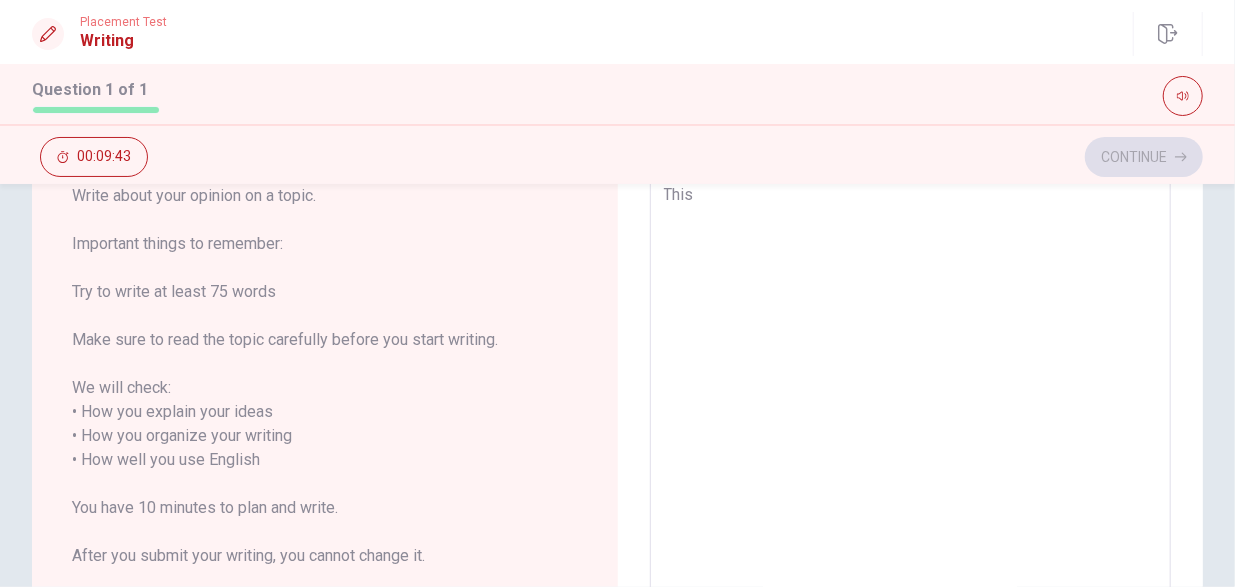 type on "x" 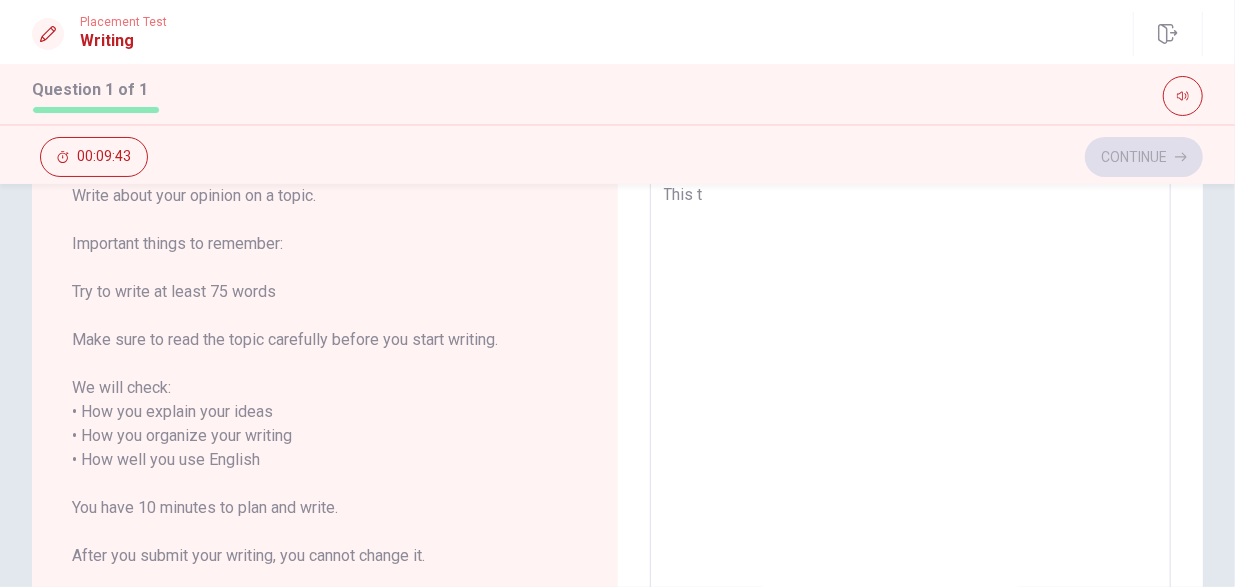 type on "x" 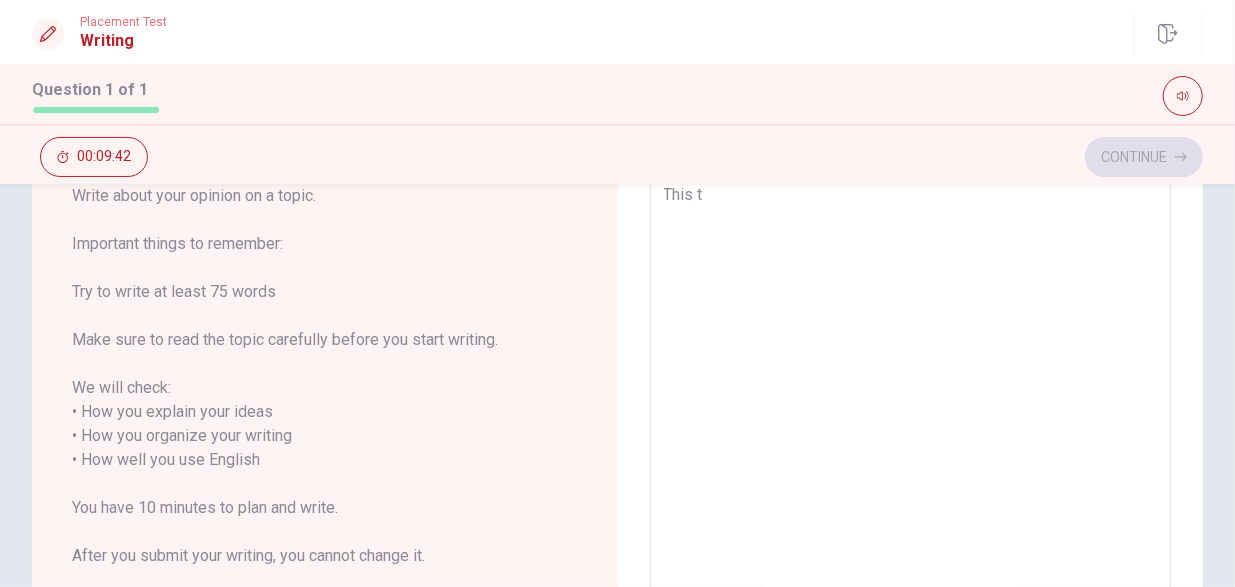 type on "This ti" 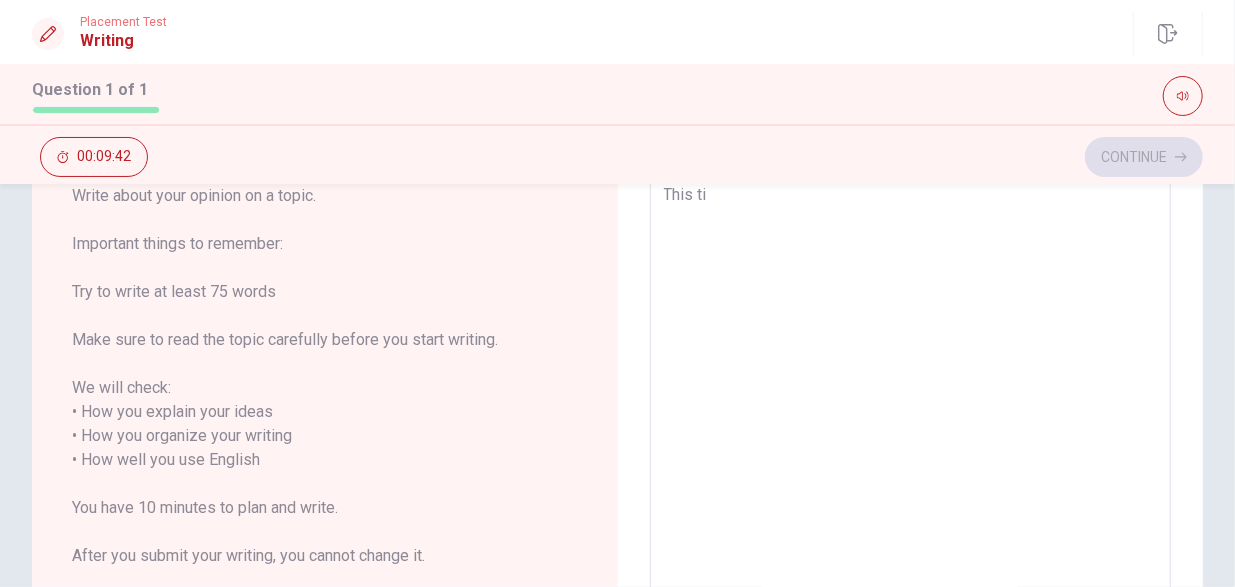 type on "x" 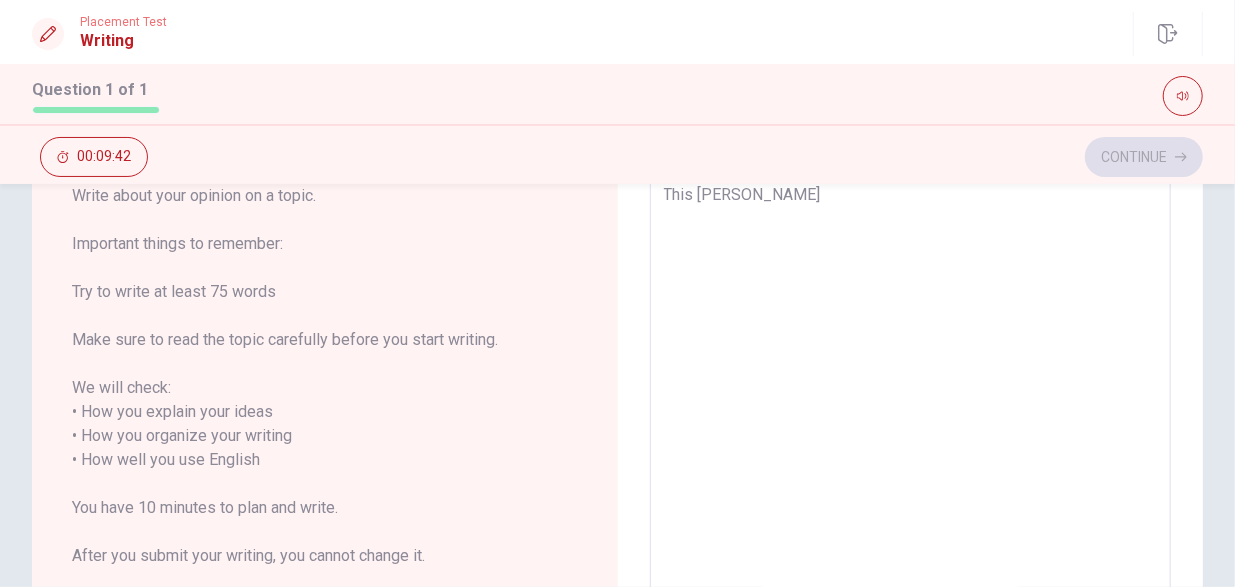 type on "x" 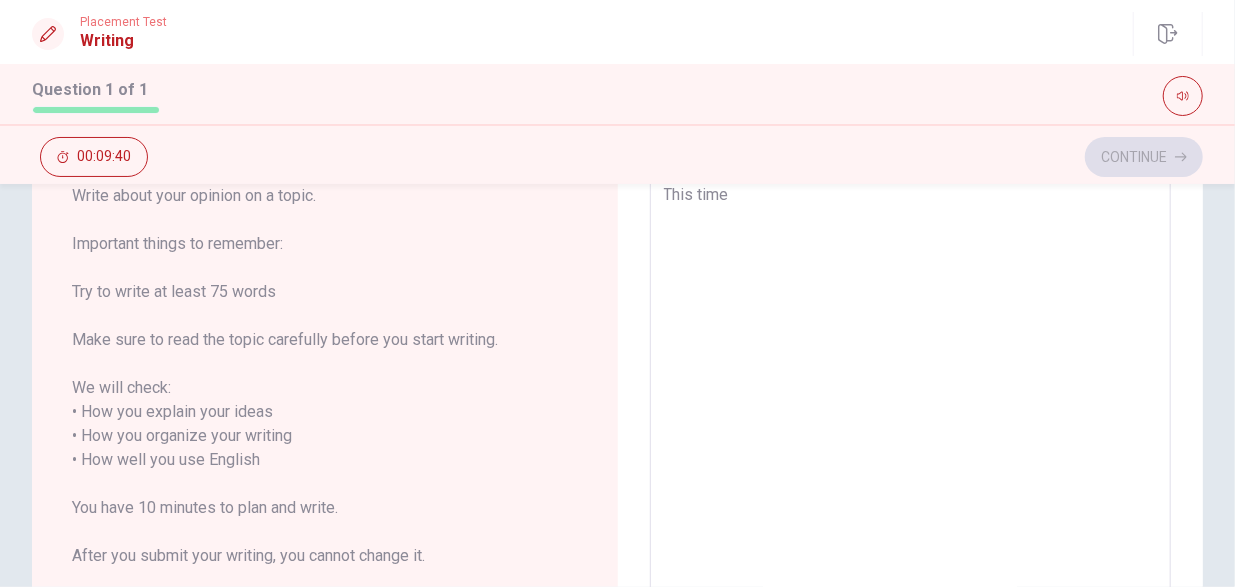 scroll, scrollTop: 446, scrollLeft: 0, axis: vertical 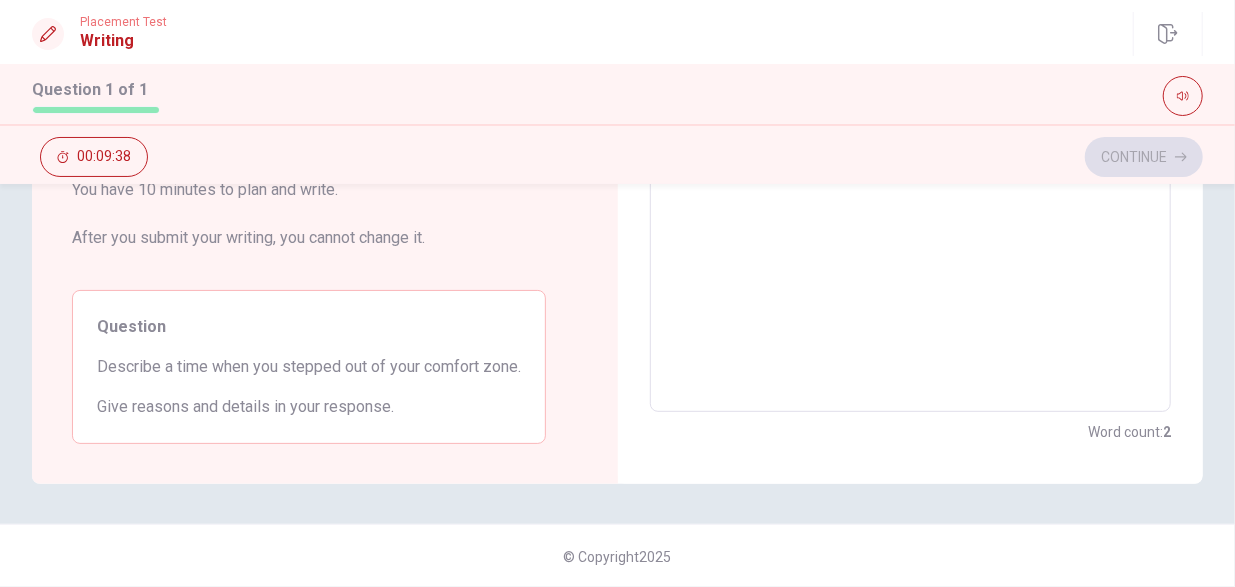 type on "x" 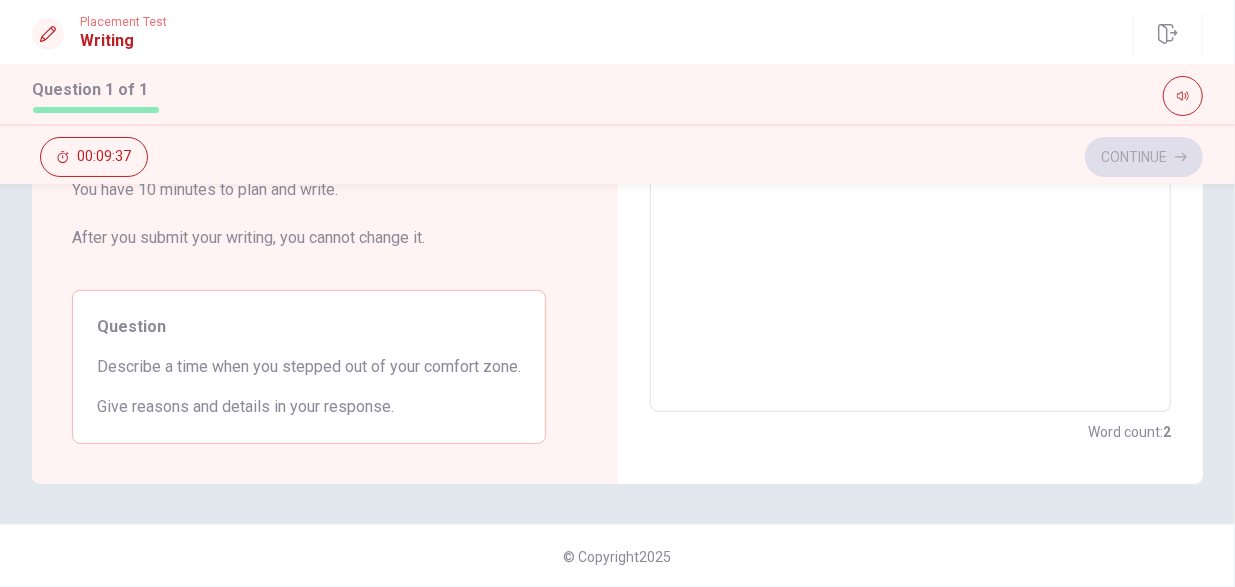 type on "This time" 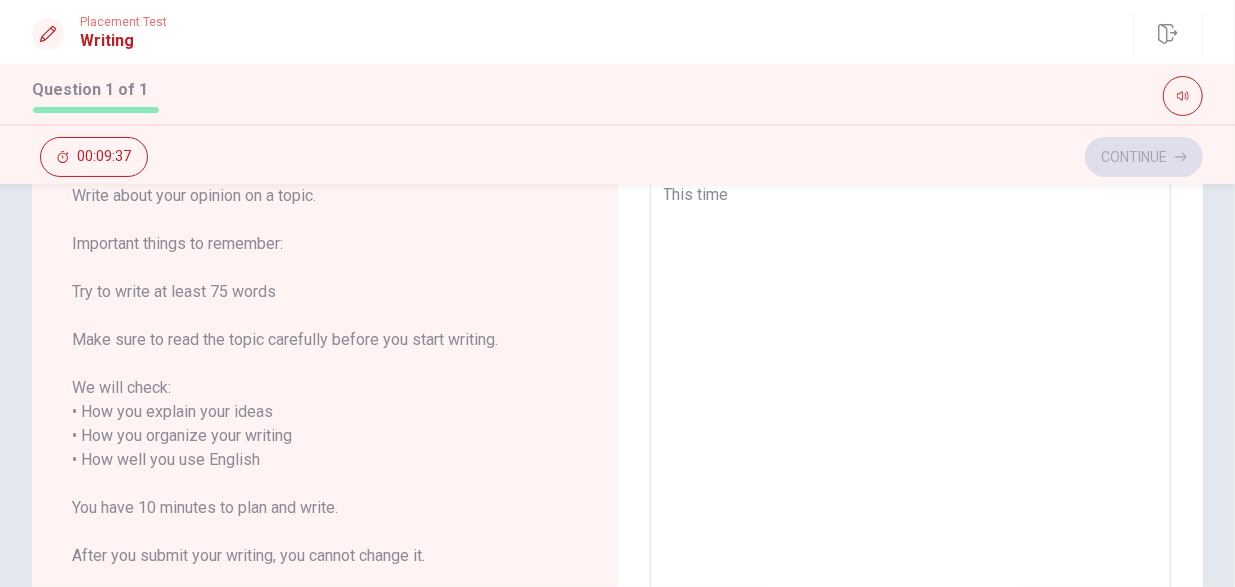 type on "x" 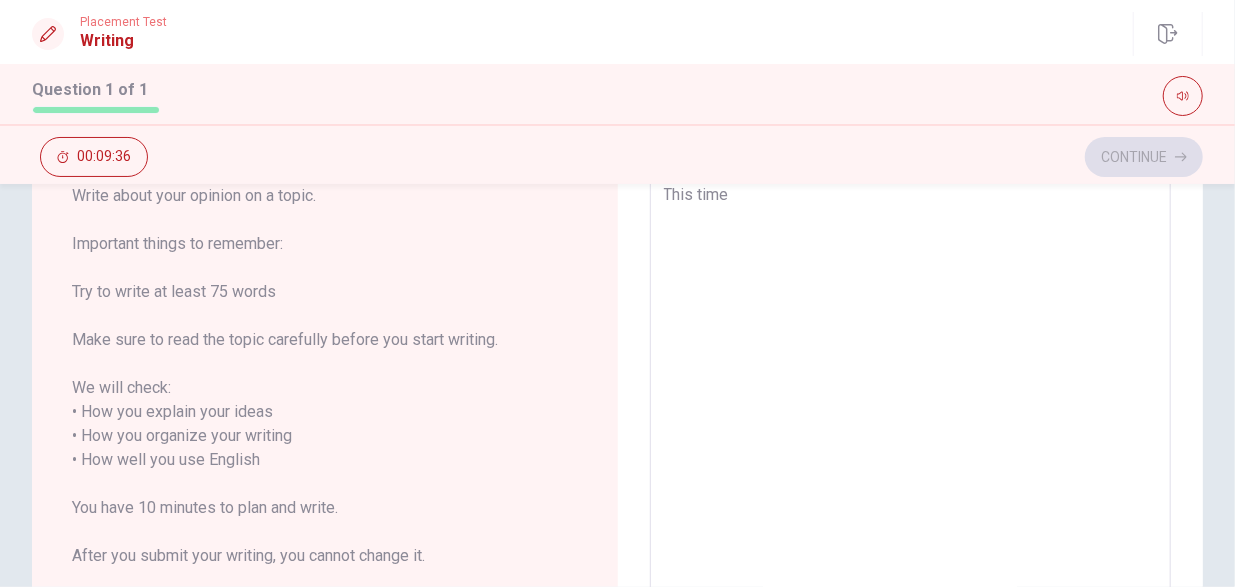 type on "This time I" 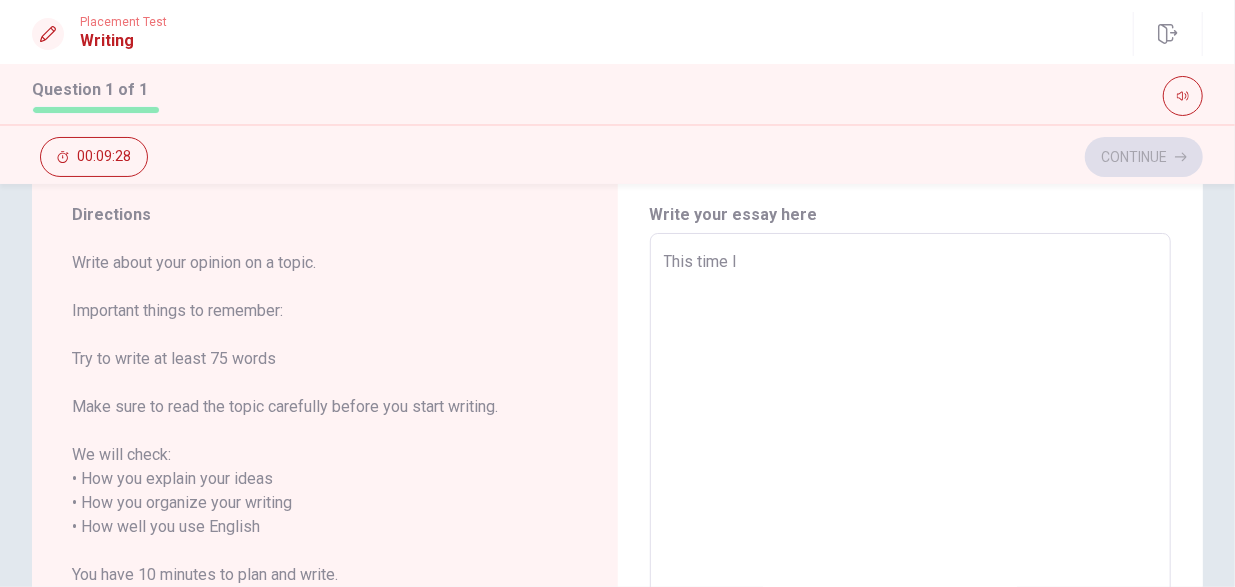 scroll, scrollTop: 0, scrollLeft: 0, axis: both 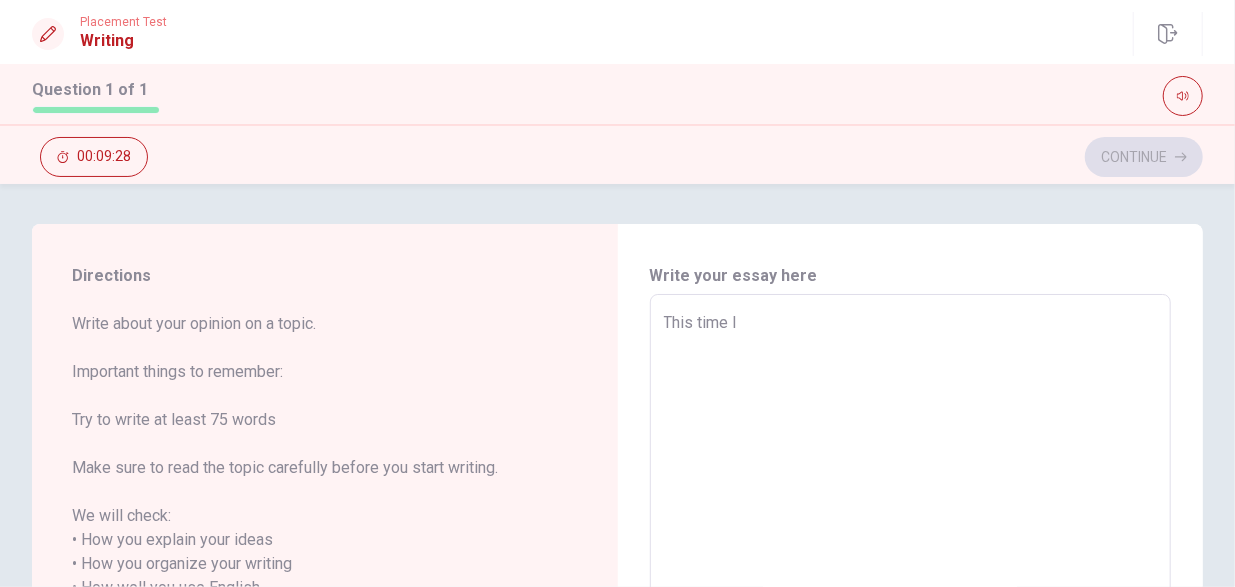 type on "x" 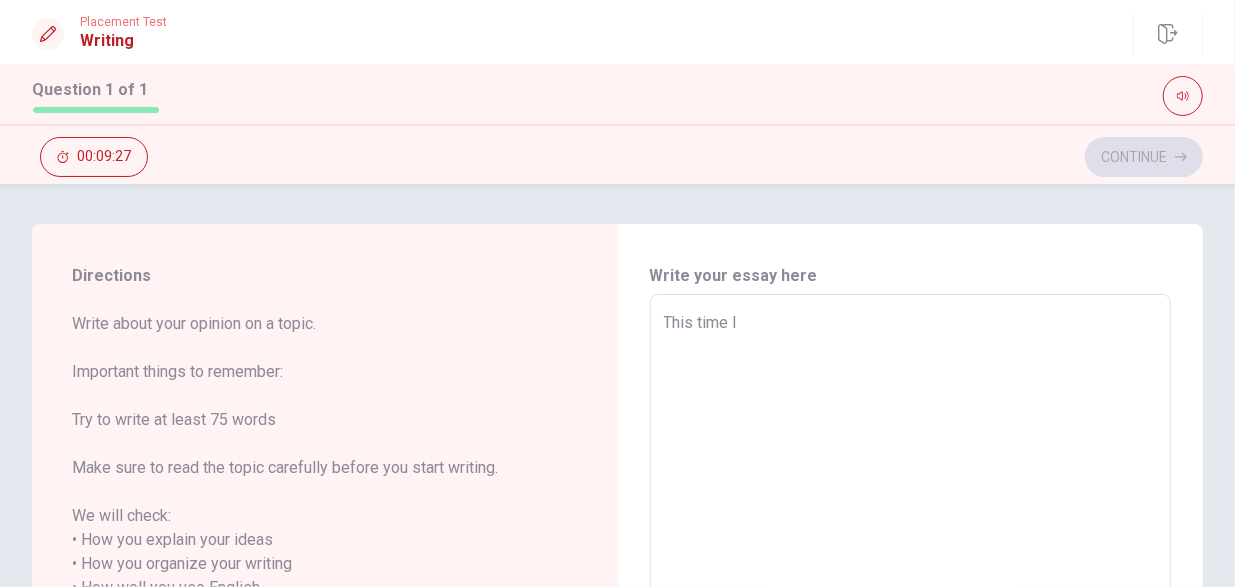 type on "This time Í" 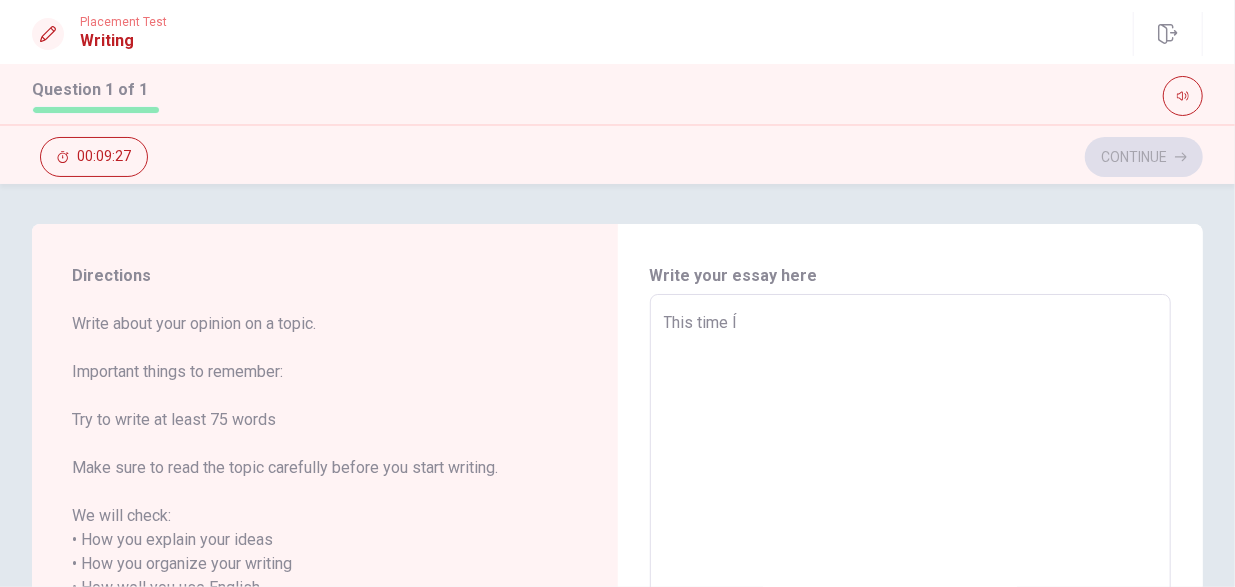 type on "x" 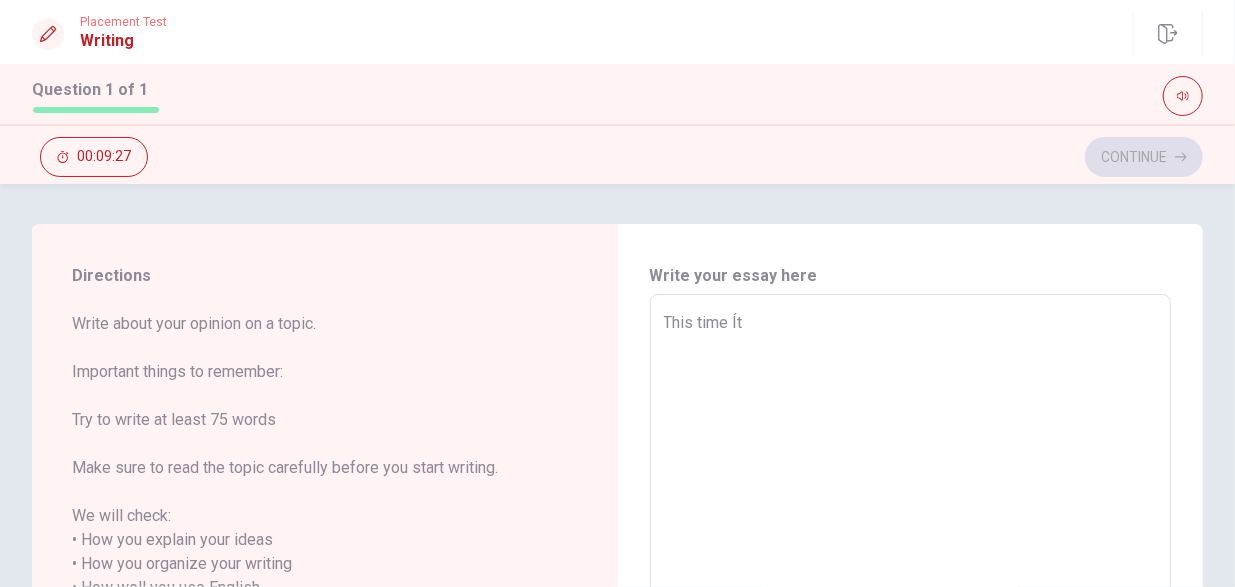 type on "x" 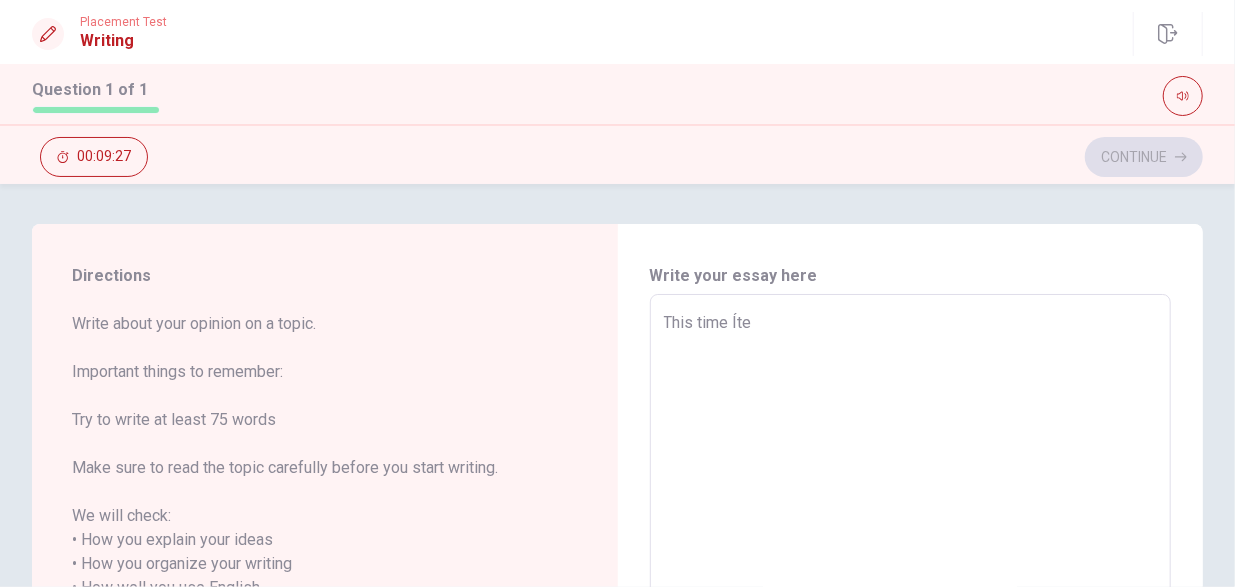 type on "x" 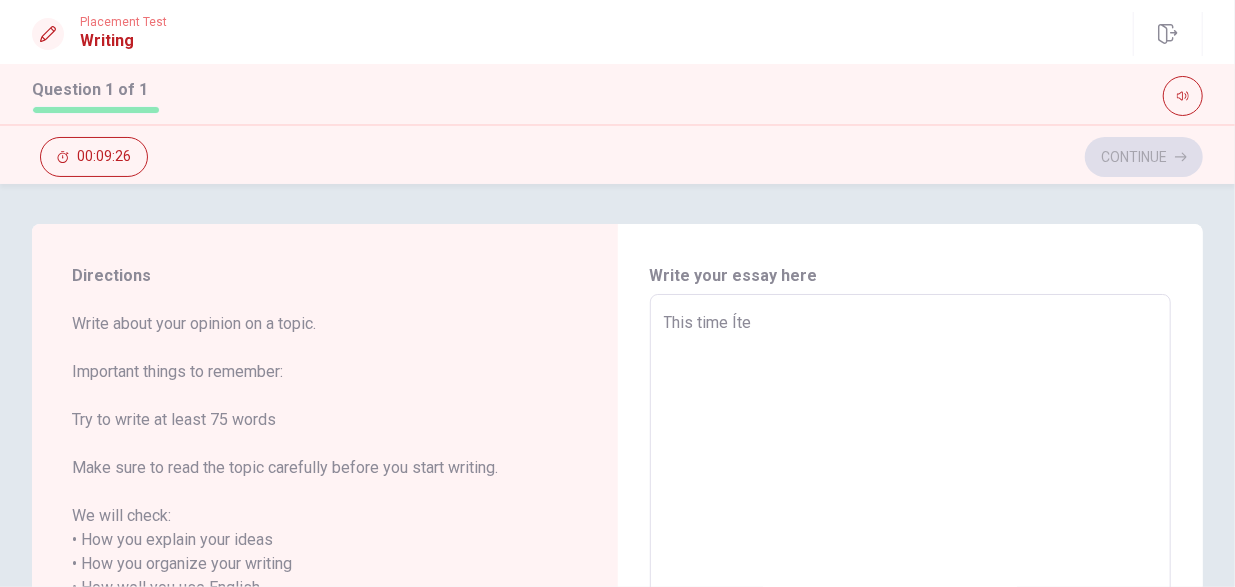 type on "This time Ítep" 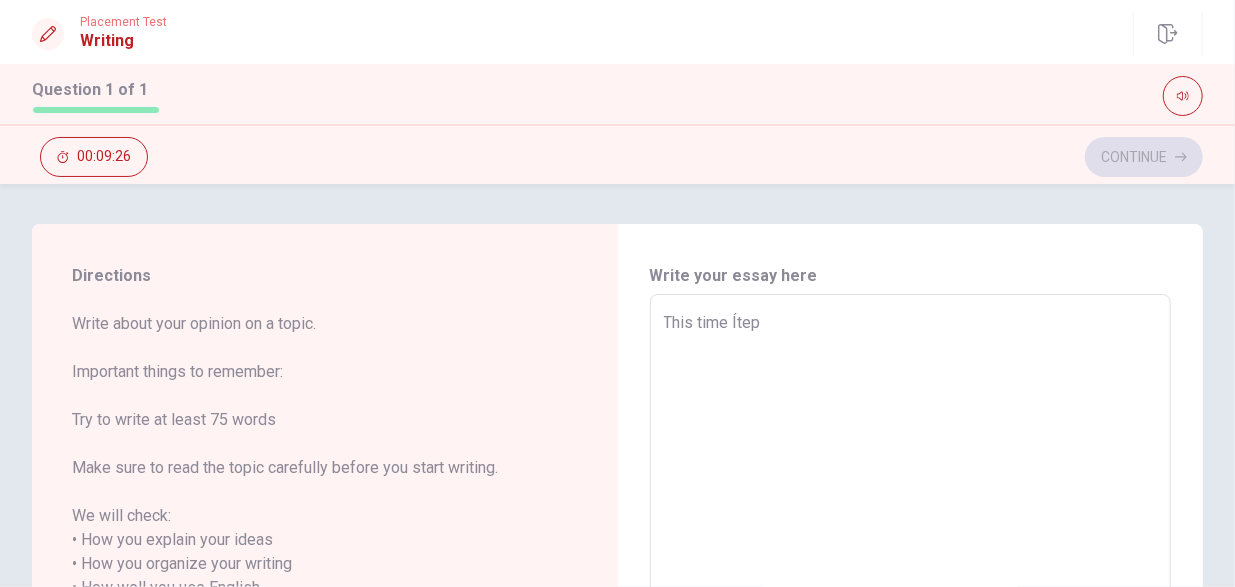 type on "x" 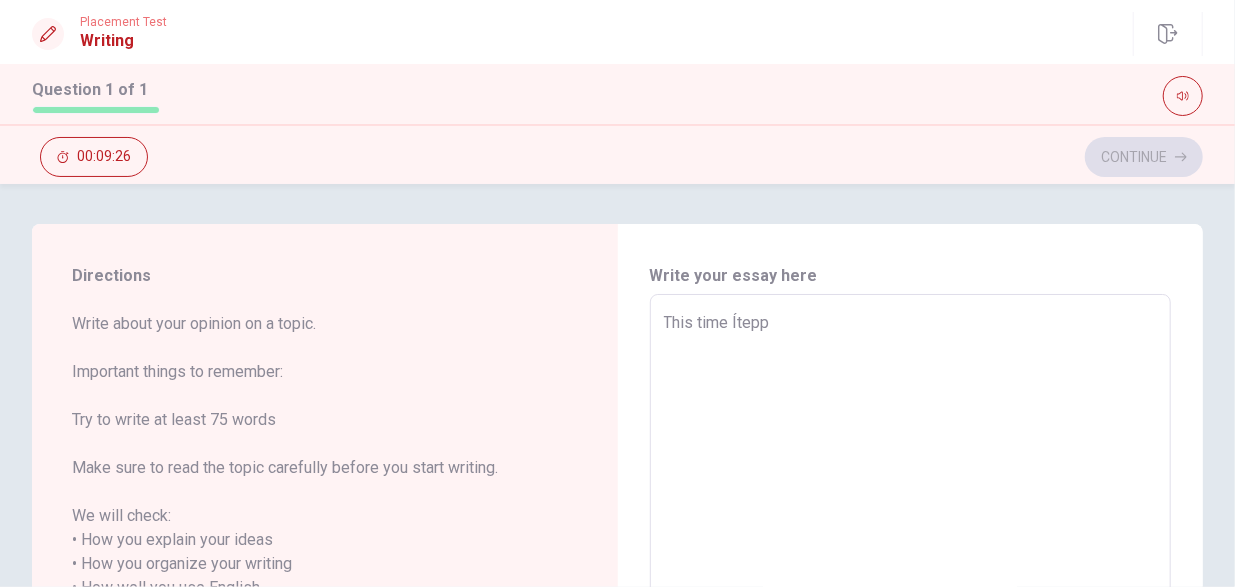 type on "x" 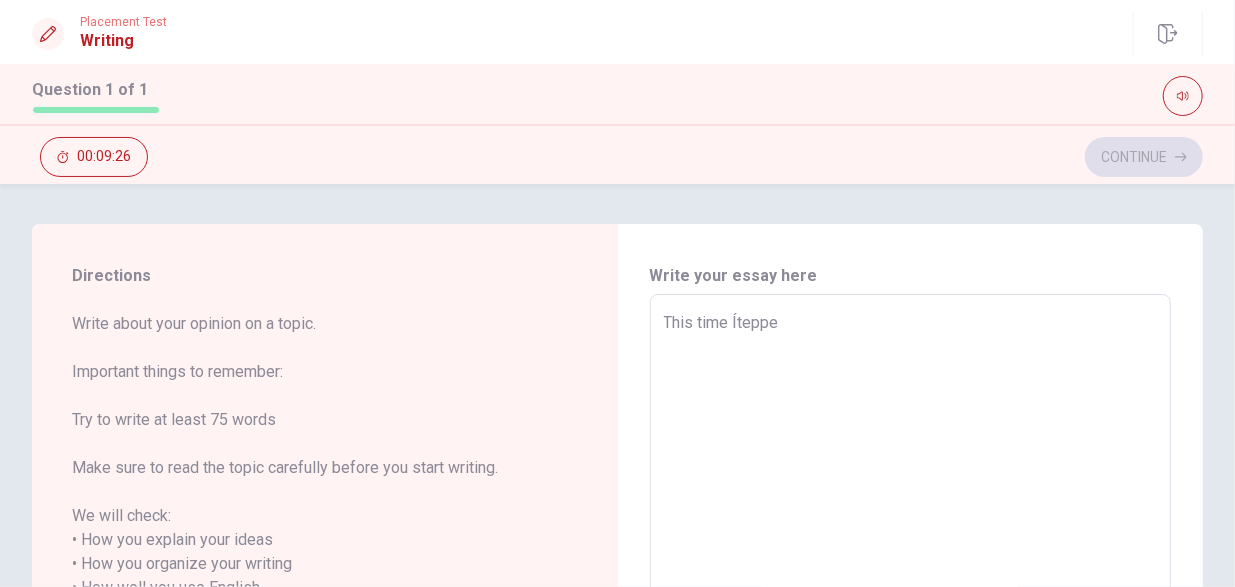 type on "x" 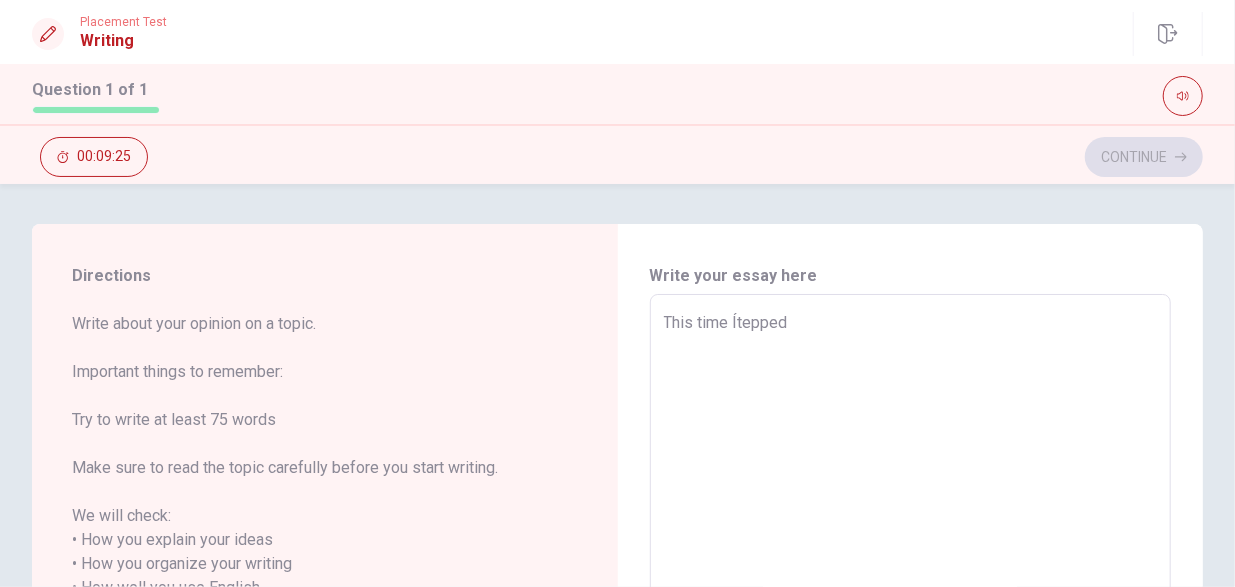 type on "x" 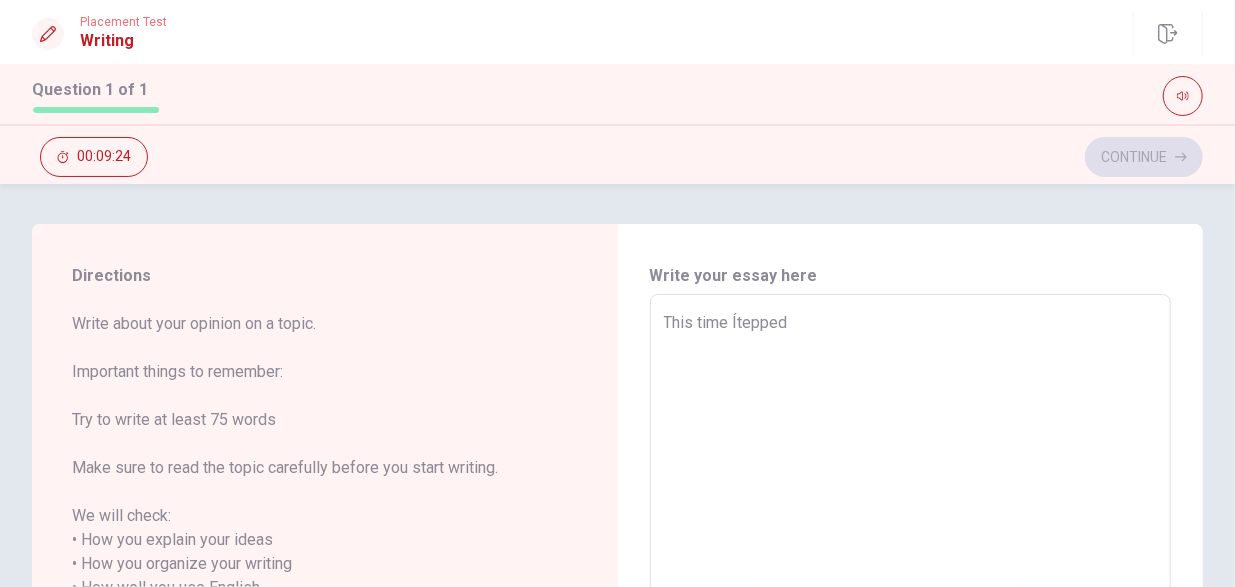 type on "This time Íteppe" 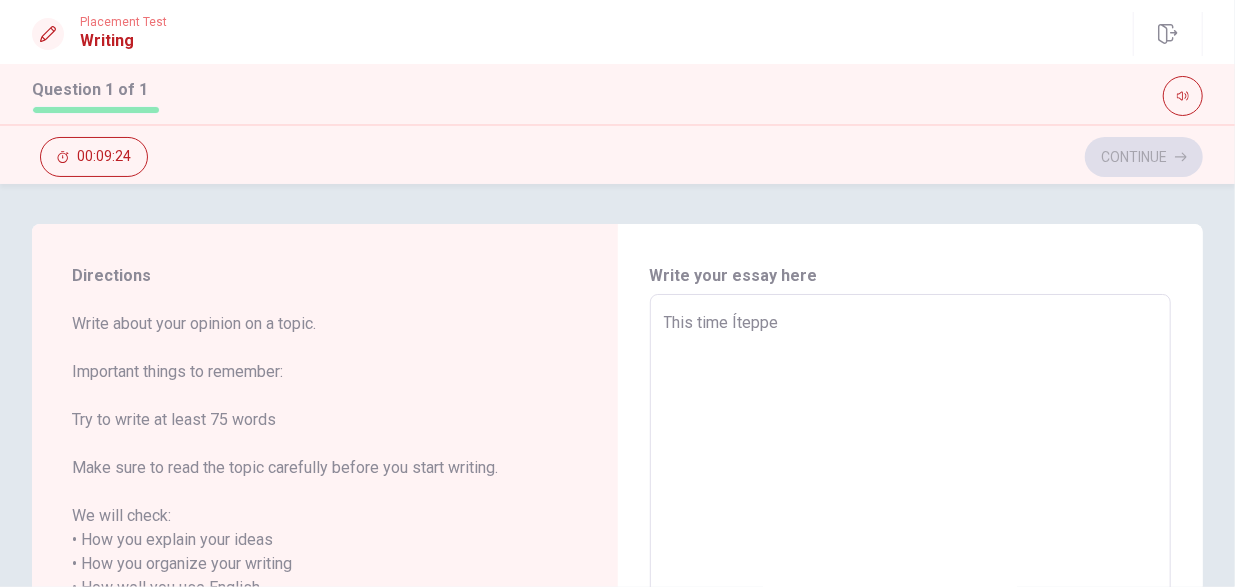 type on "x" 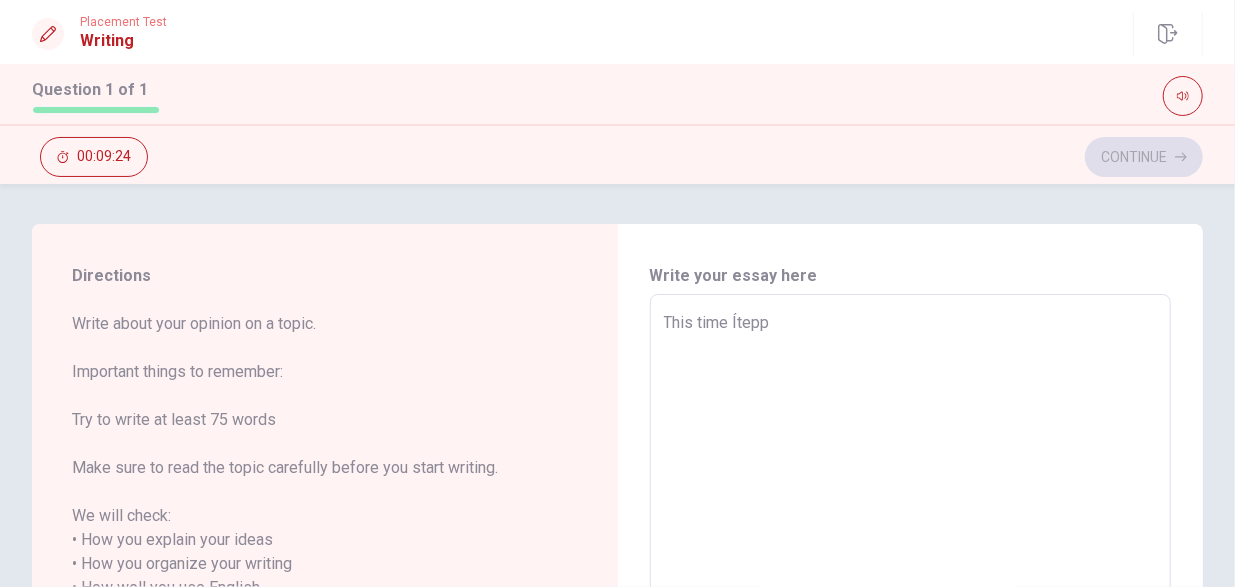 type on "x" 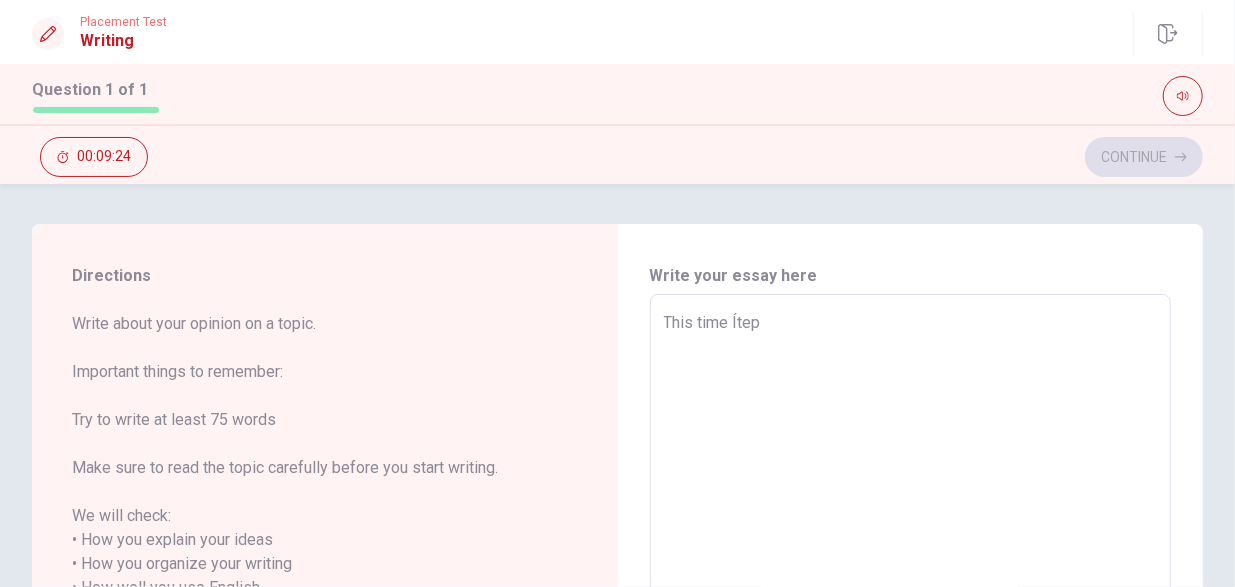 type on "x" 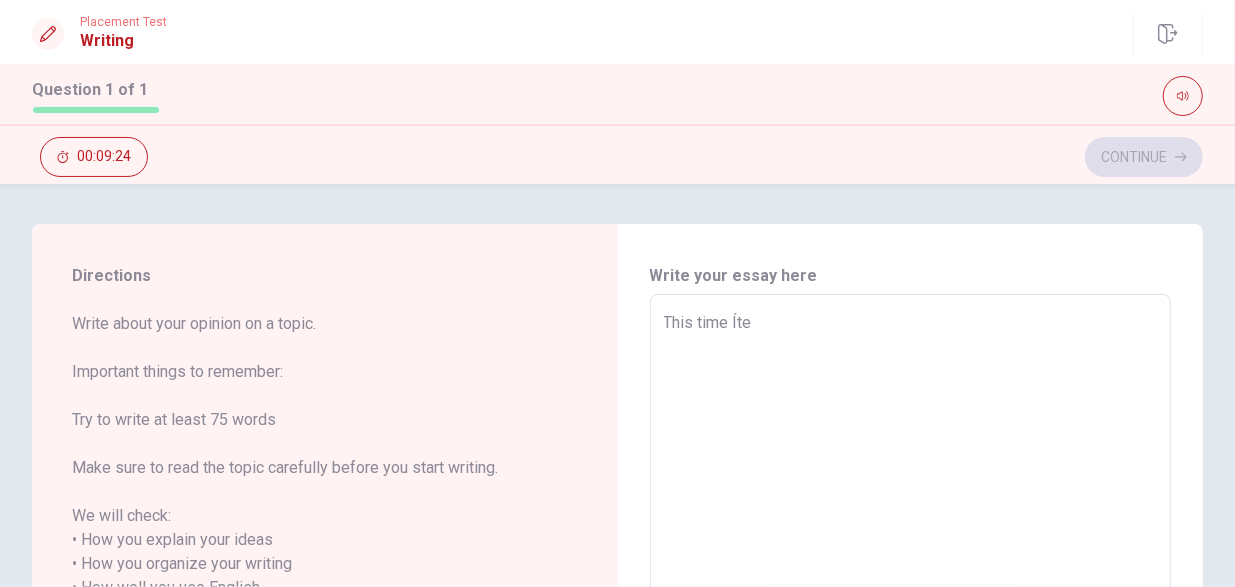 type on "x" 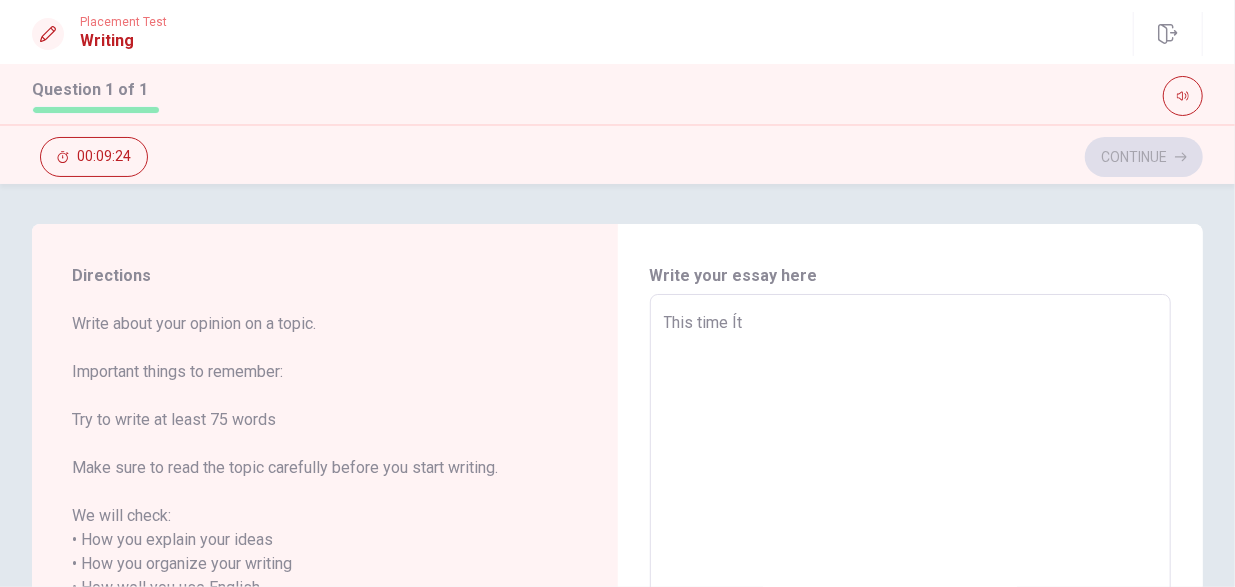 type on "x" 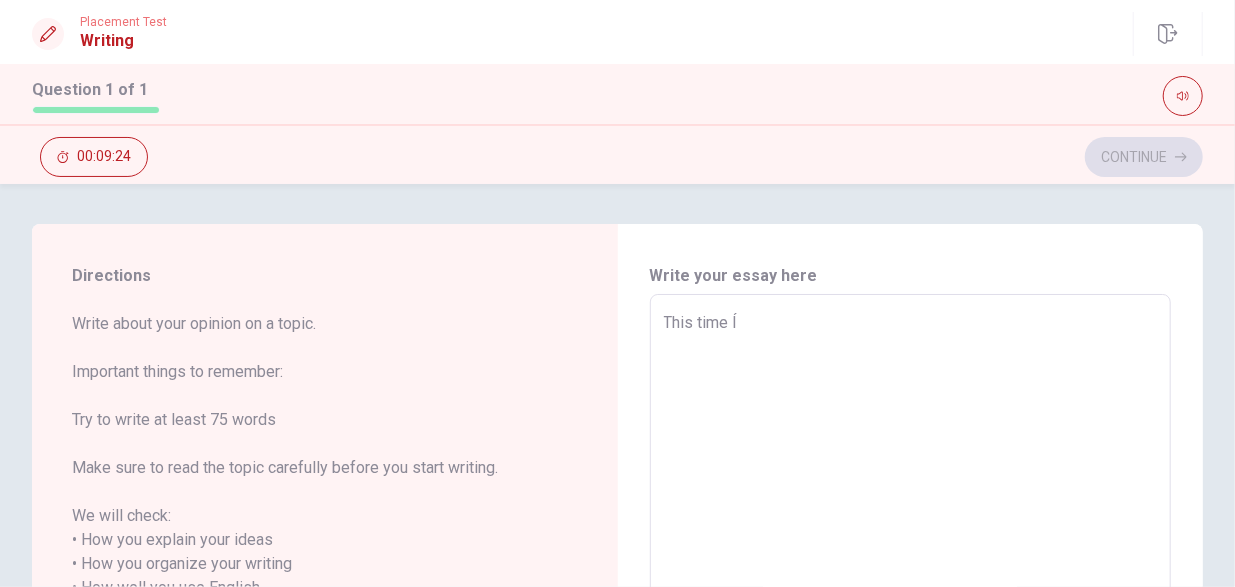 type on "x" 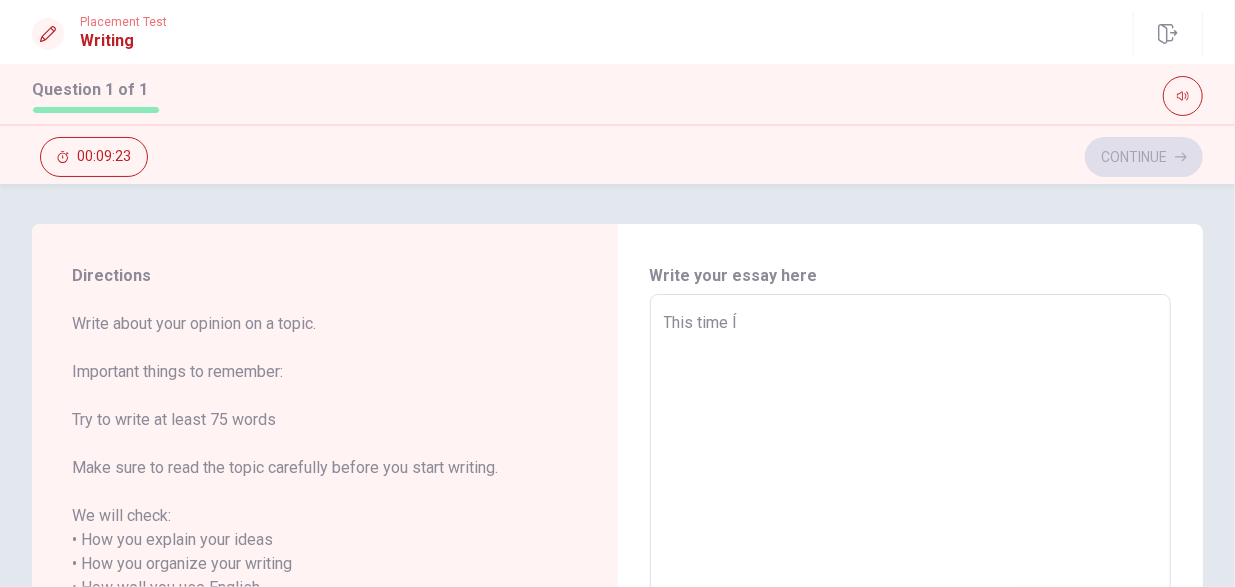 type on "This time" 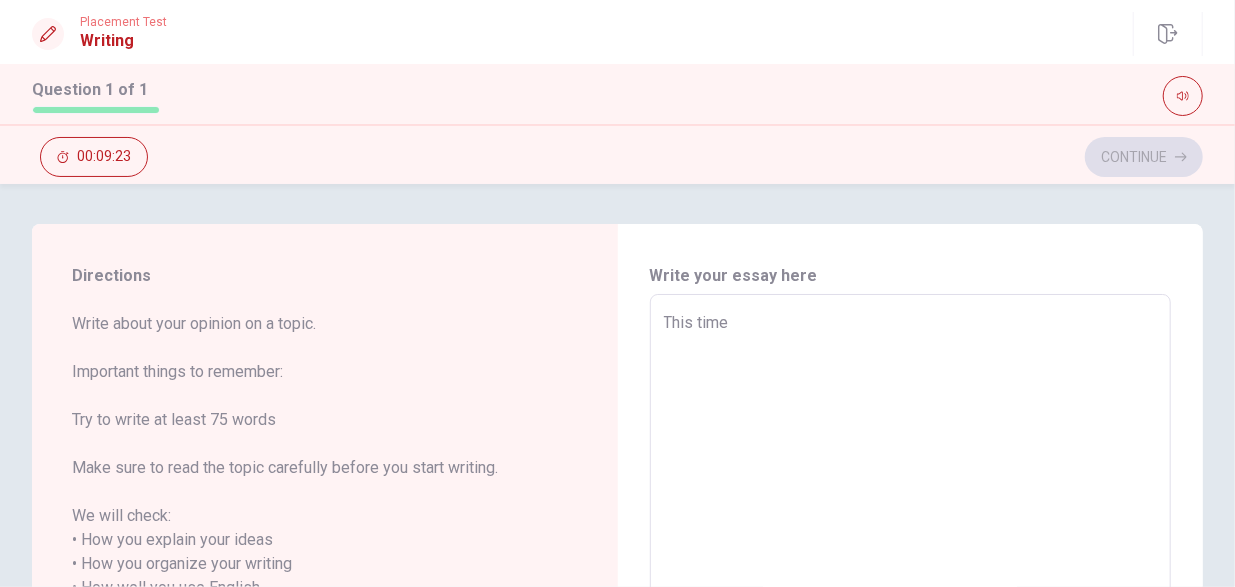type on "x" 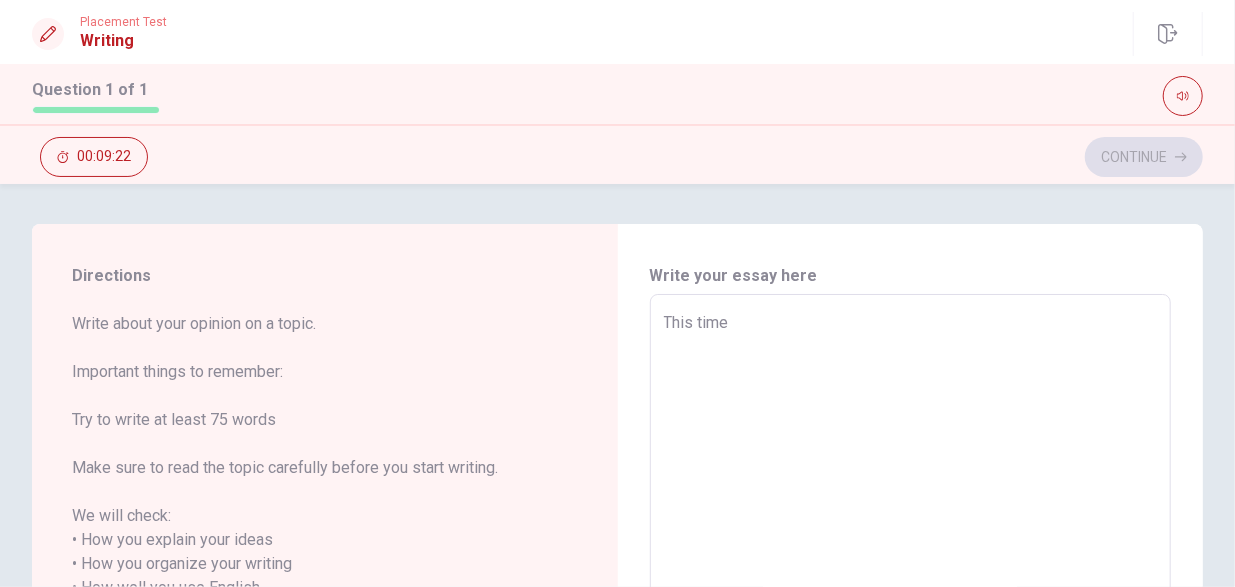 type on "This time I" 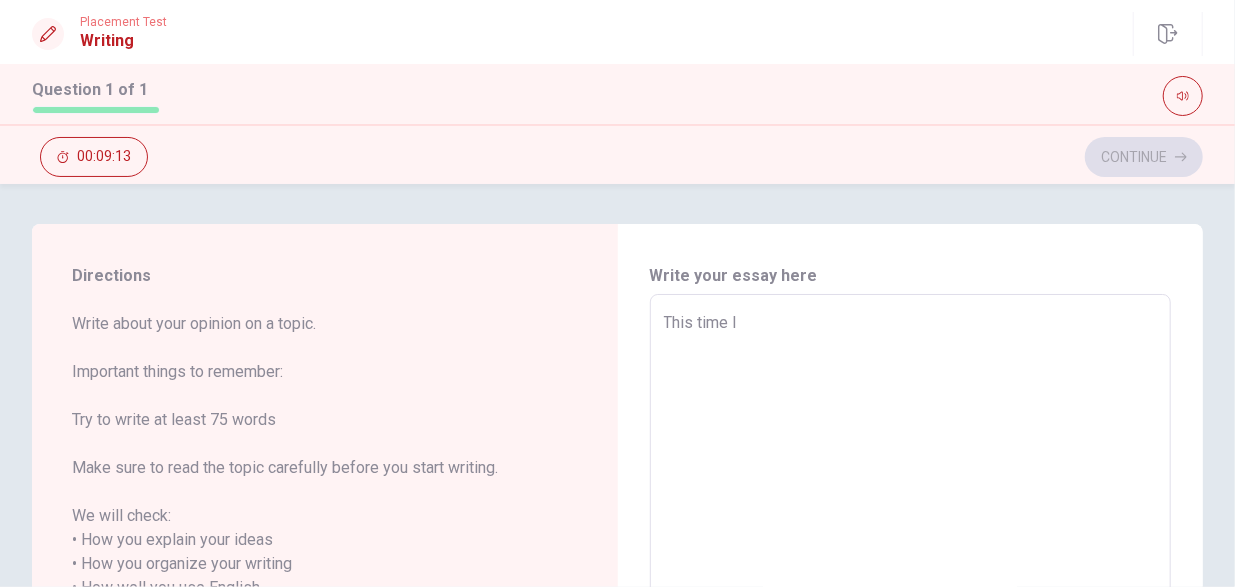 type on "x" 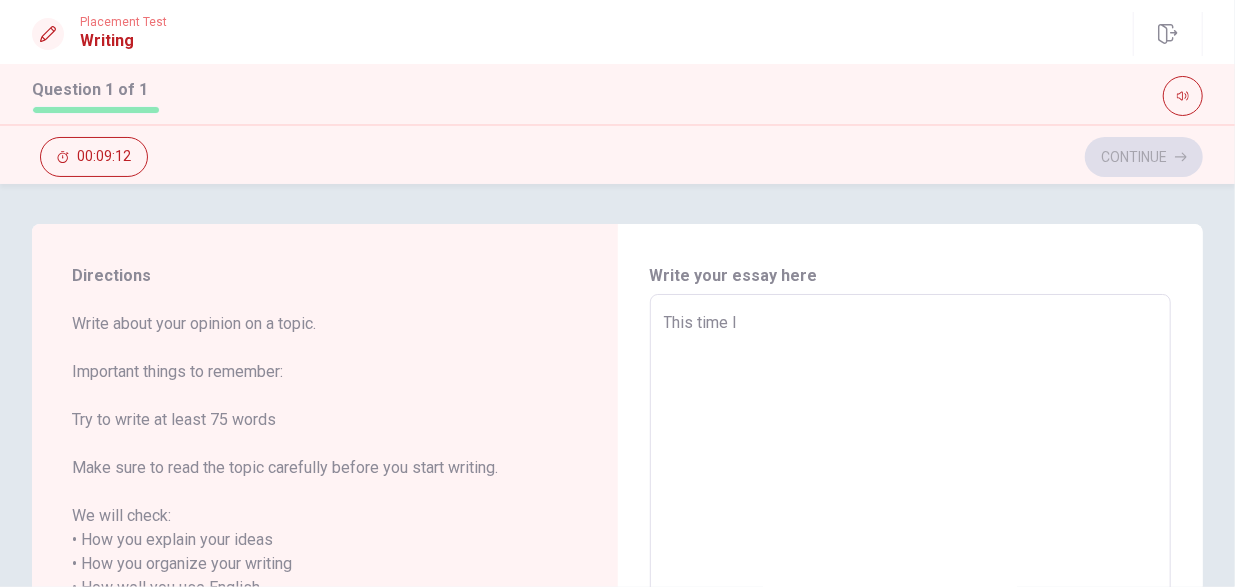 type on "This time I" 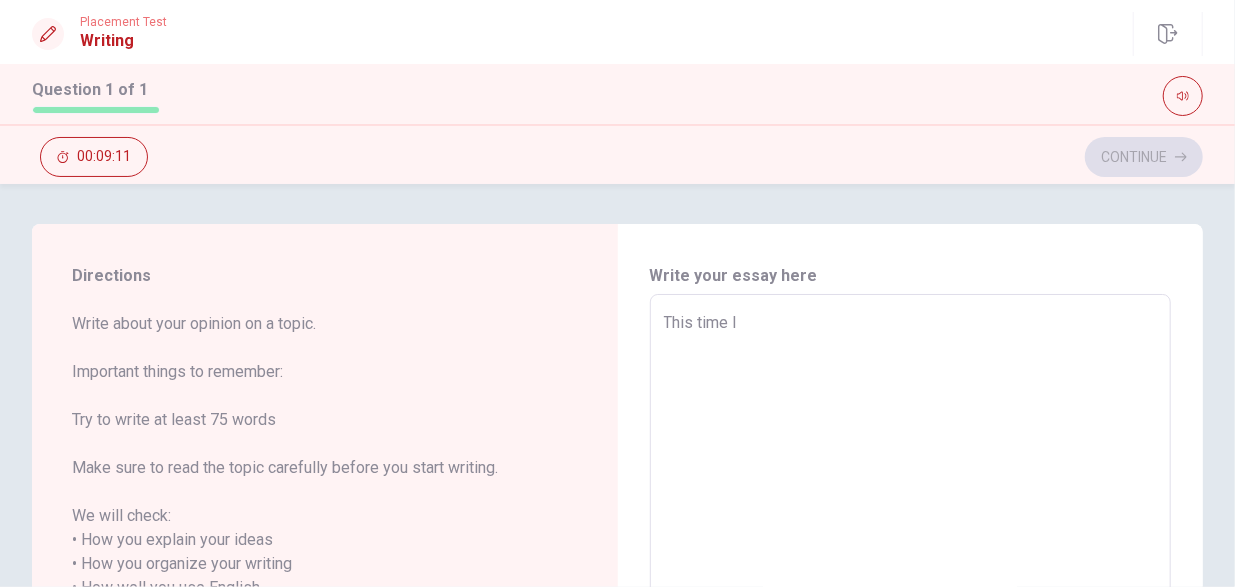 type on "This time I s" 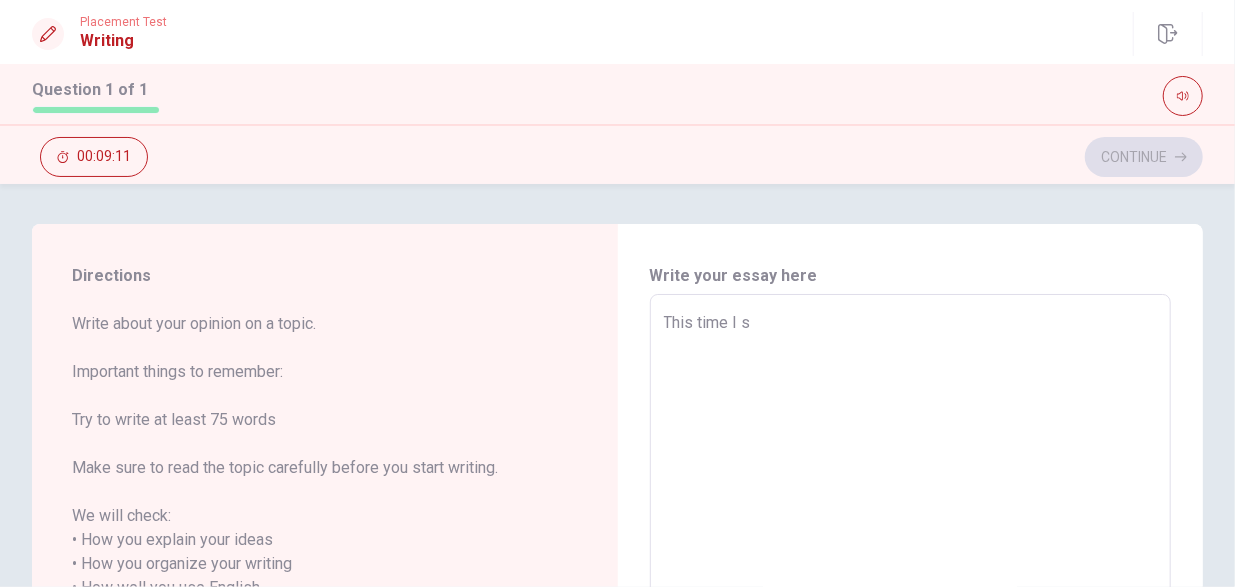 type on "x" 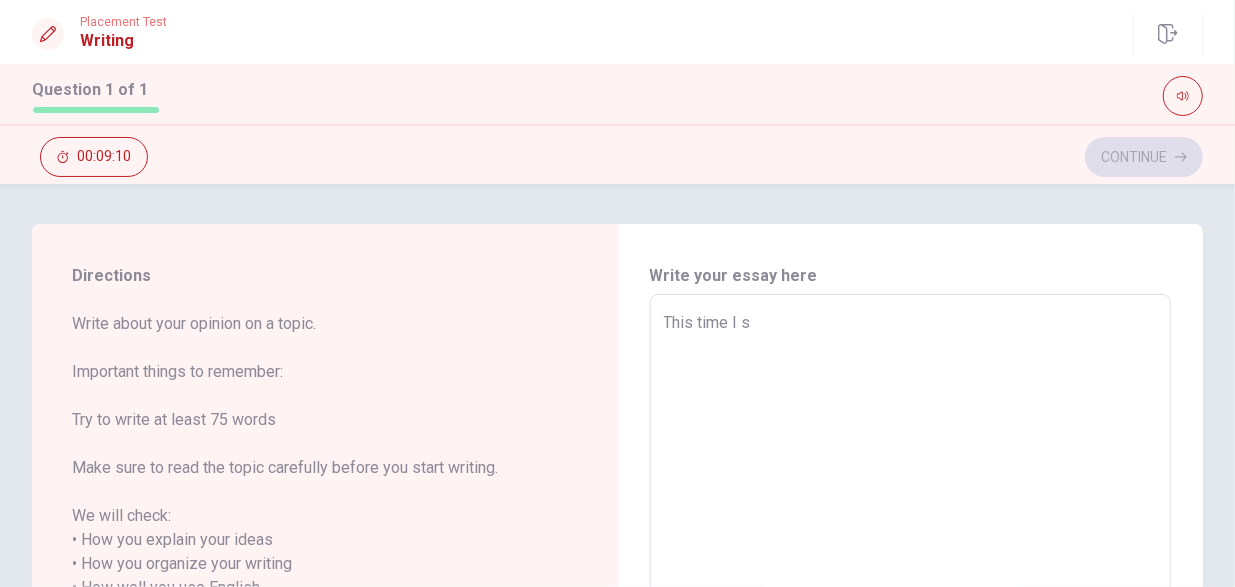 type on "This time I st" 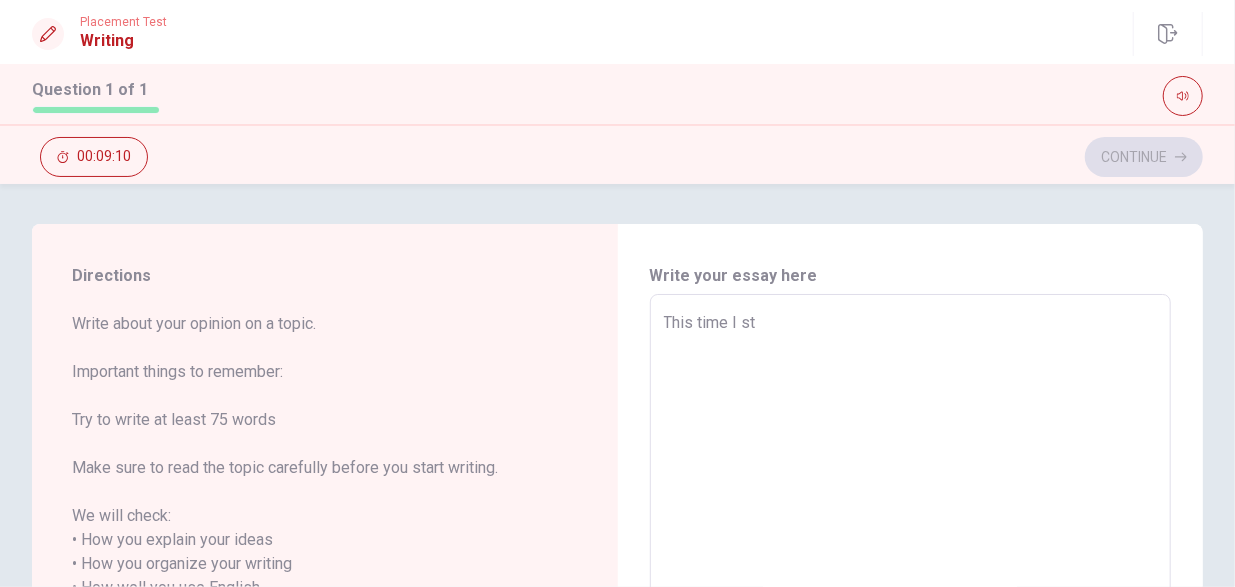 type on "x" 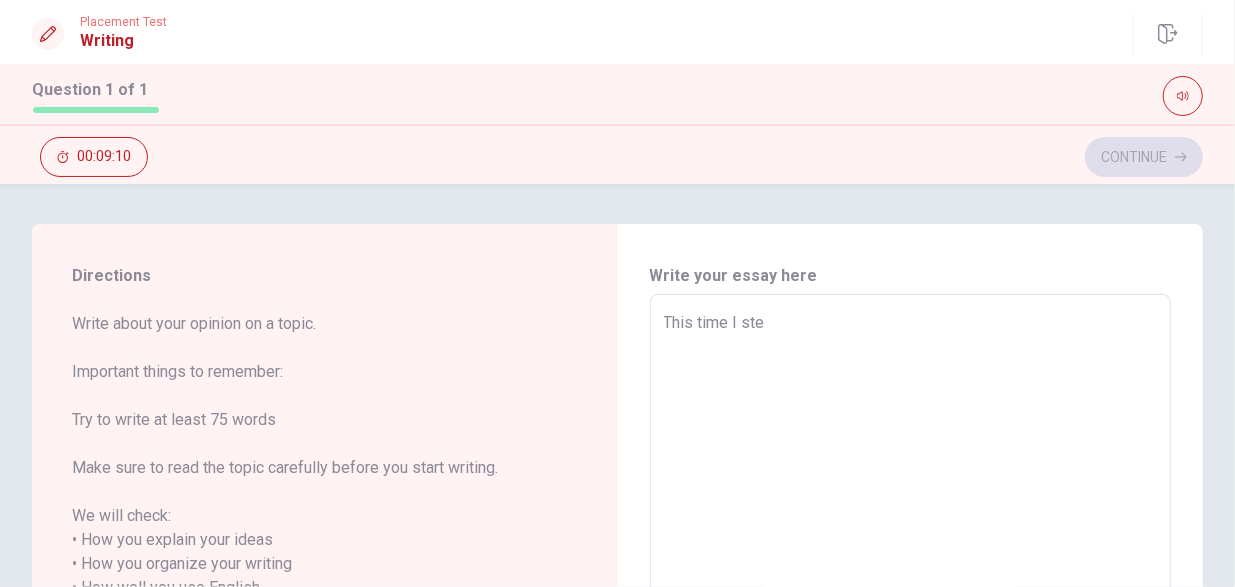 type on "x" 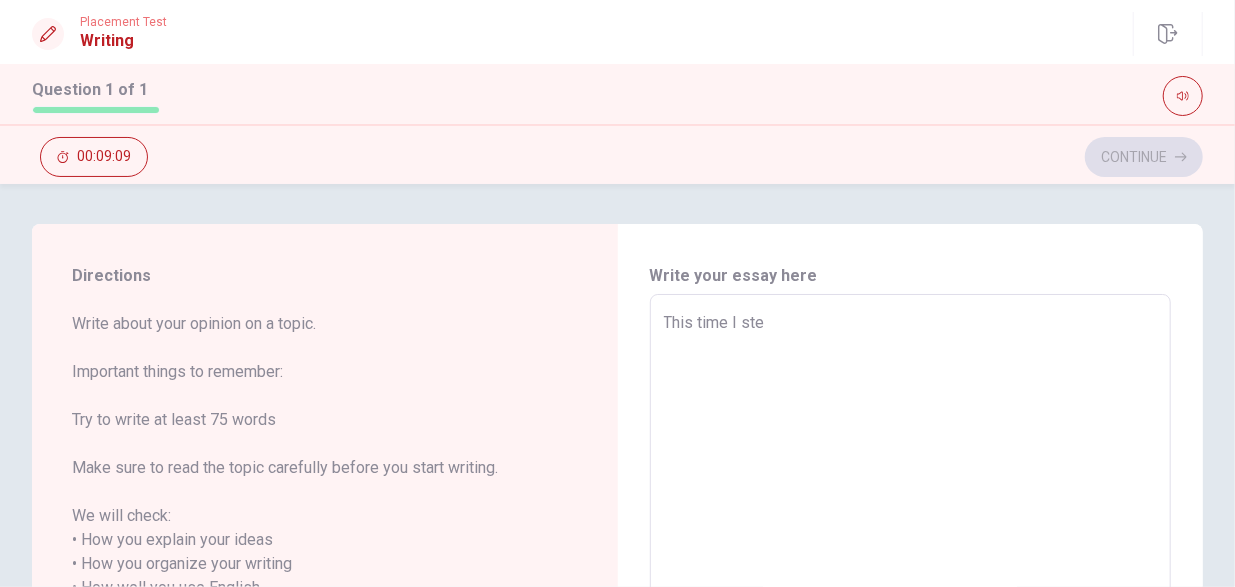 type on "This time I step" 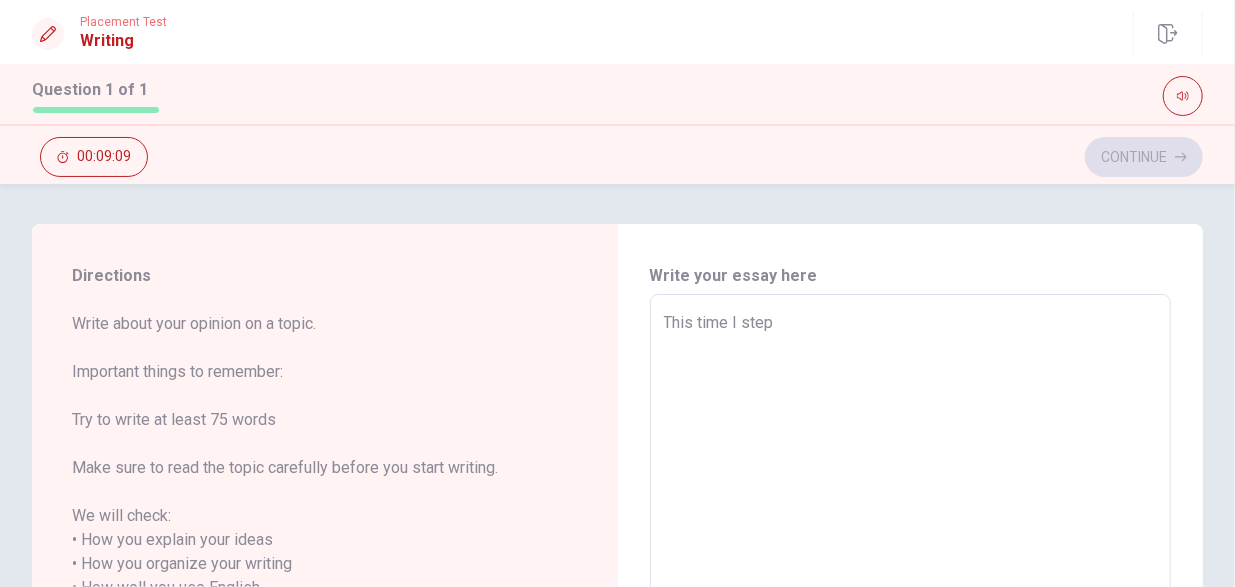 type on "x" 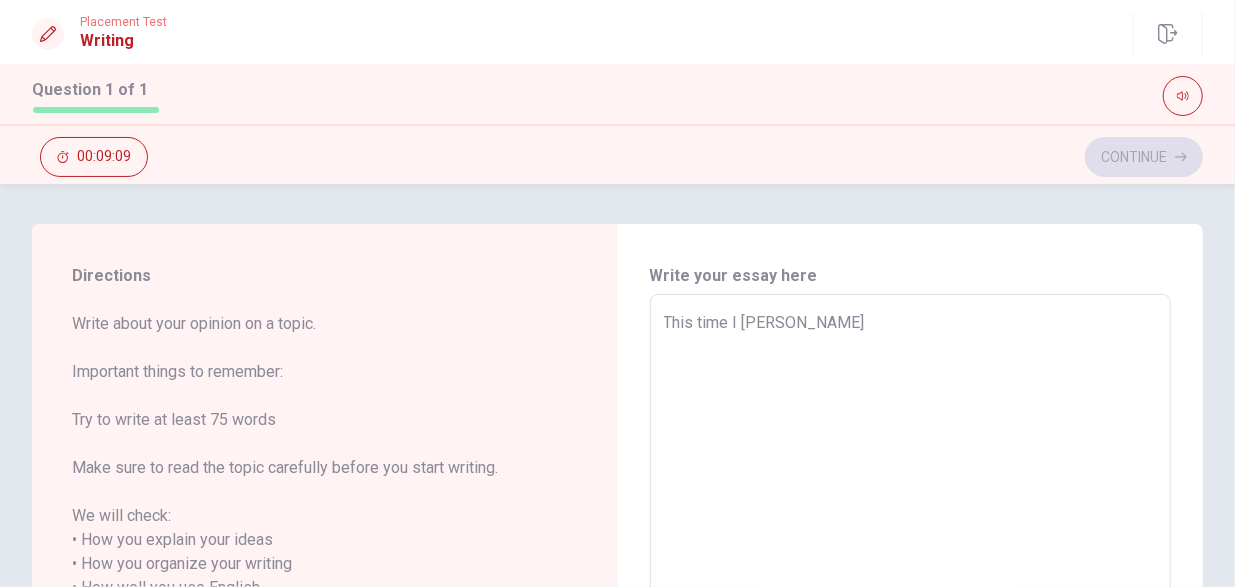 type on "x" 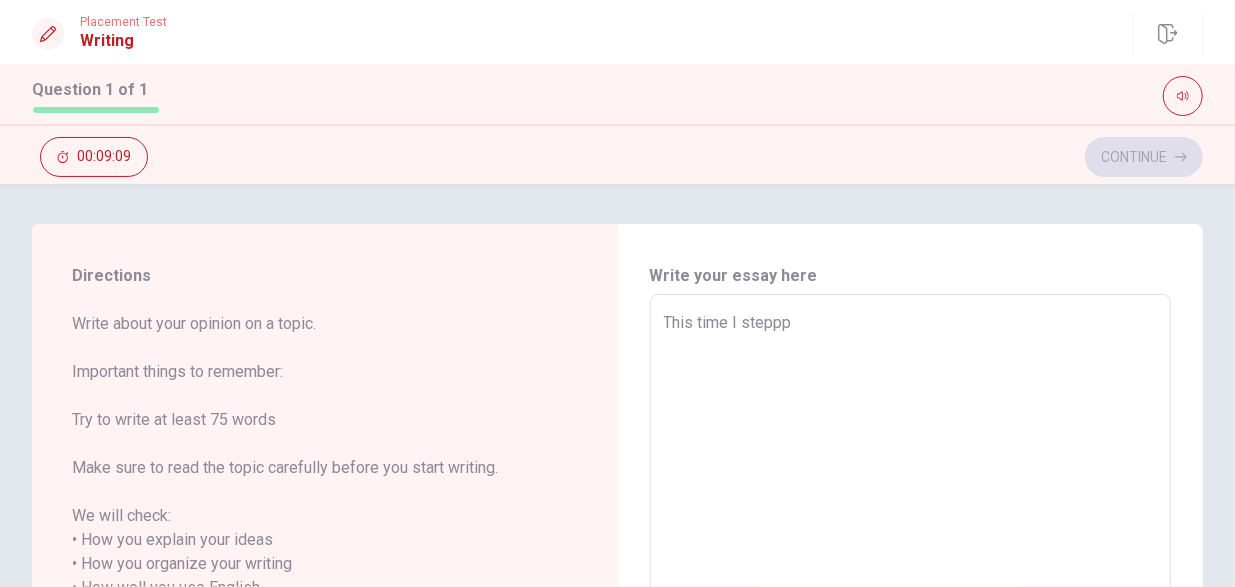 type on "x" 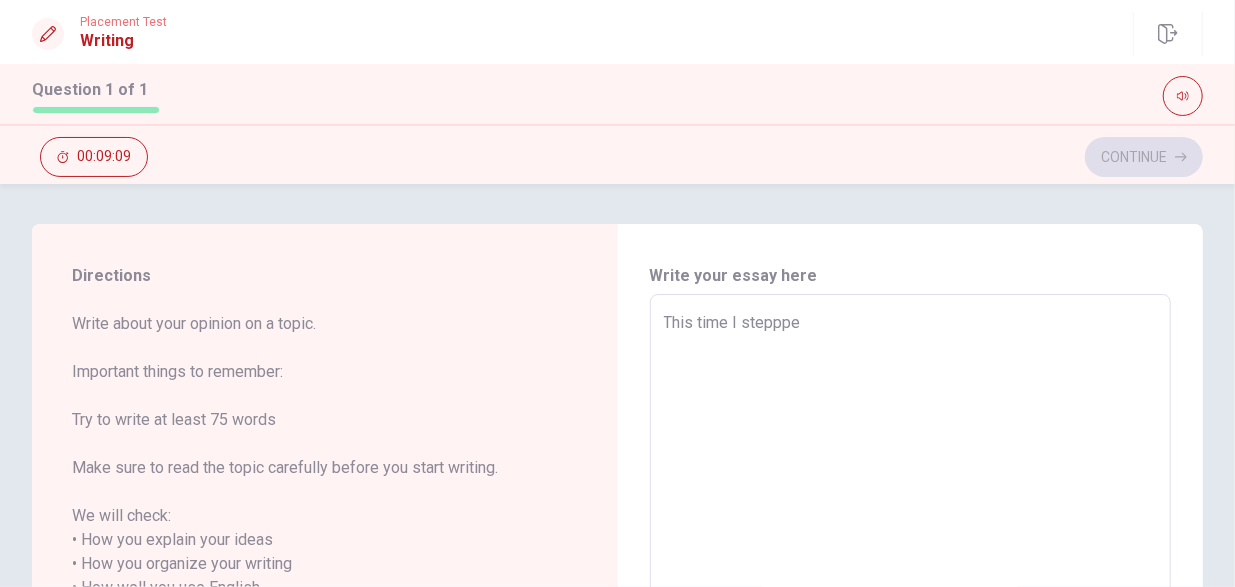 type on "x" 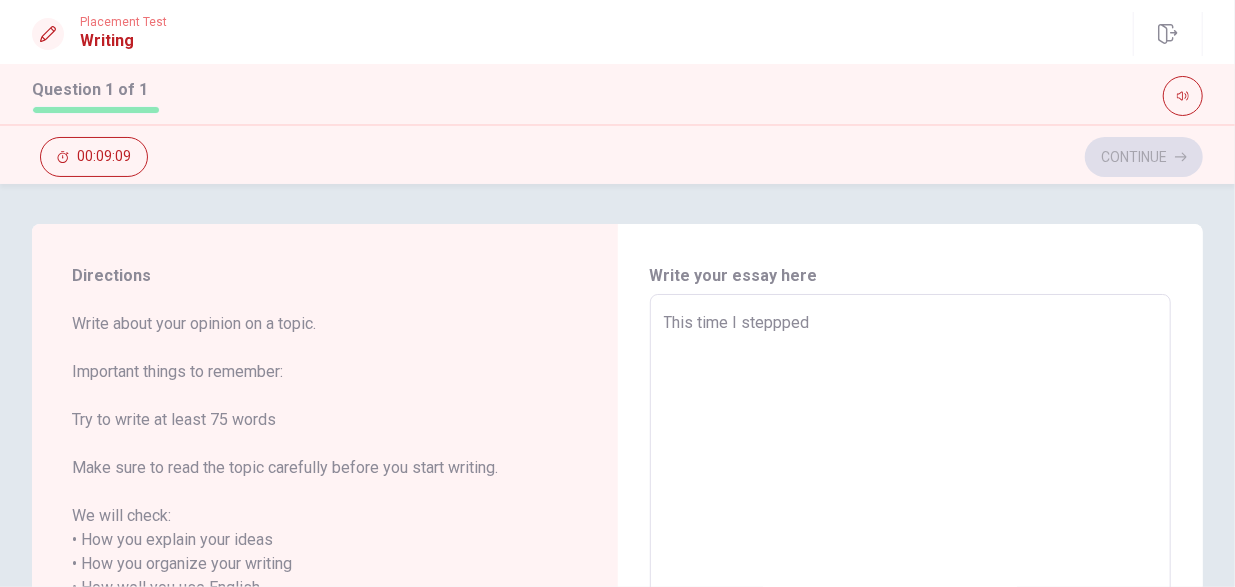 type on "x" 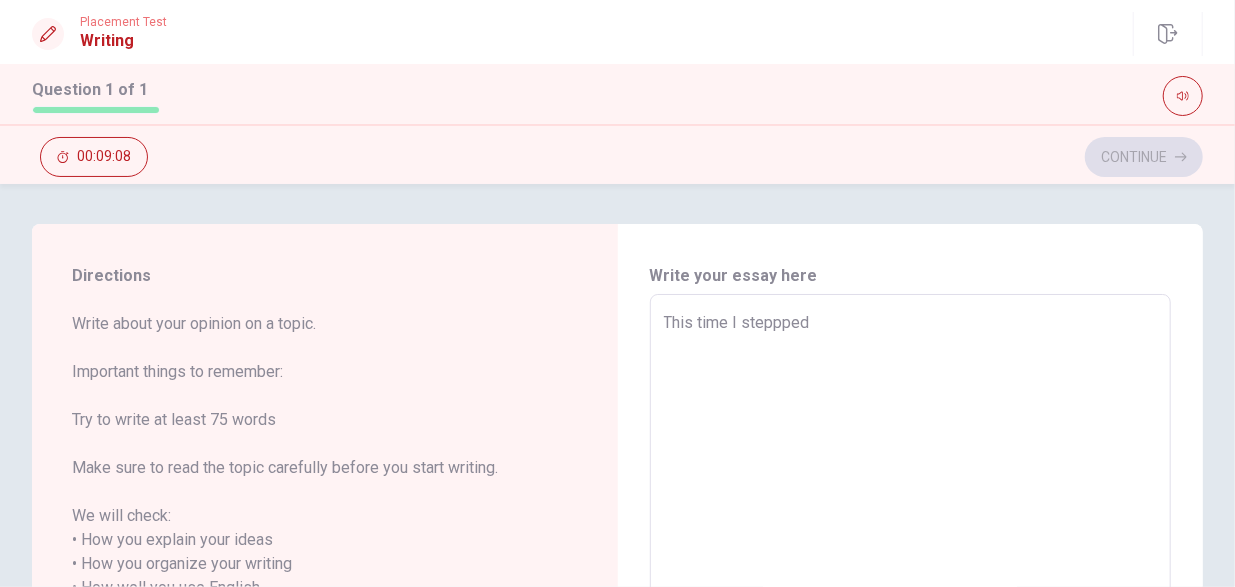 type on "This time I steppped" 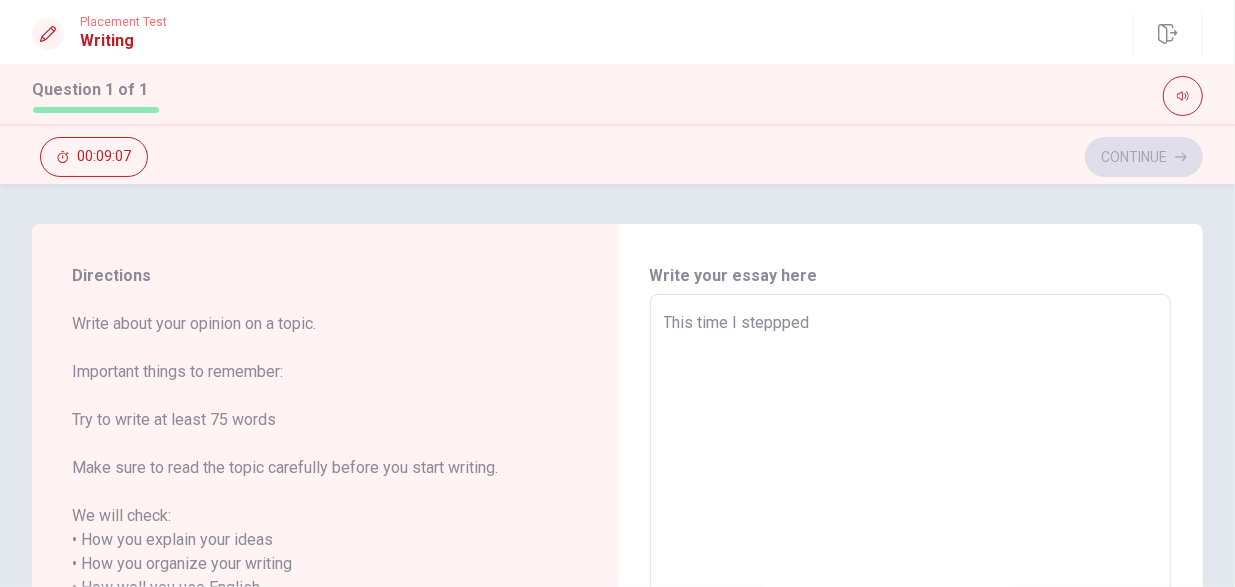 type on "x" 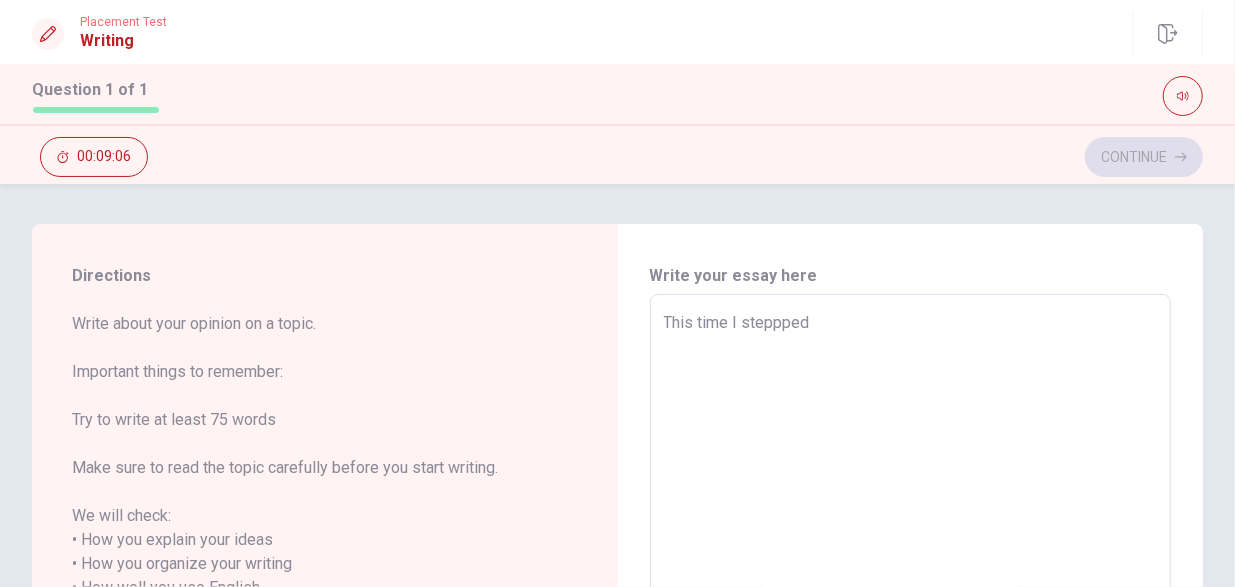 type on "This time I steppped" 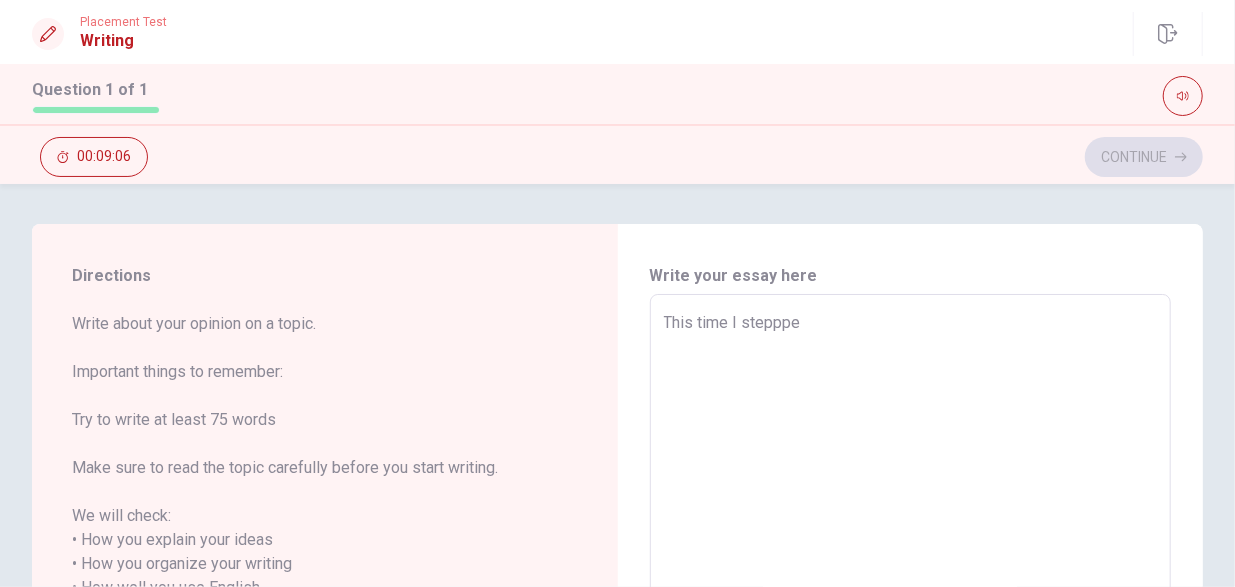 type on "x" 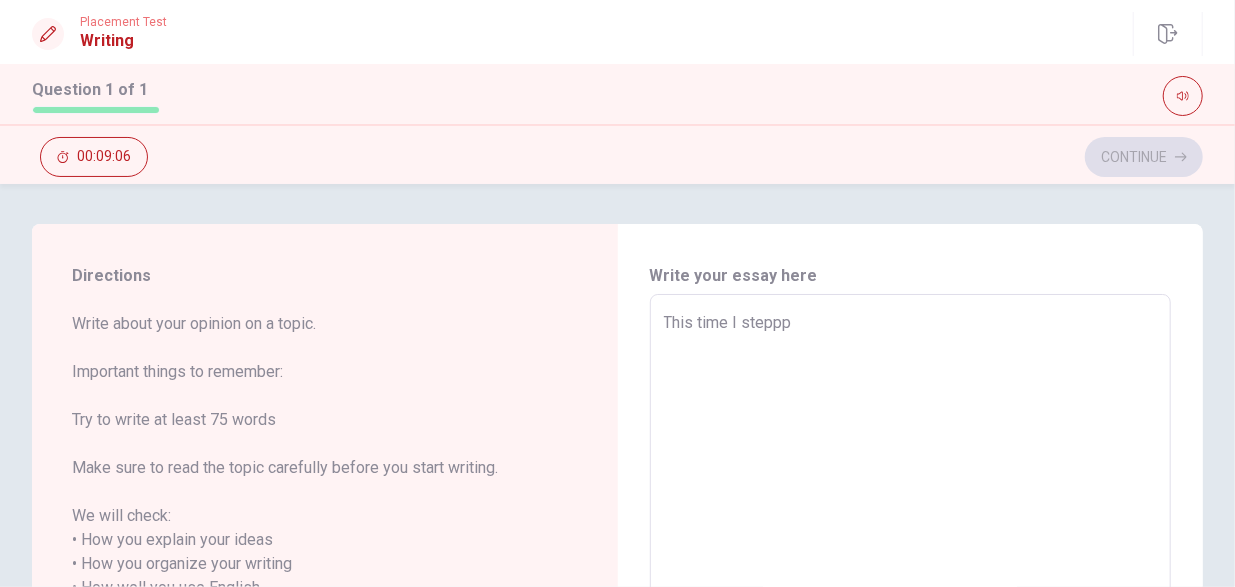 type on "x" 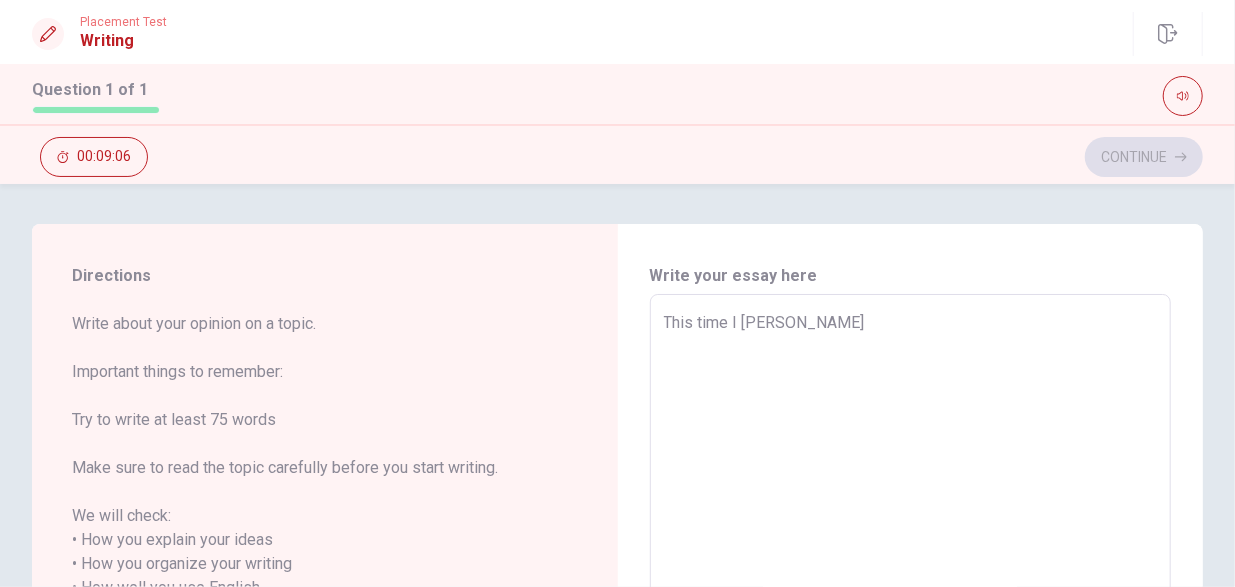 type on "x" 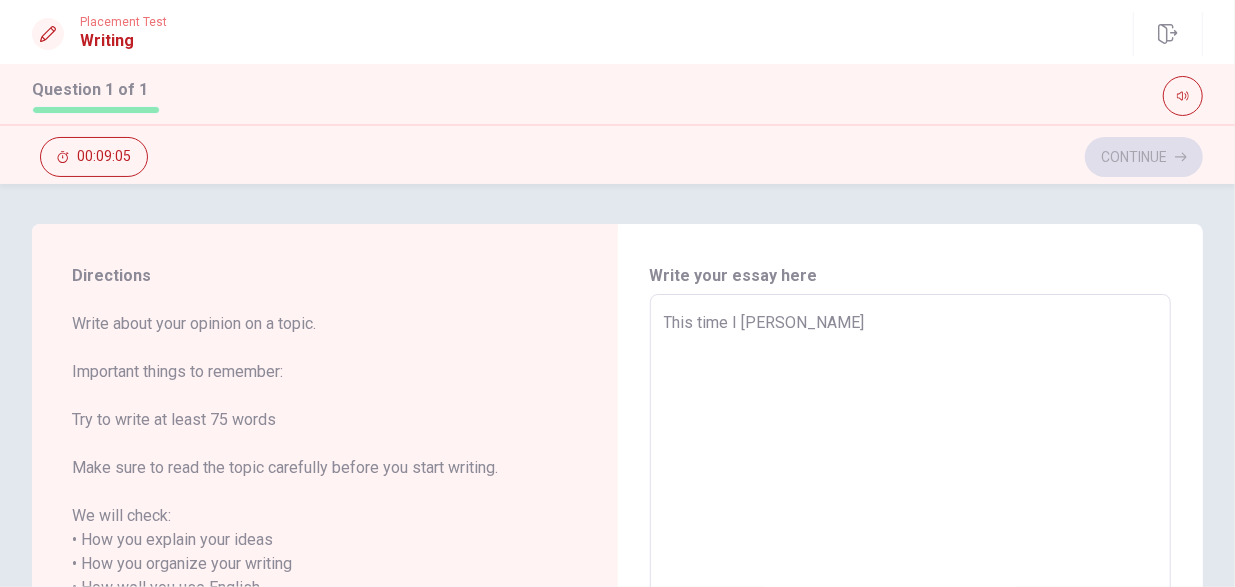 type on "This time I steppe" 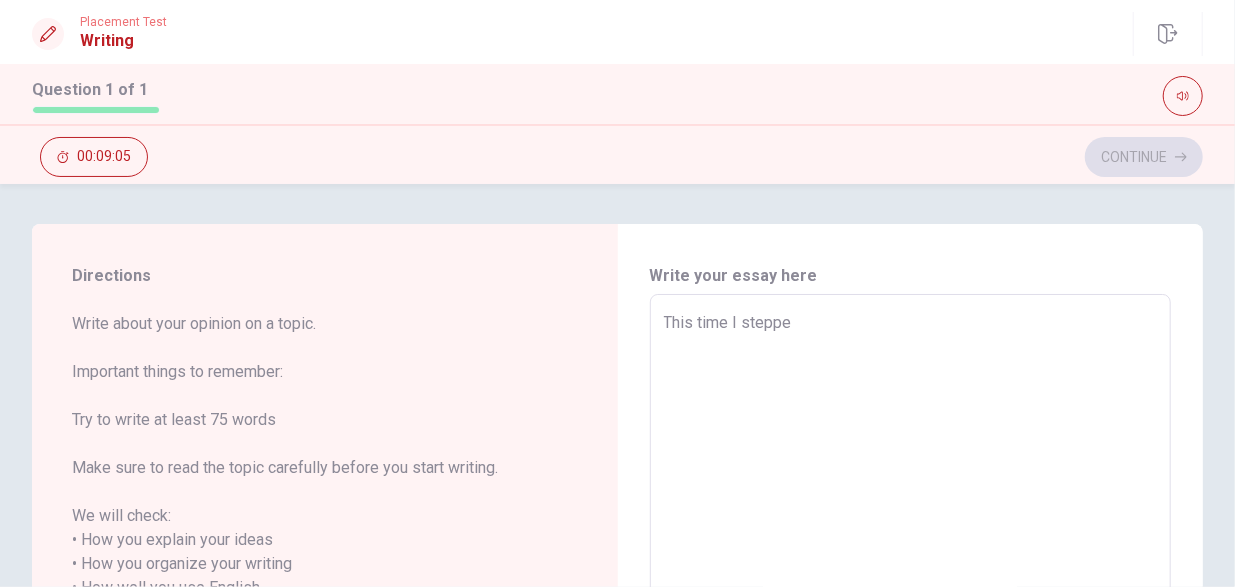 type on "x" 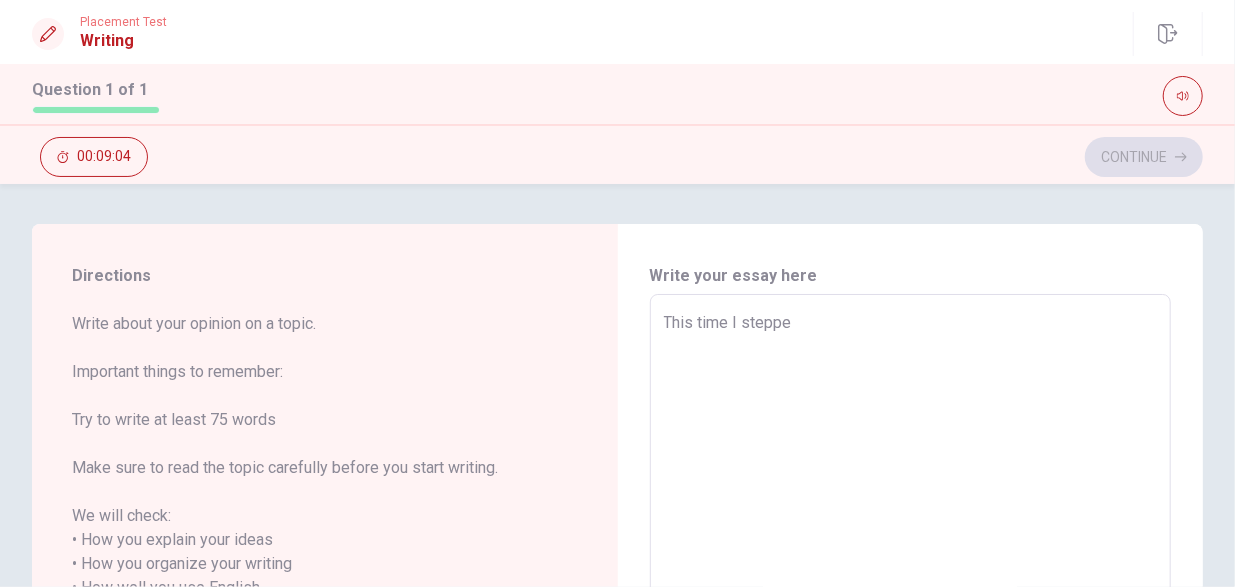 type on "This time I stepped" 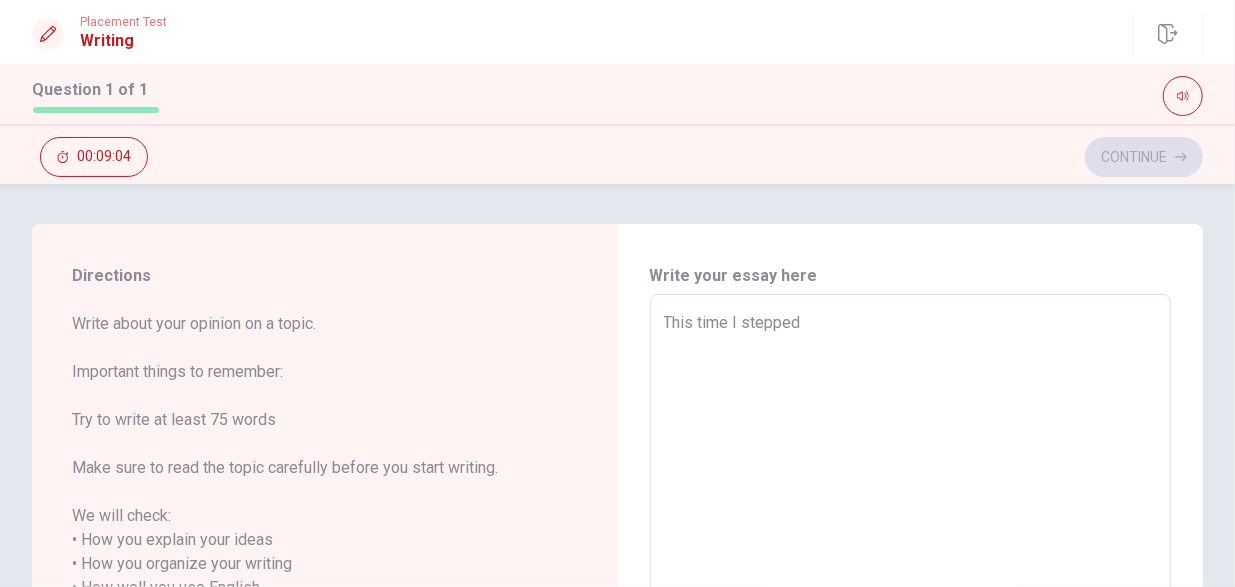 type on "x" 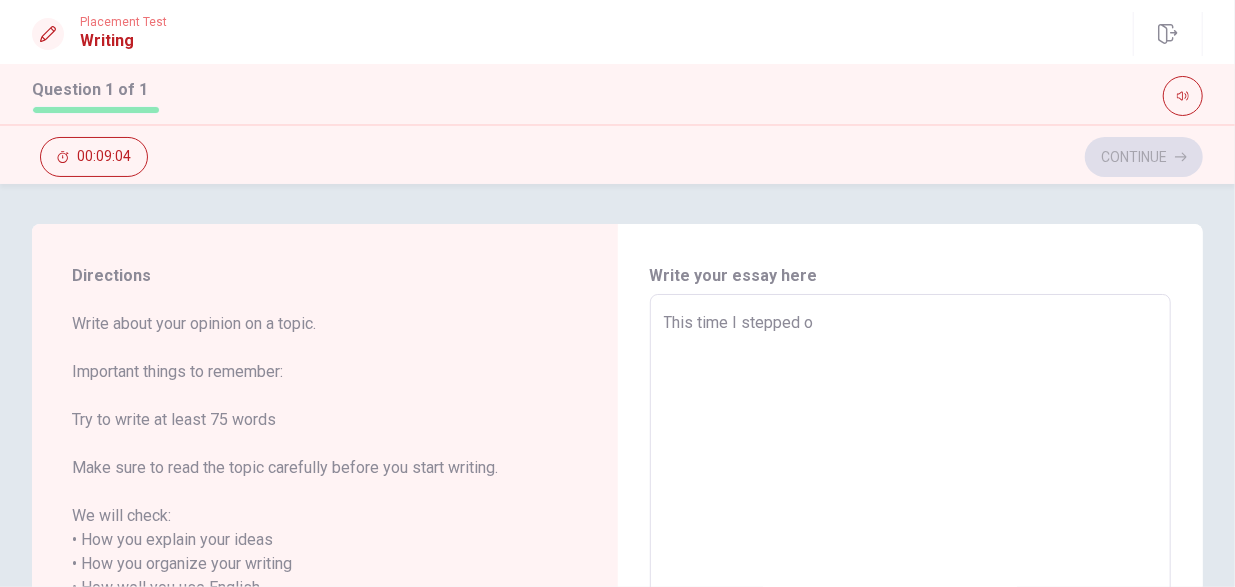 type on "x" 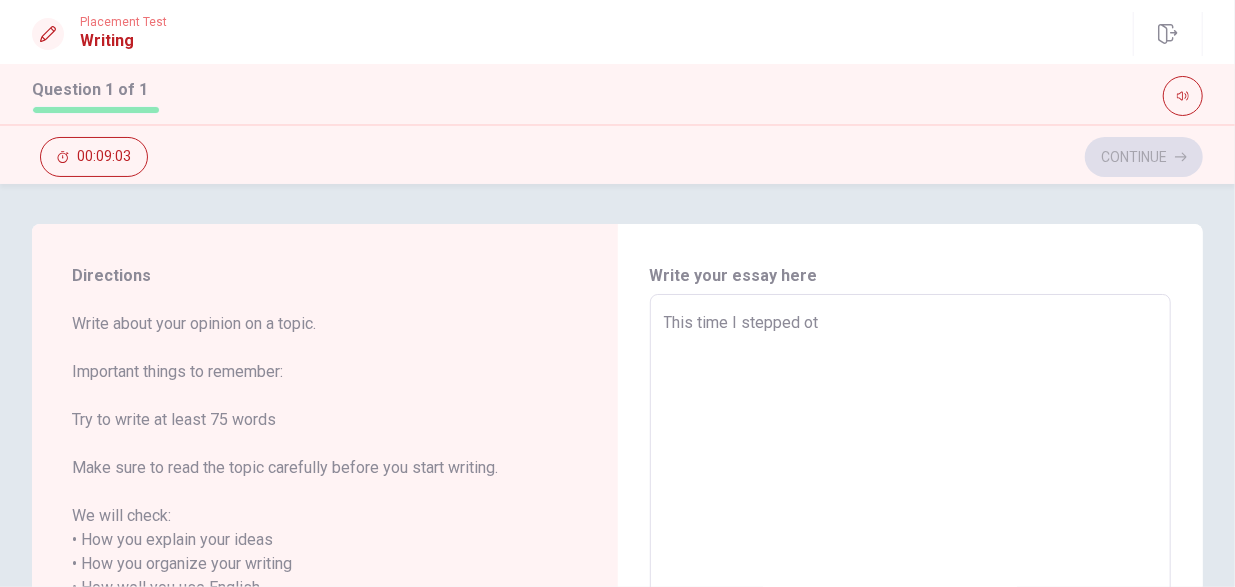 type on "x" 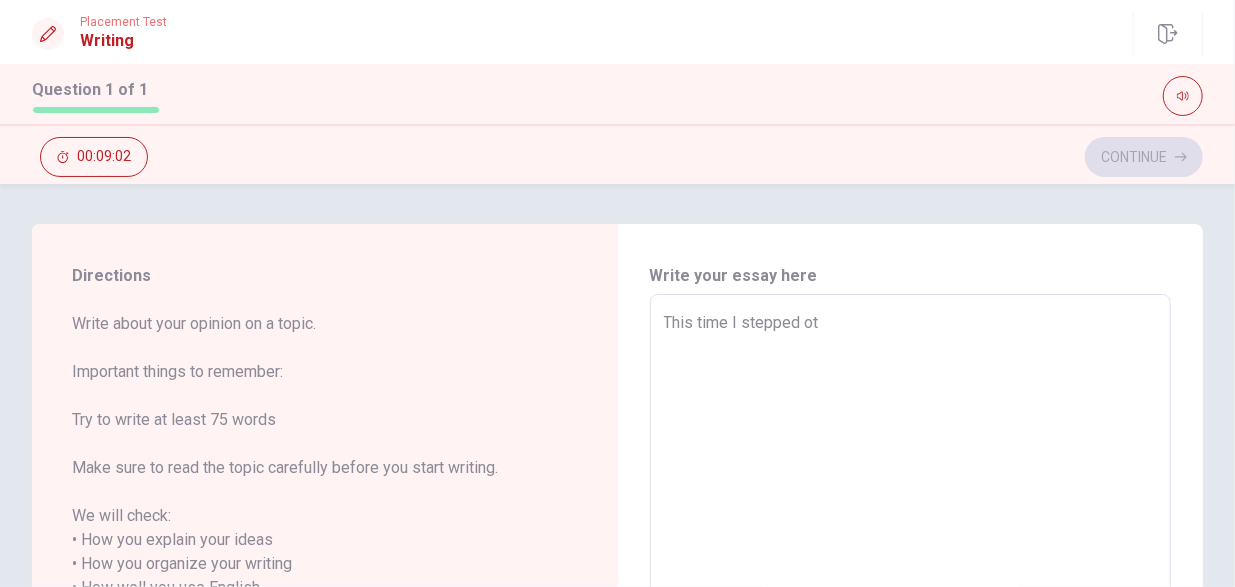 type on "This time I stepped o" 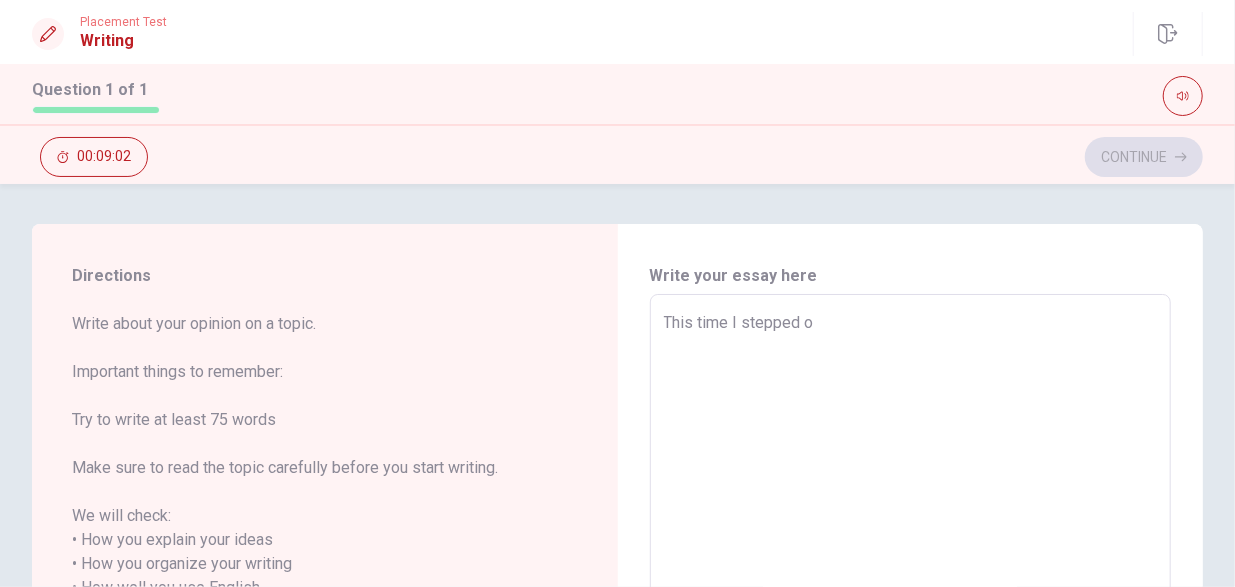 type on "x" 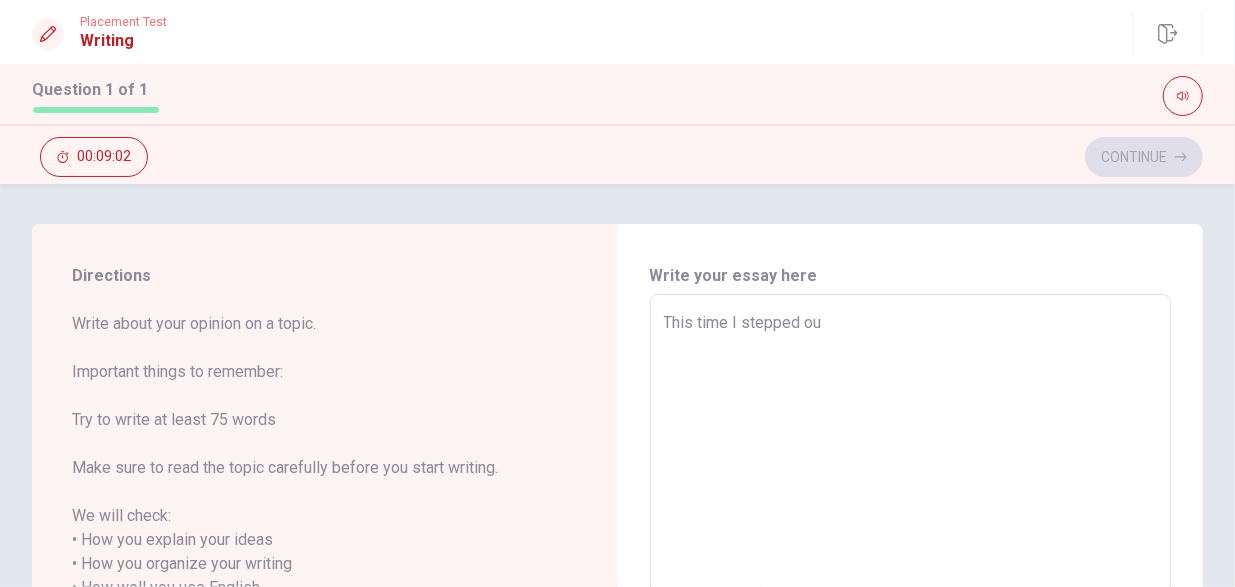 type on "x" 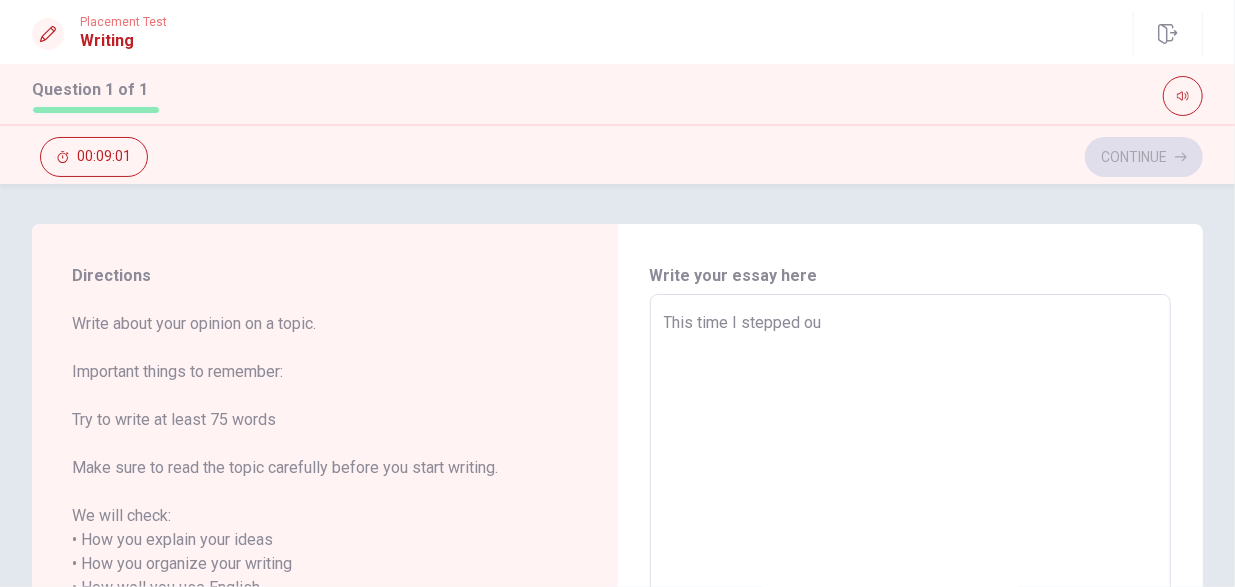 type on "This time I stepped out" 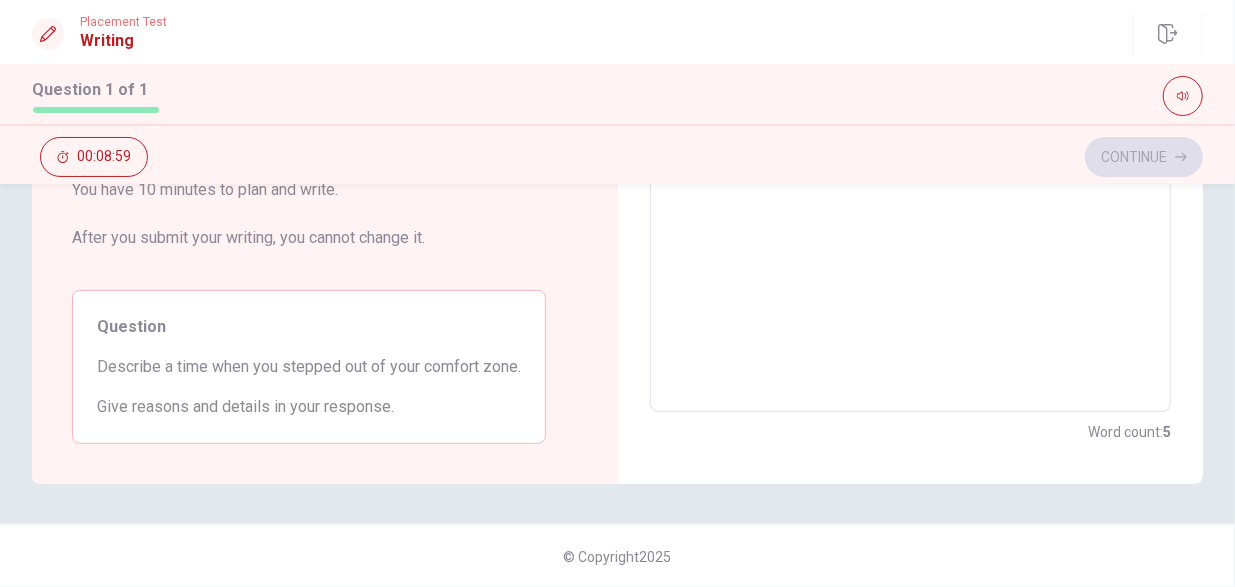 scroll, scrollTop: 0, scrollLeft: 0, axis: both 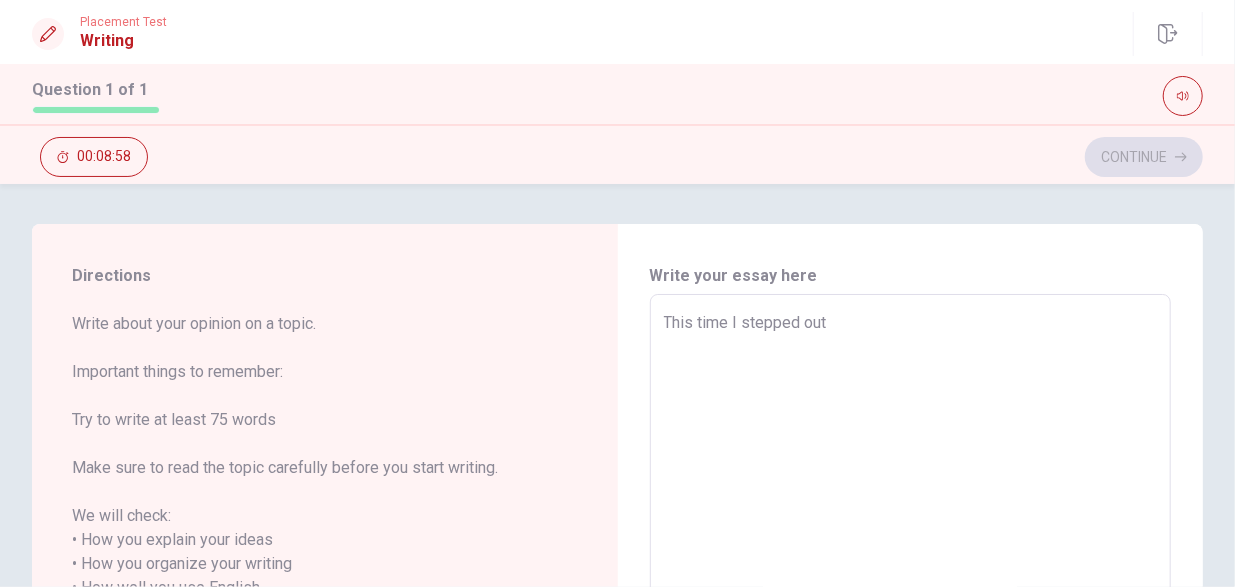 type on "x" 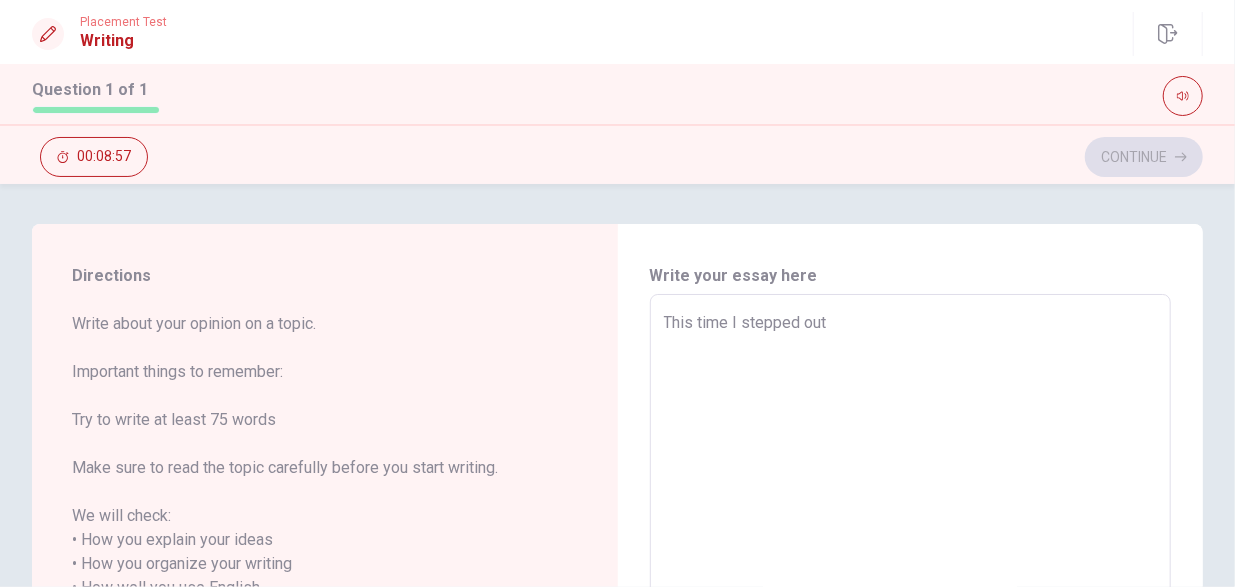 type on "x" 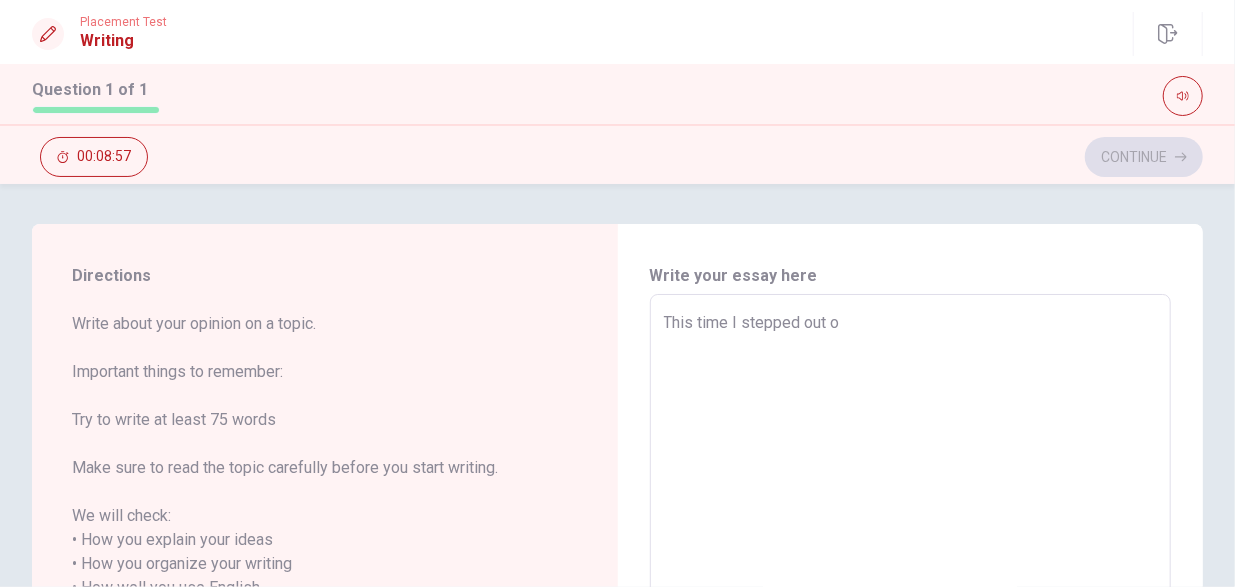 type on "x" 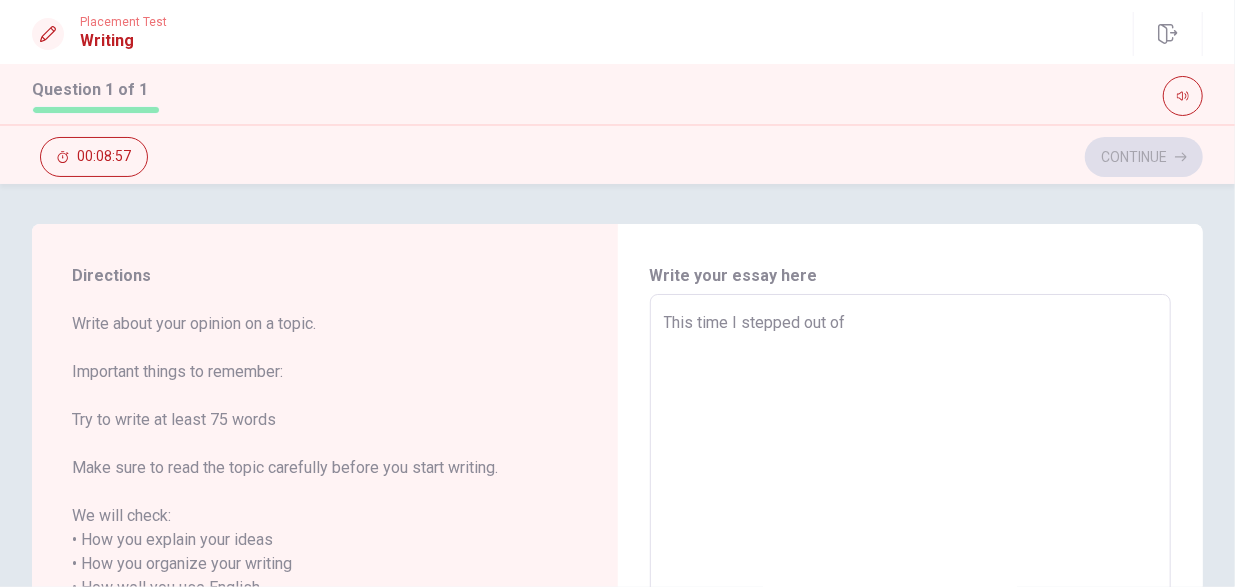 type on "x" 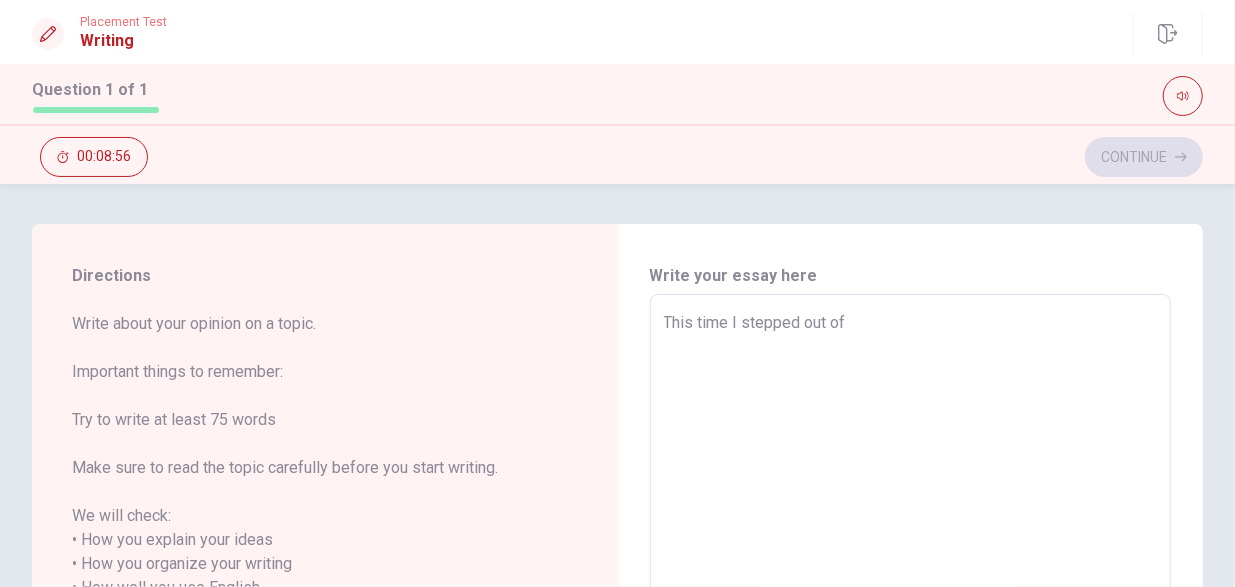 type on "This time I stepped out of" 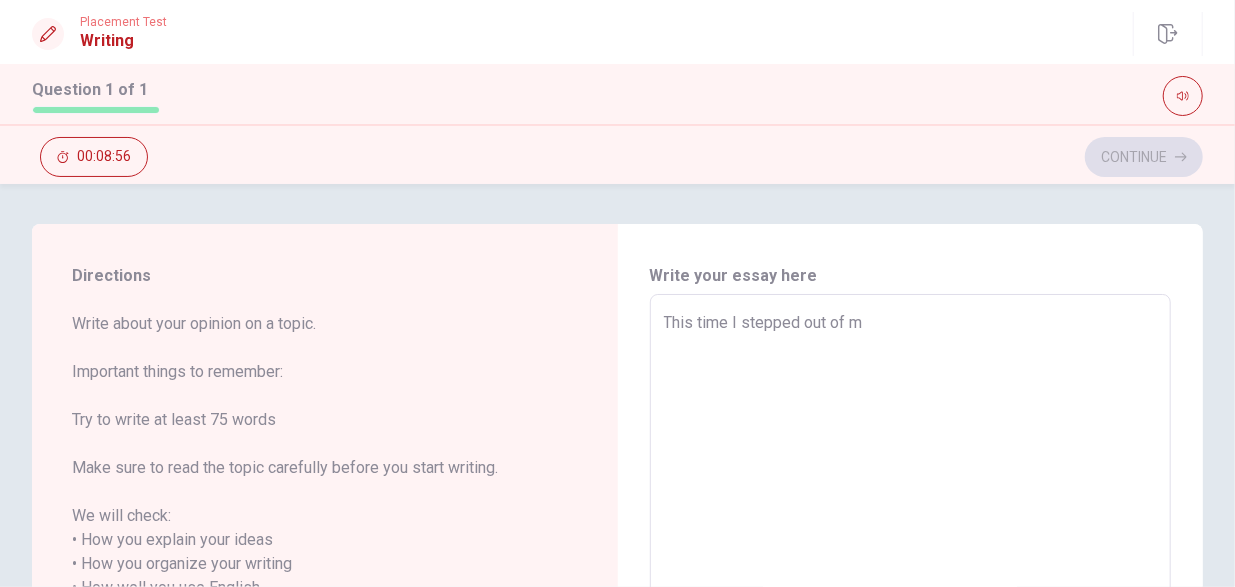 type on "x" 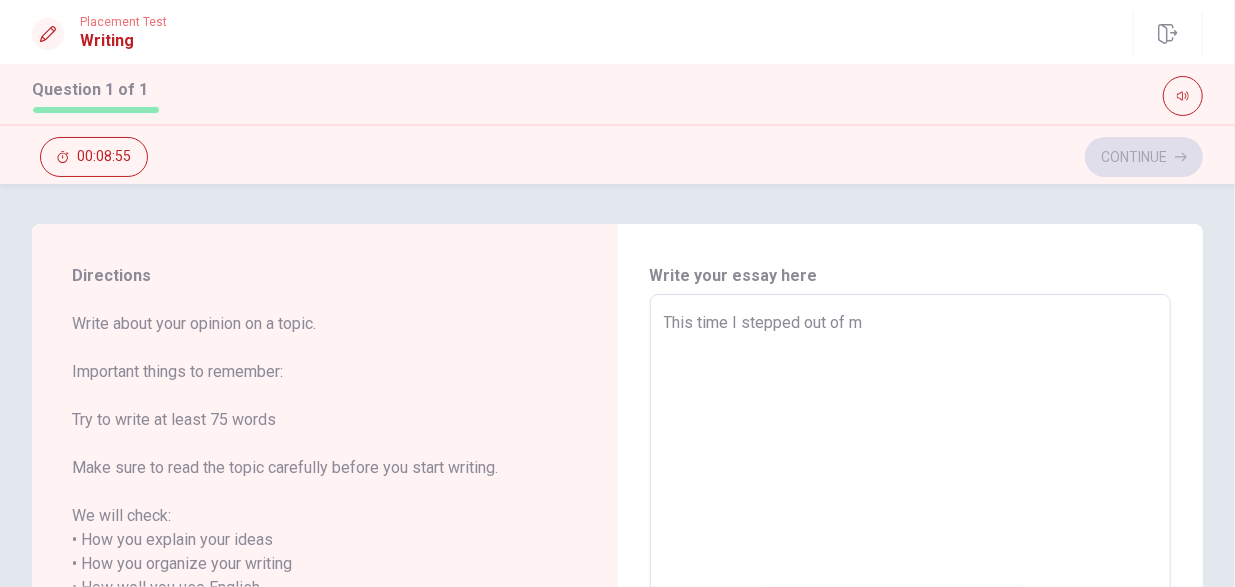type on "This time I stepped out of my" 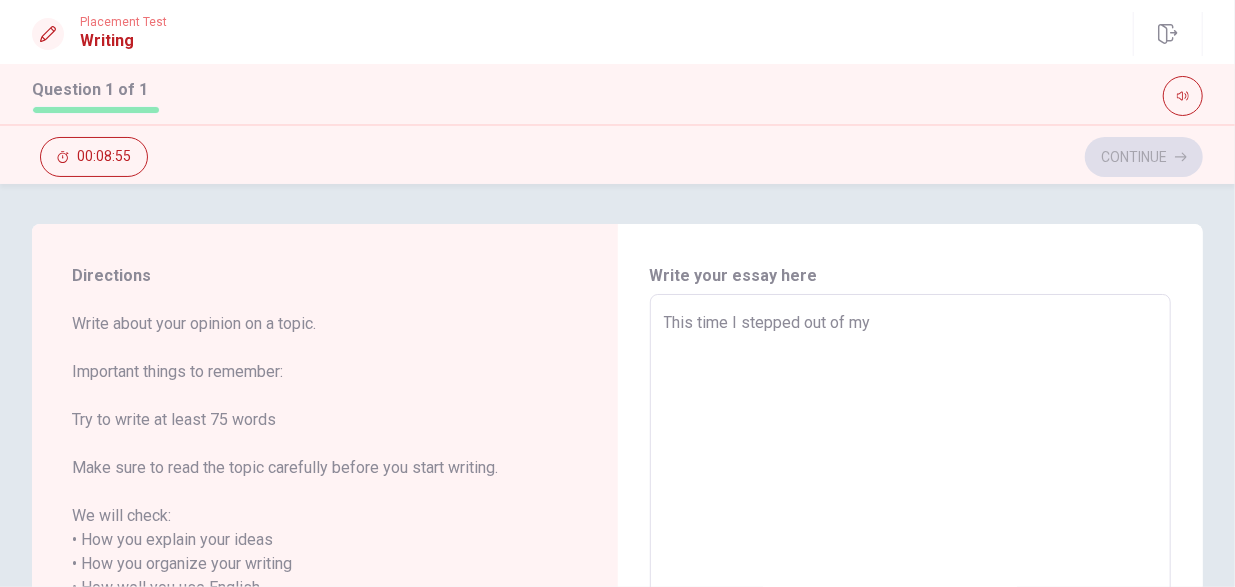 type on "x" 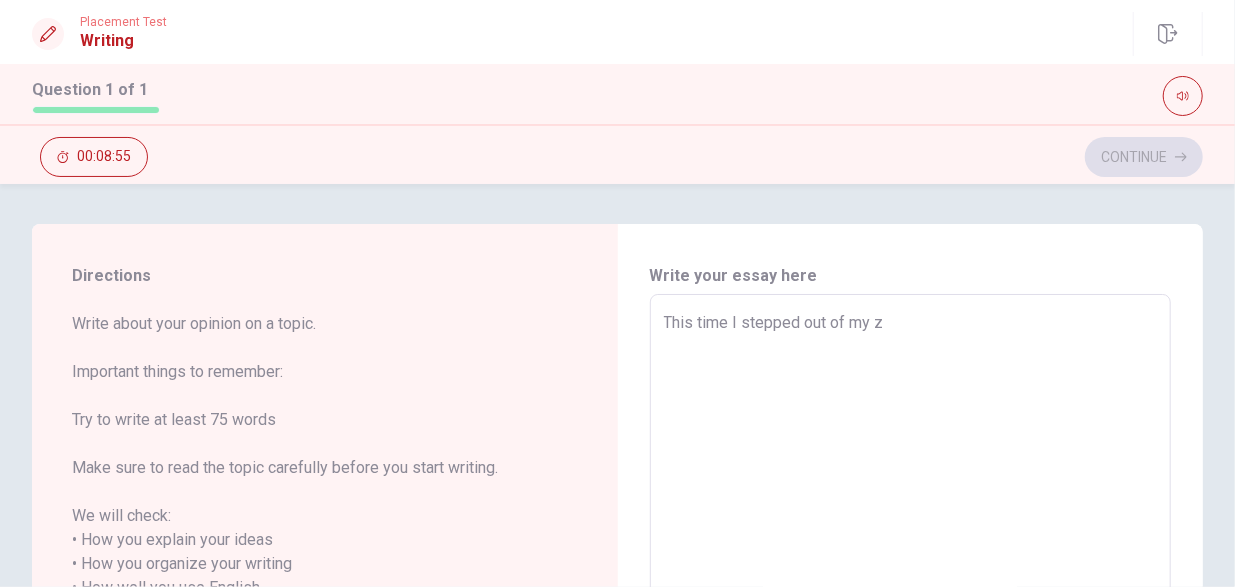 type on "x" 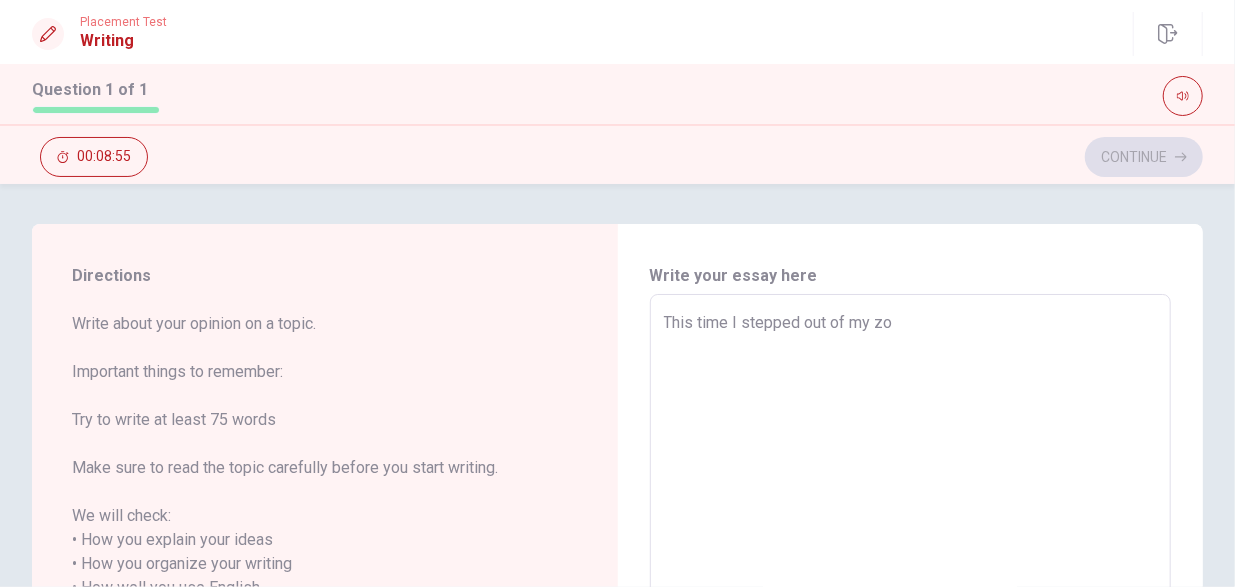 type on "x" 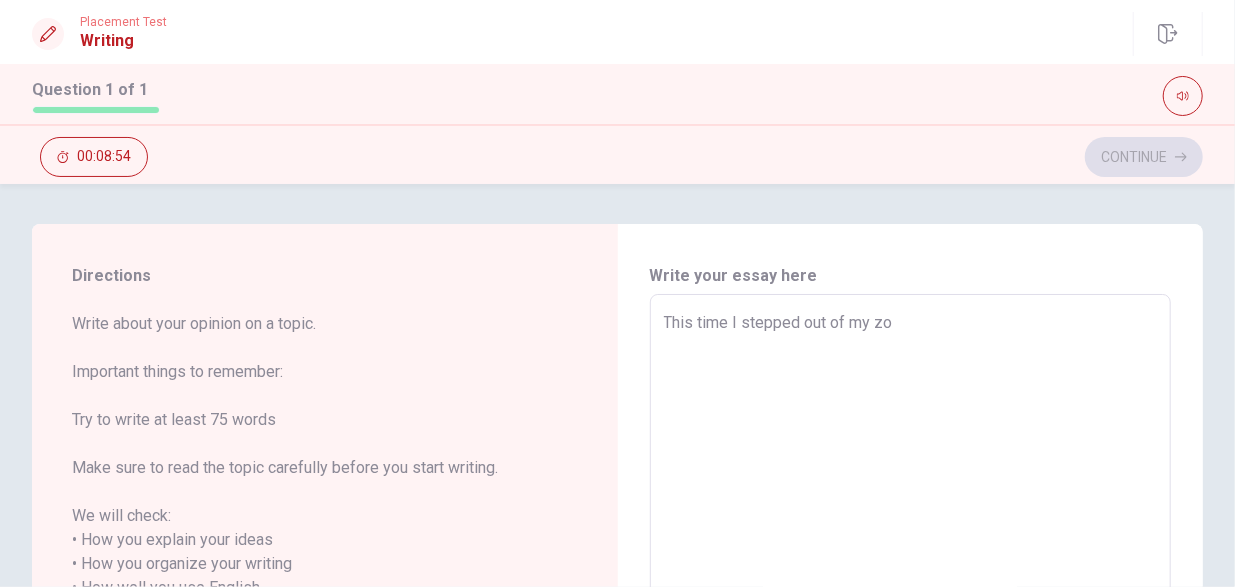 type on "This time I stepped out of my zon" 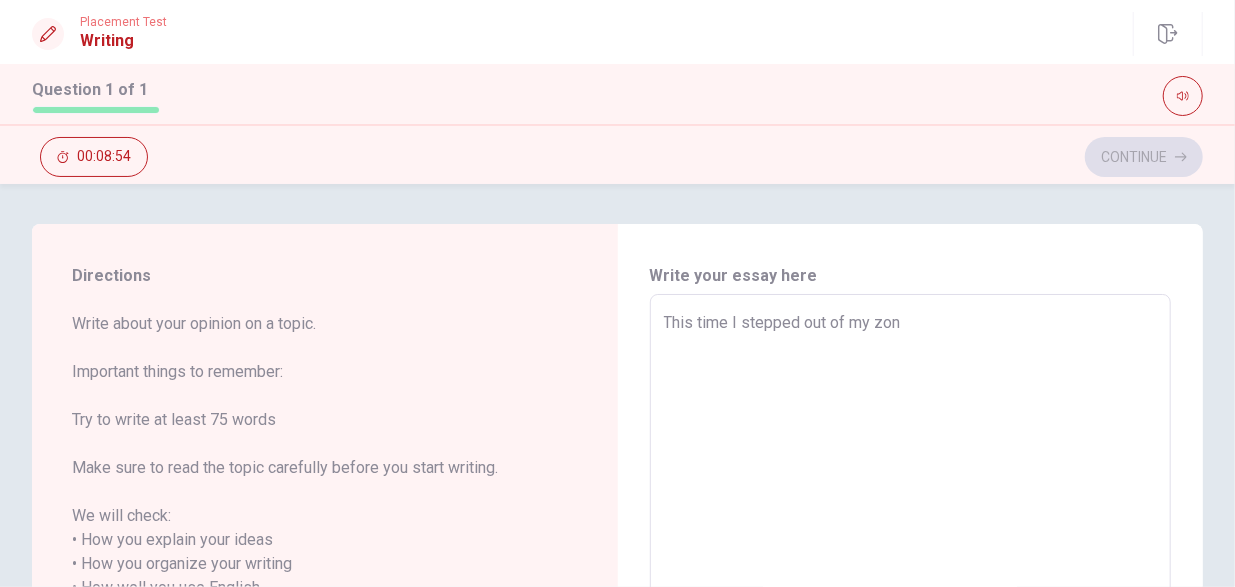type on "x" 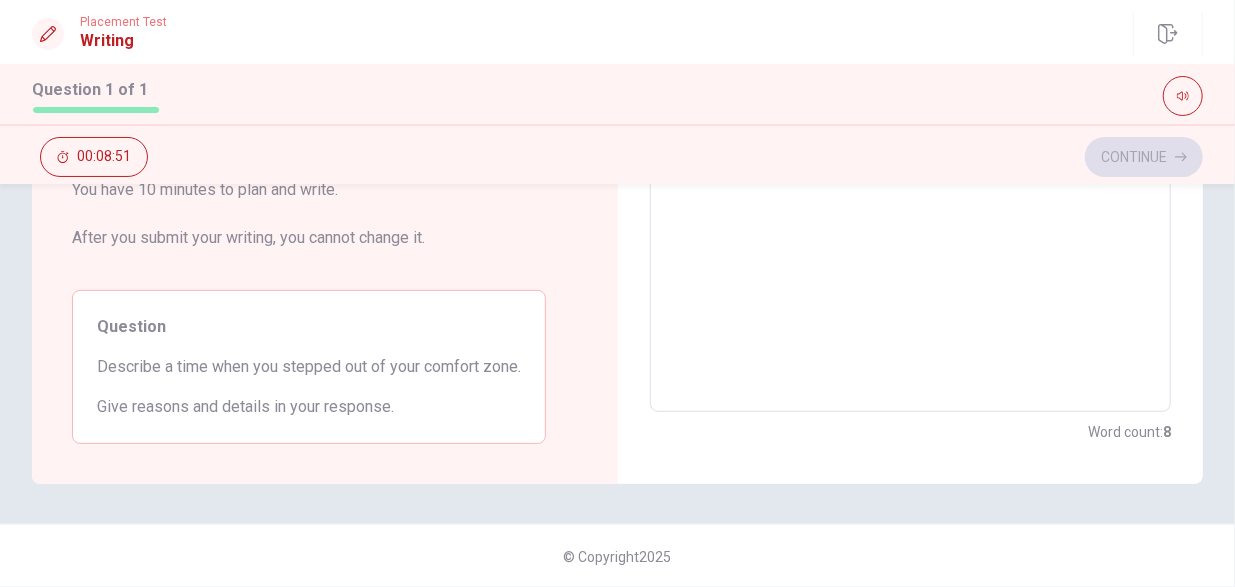 scroll, scrollTop: 0, scrollLeft: 0, axis: both 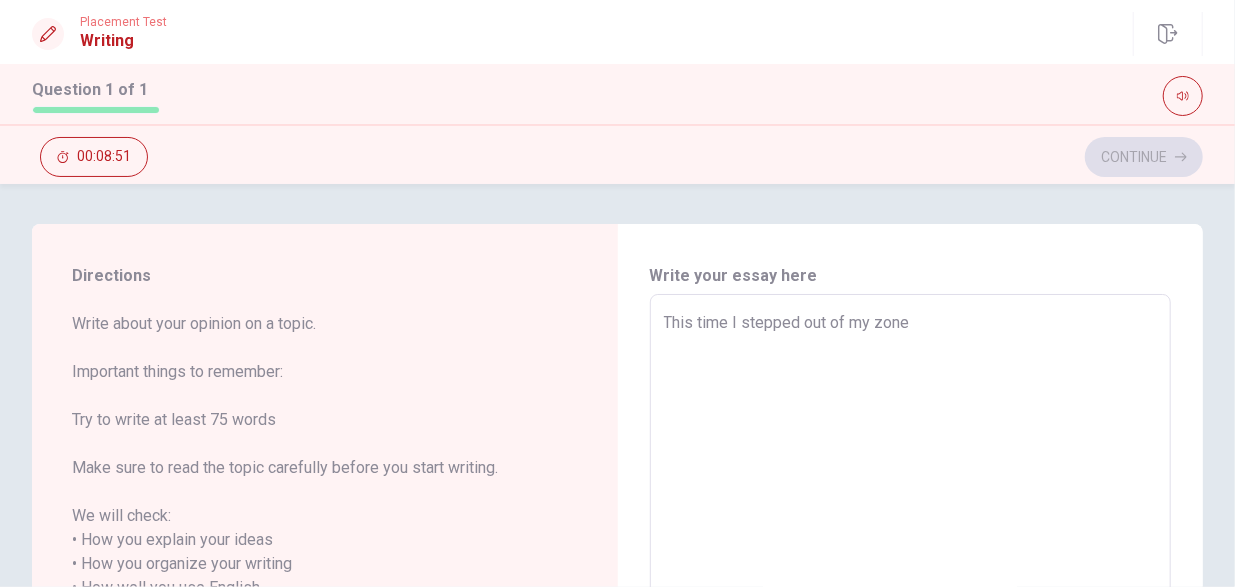 type on "x" 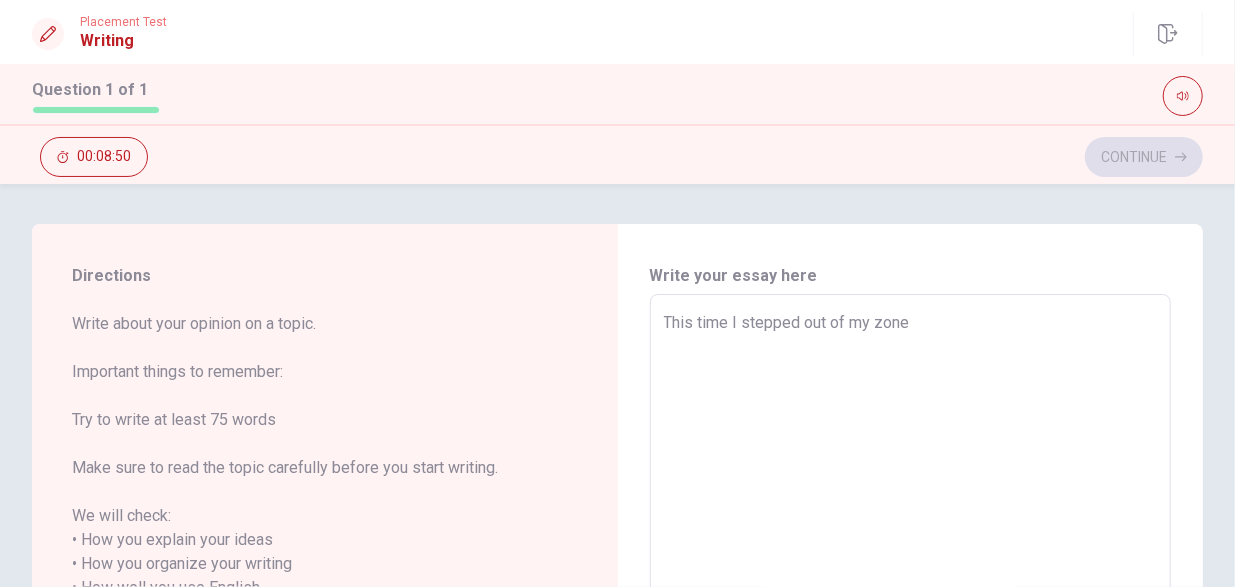 type on "This time I stepped out of my zon" 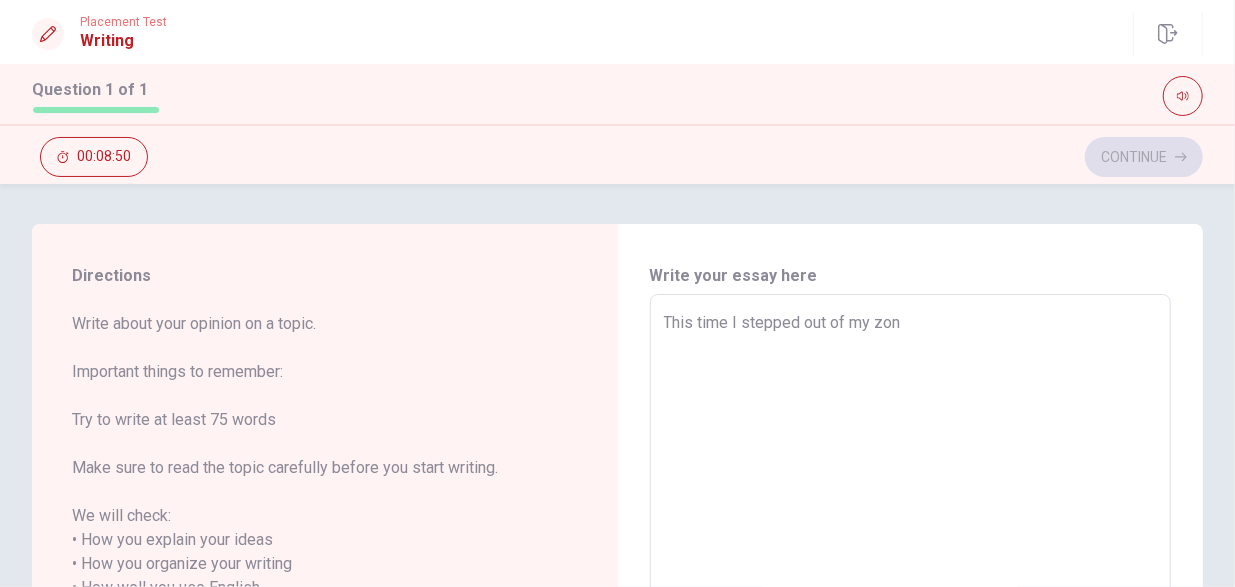 type on "x" 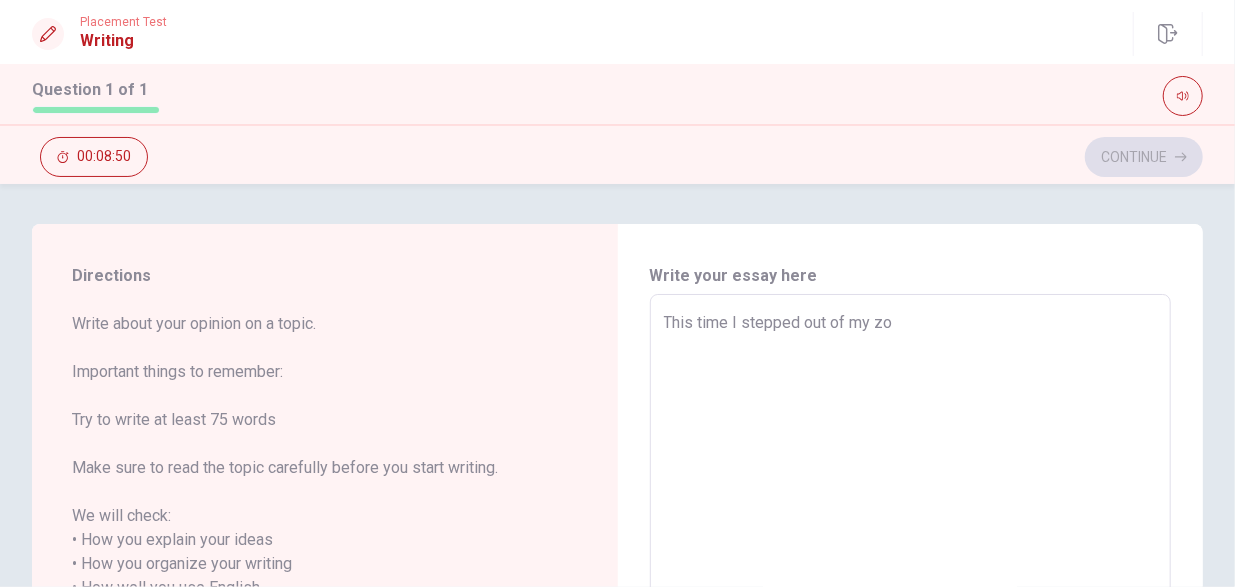 type on "x" 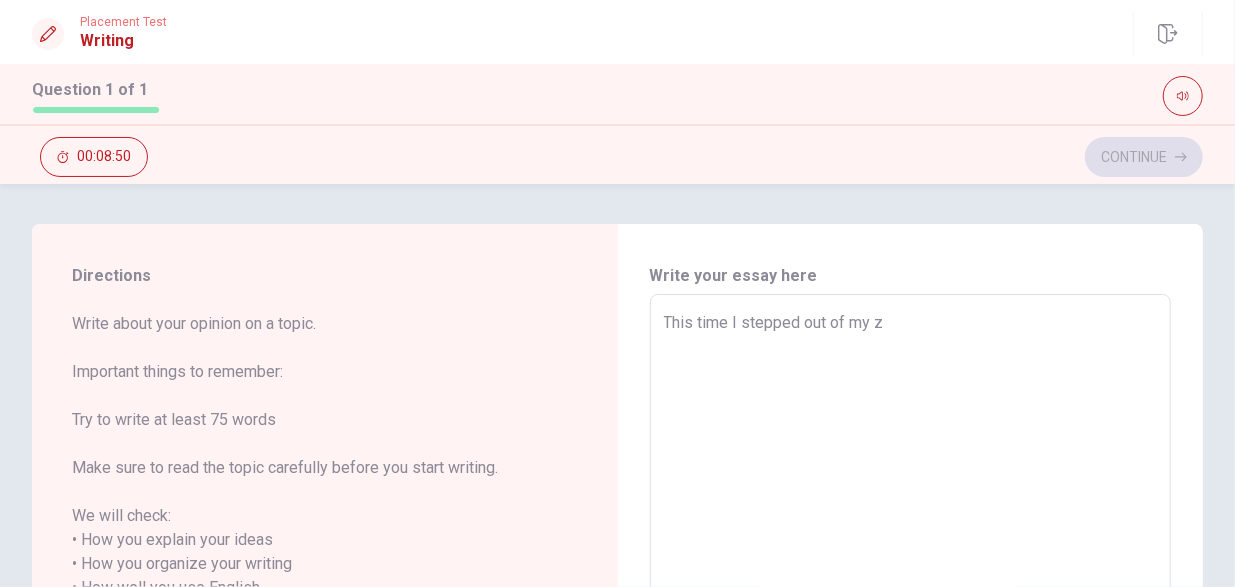 type on "x" 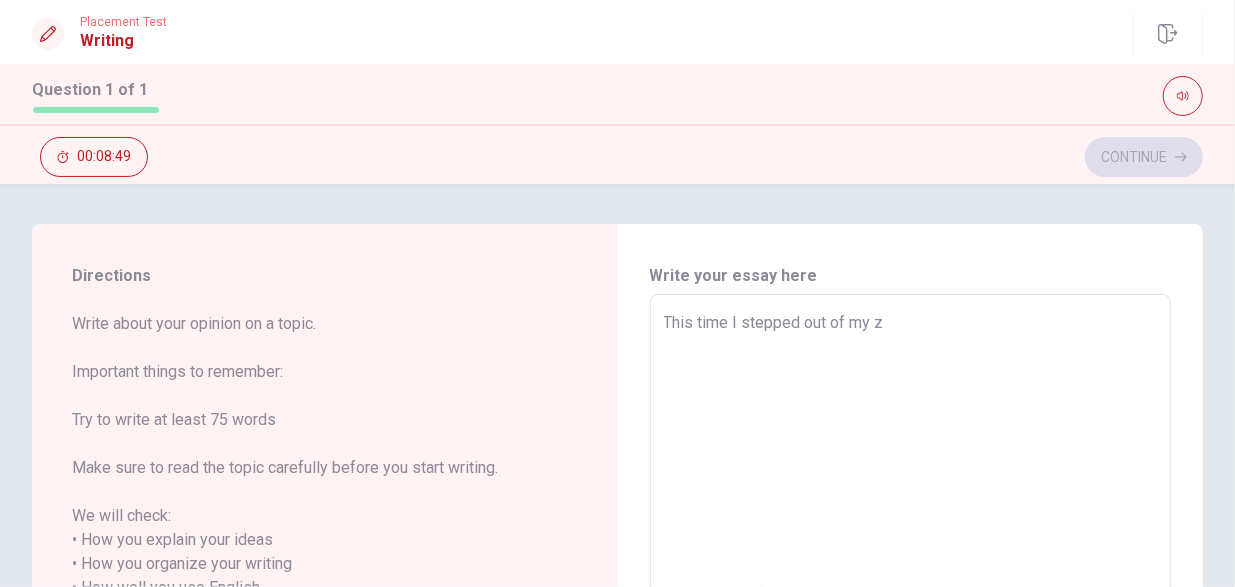 type on "This time I stepped out of my" 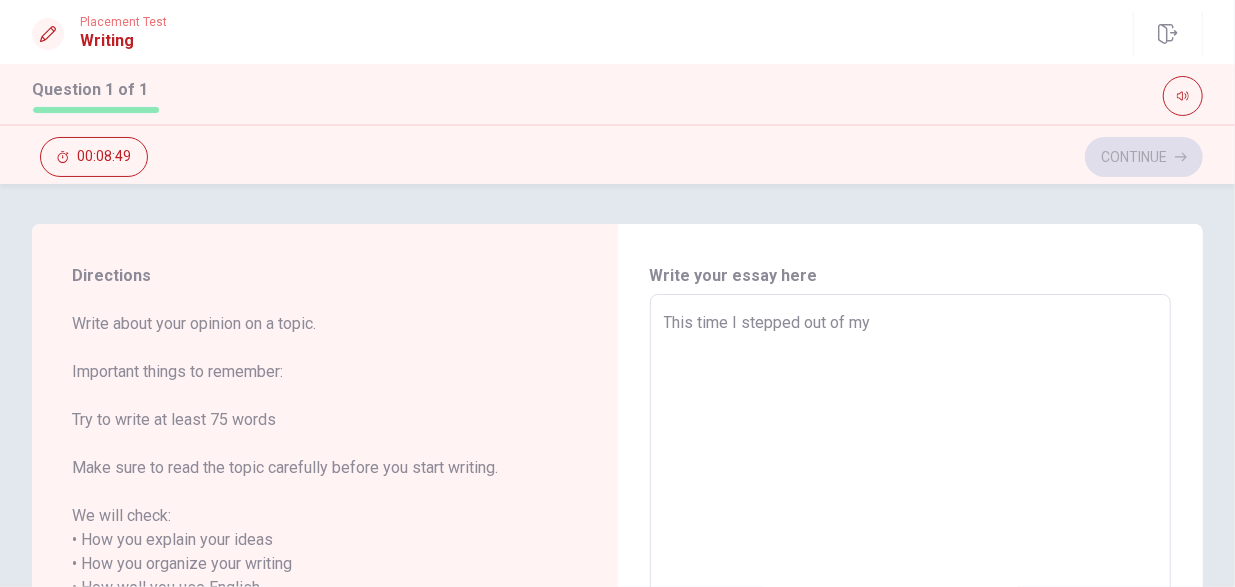 type on "x" 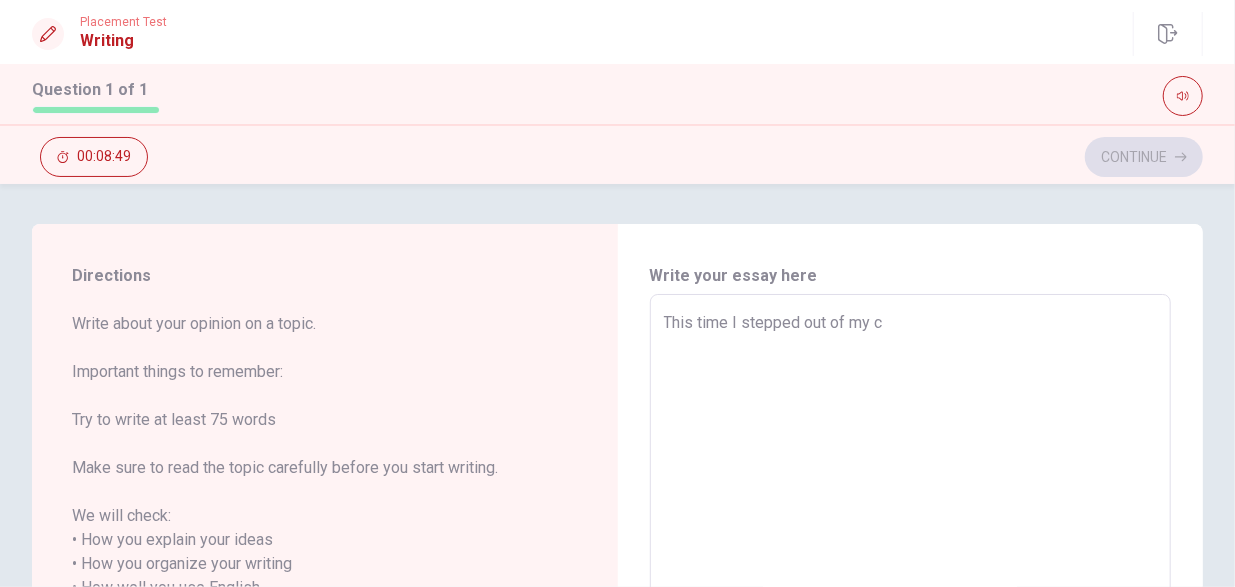 type on "x" 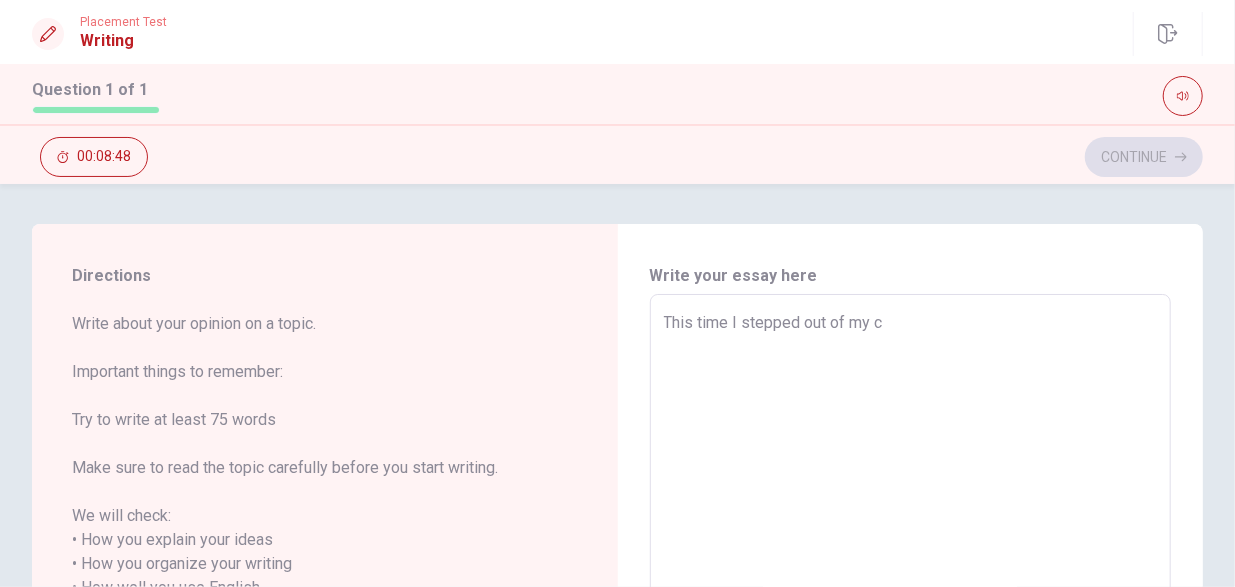 type on "This time I stepped out of my co" 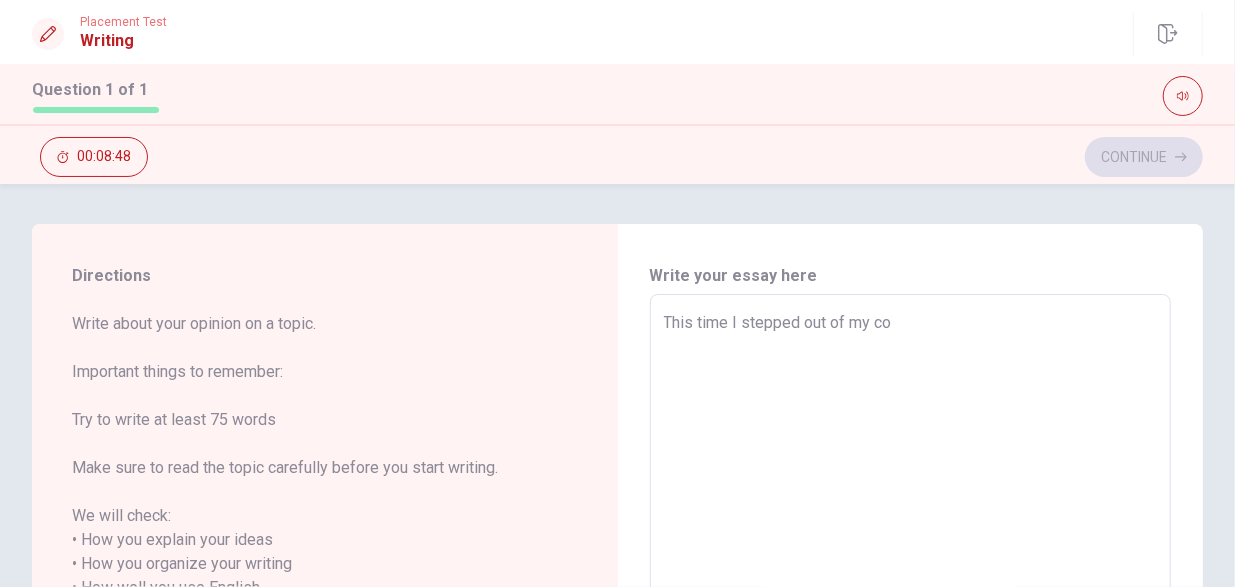 type on "x" 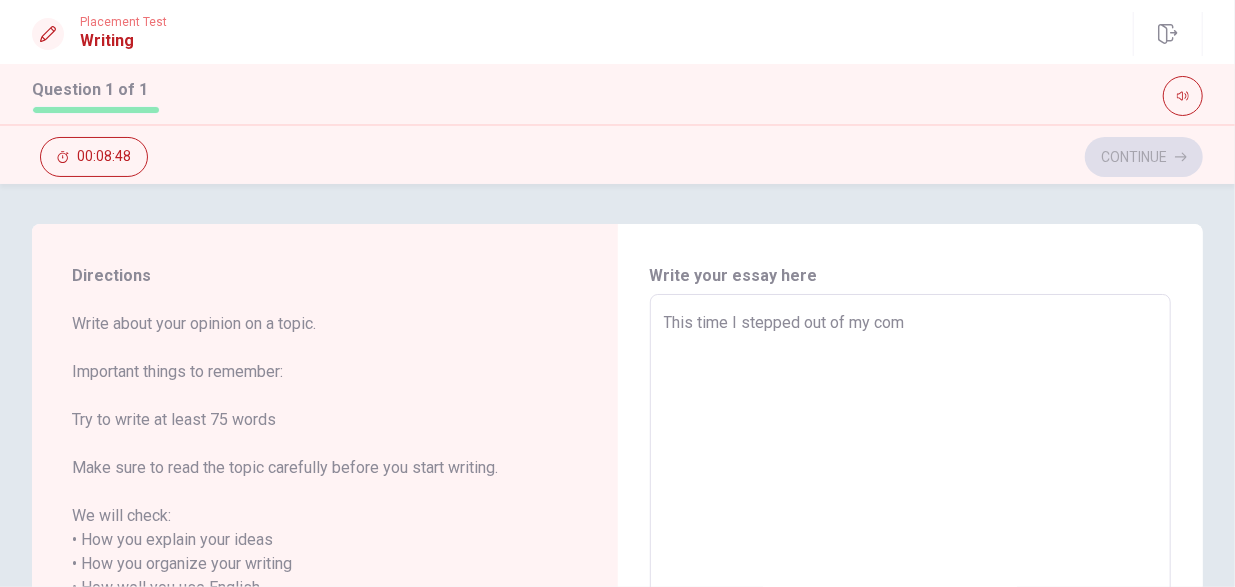 type on "x" 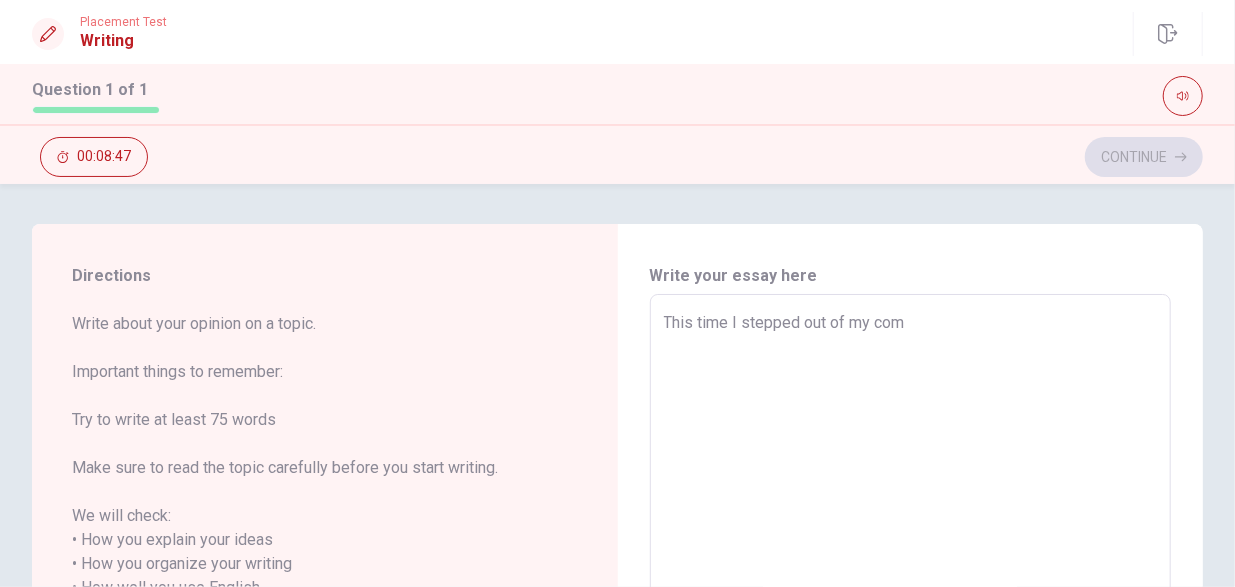 type on "This time I stepped out of my comf" 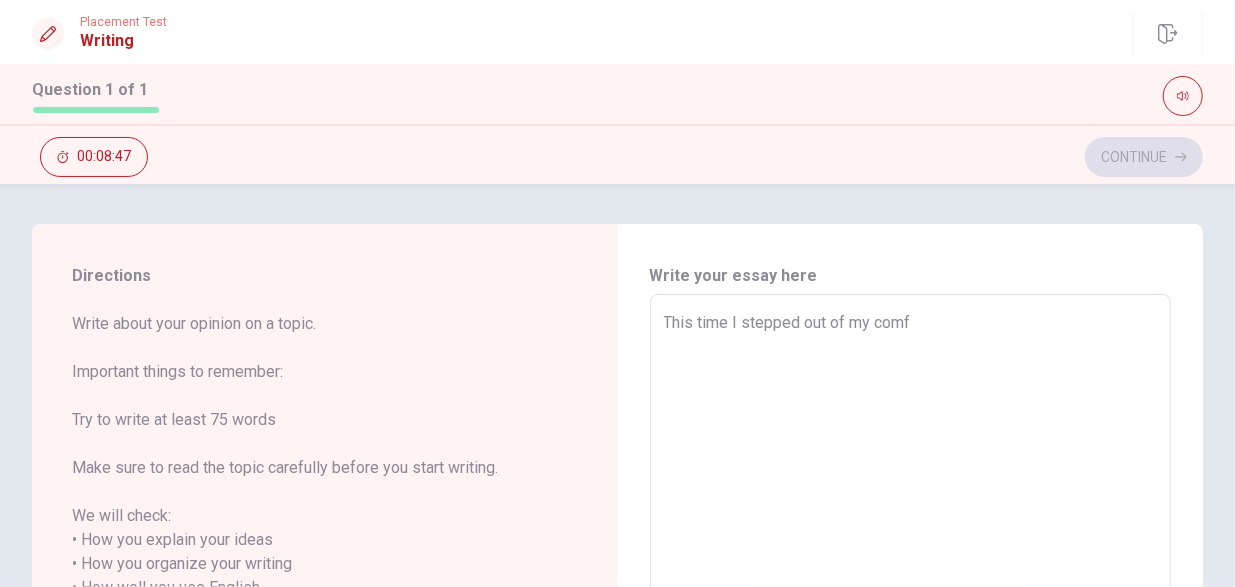 type on "x" 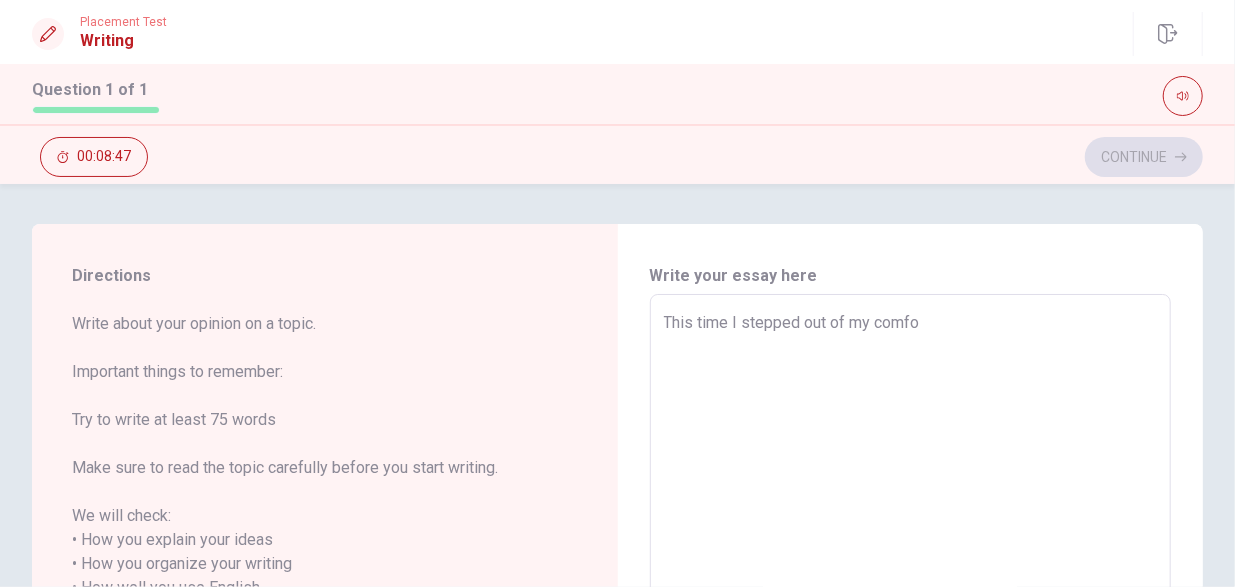 type on "x" 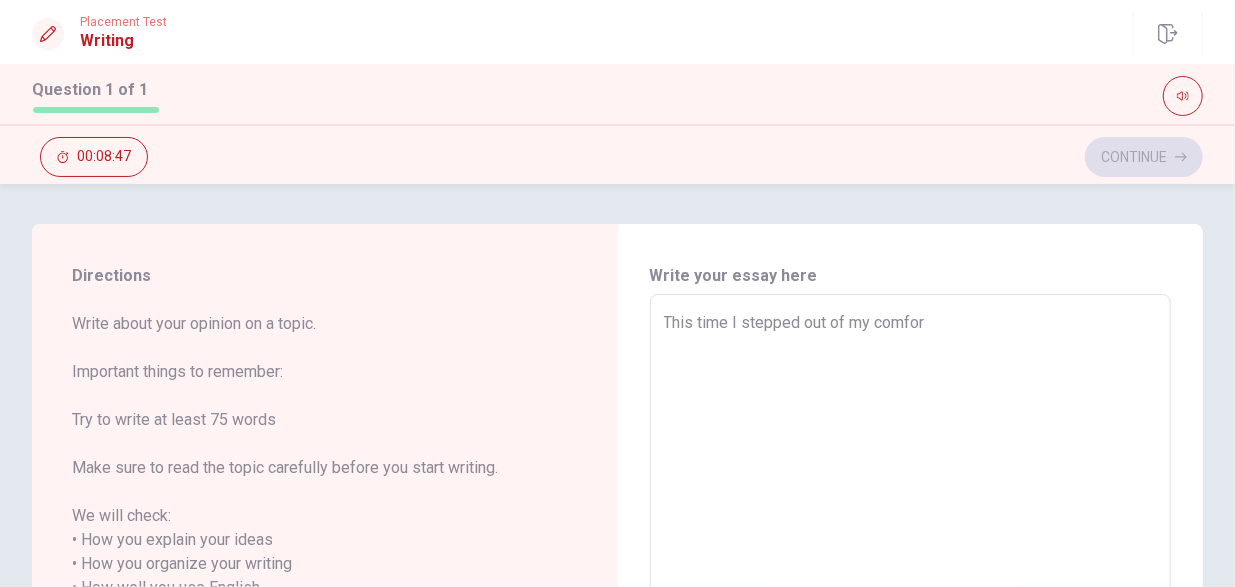 type on "x" 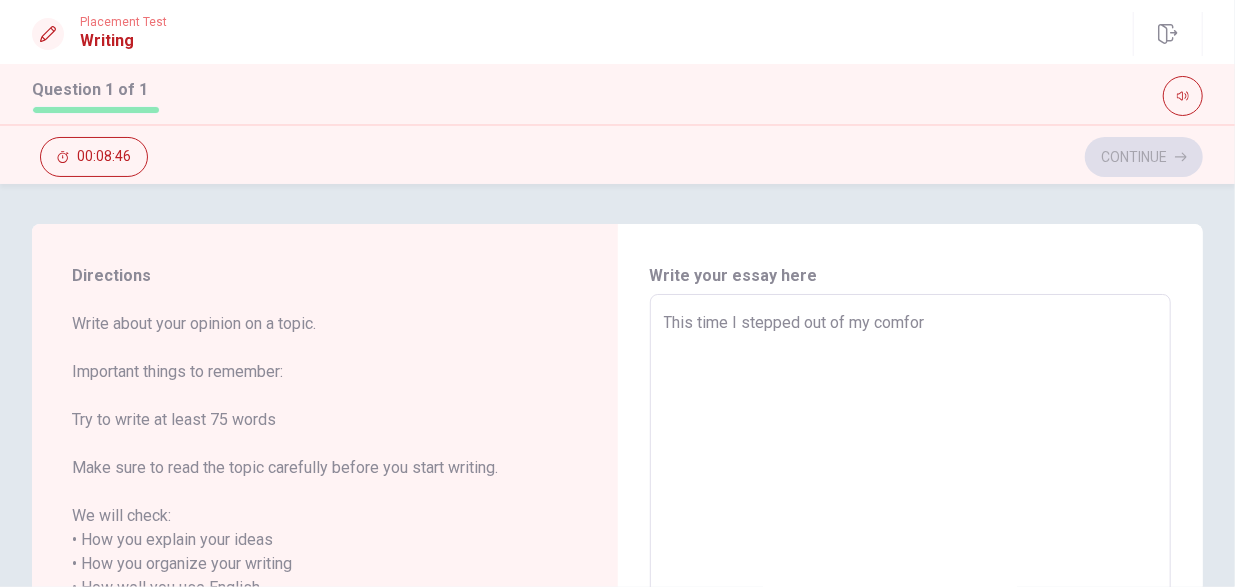 type on "This time I stepped out of my comfort" 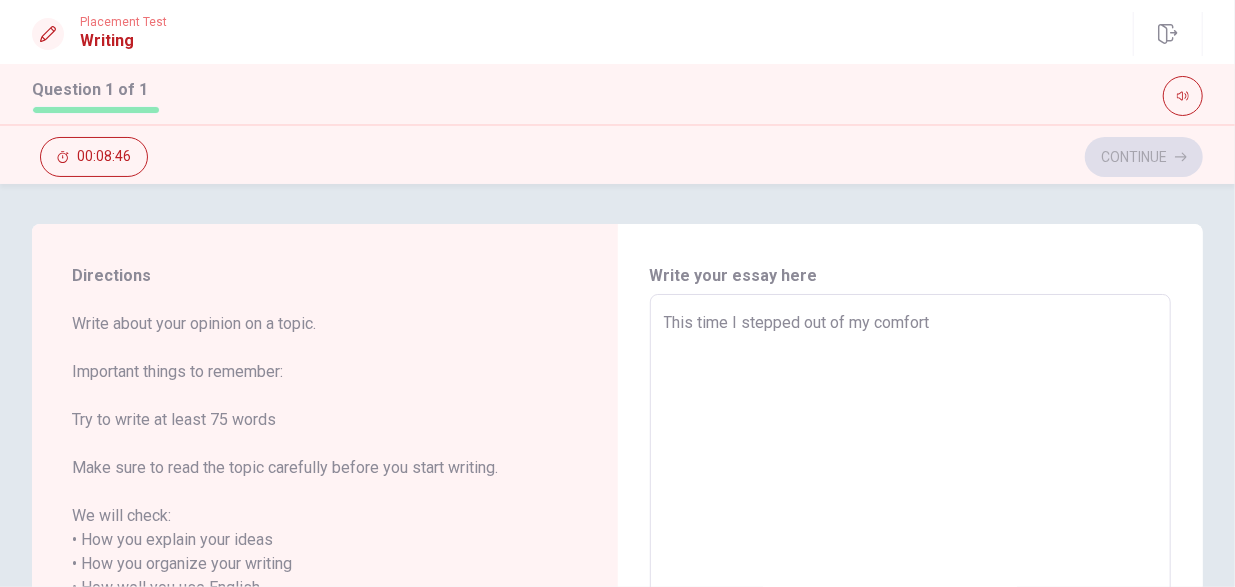 type on "x" 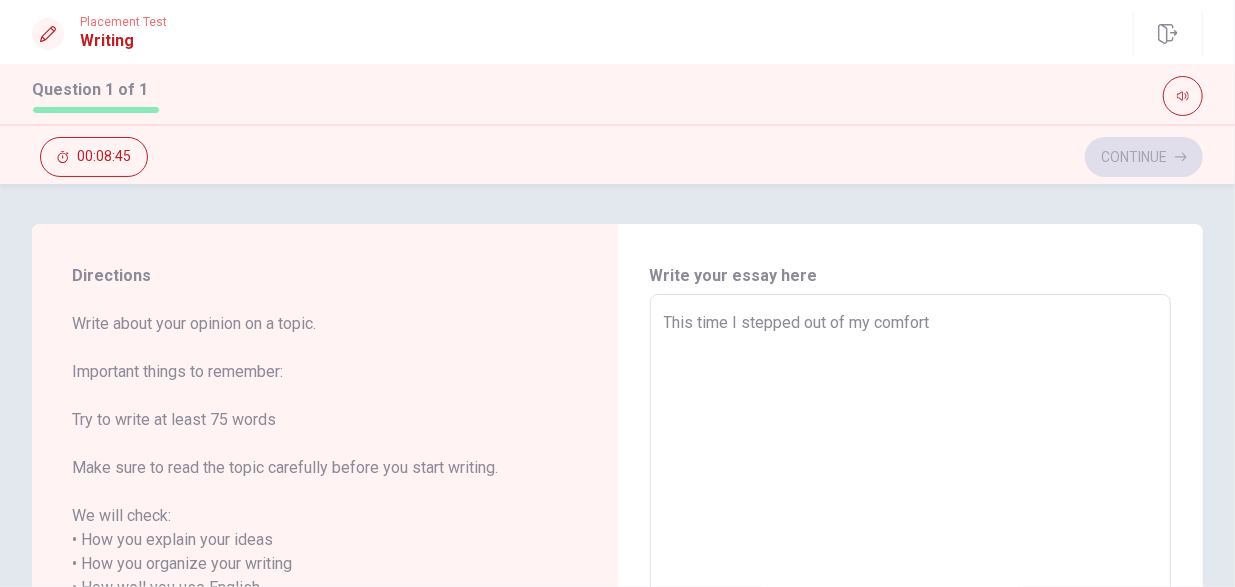 type on "This time I stepped out of my comfort" 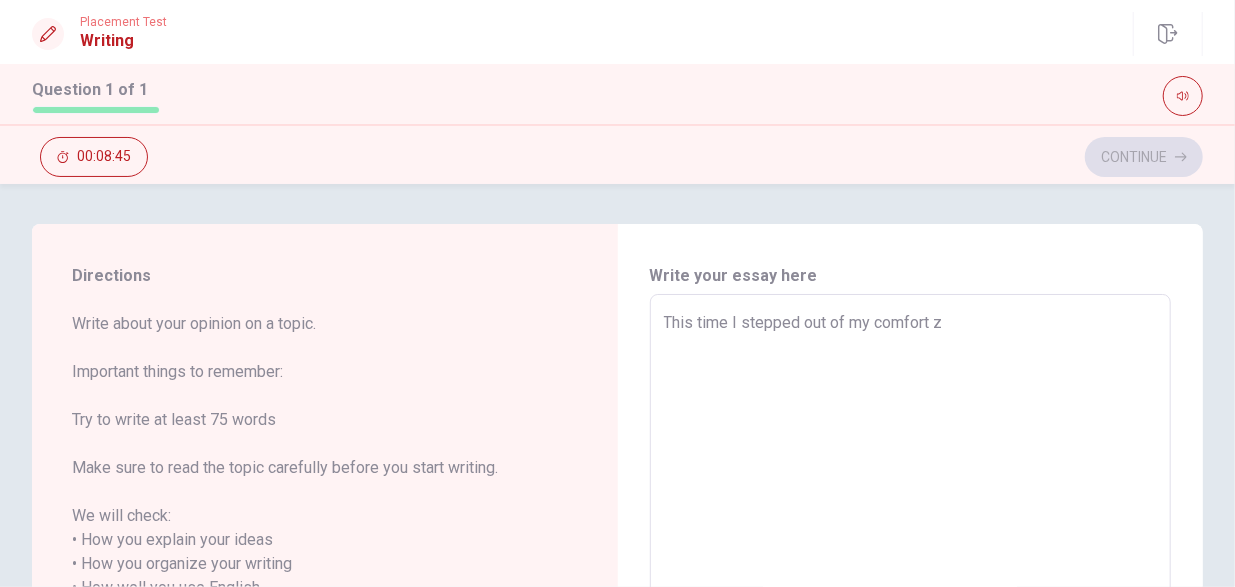 type on "x" 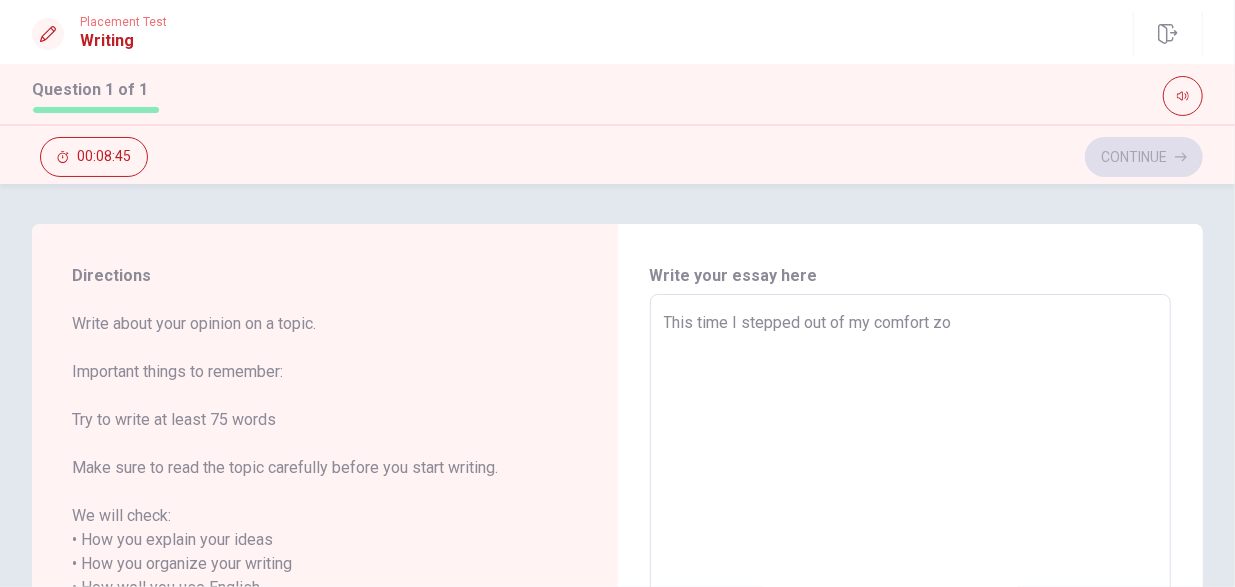 type on "x" 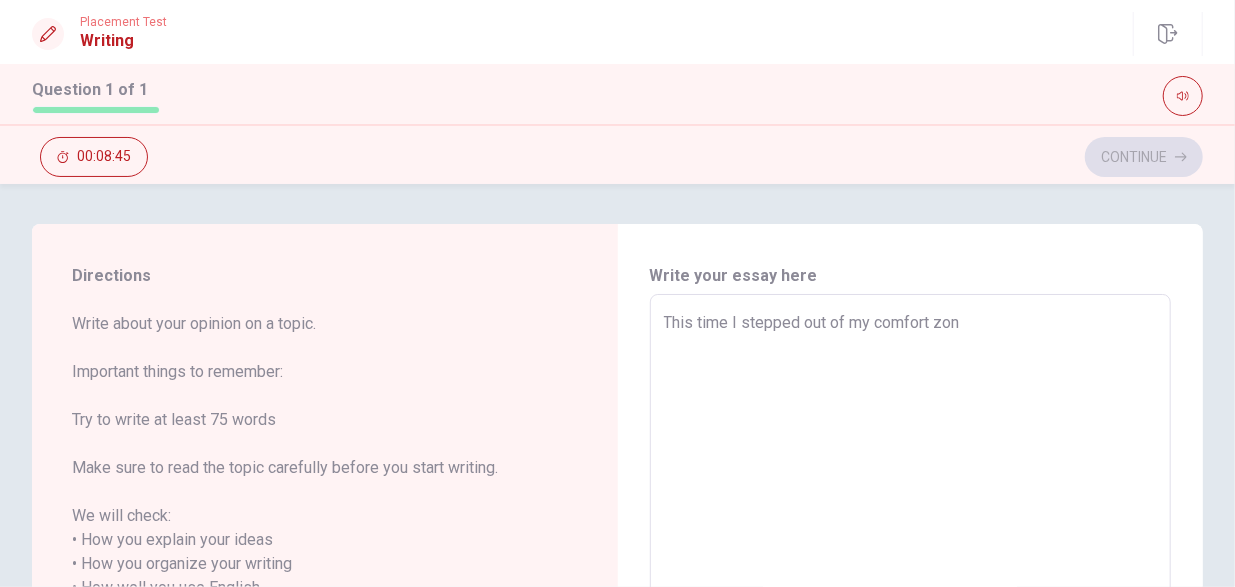 type on "x" 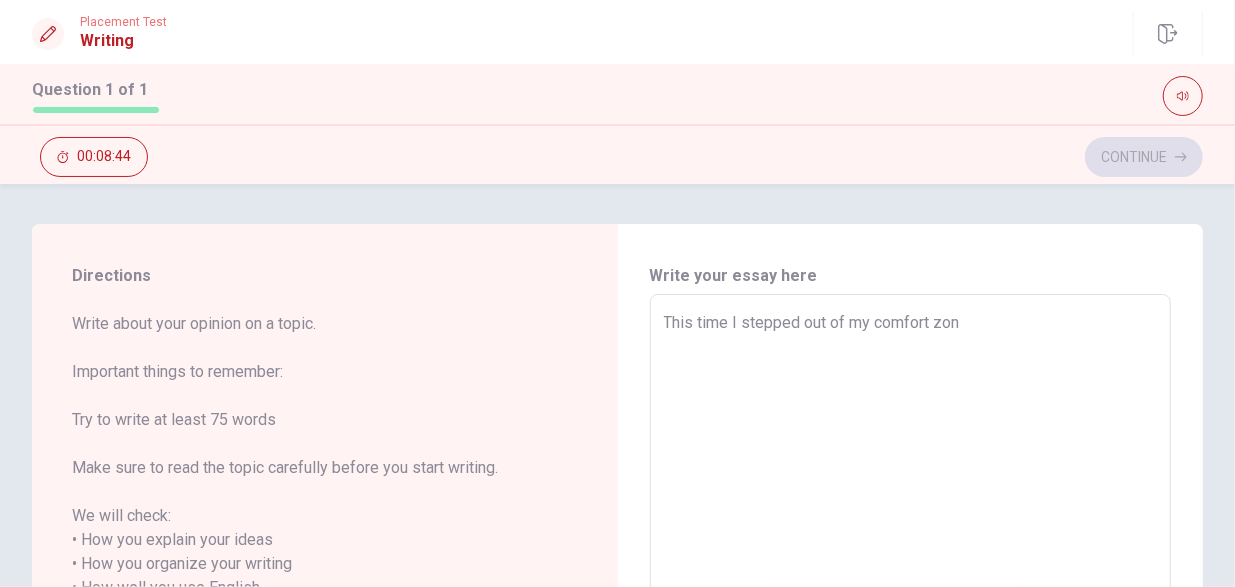 type on "This time I stepped out of my comfort zonw" 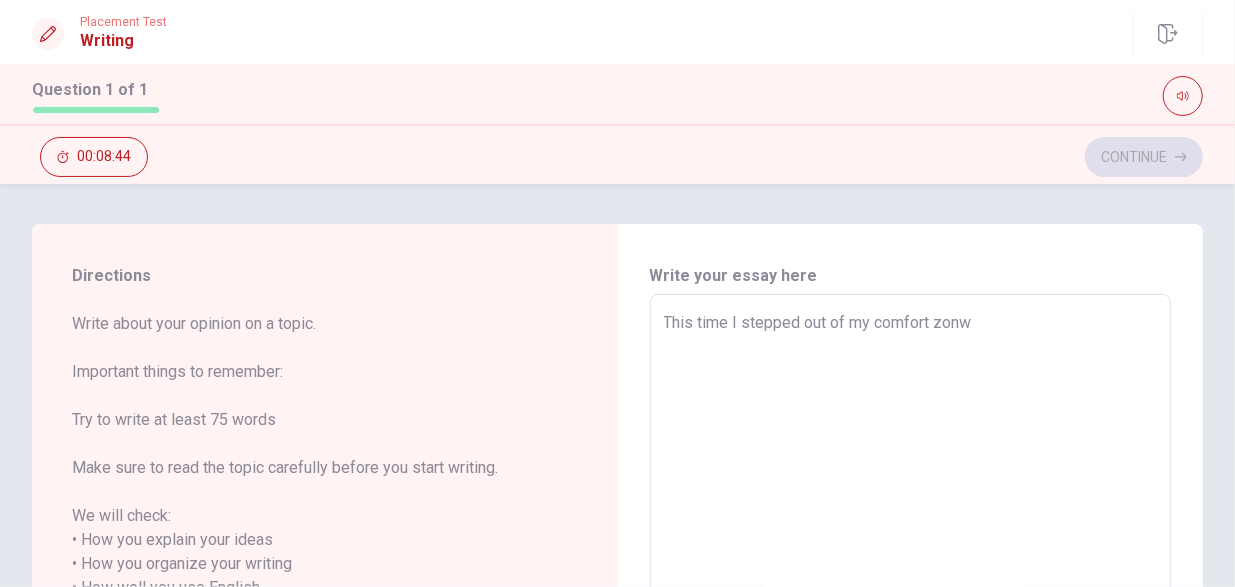 type on "x" 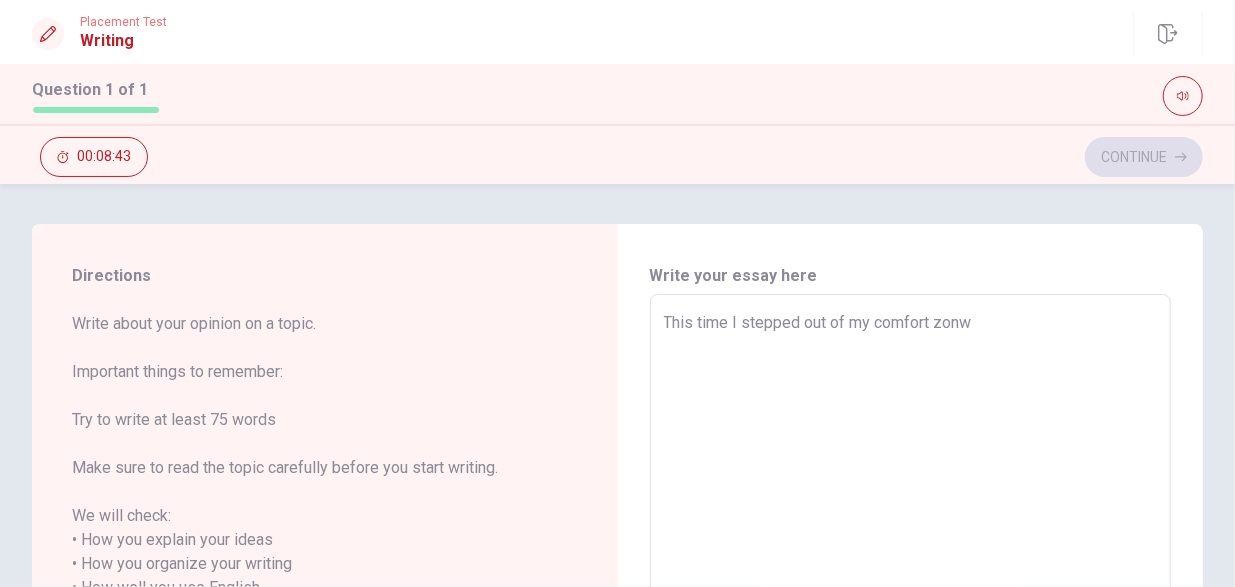 type on "This time I stepped out of my comfort zon" 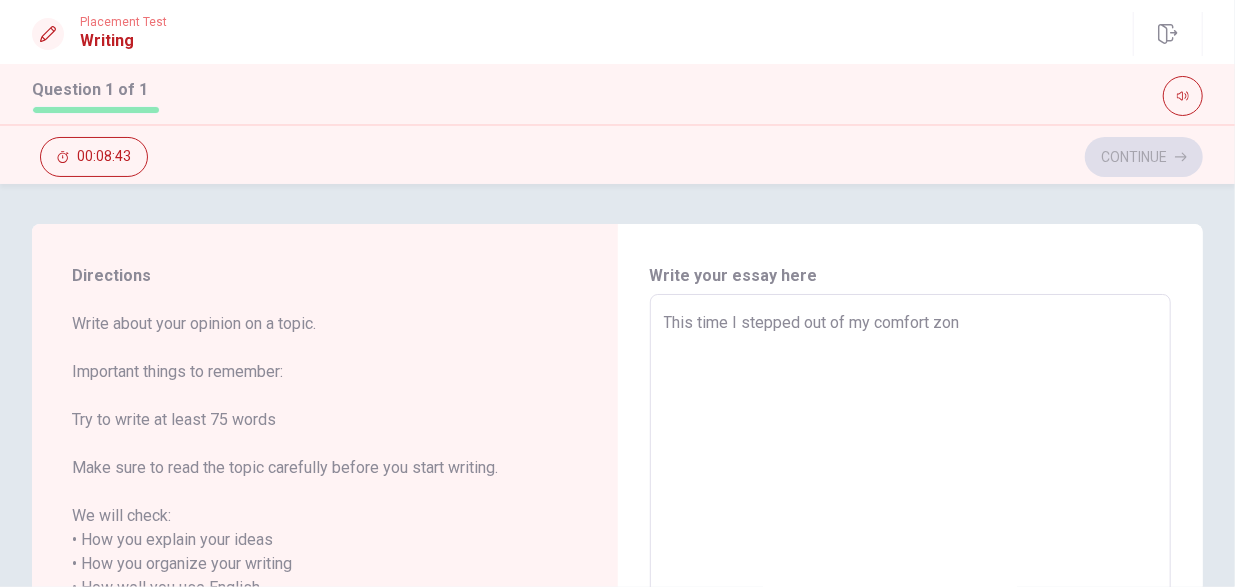 type on "x" 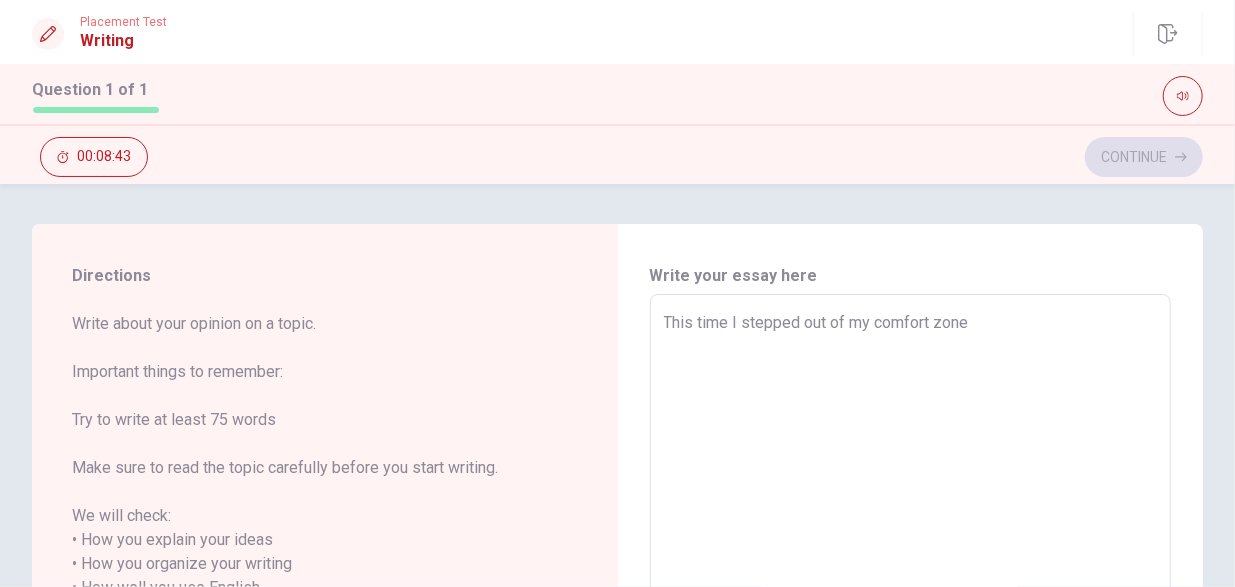 type on "x" 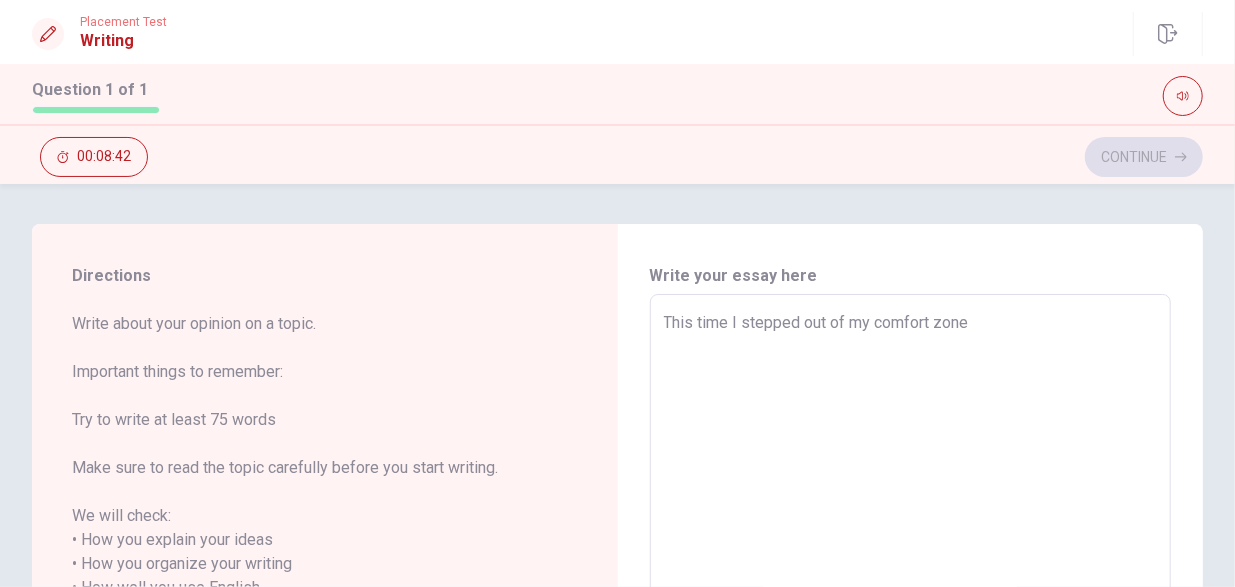 type on "This time I stepped out of my comfort zone i" 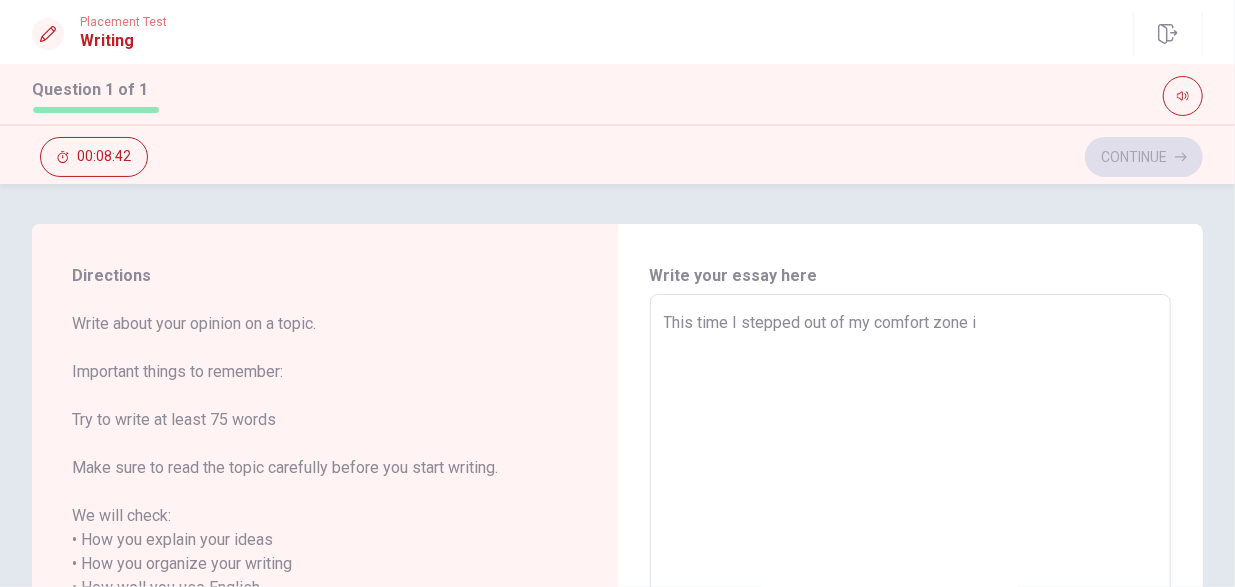 type on "x" 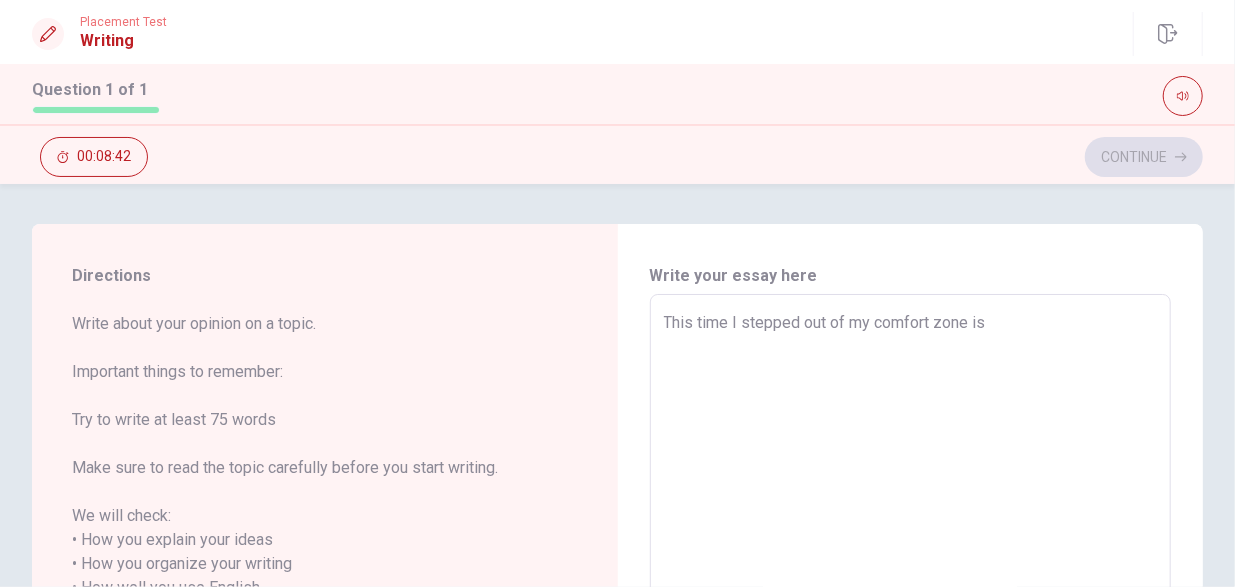 type on "x" 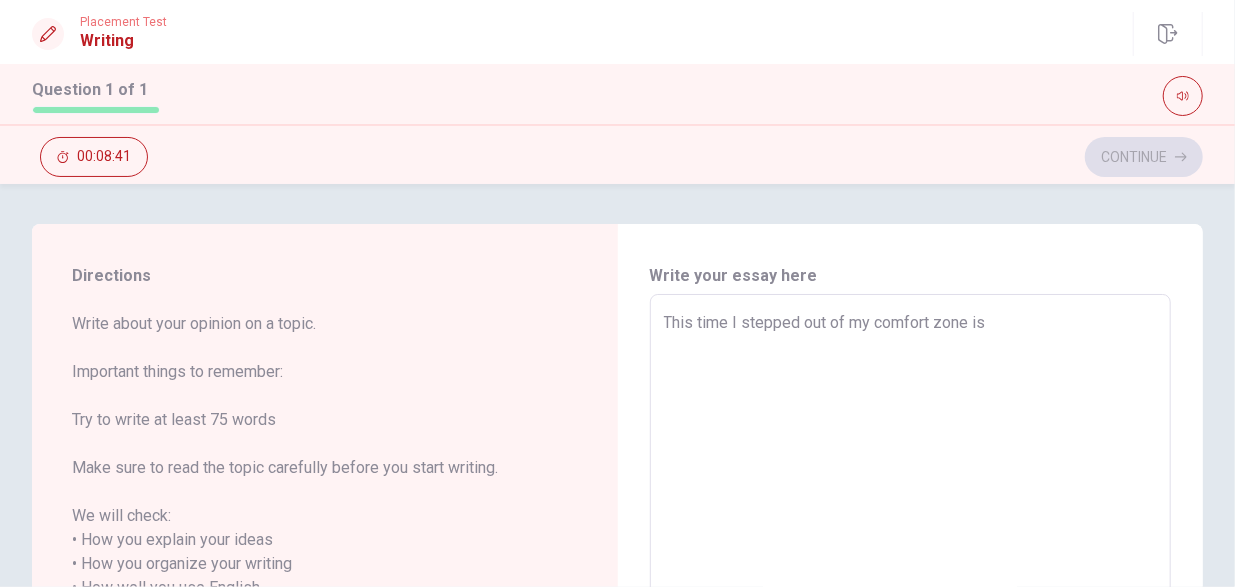 type on "This time I stepped out of my comfort zone is" 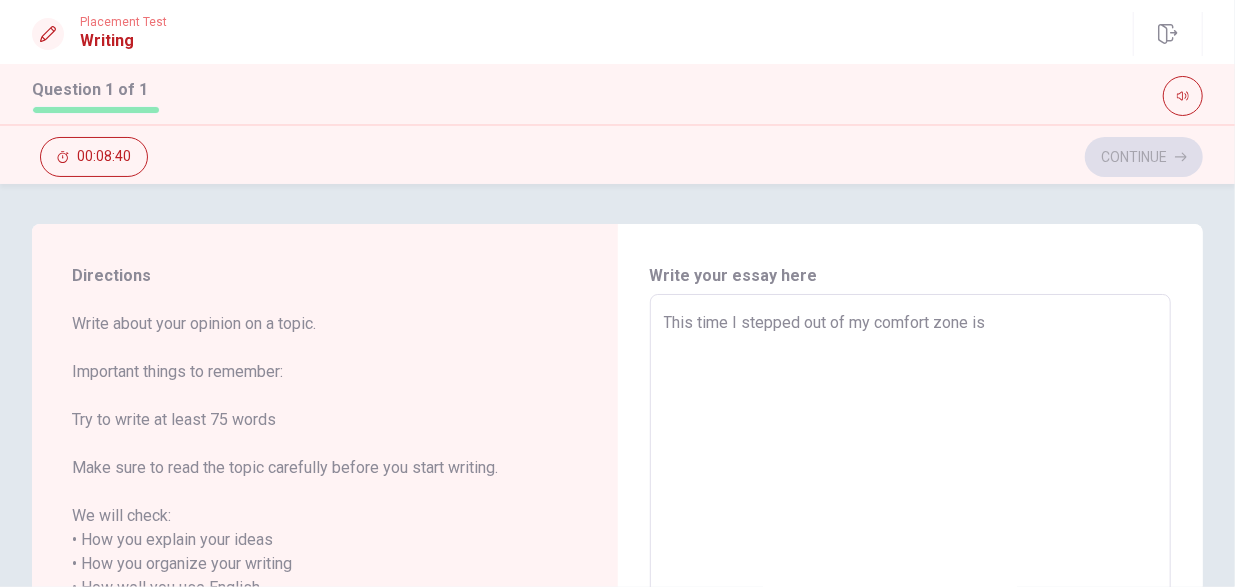 type on "This time I stepped out of my comfort zone is I" 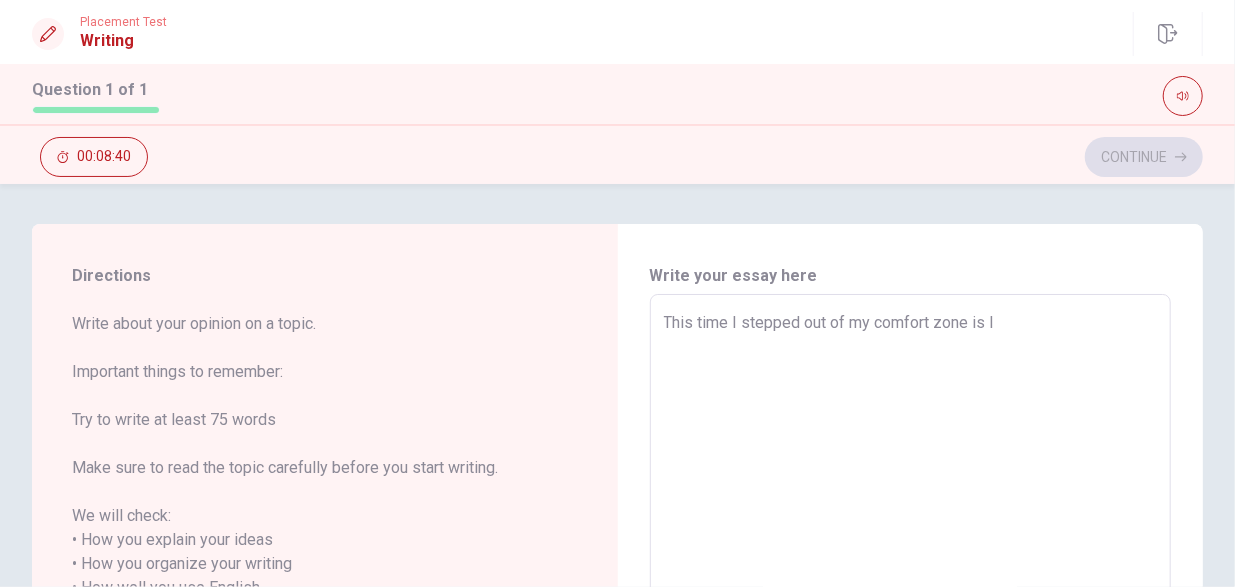 type on "x" 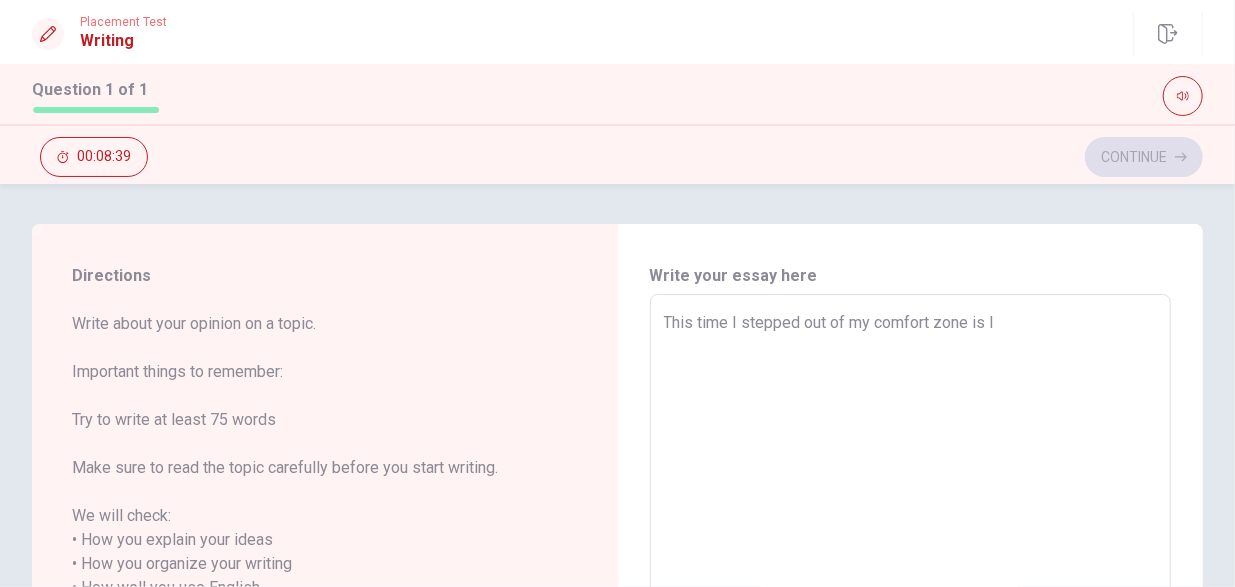 type on "This time I stepped out of my comfort zone is I s" 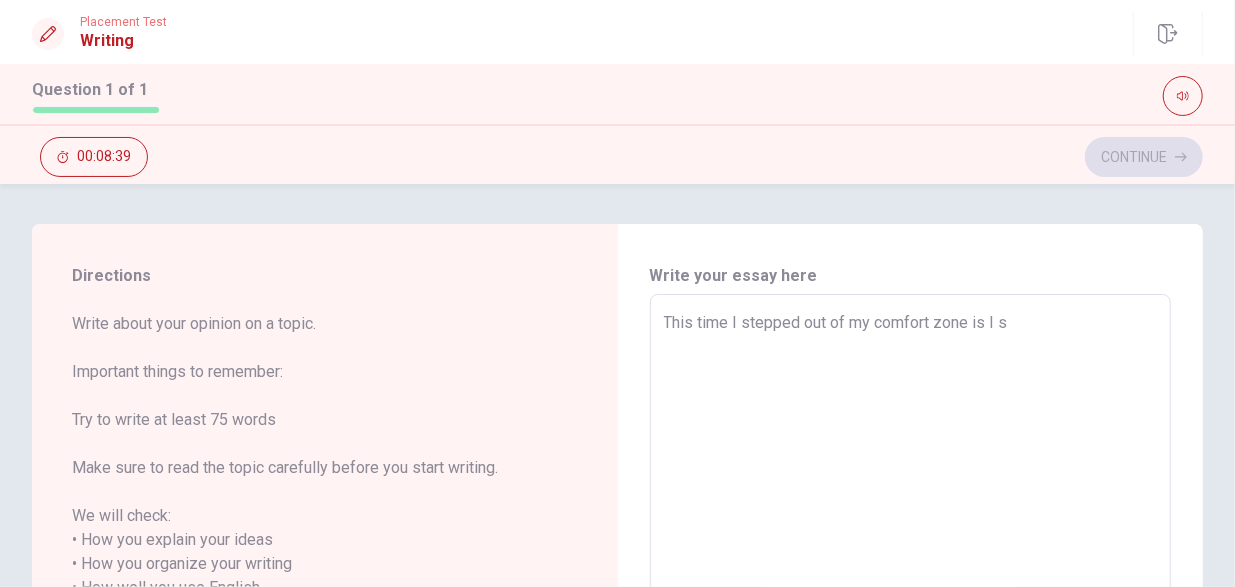 type on "x" 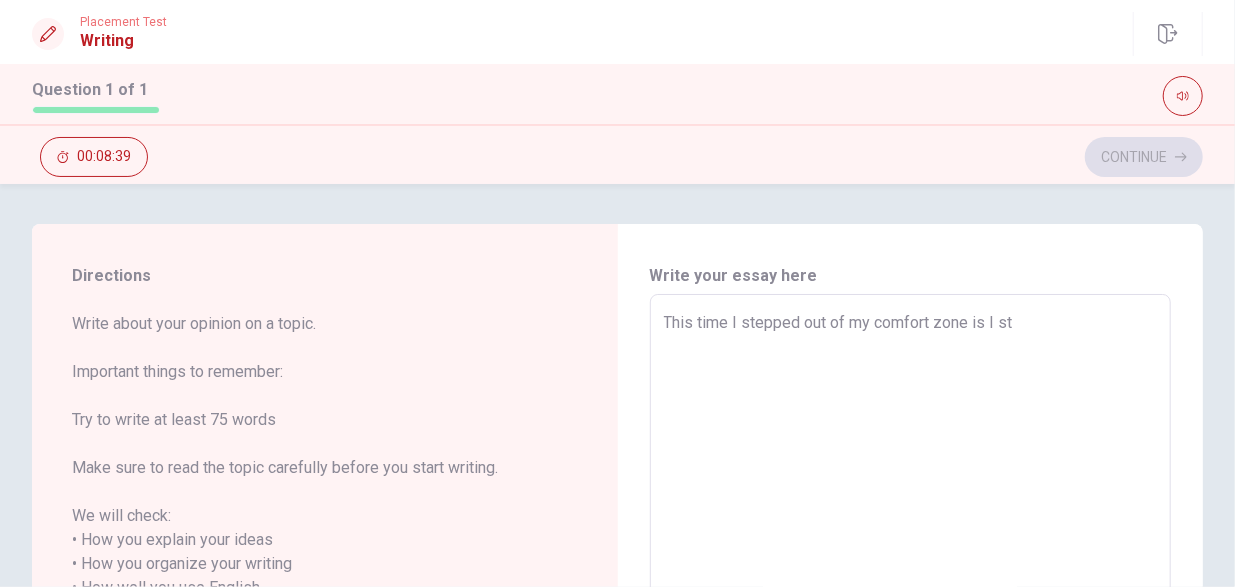 type on "x" 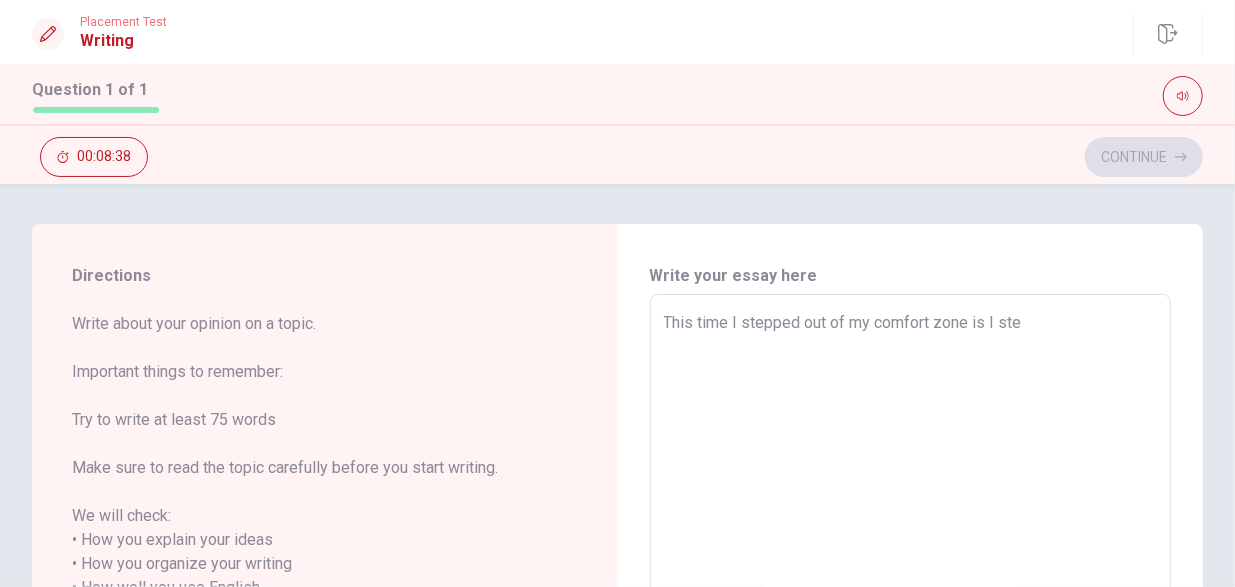 type on "x" 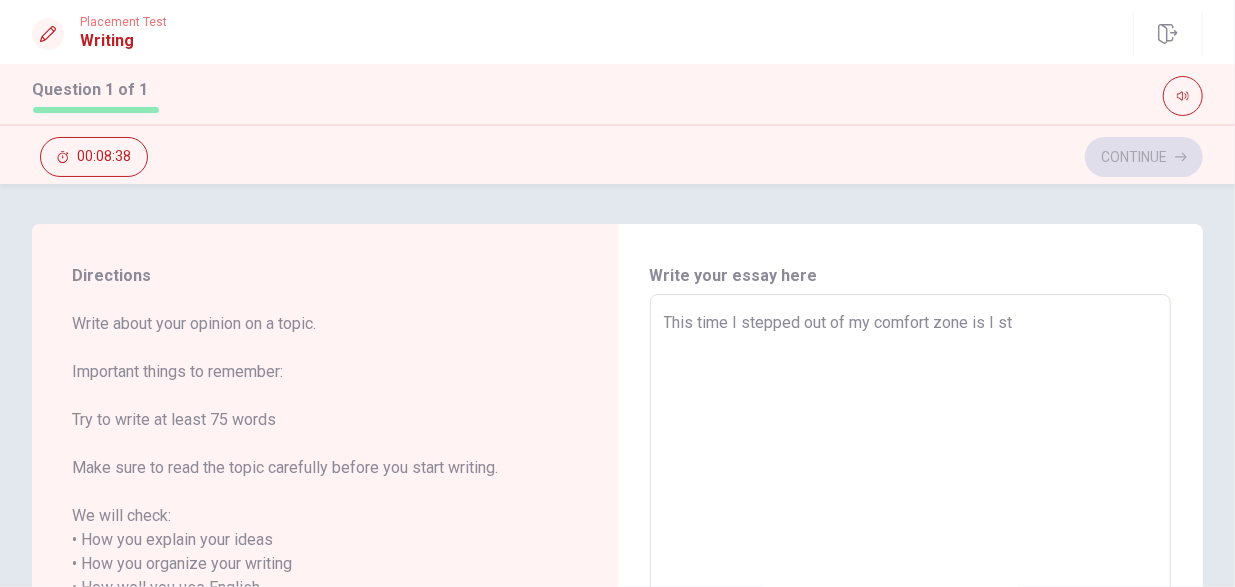 type on "x" 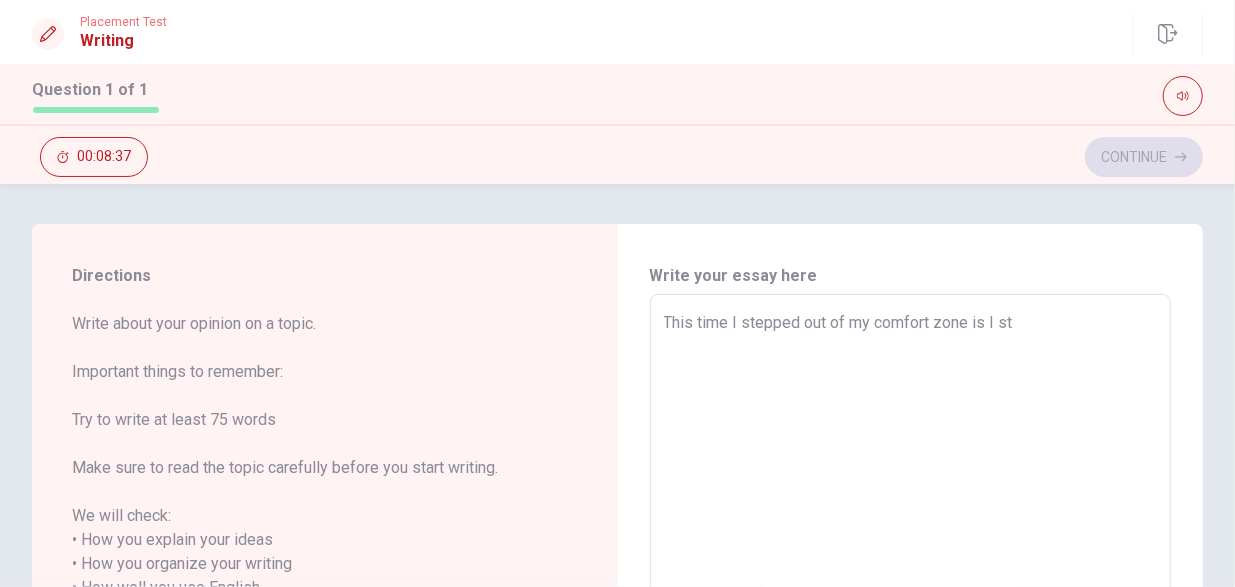 type on "This time I stepped out of my comfort zone is I sta" 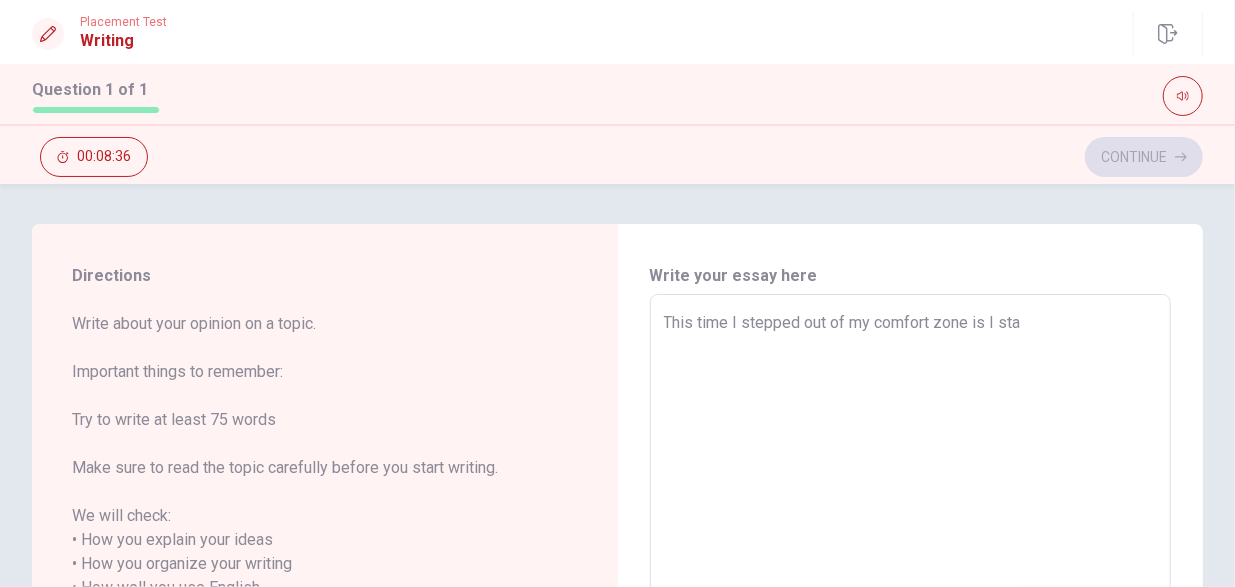 type 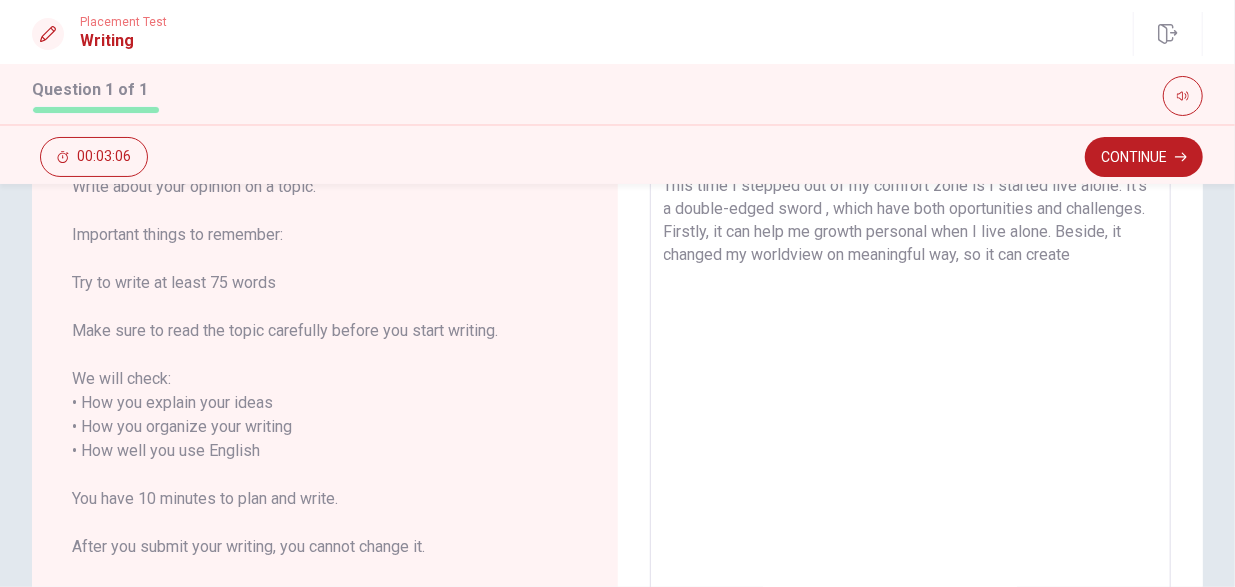 scroll, scrollTop: 106, scrollLeft: 0, axis: vertical 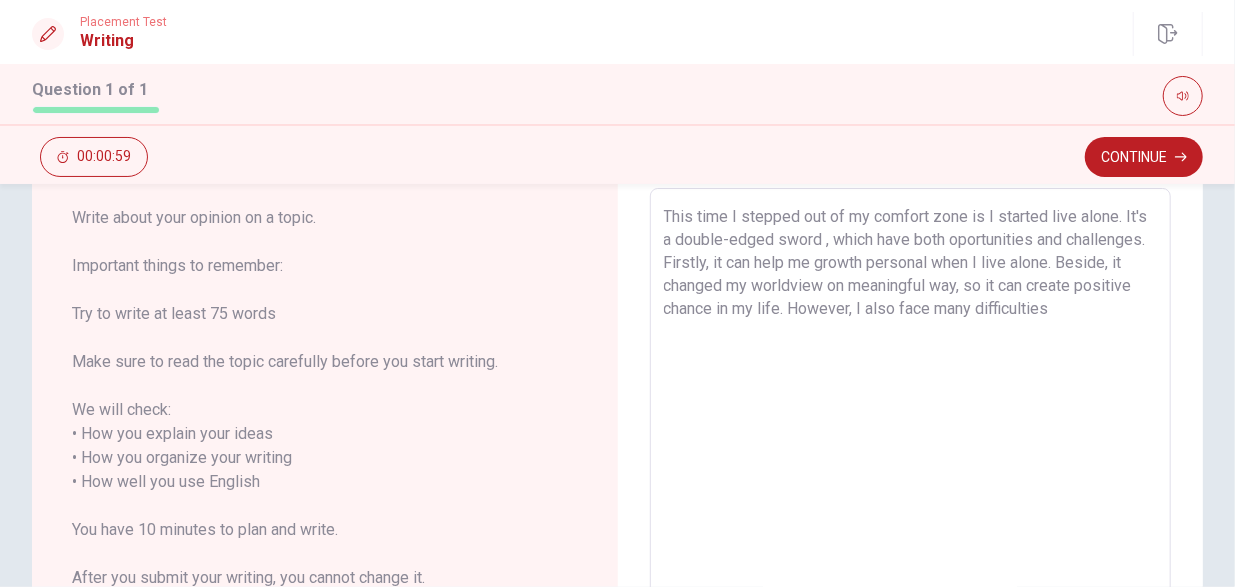 click on "This time I stepped out of my comfort zone is I started live alone. It's a double-edged sword , which have both oportunities and challenges. Firstly, it can help me growth personal when I live alone. Beside, it changed my worldview on meaningful way, so it can create positive chance in my life. However, I also face many difficulties" at bounding box center [911, 470] 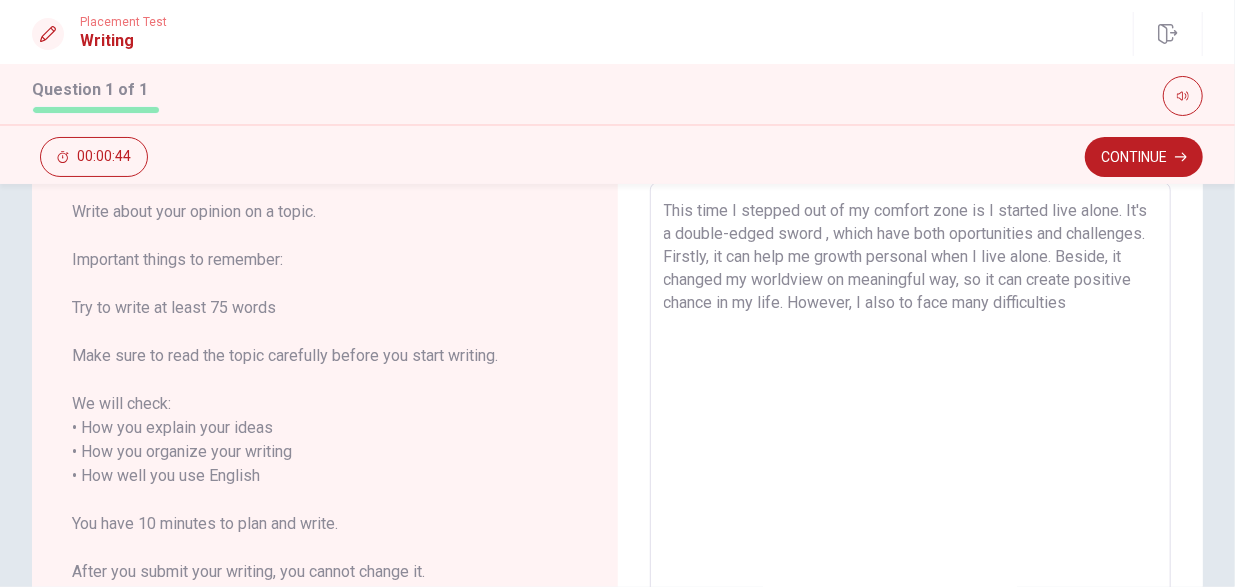 scroll, scrollTop: 101, scrollLeft: 0, axis: vertical 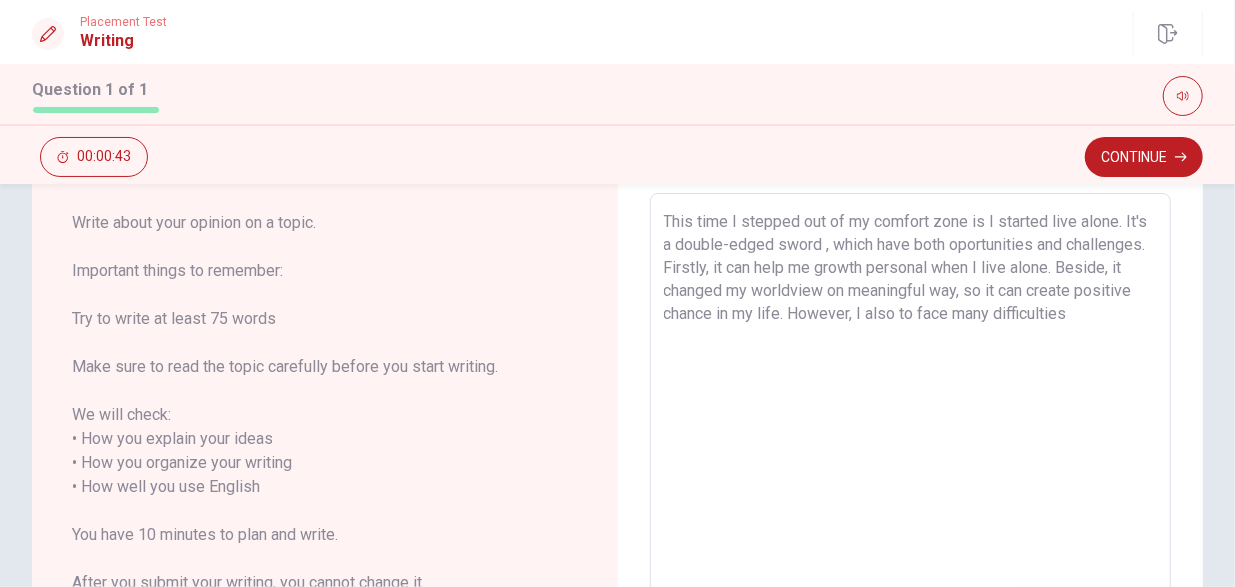 click on "This time I stepped out of my comfort zone is I started live alone. It's a double-edged sword , which have both oportunities and challenges. Firstly, it can help me growth personal when I live alone. Beside, it changed my worldview on meaningful way, so it can create positive chance in my life. However, I also to face many difficulties" at bounding box center (911, 475) 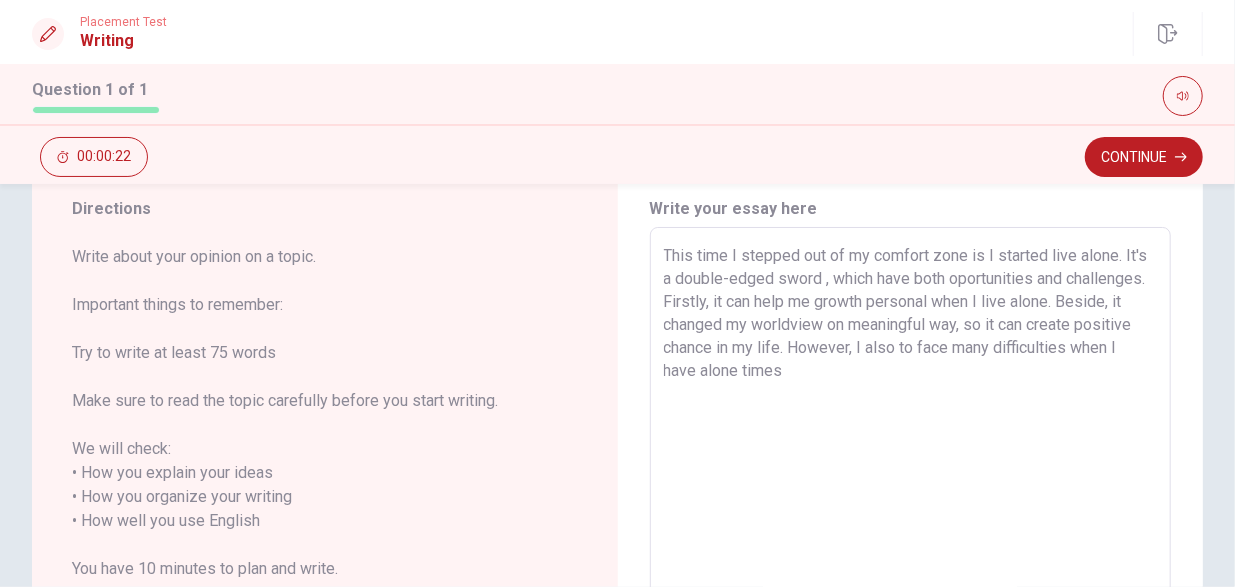 scroll, scrollTop: 66, scrollLeft: 0, axis: vertical 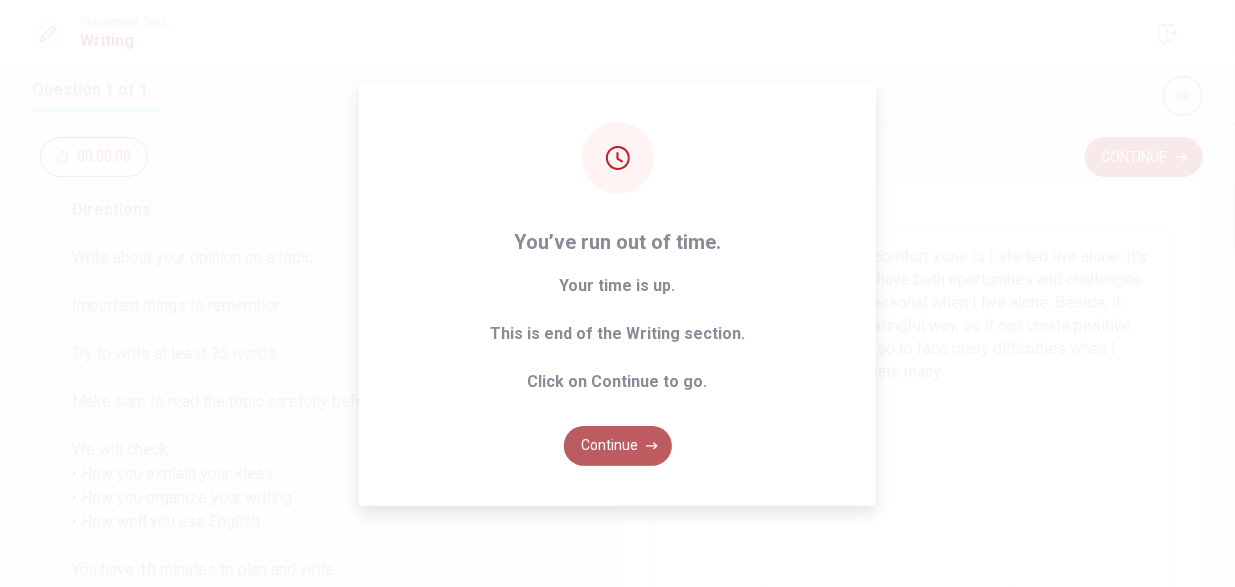 click on "Continue" at bounding box center (618, 446) 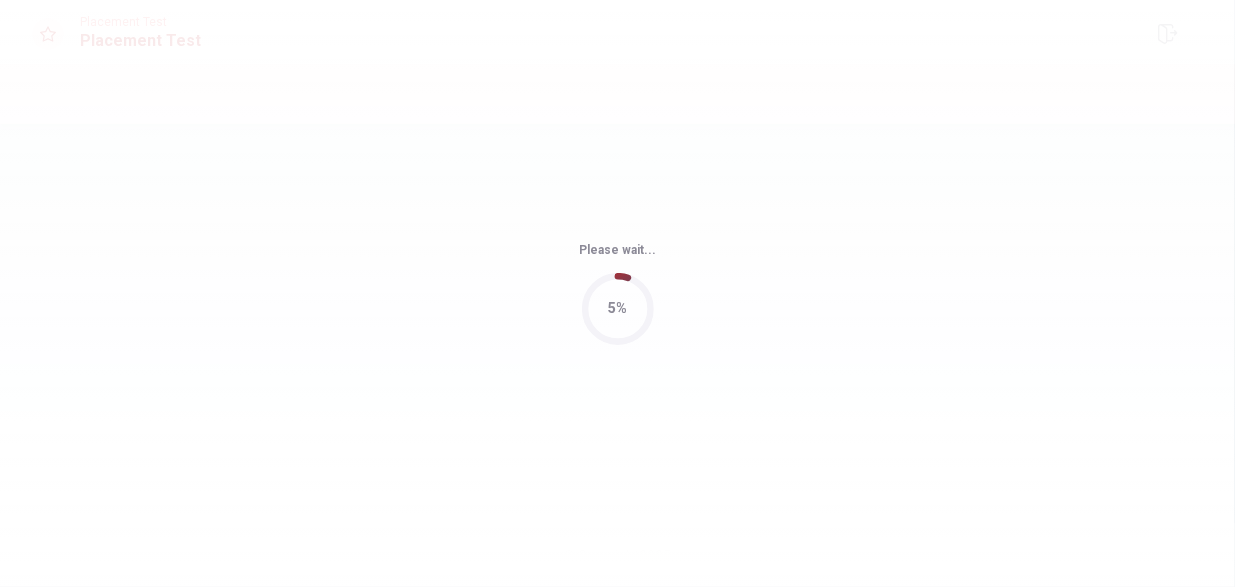 scroll, scrollTop: 0, scrollLeft: 0, axis: both 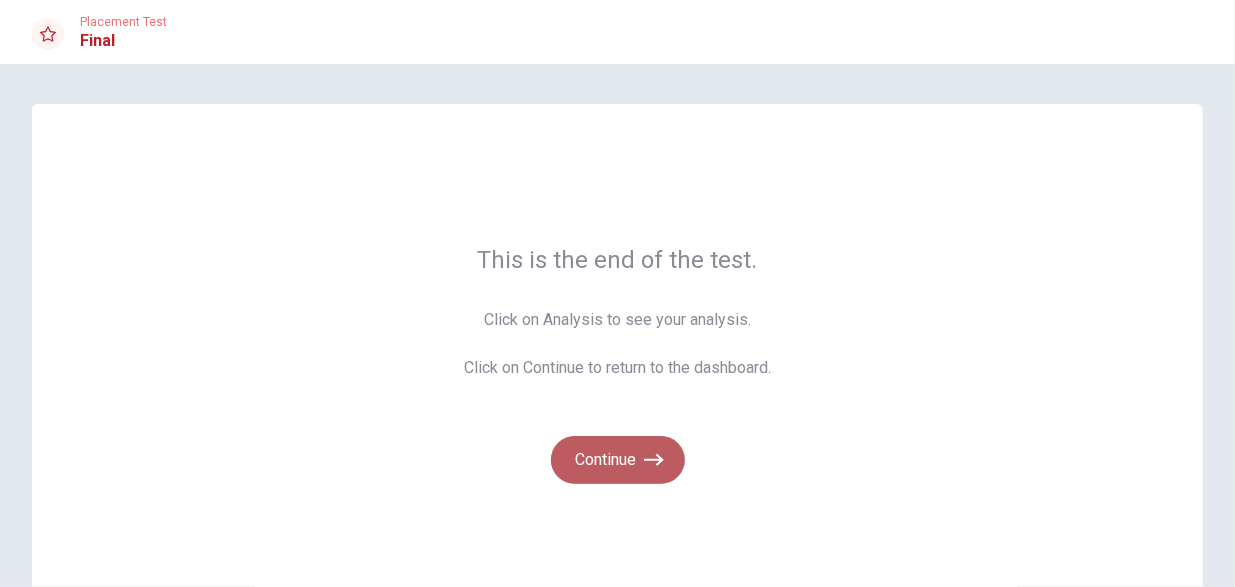 click on "Continue" at bounding box center [618, 460] 